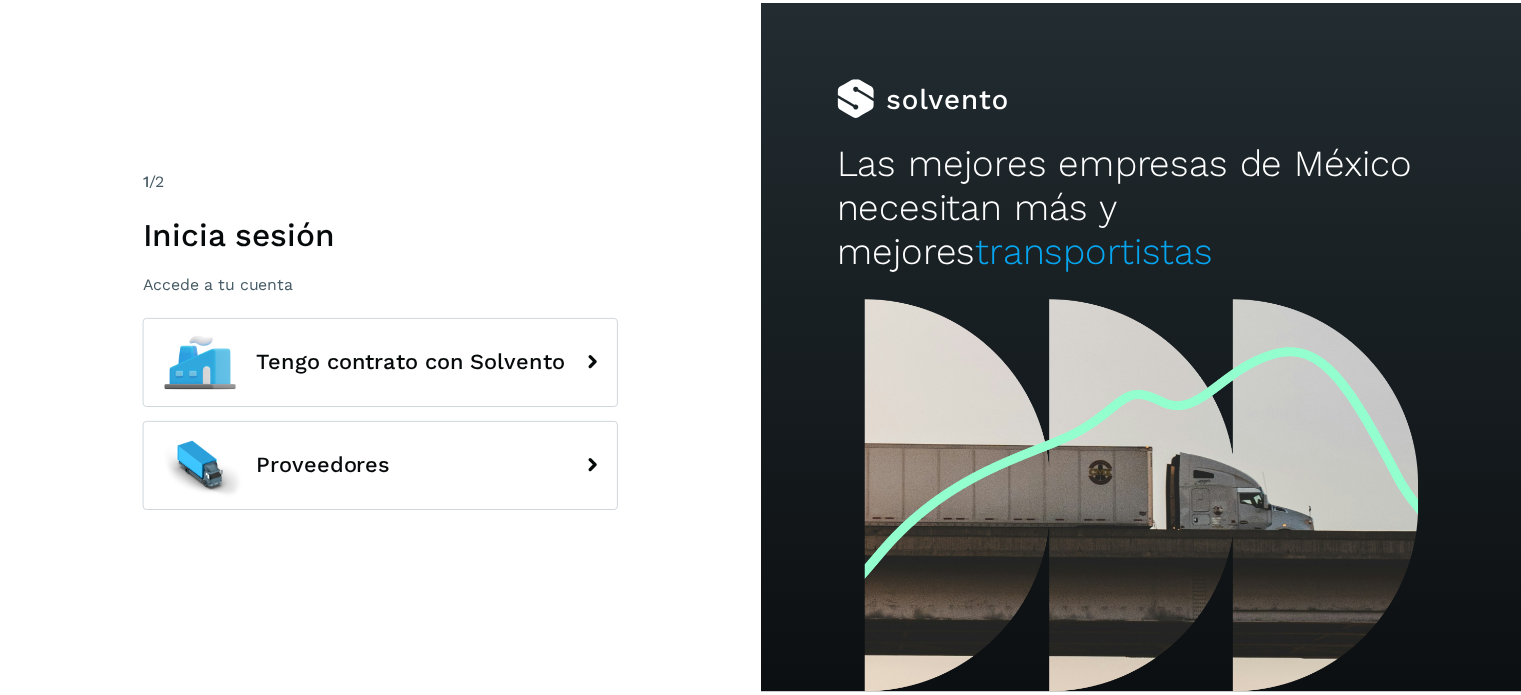 scroll, scrollTop: 0, scrollLeft: 0, axis: both 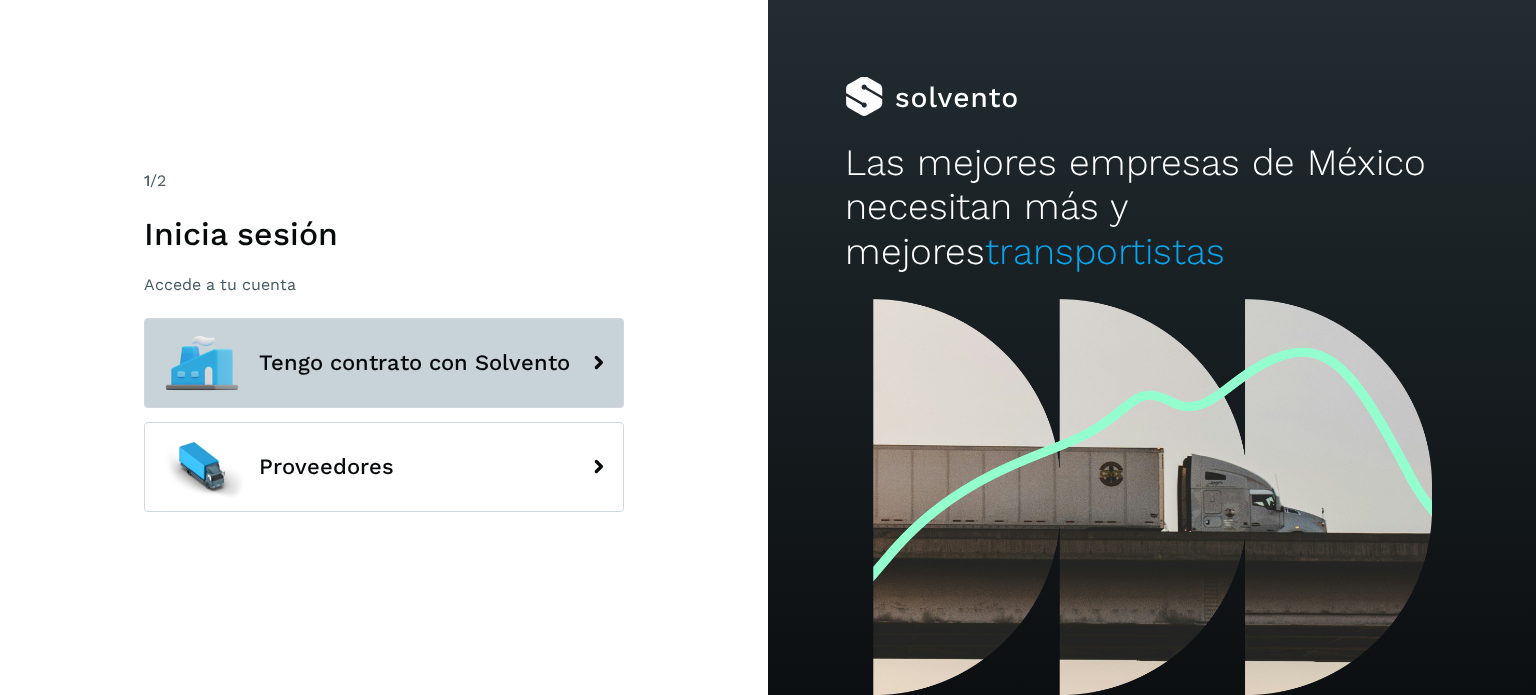 click on "Tengo contrato con Solvento" 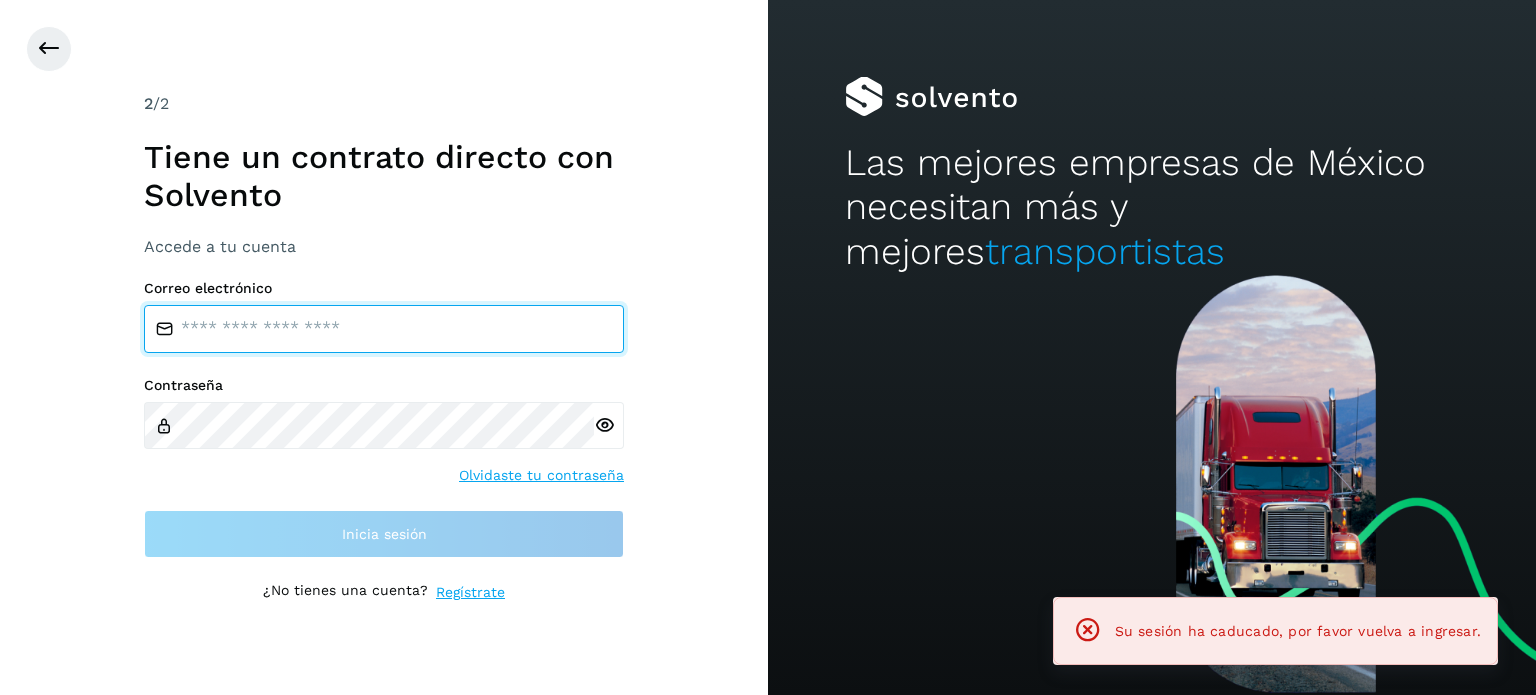 type on "**********" 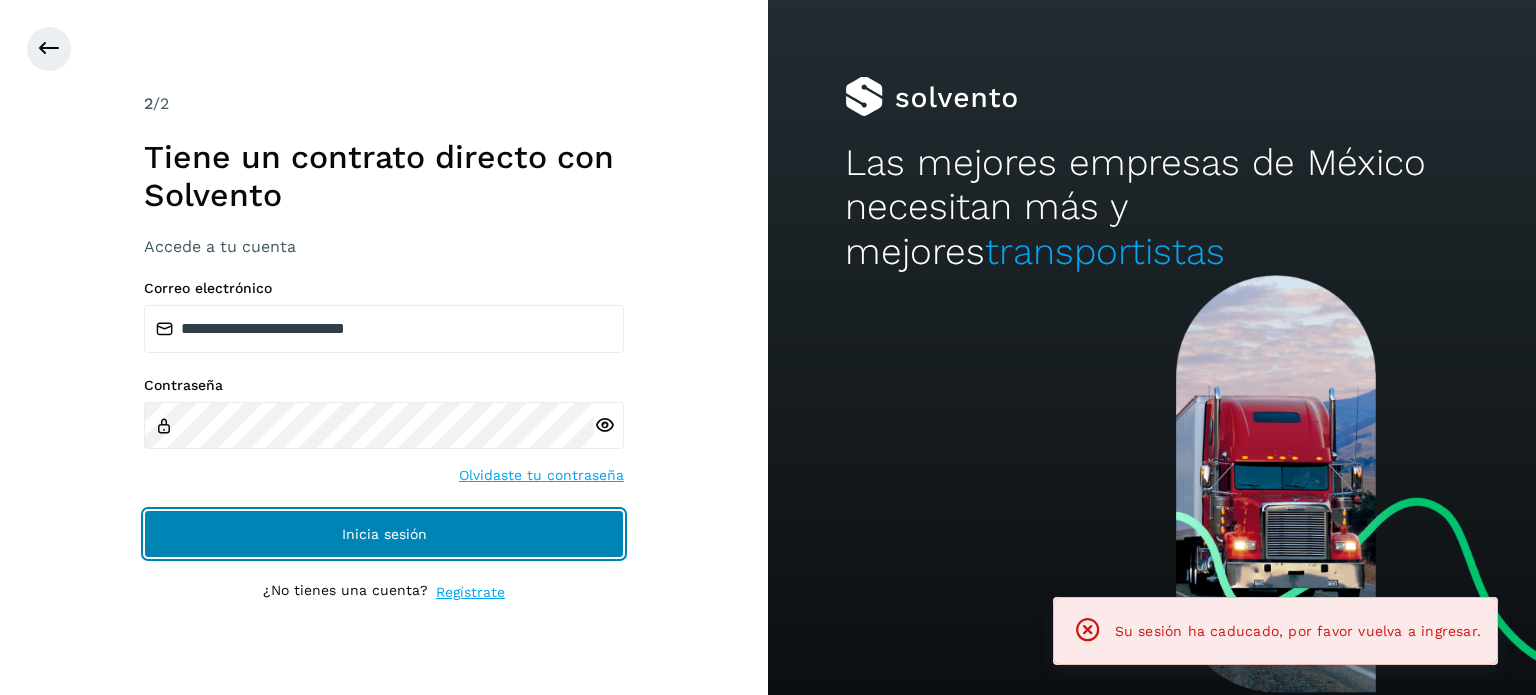 click on "Inicia sesión" 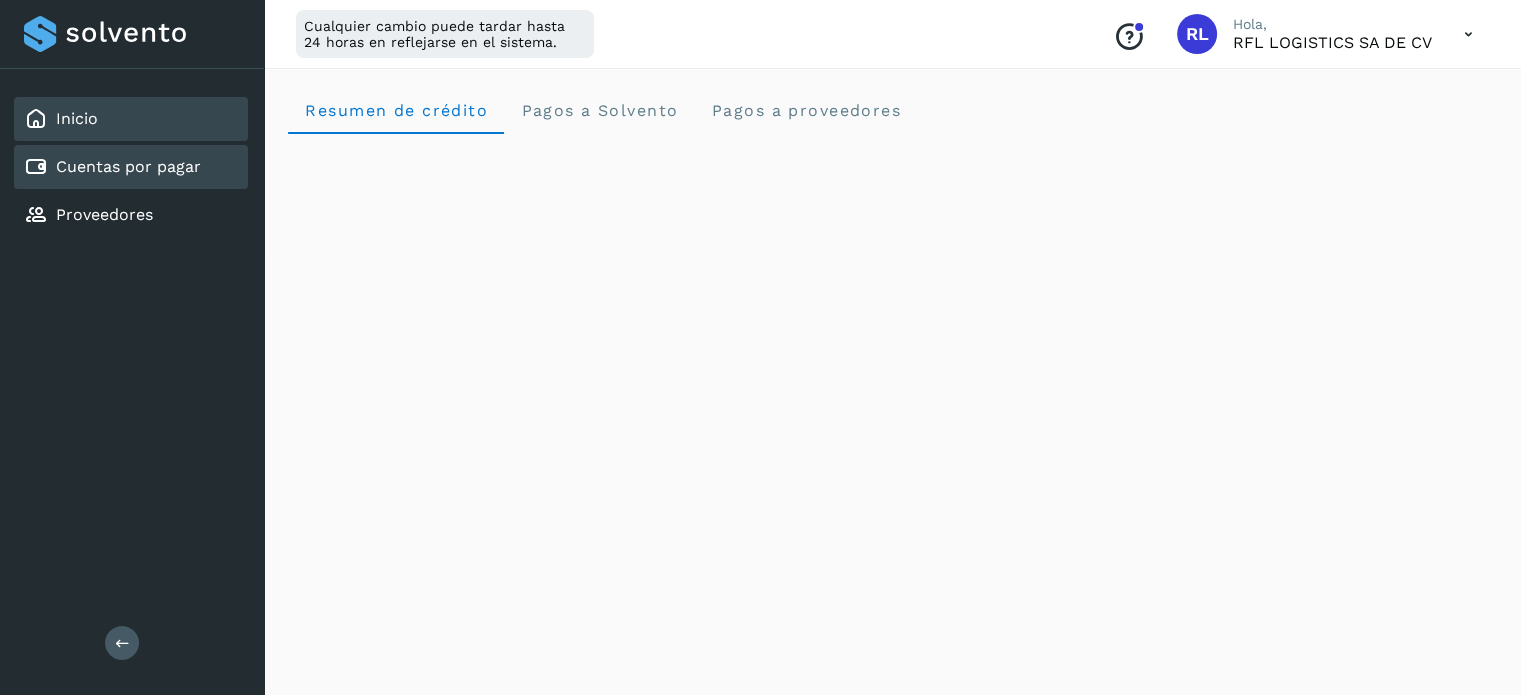 click on "Cuentas por pagar" at bounding box center [128, 166] 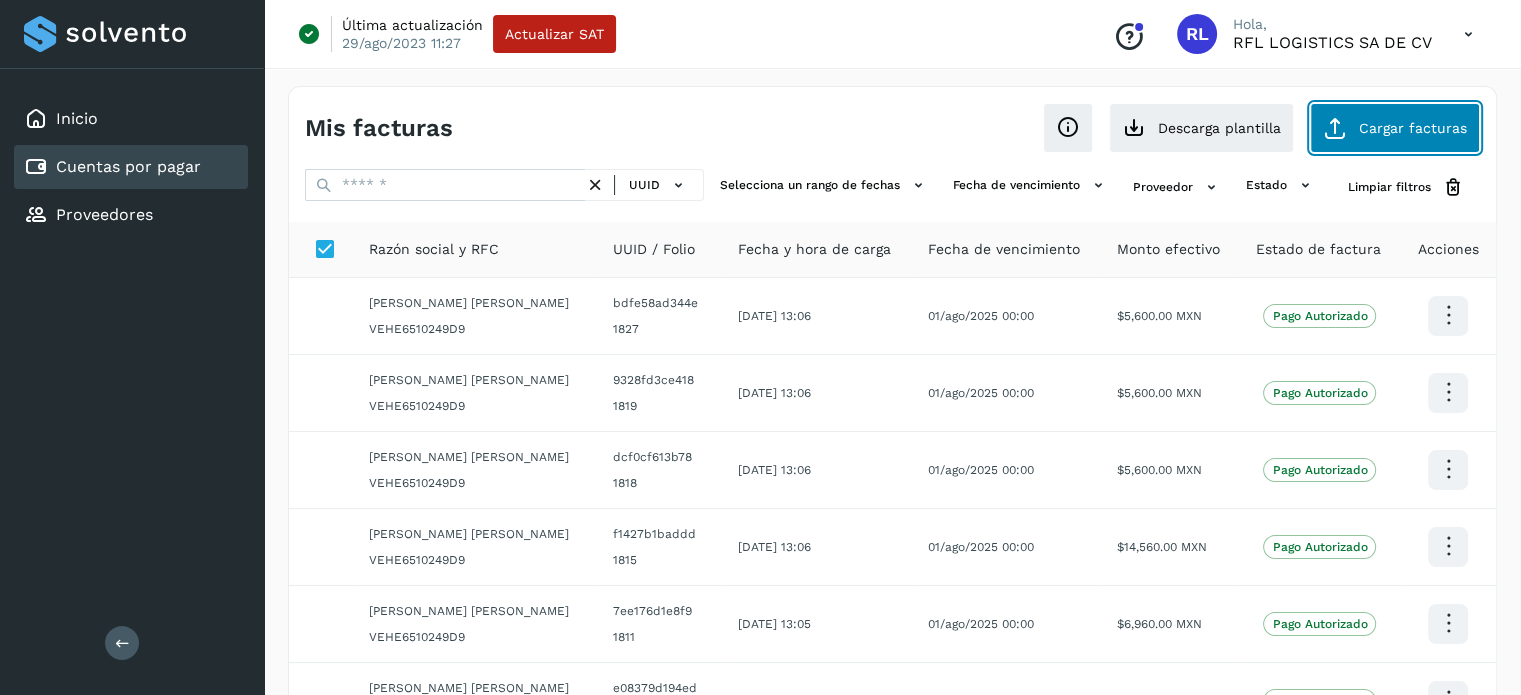 click on "Cargar facturas" 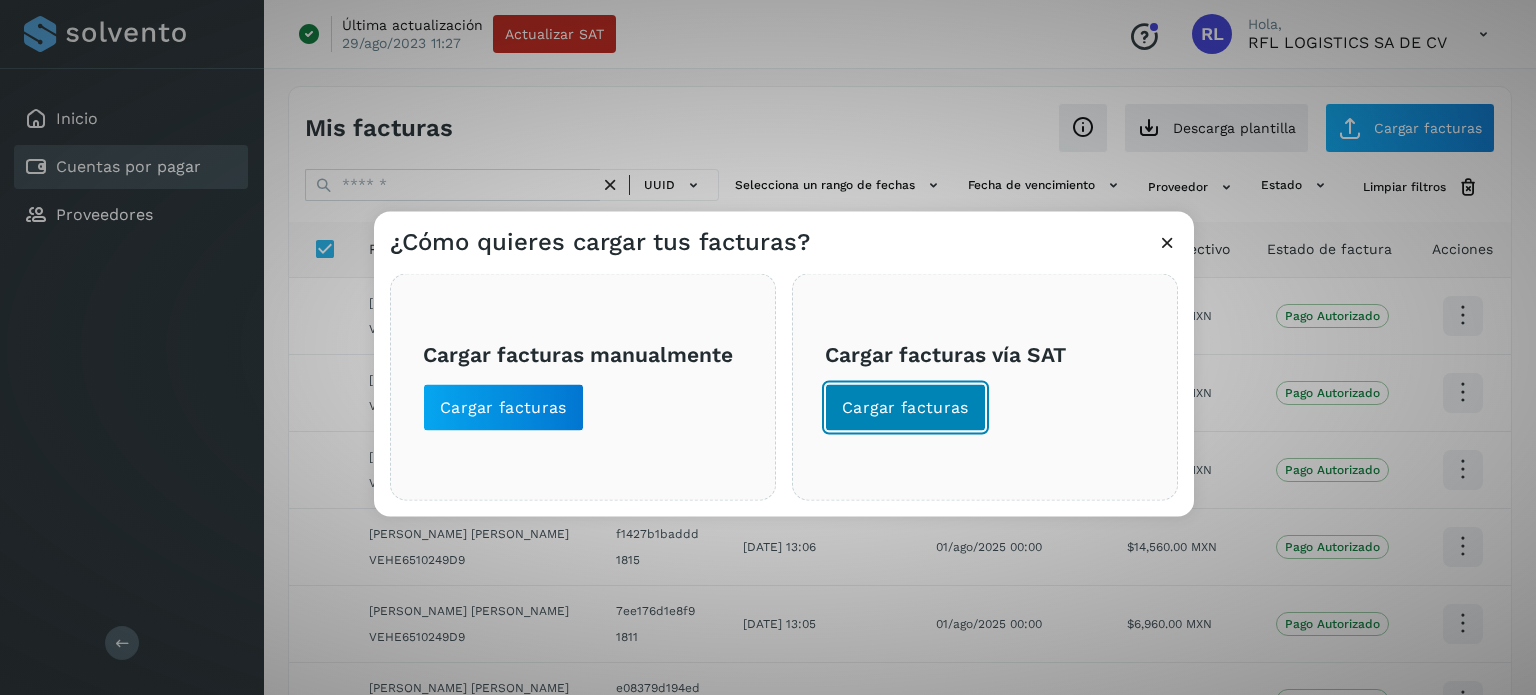 click on "Cargar facturas" 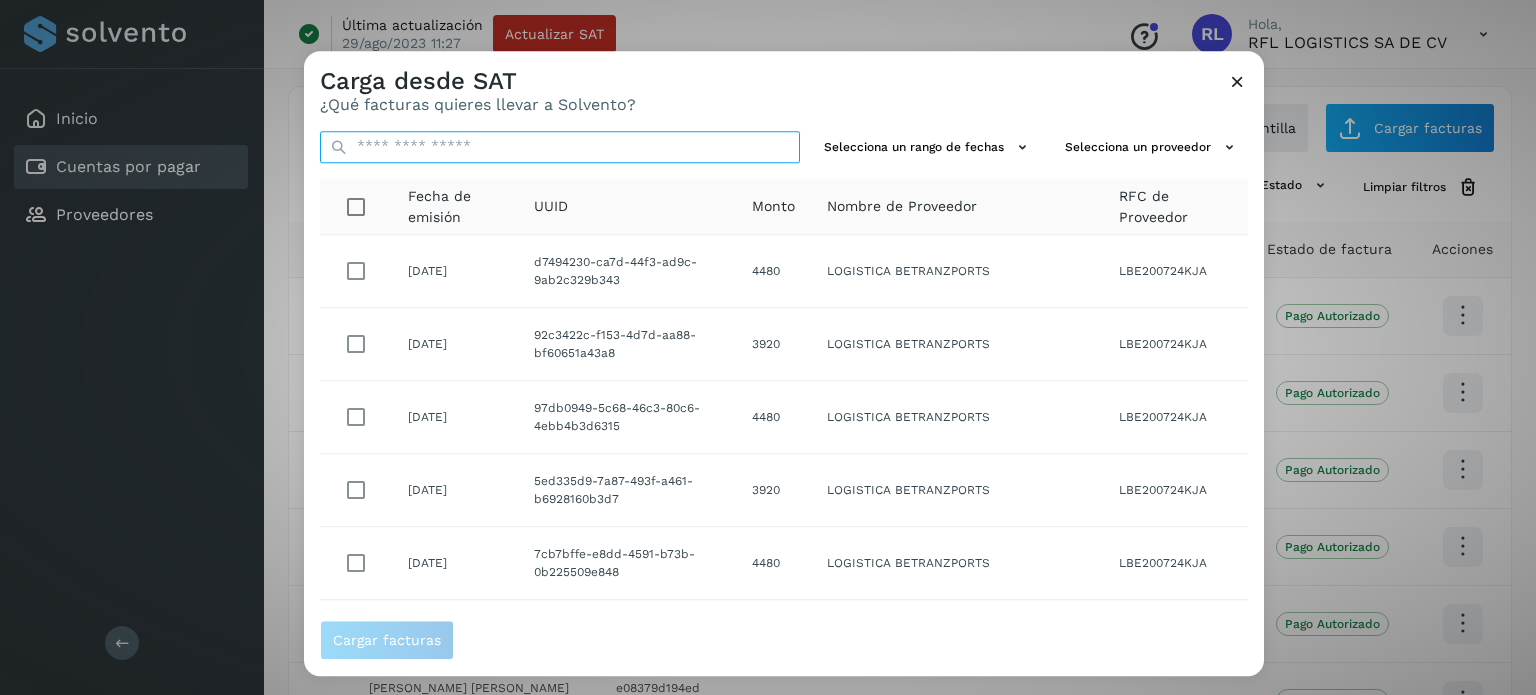 click at bounding box center [560, 147] 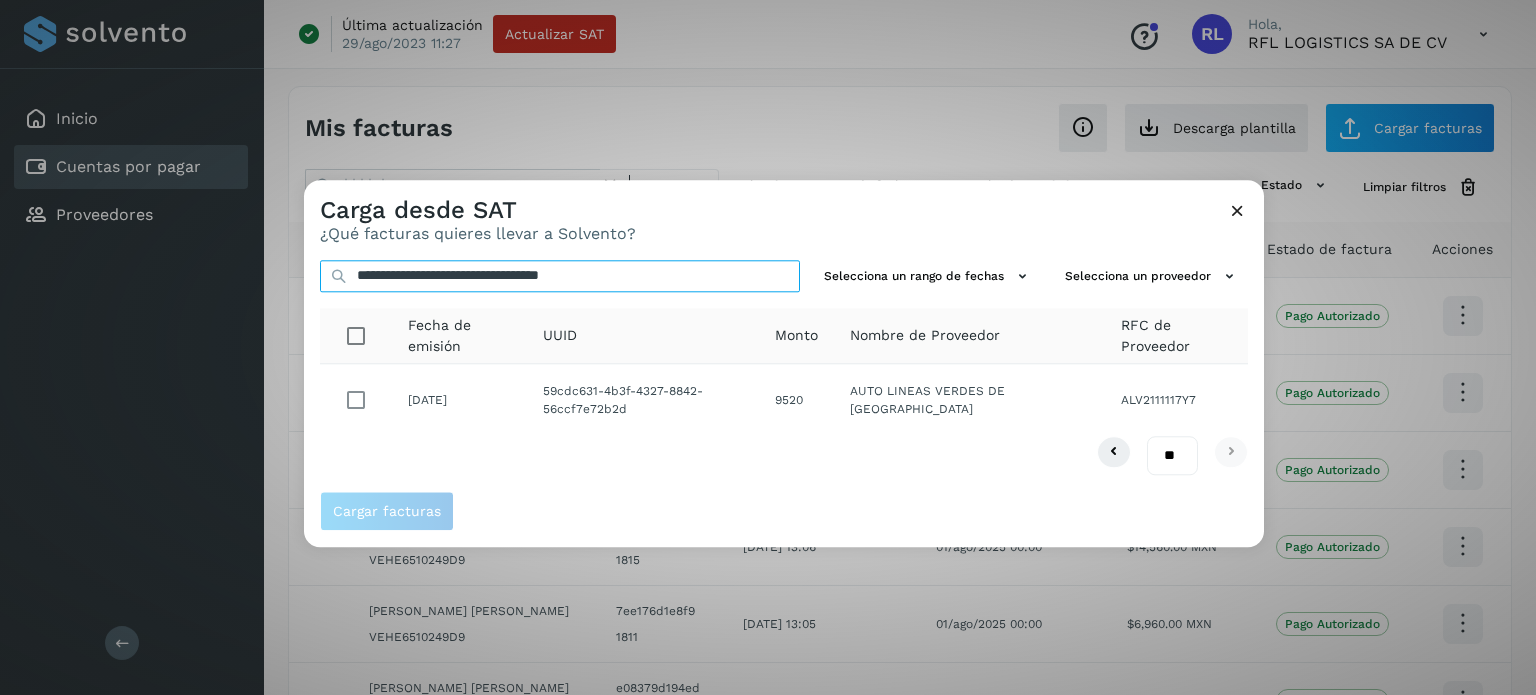 type on "**********" 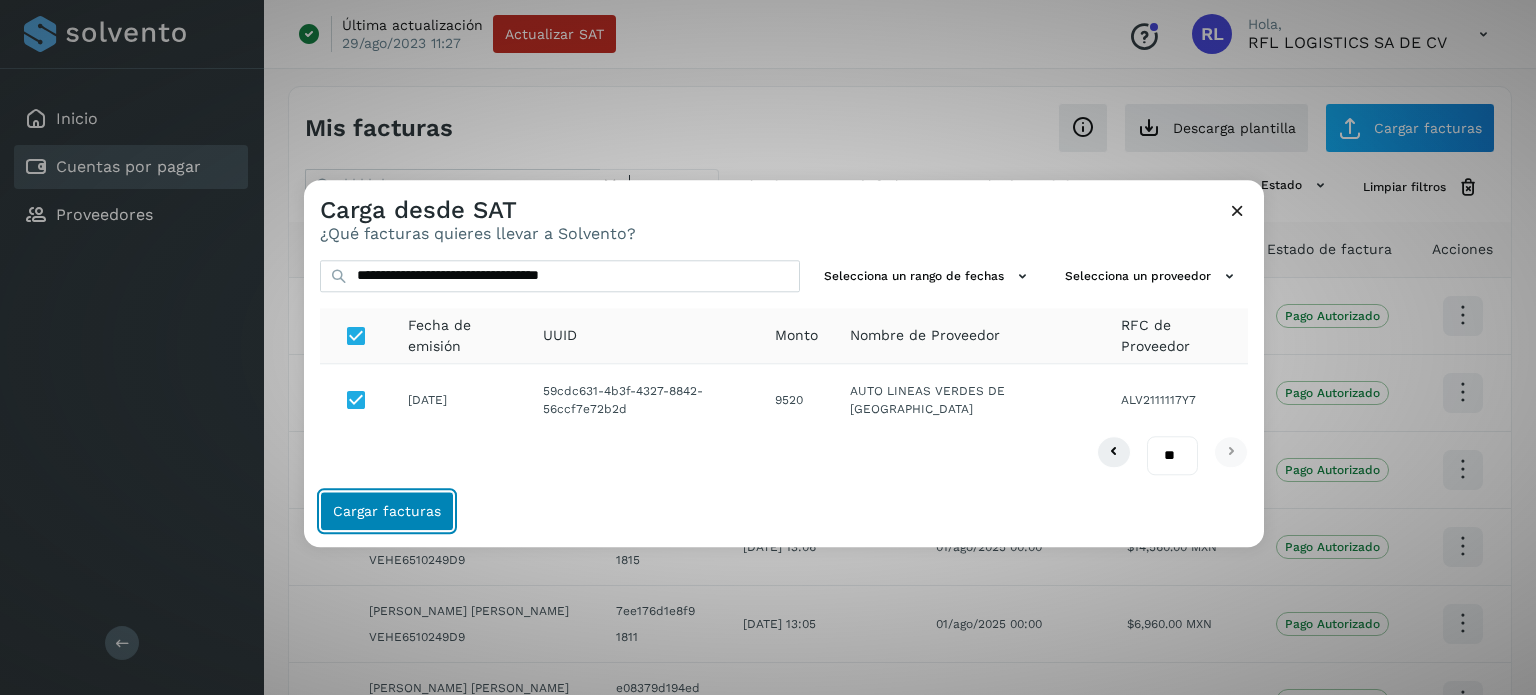 click on "Cargar facturas" at bounding box center (387, 511) 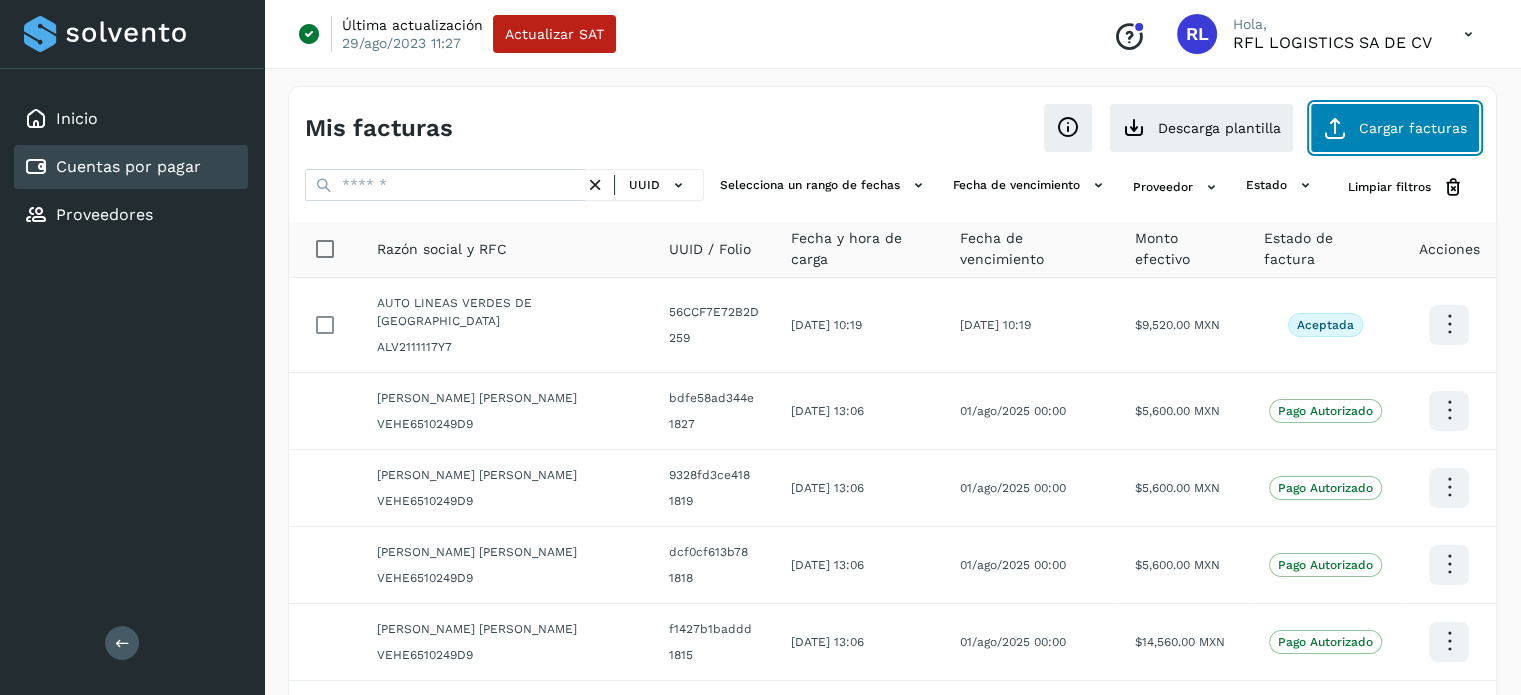 click on "Cargar facturas" 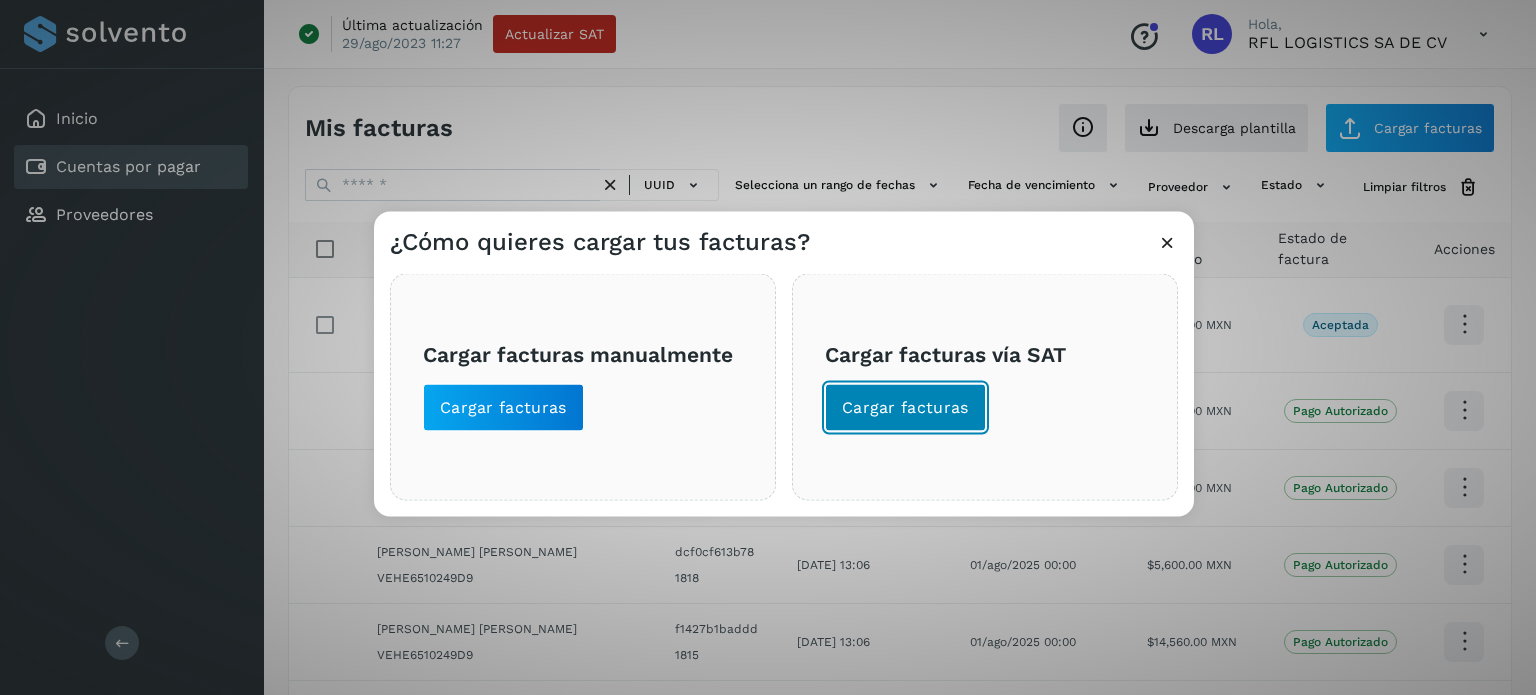 click on "Cargar facturas" 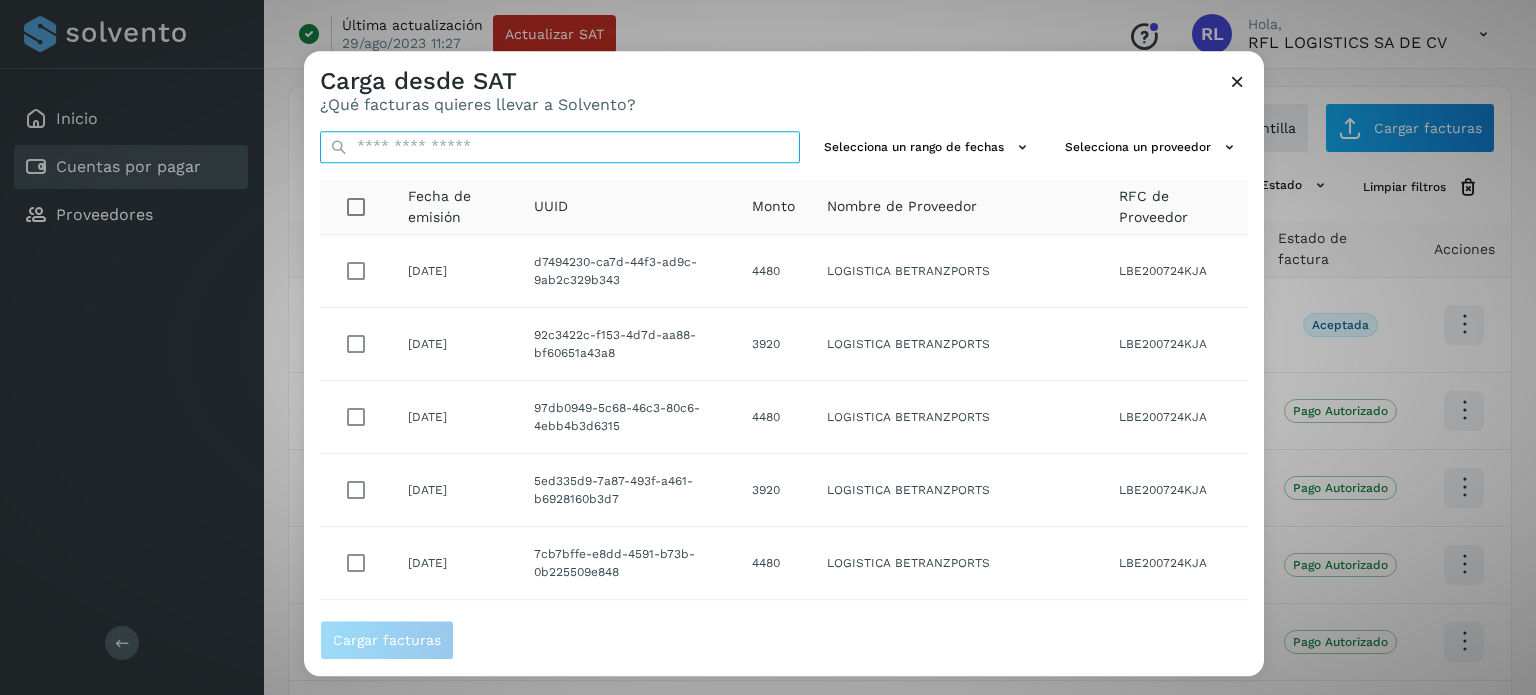 click at bounding box center (560, 147) 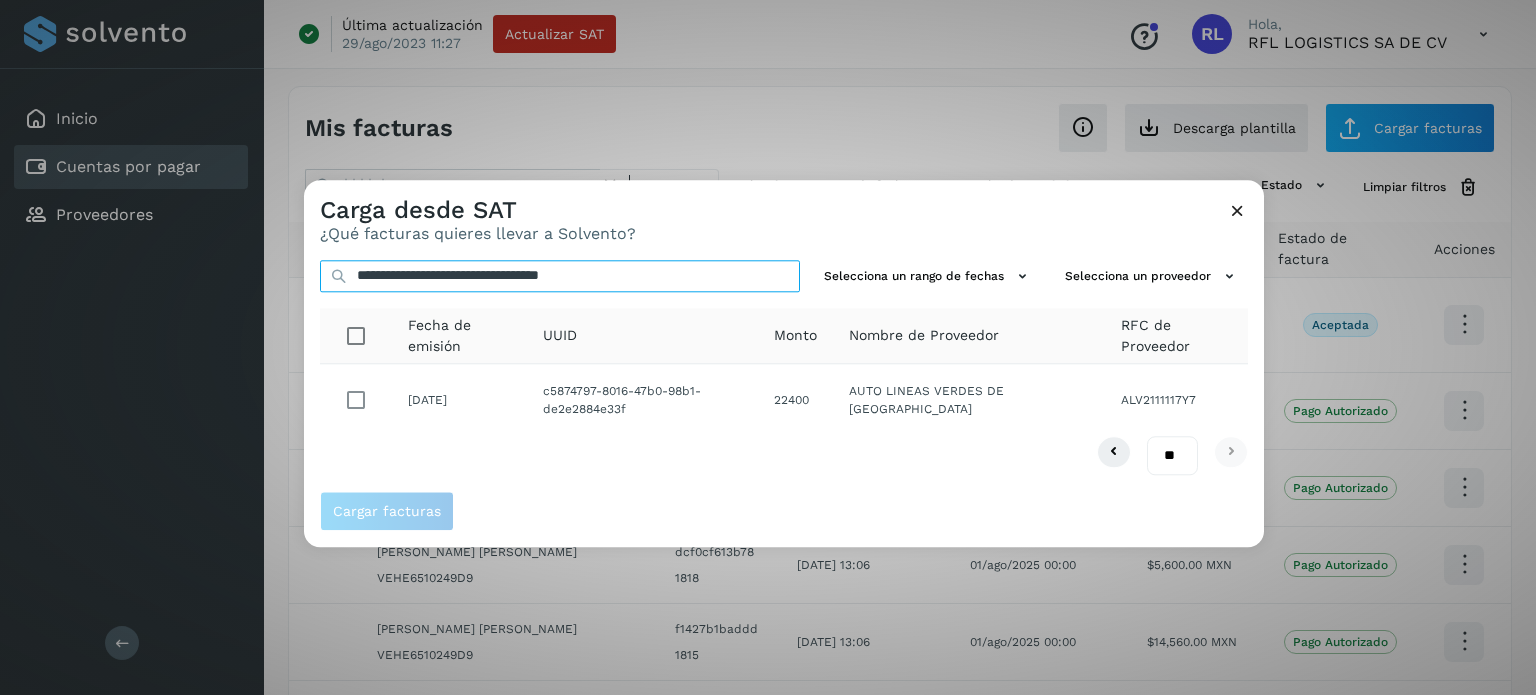 type on "**********" 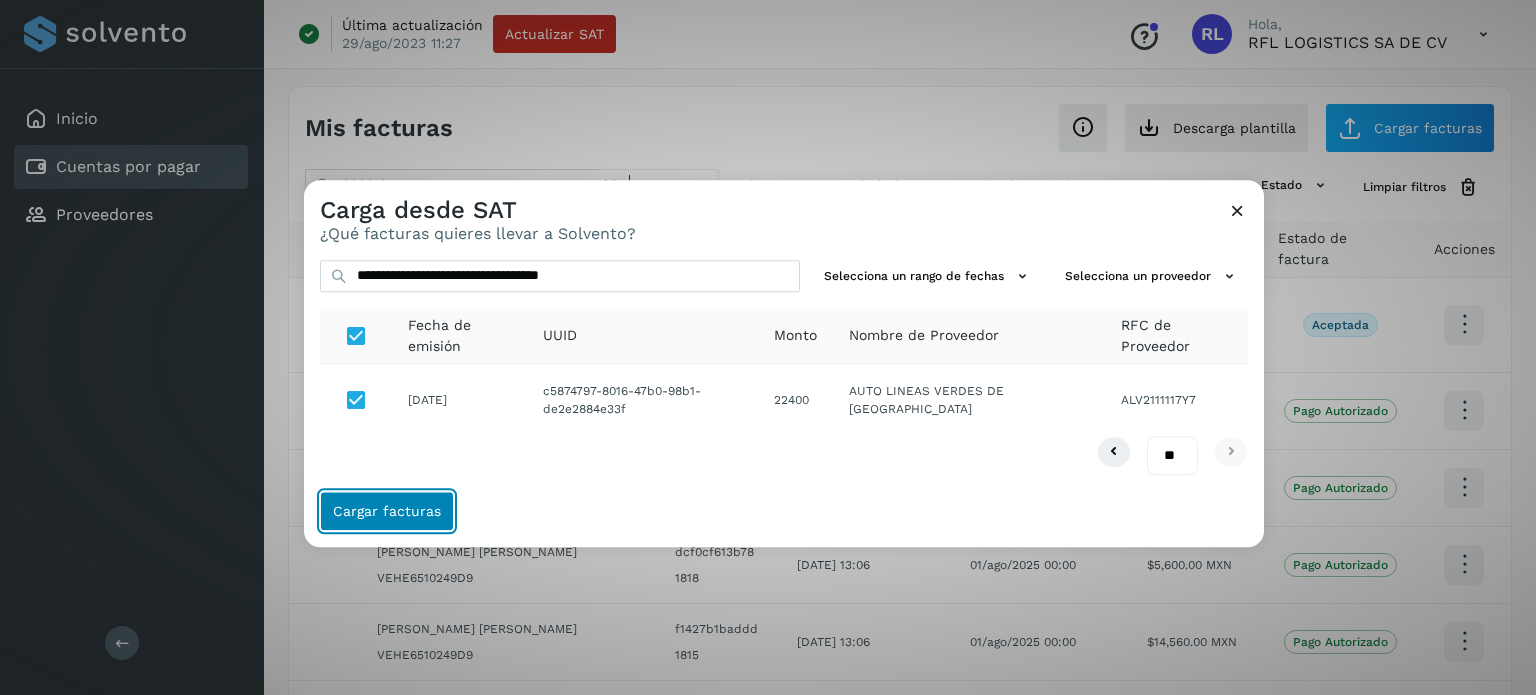 click on "Cargar facturas" 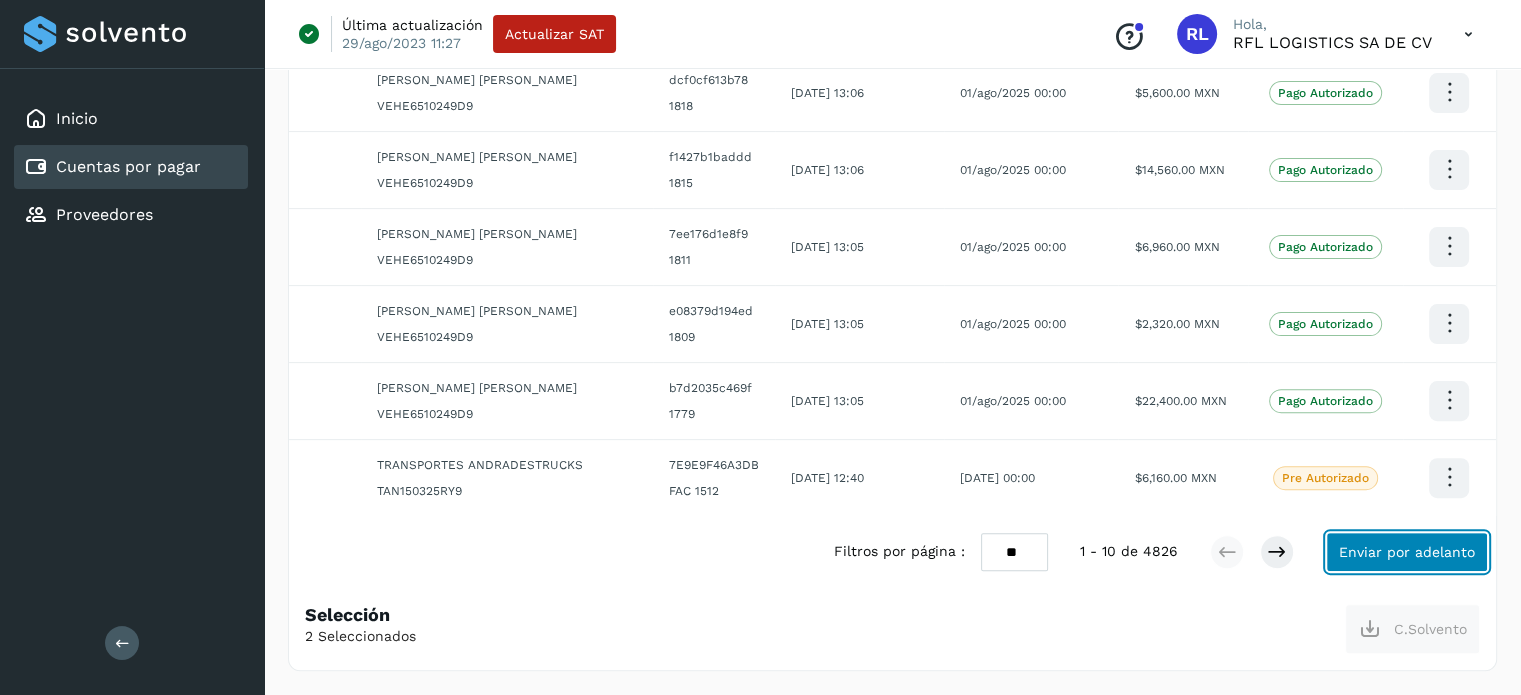 click on "Enviar por adelanto" 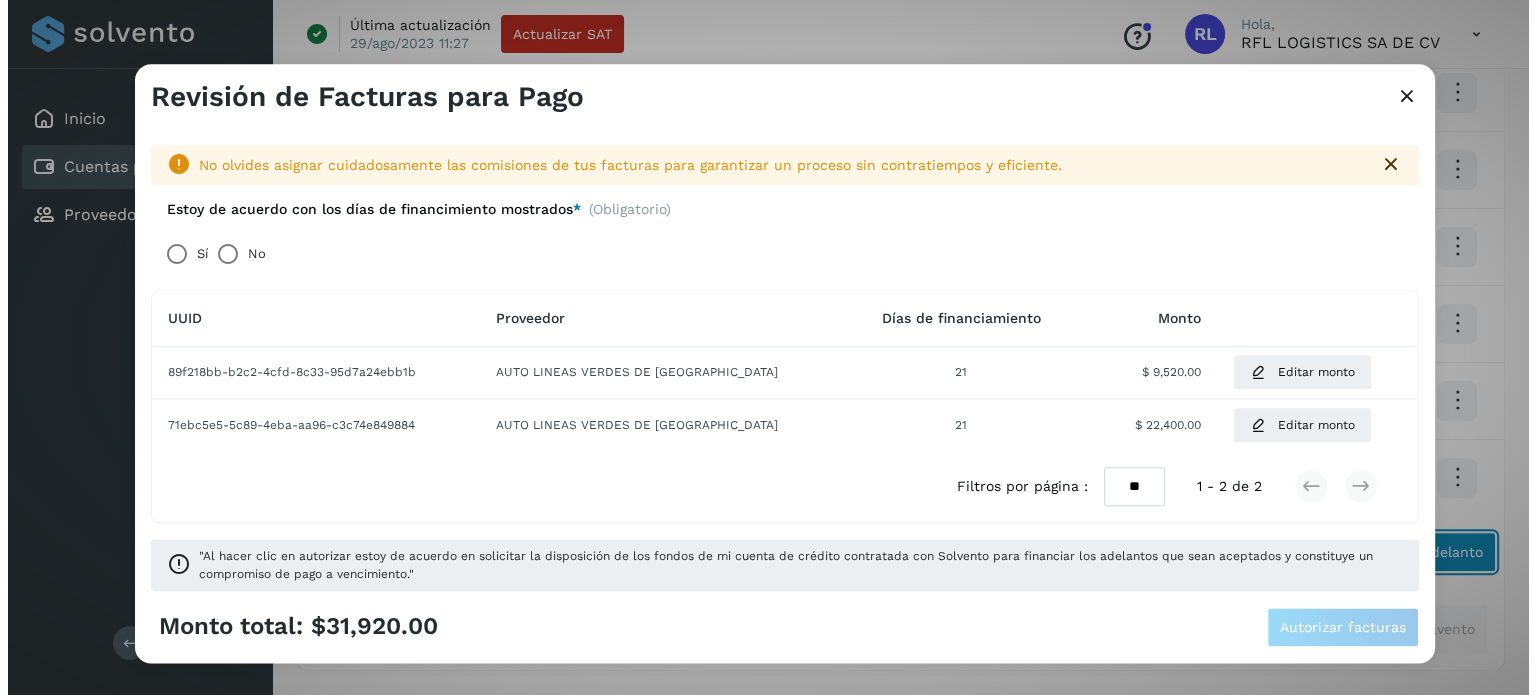 scroll, scrollTop: 527, scrollLeft: 0, axis: vertical 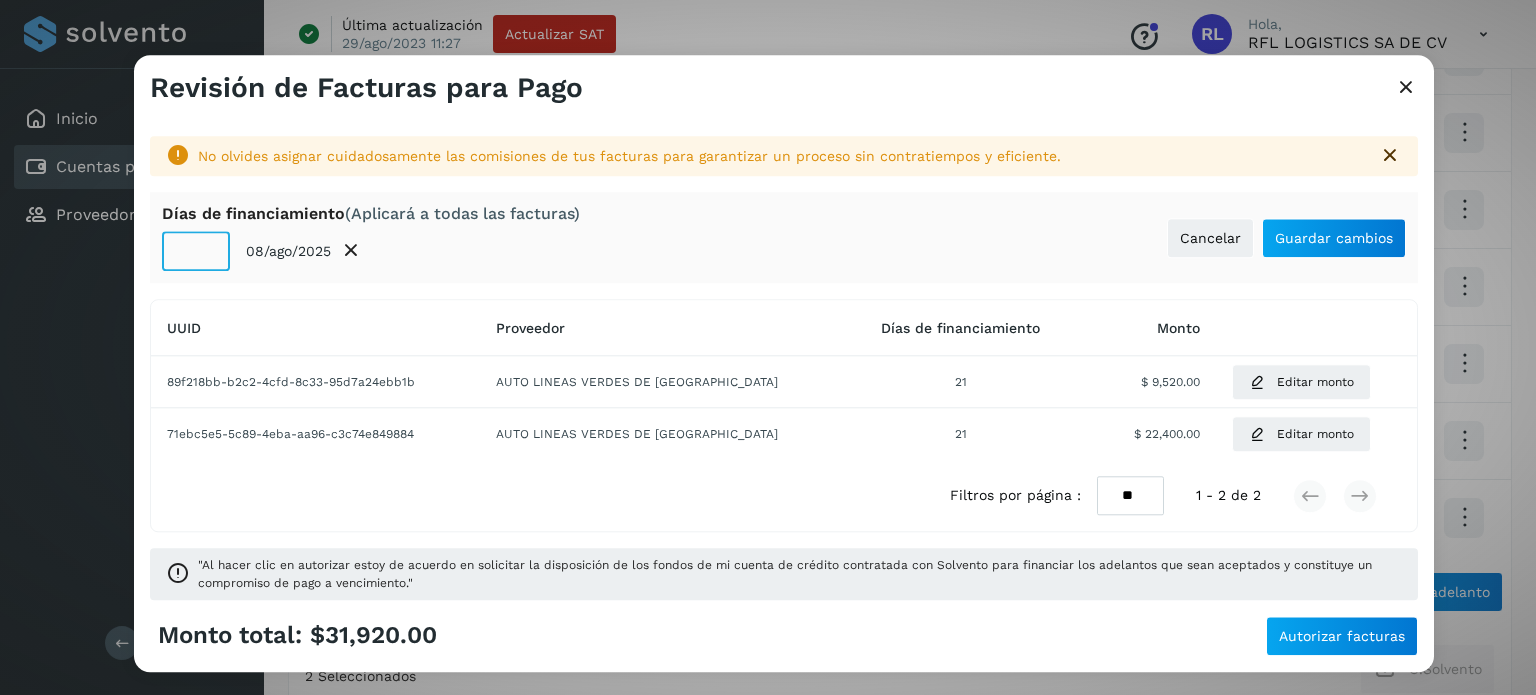 drag, startPoint x: 210, startPoint y: 254, endPoint x: 144, endPoint y: 257, distance: 66.068146 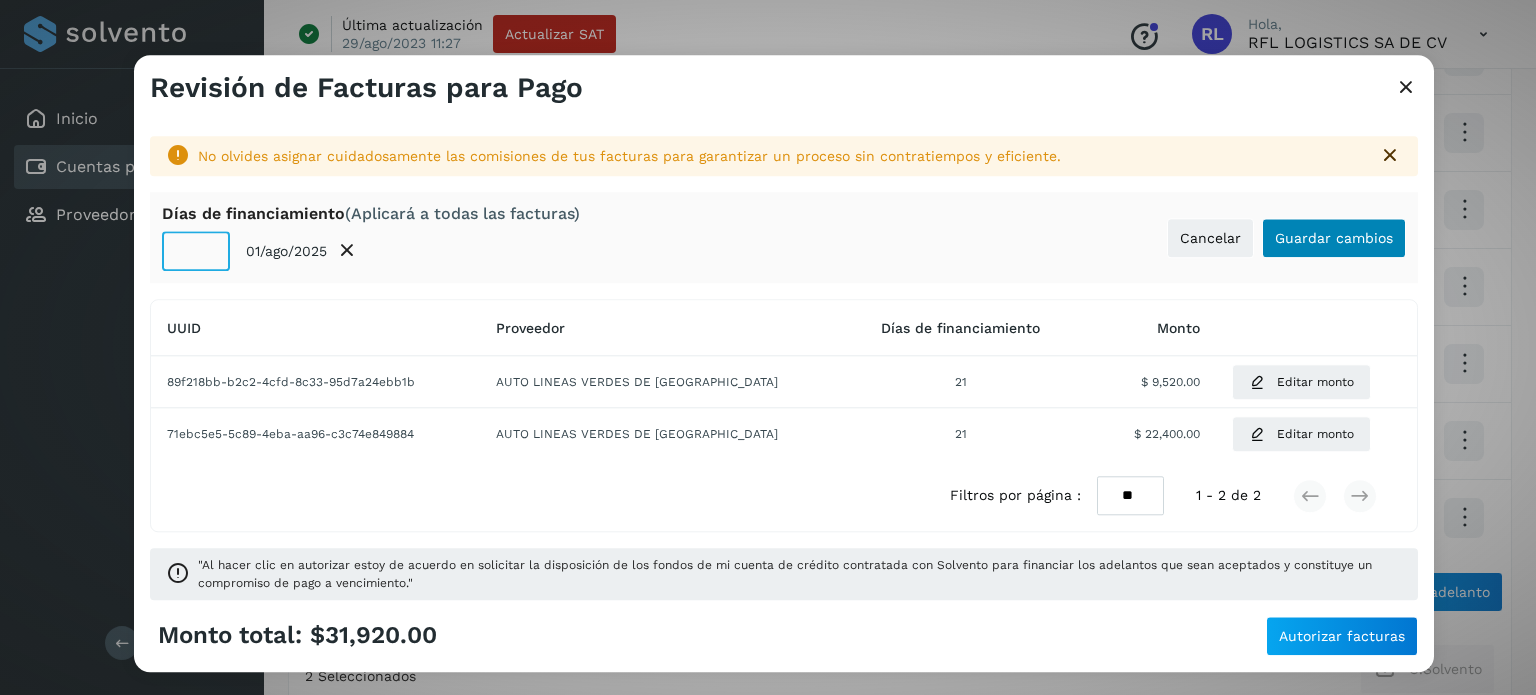 type on "**" 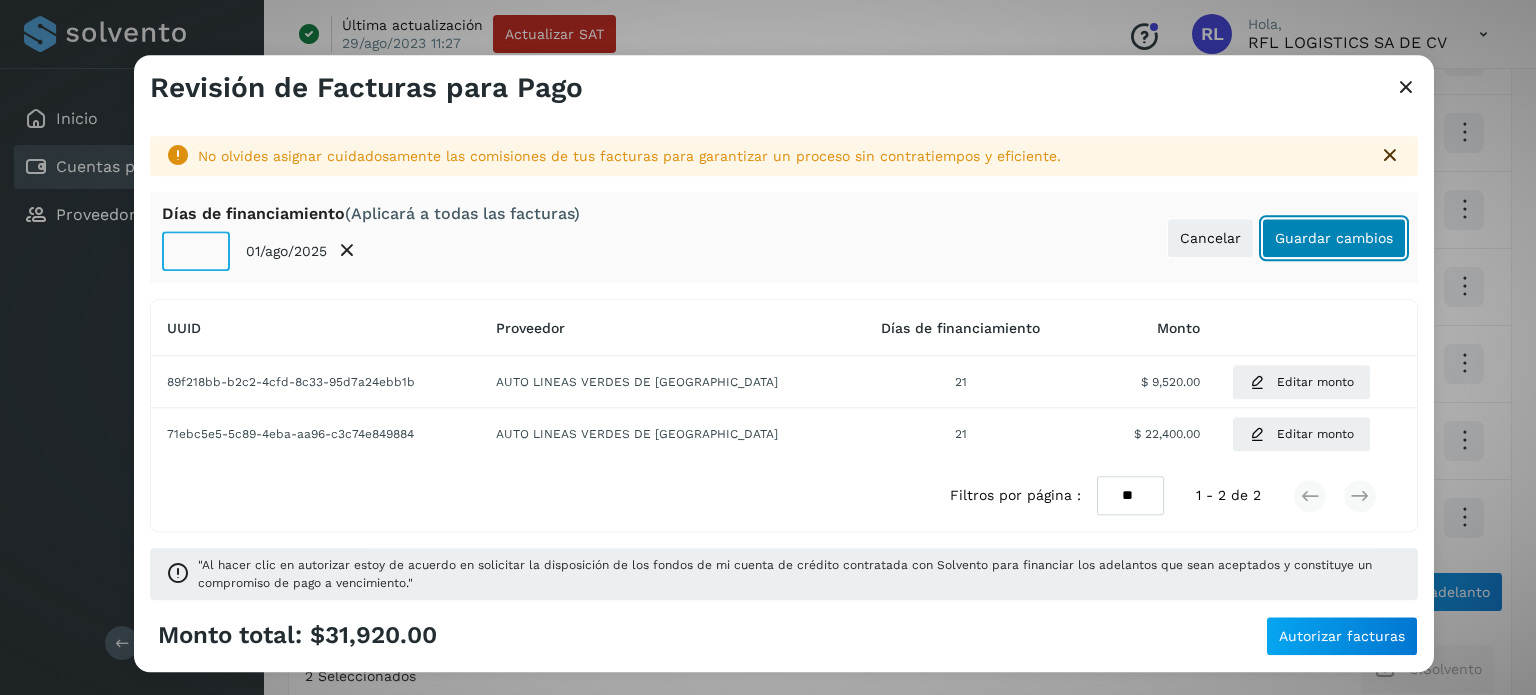 click on "Guardar cambios" 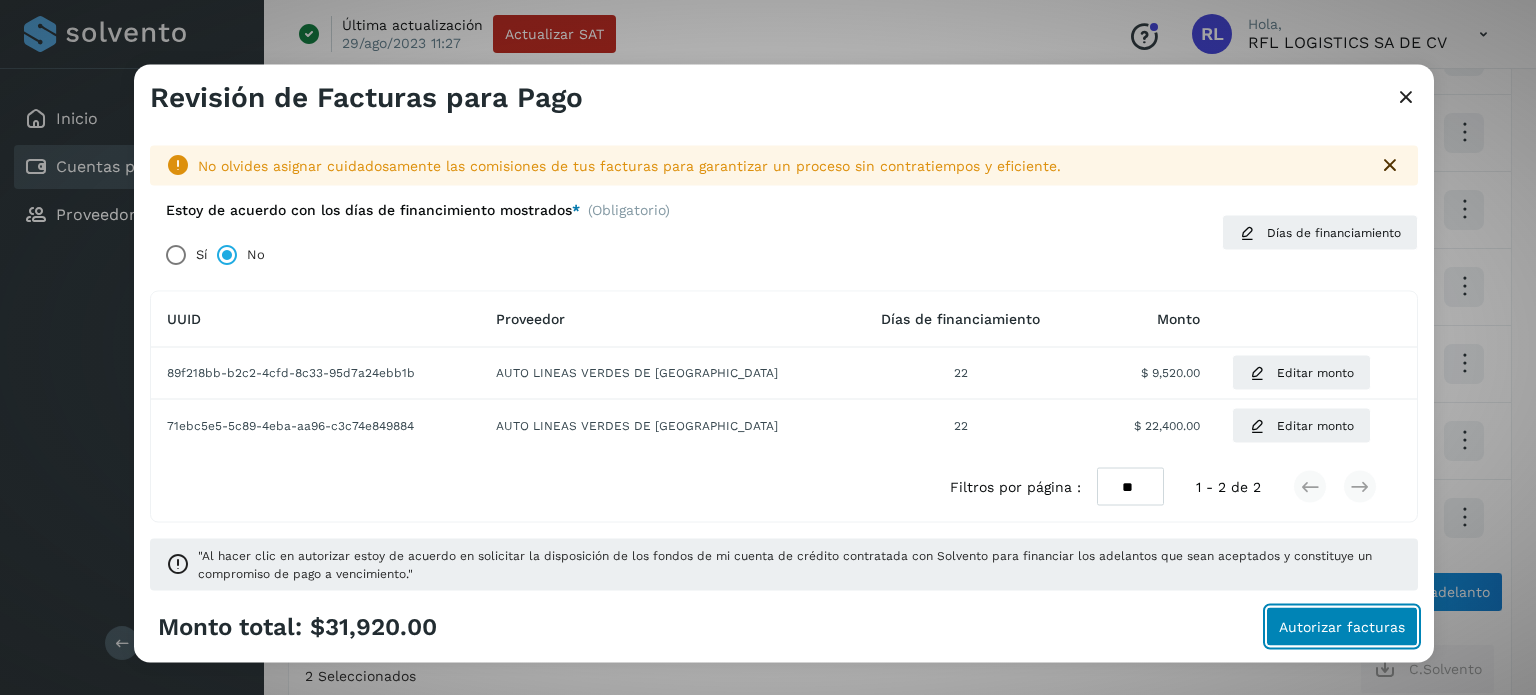 click on "Autorizar facturas" 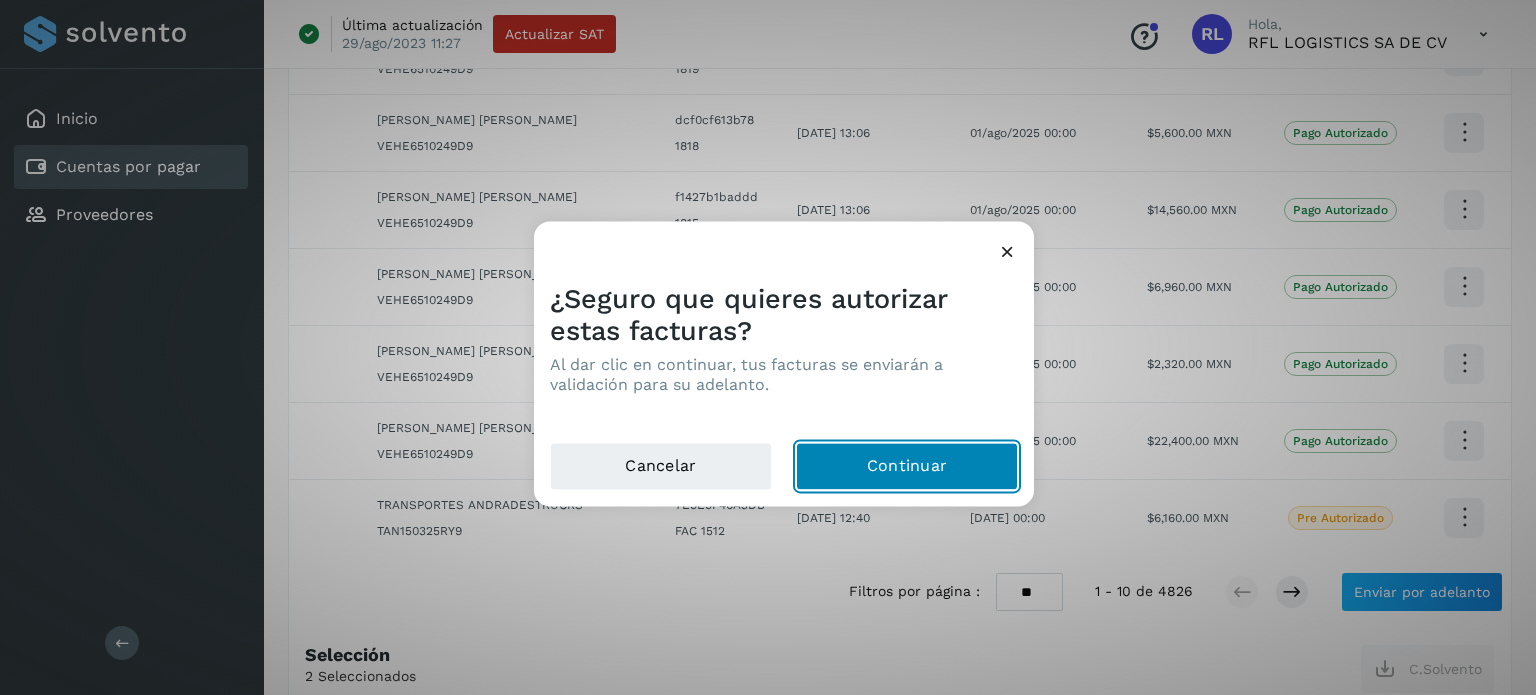 click on "Continuar" 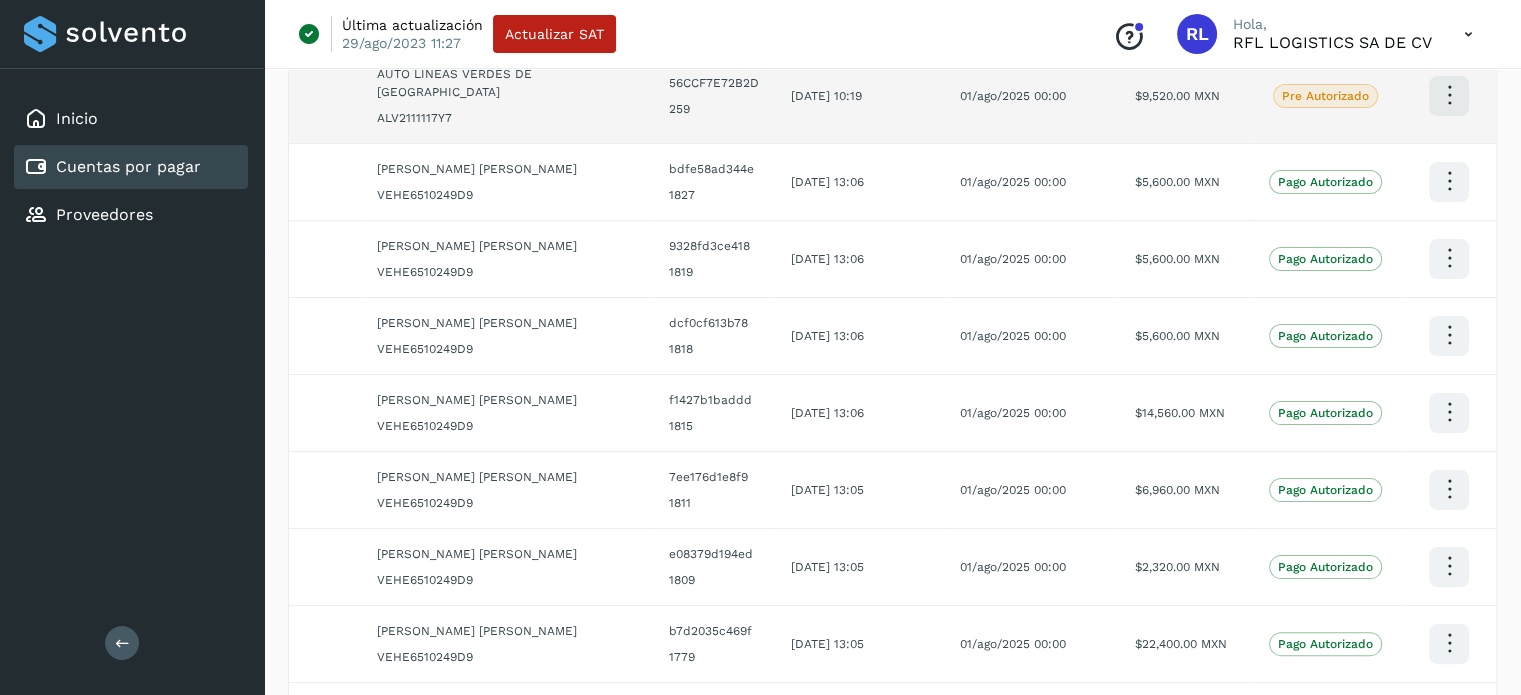 scroll, scrollTop: 0, scrollLeft: 0, axis: both 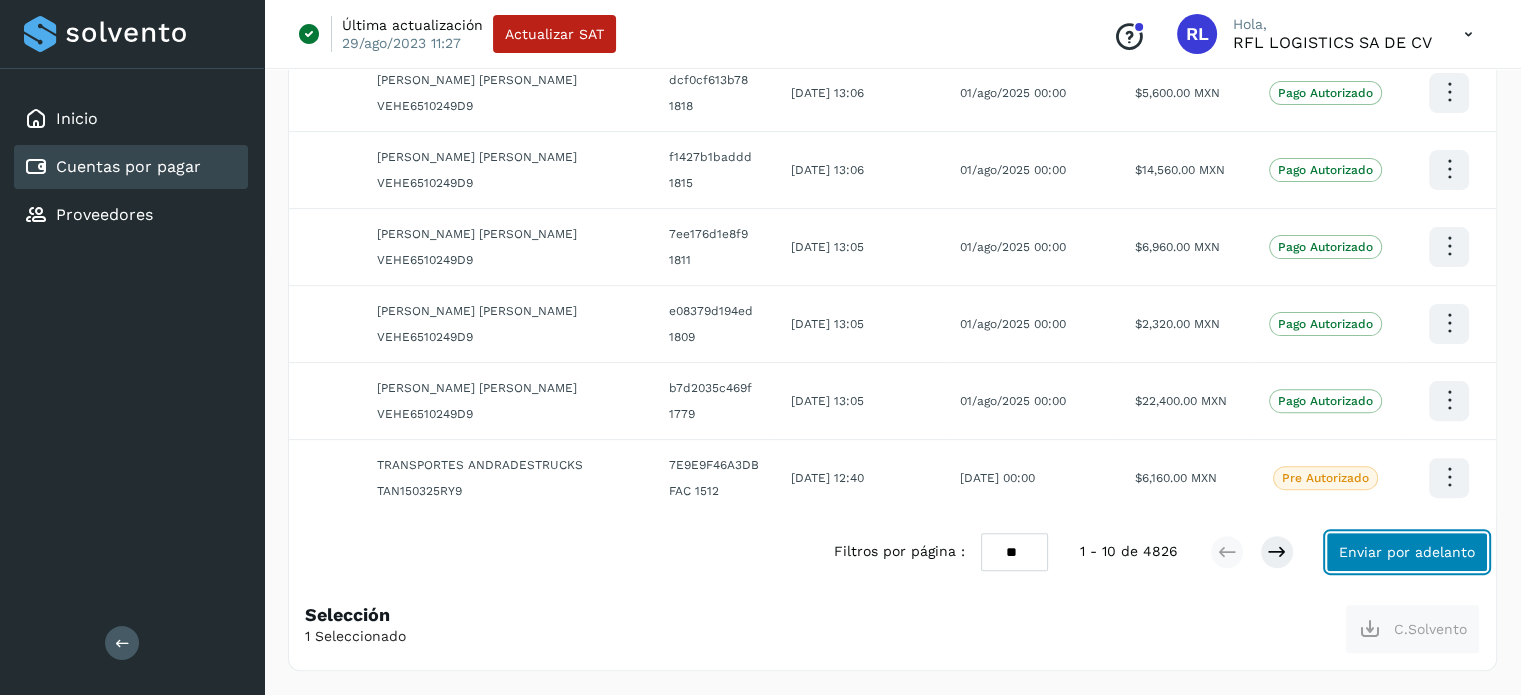 click on "Enviar por adelanto" 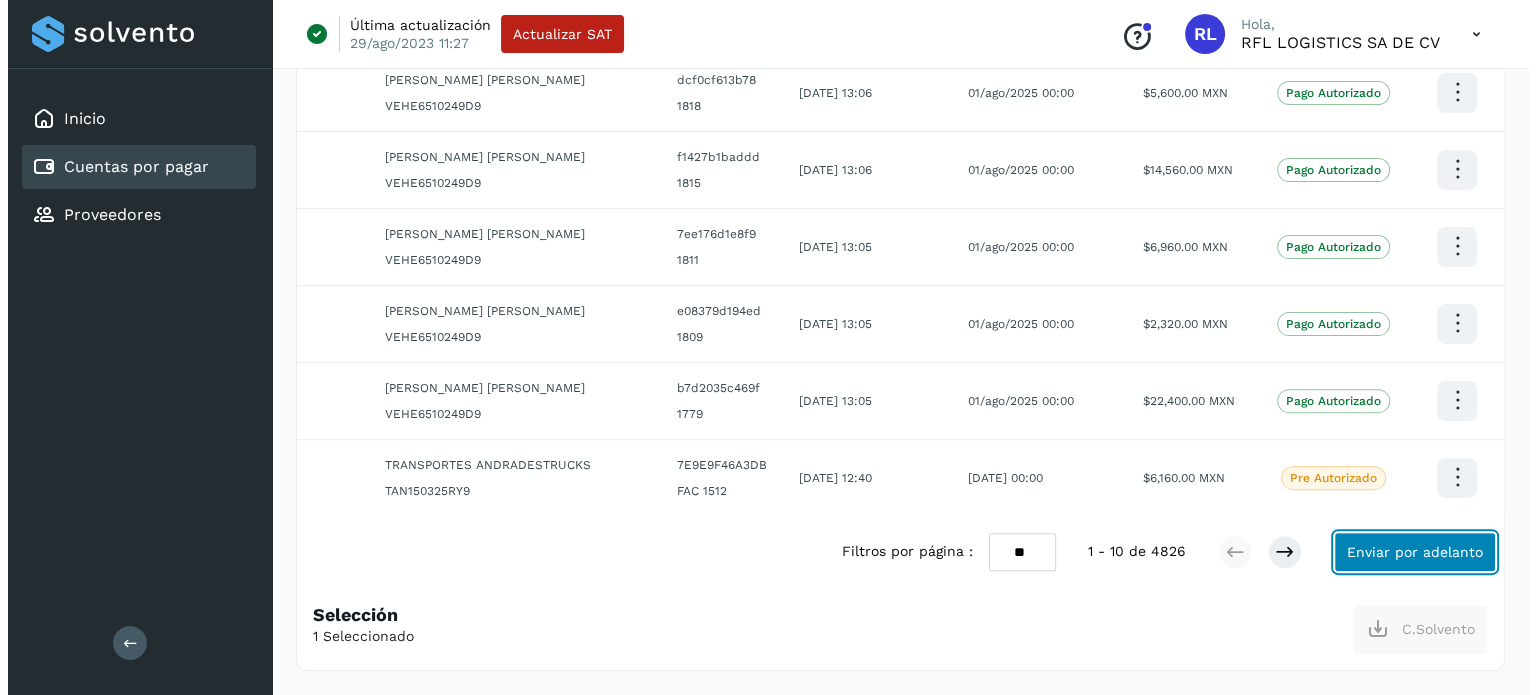 scroll, scrollTop: 527, scrollLeft: 0, axis: vertical 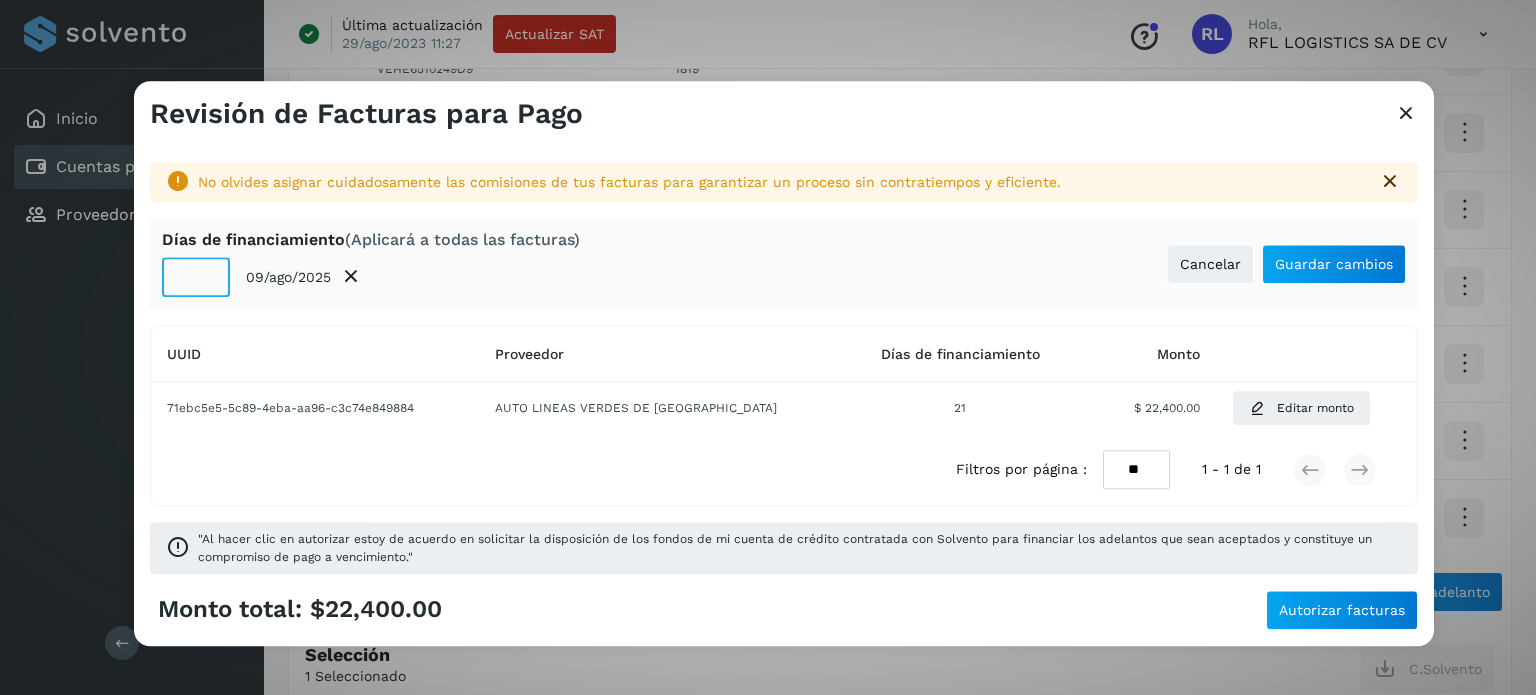 click on "**" 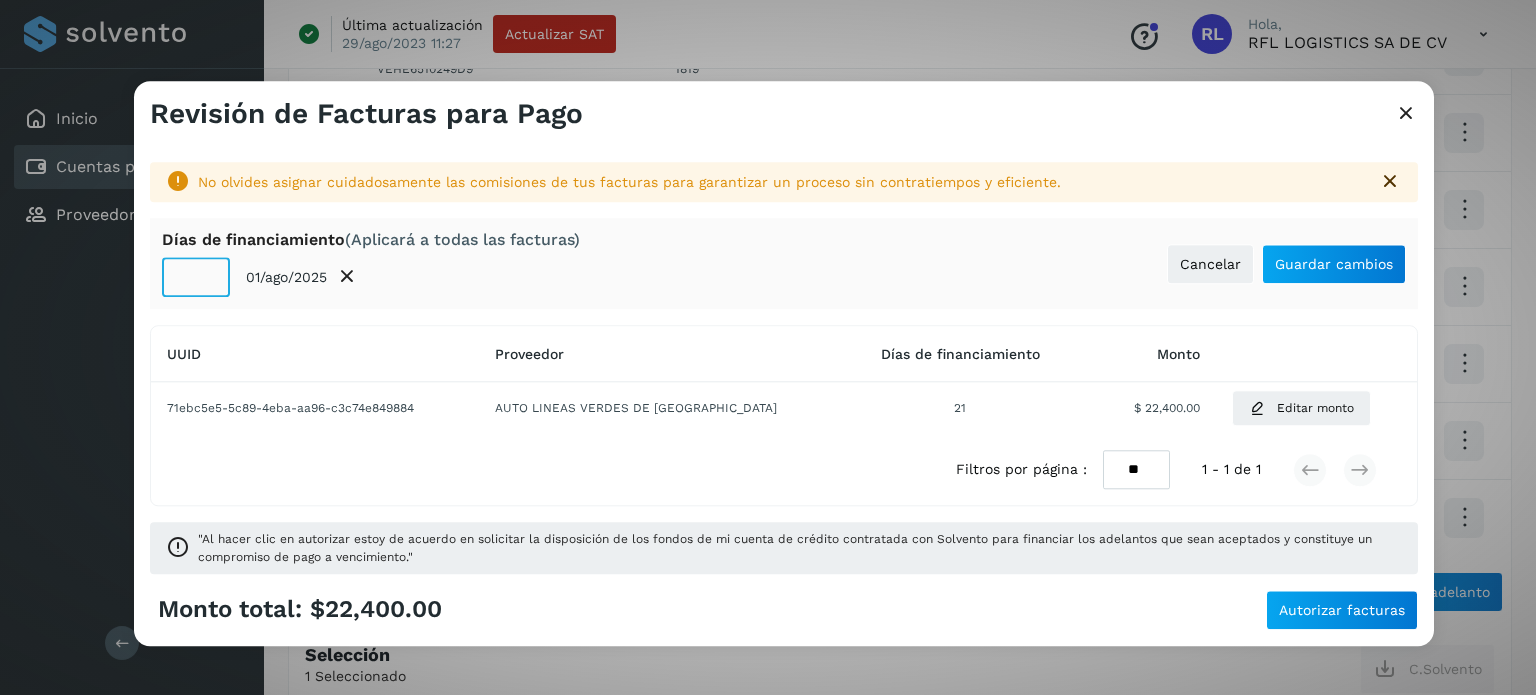 type on "**" 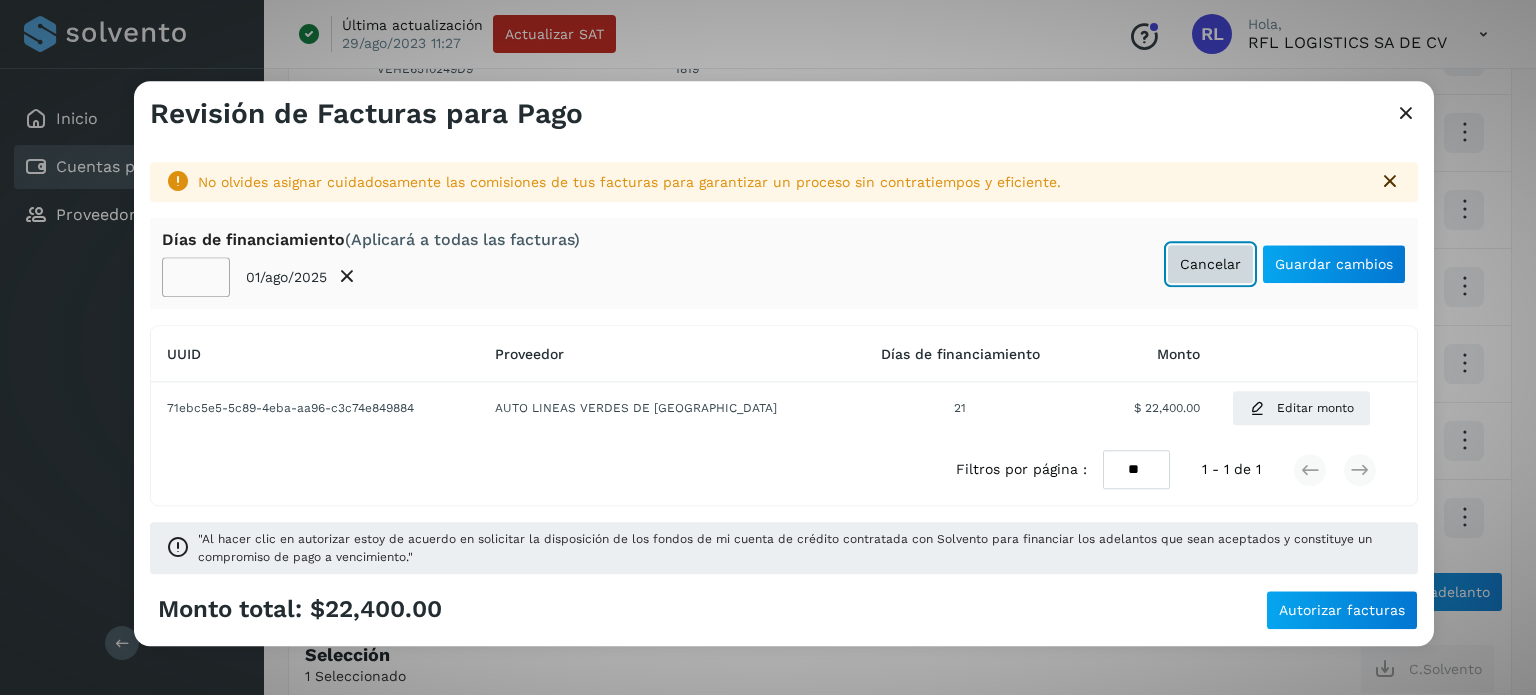 type 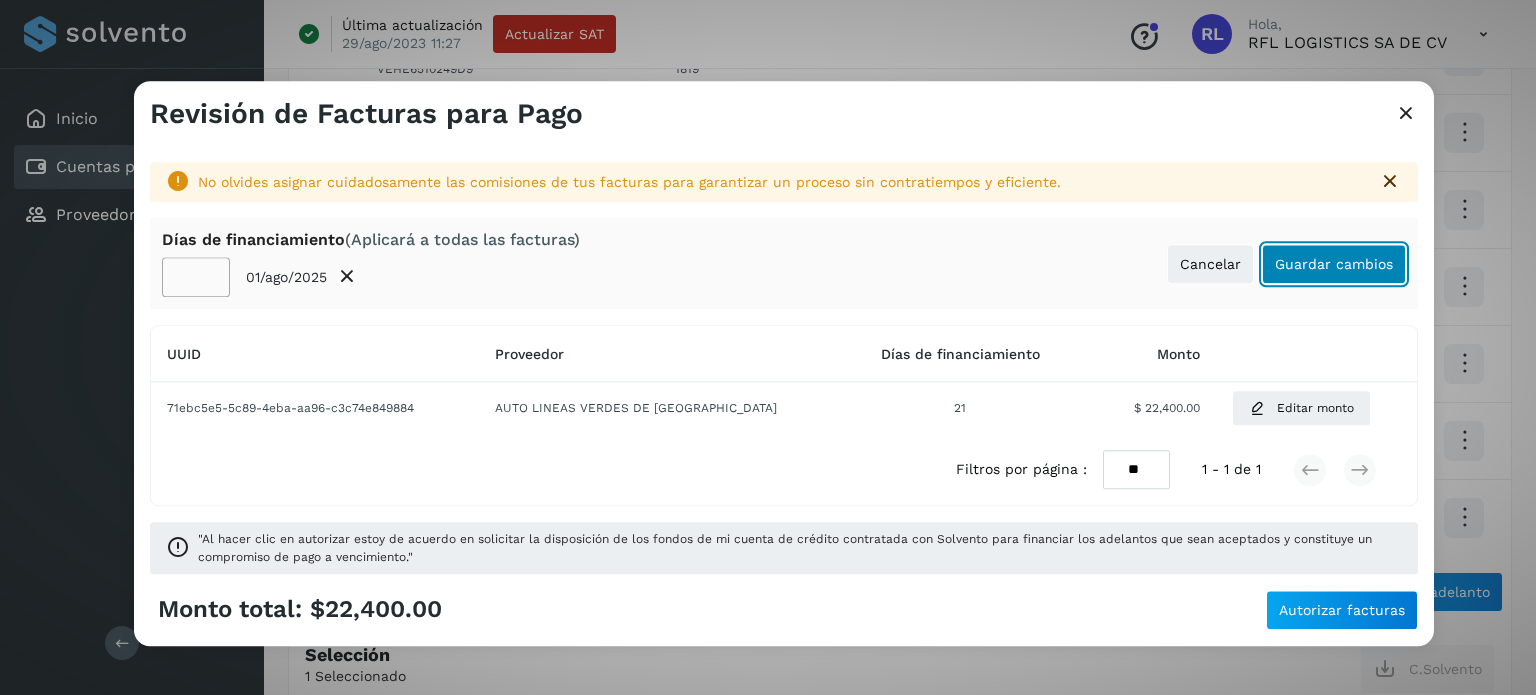click on "Guardar cambios" at bounding box center [1334, 264] 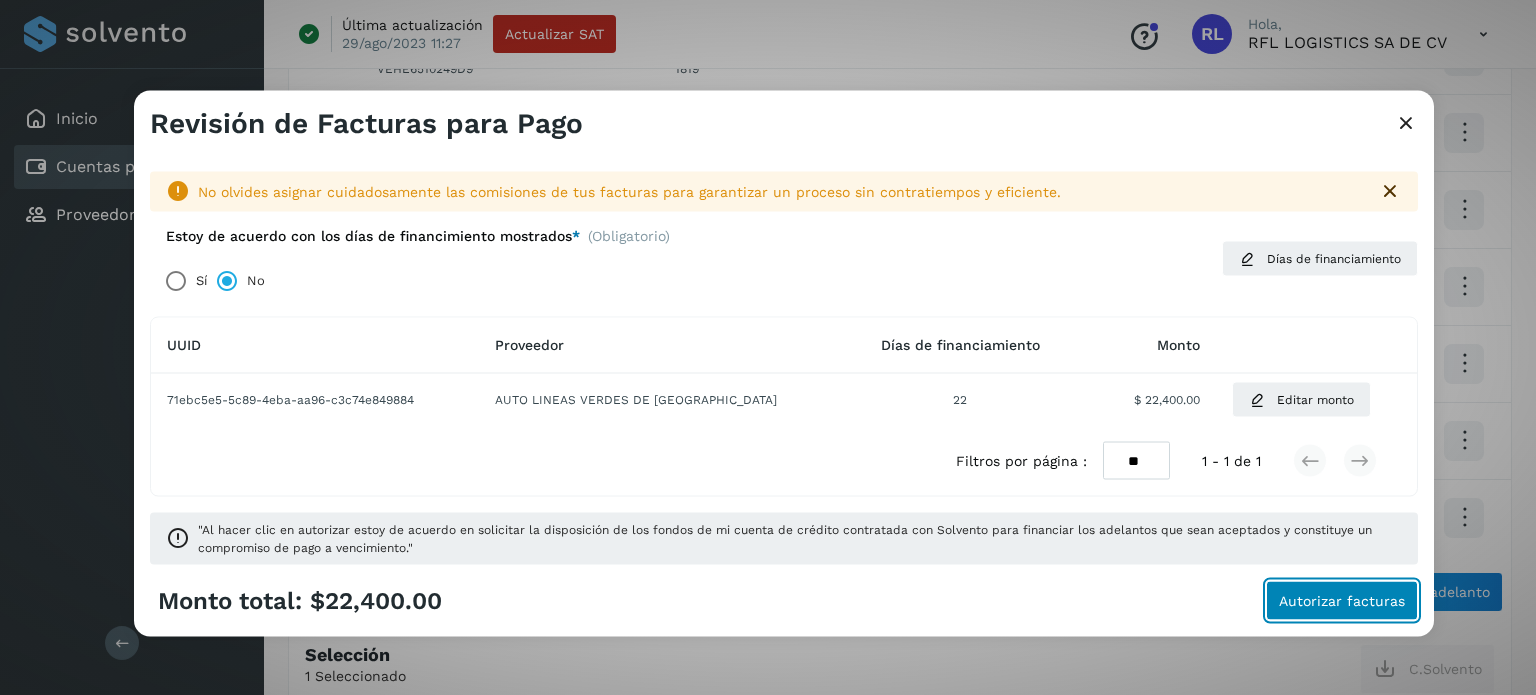 click on "Autorizar facturas" 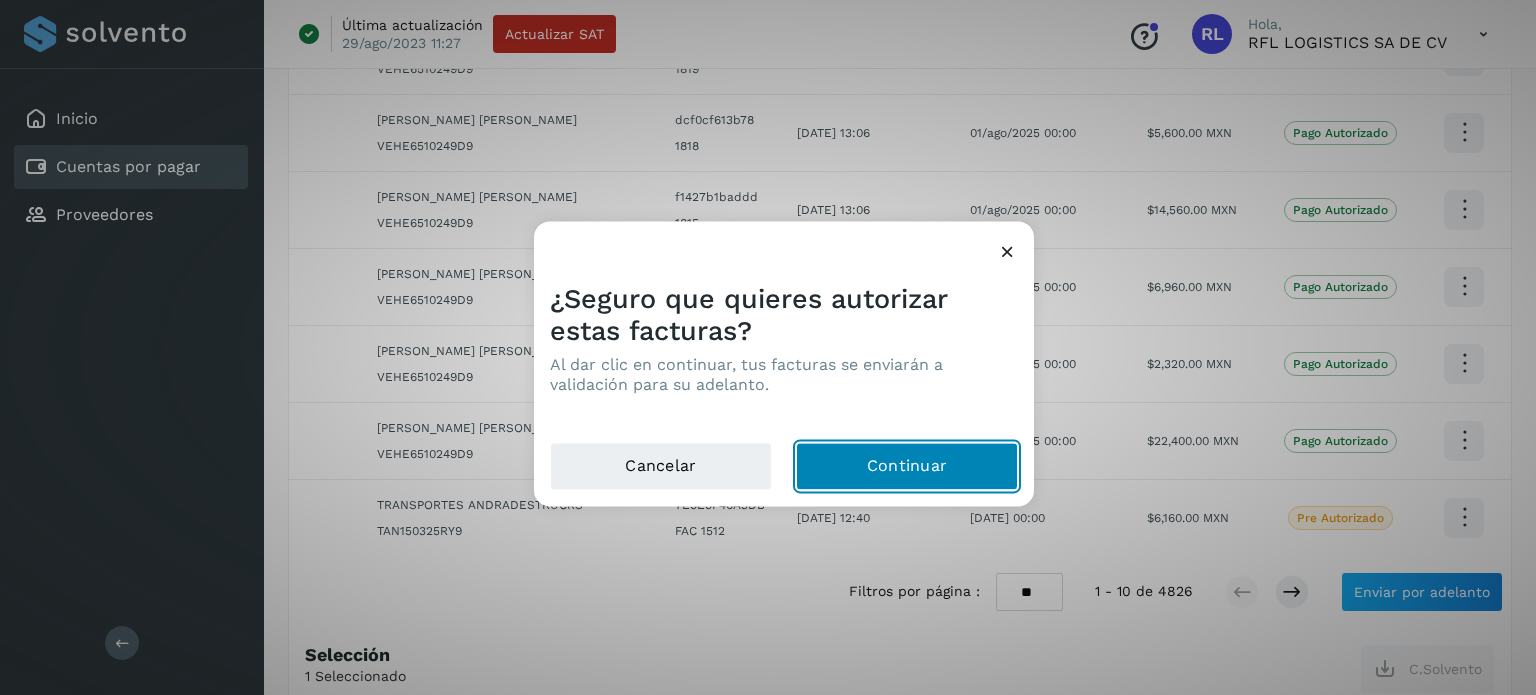 click on "Continuar" 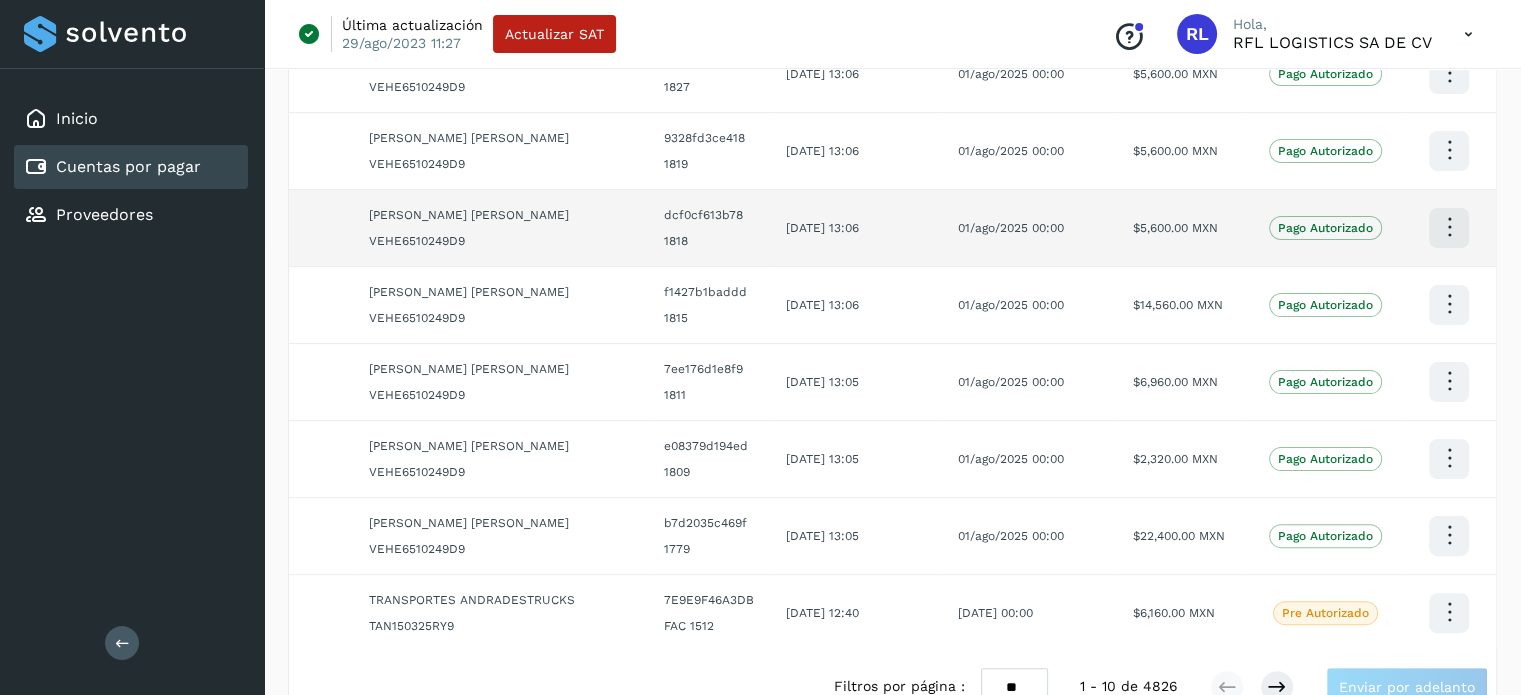 scroll, scrollTop: 0, scrollLeft: 0, axis: both 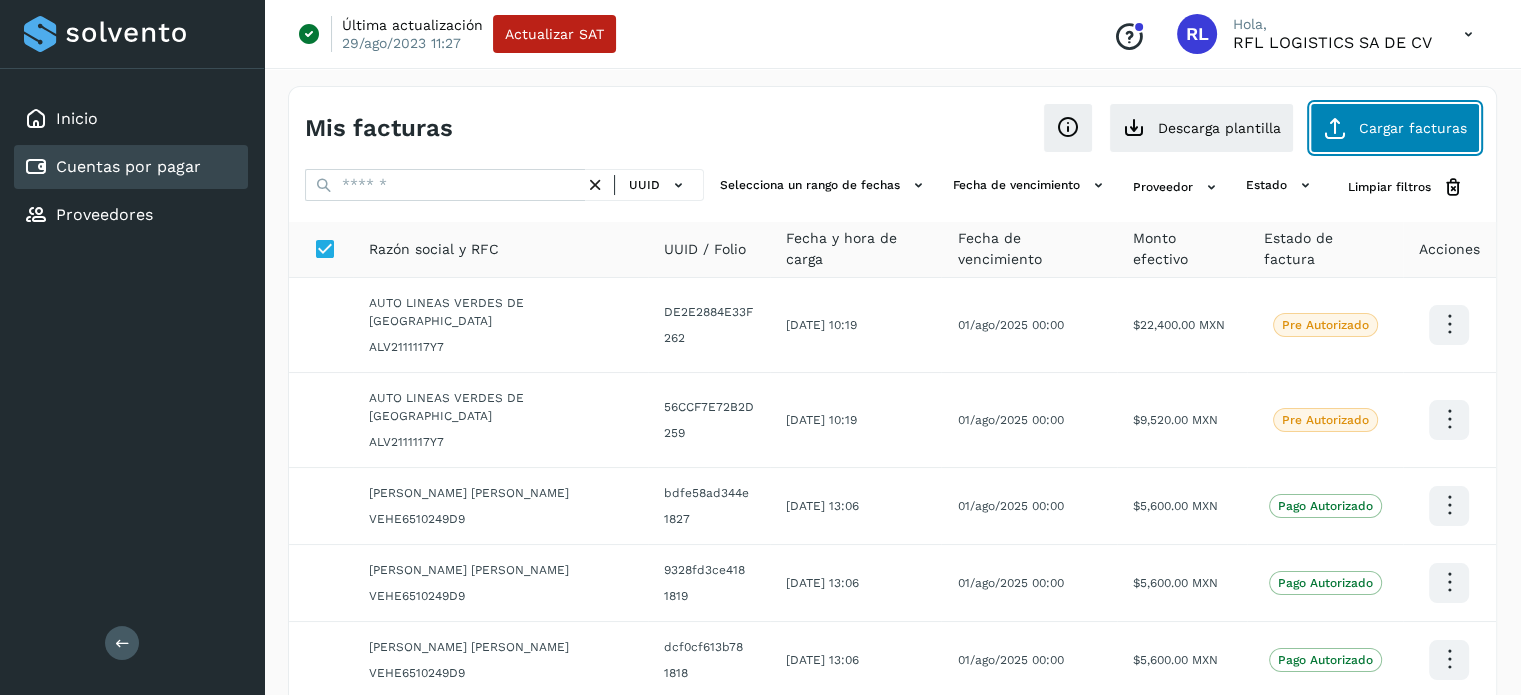 click on "Cargar facturas" 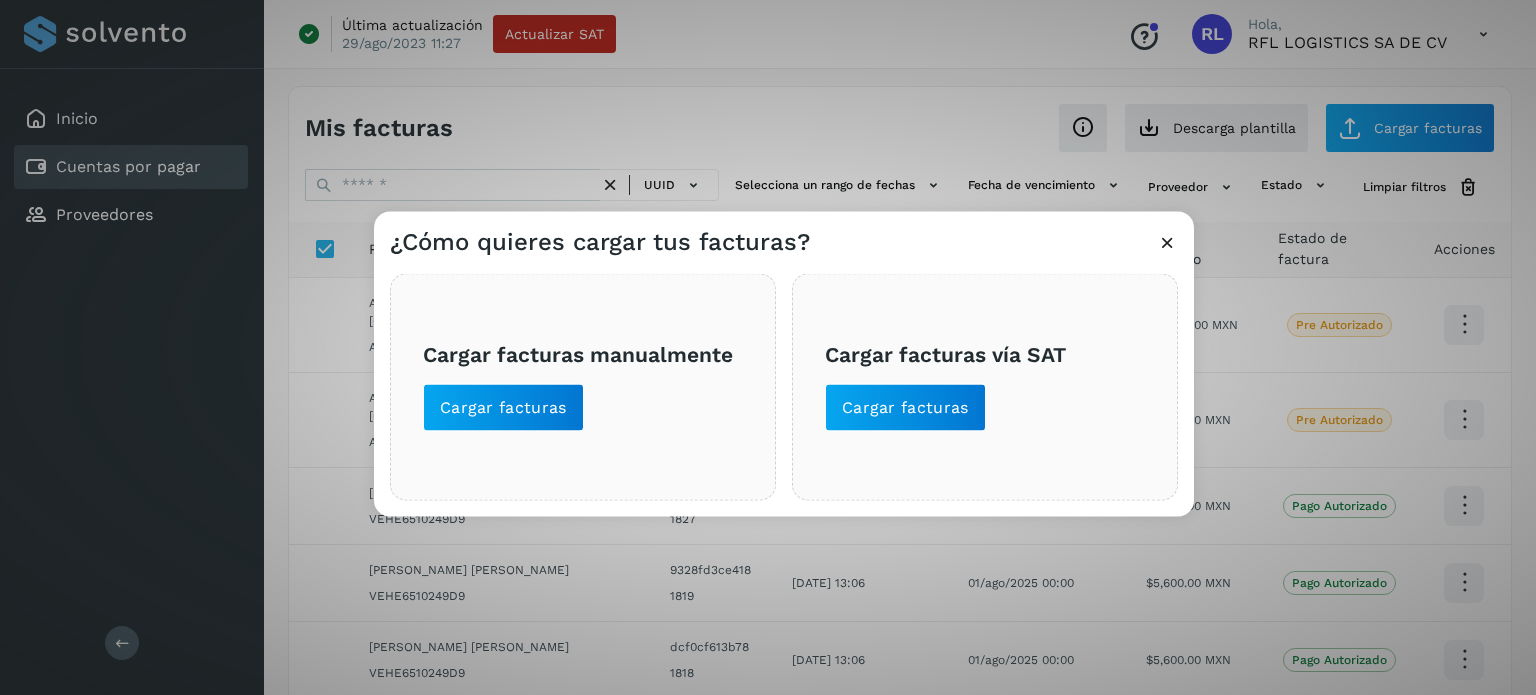 click on "Cargar facturas vía SAT Cargar facturas" at bounding box center [985, 386] 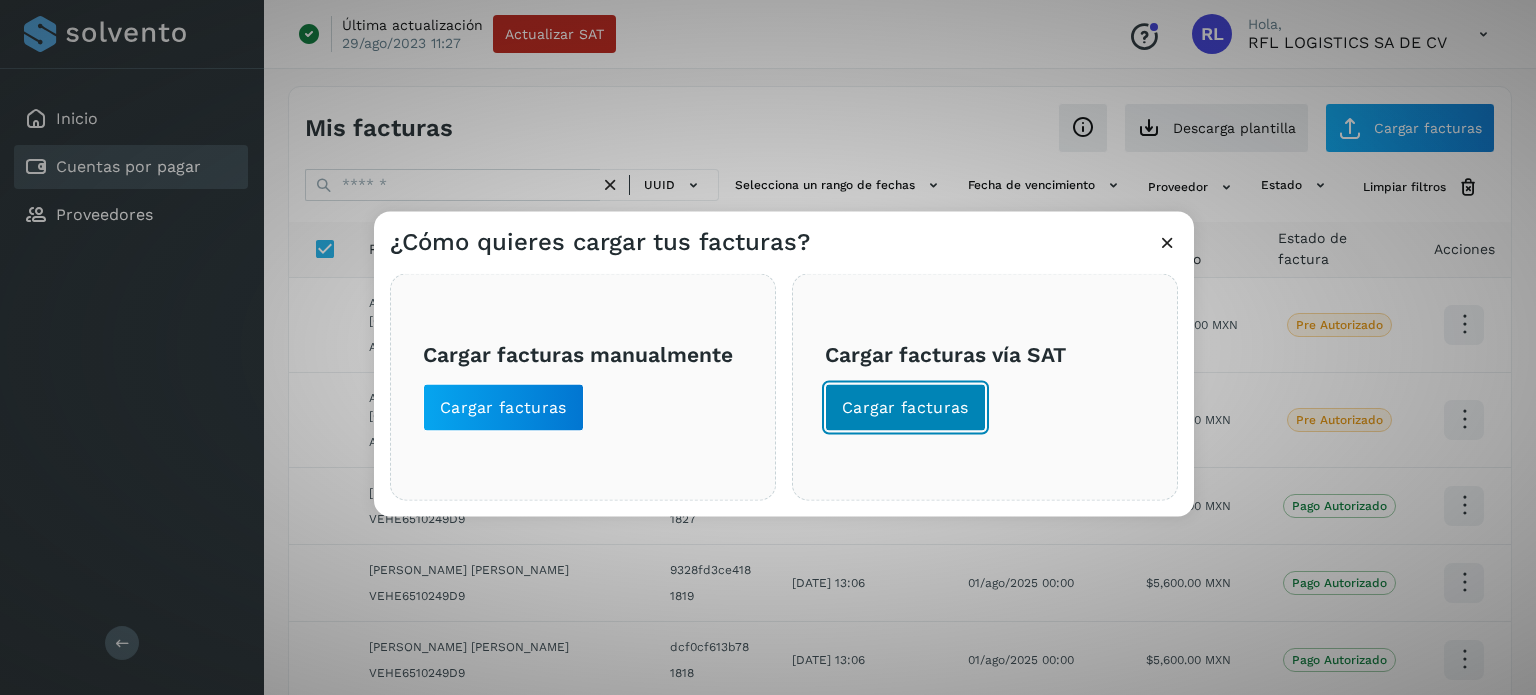 click on "Cargar facturas" 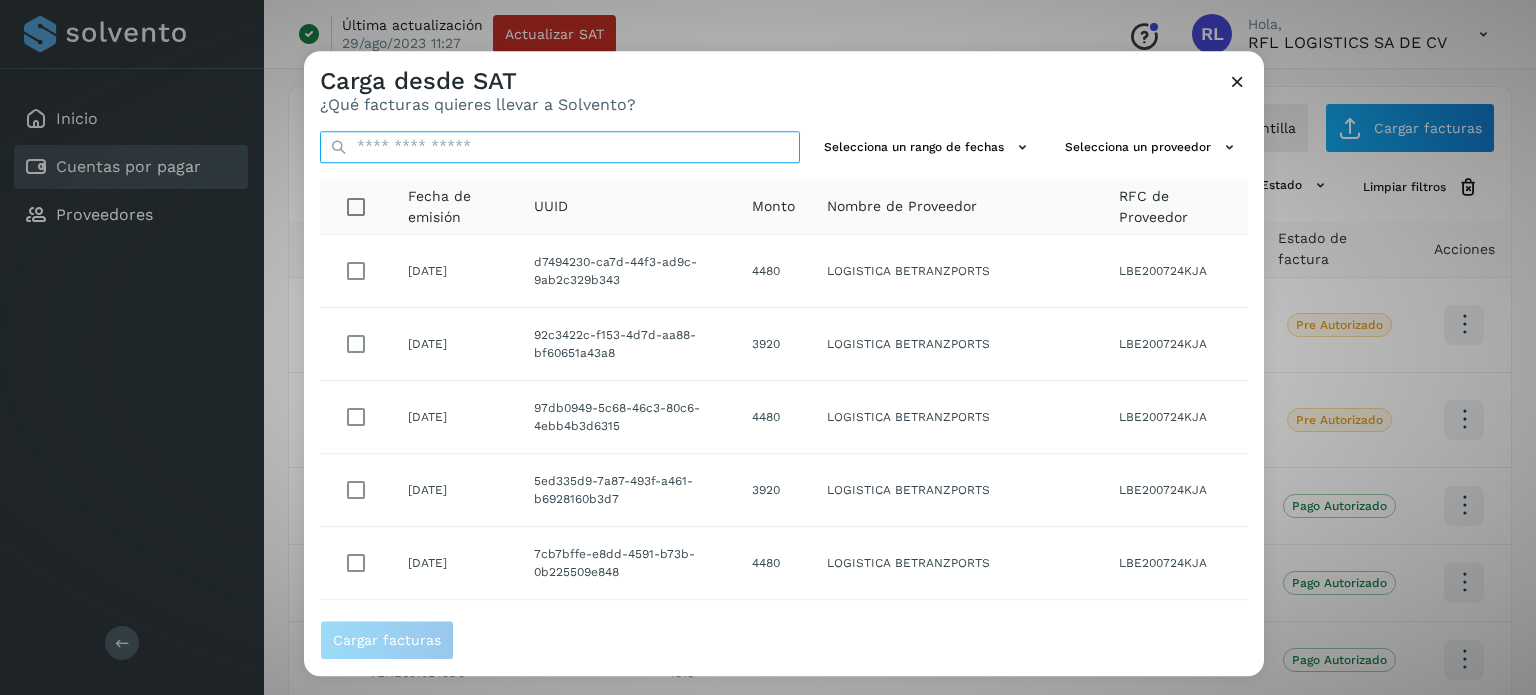 click at bounding box center [560, 147] 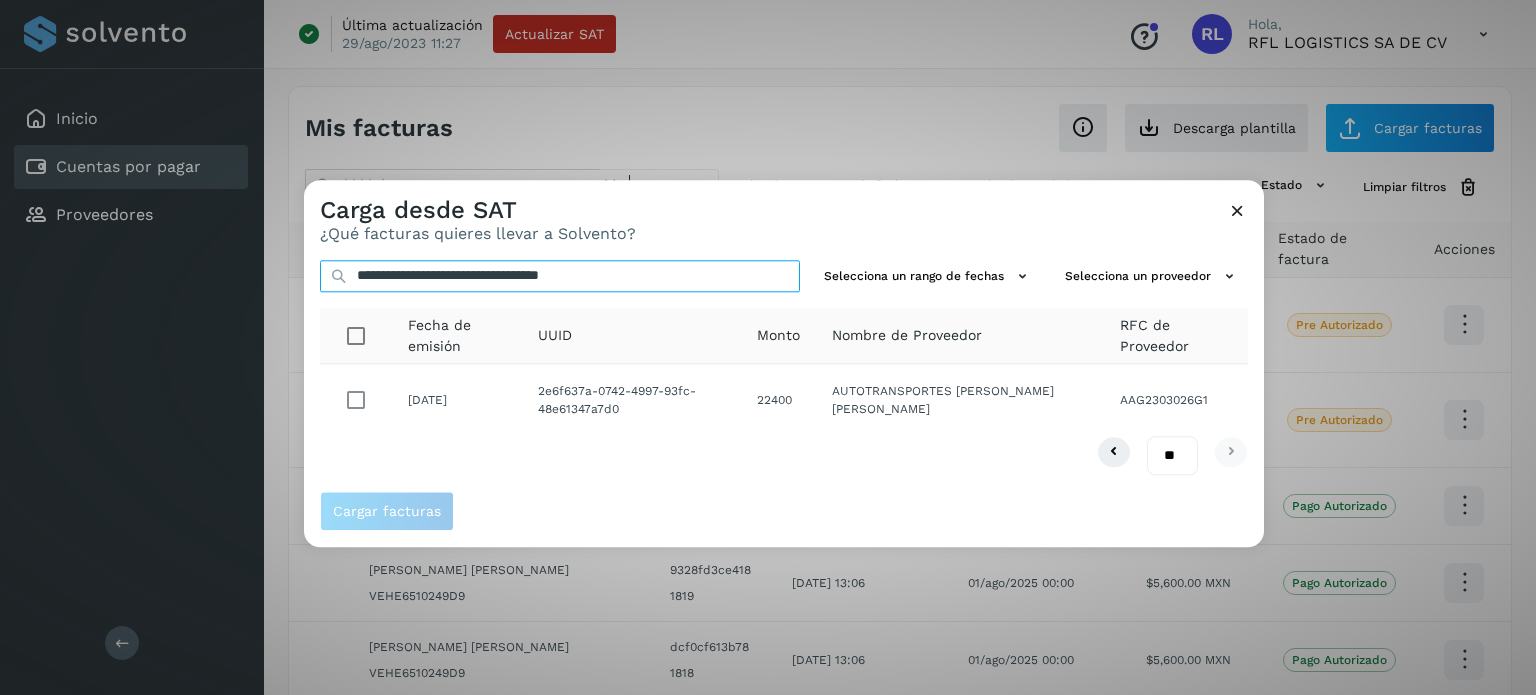 type on "**********" 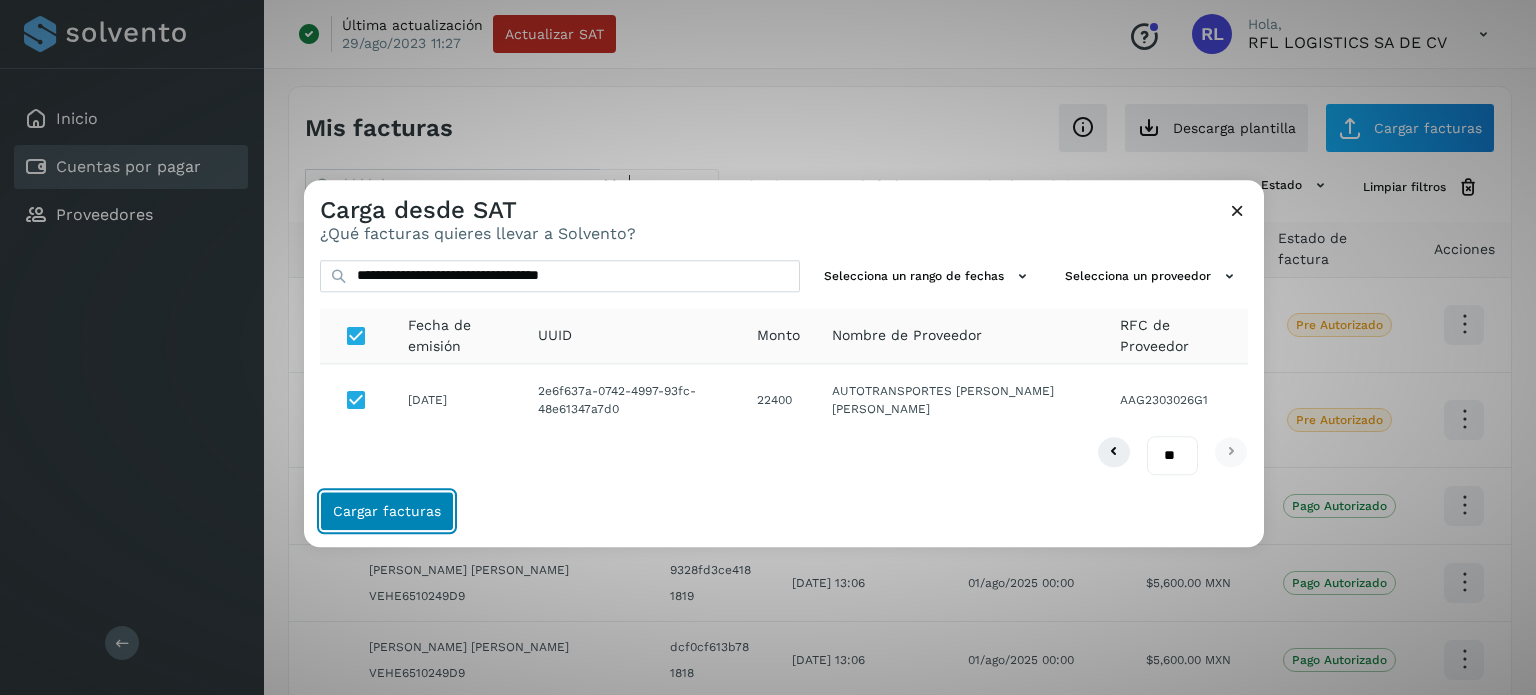 click on "Cargar facturas" 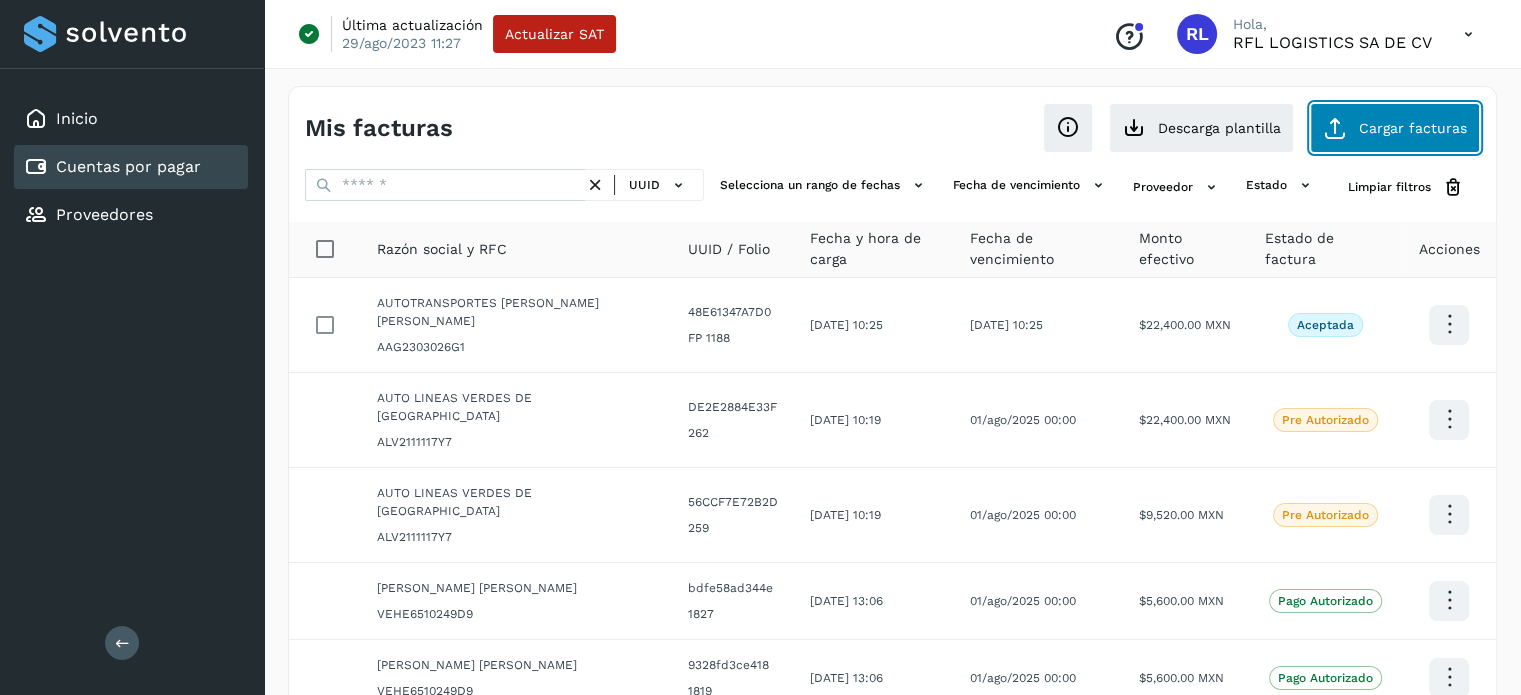 click on "Cargar facturas" 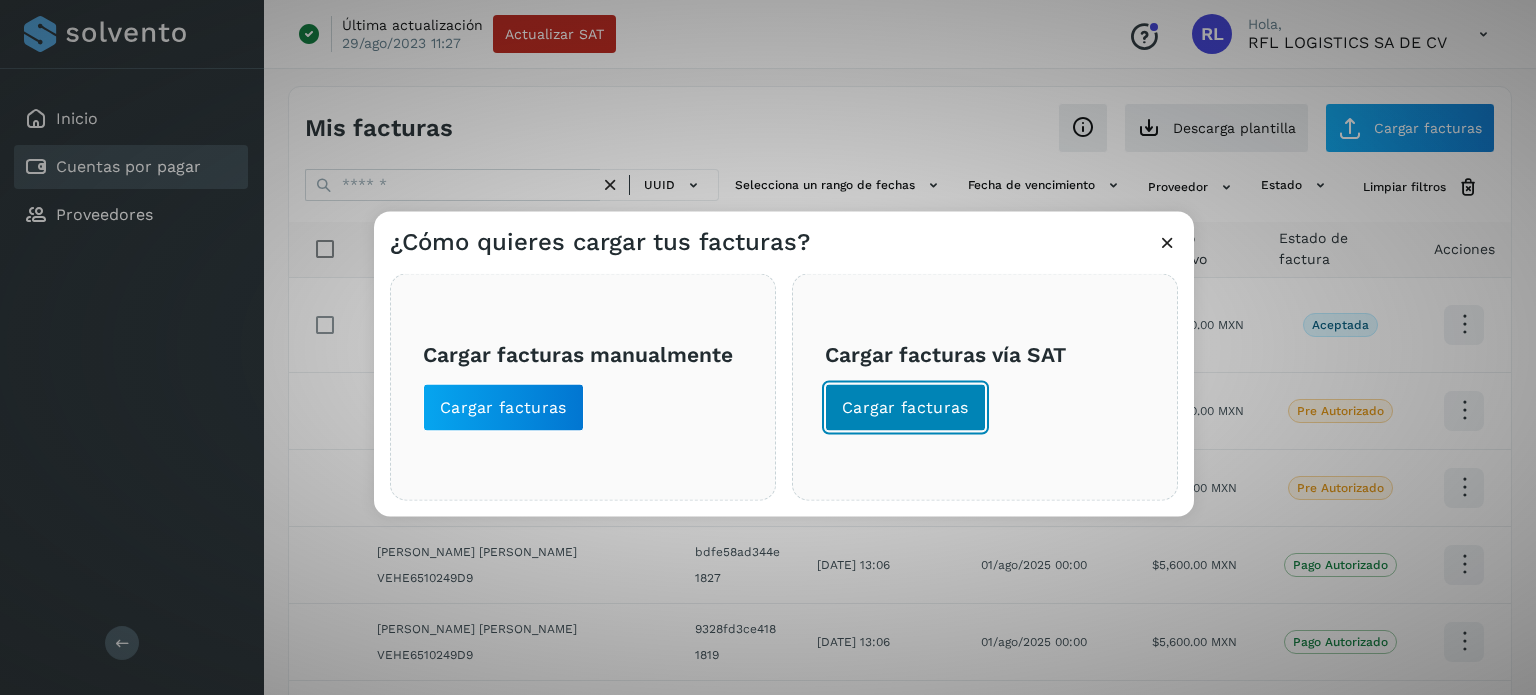 click on "Cargar facturas" 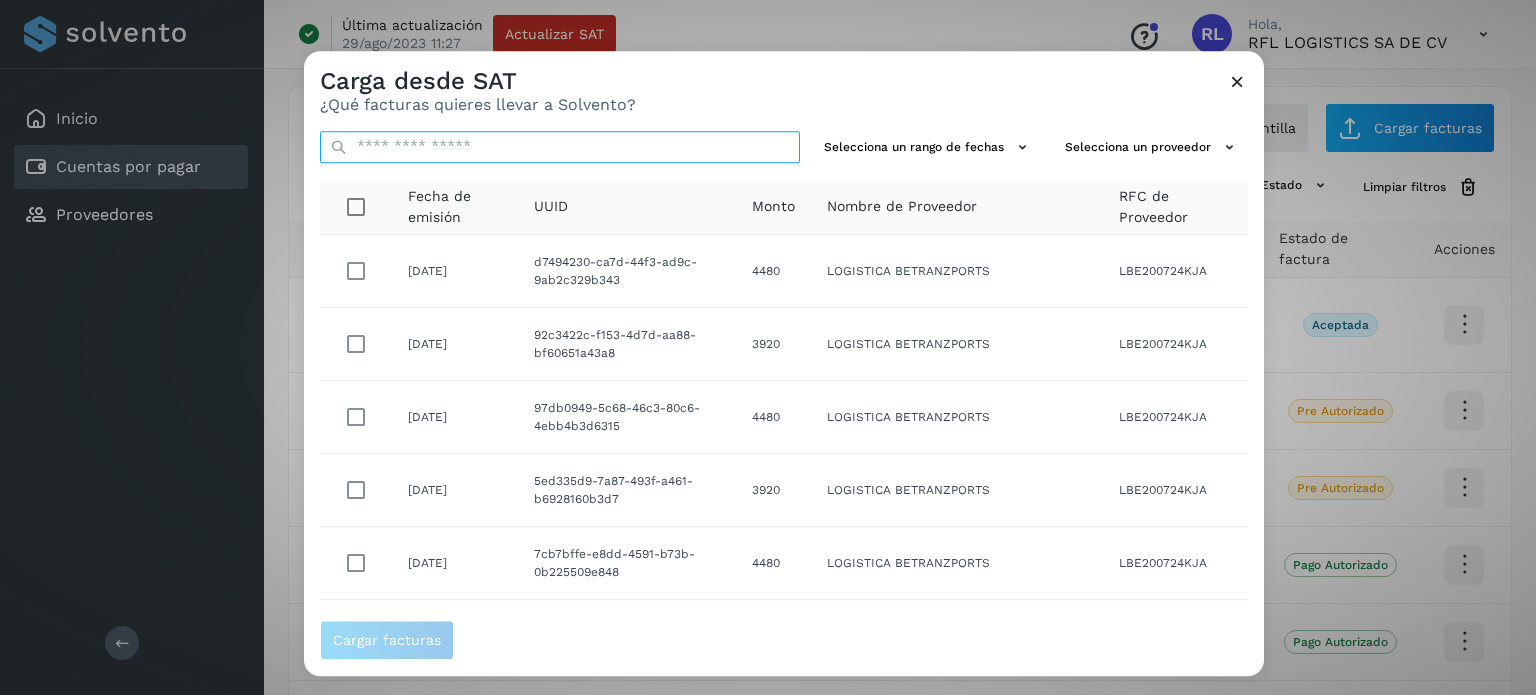 click at bounding box center [560, 147] 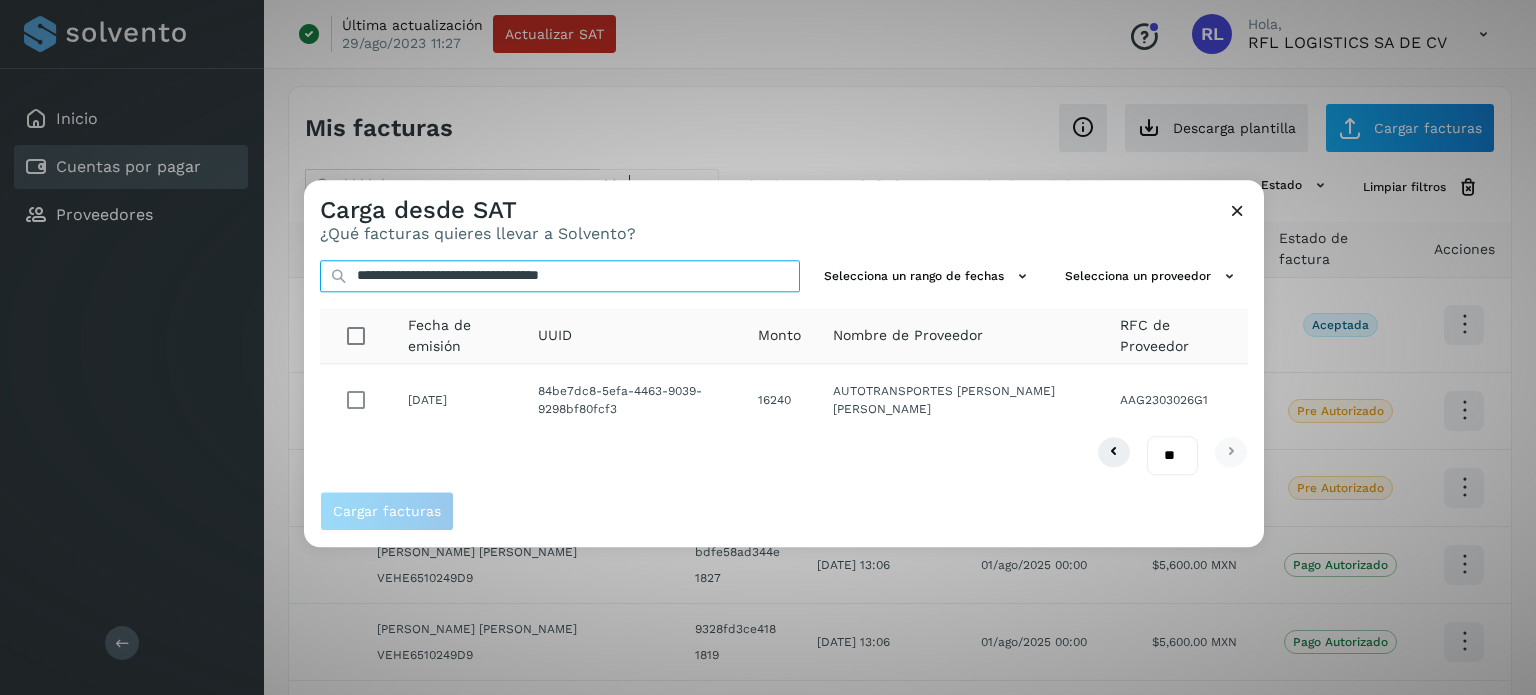 type on "**********" 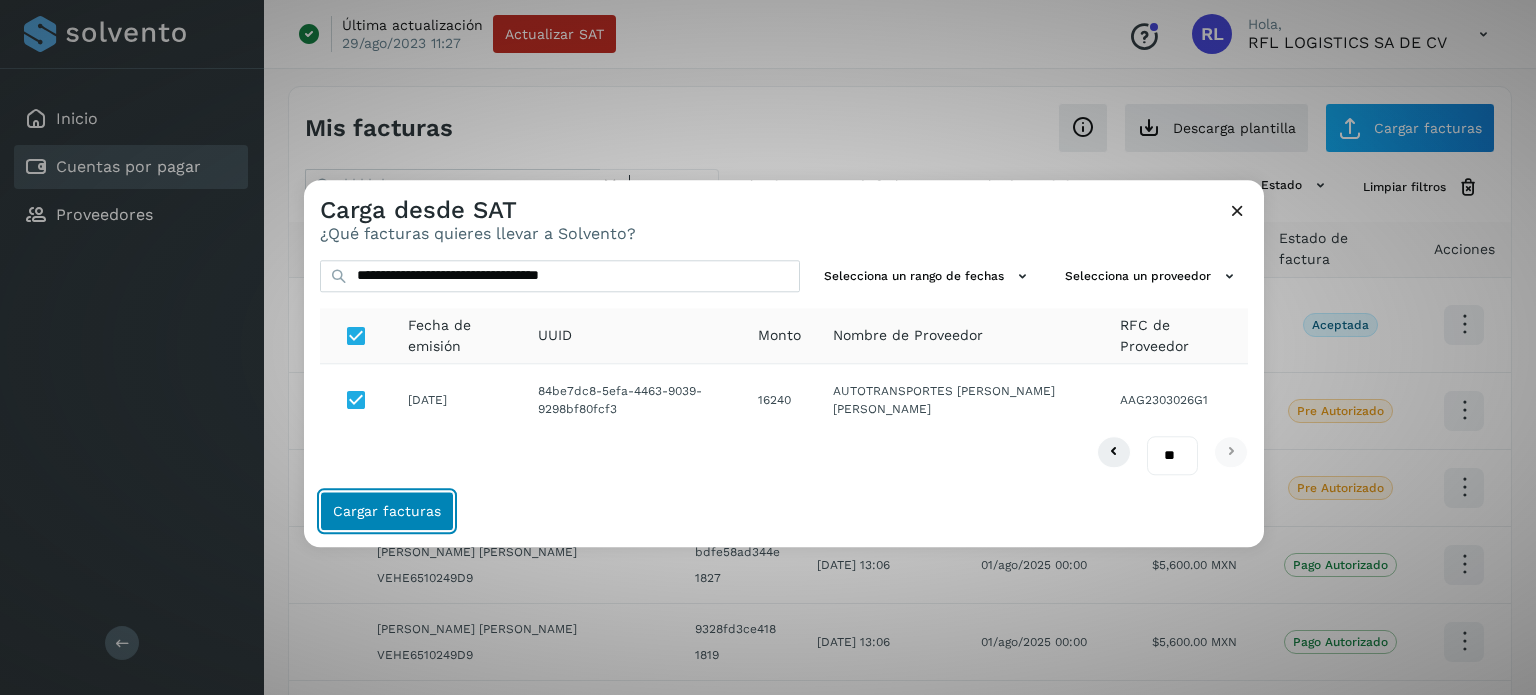 click on "Cargar facturas" 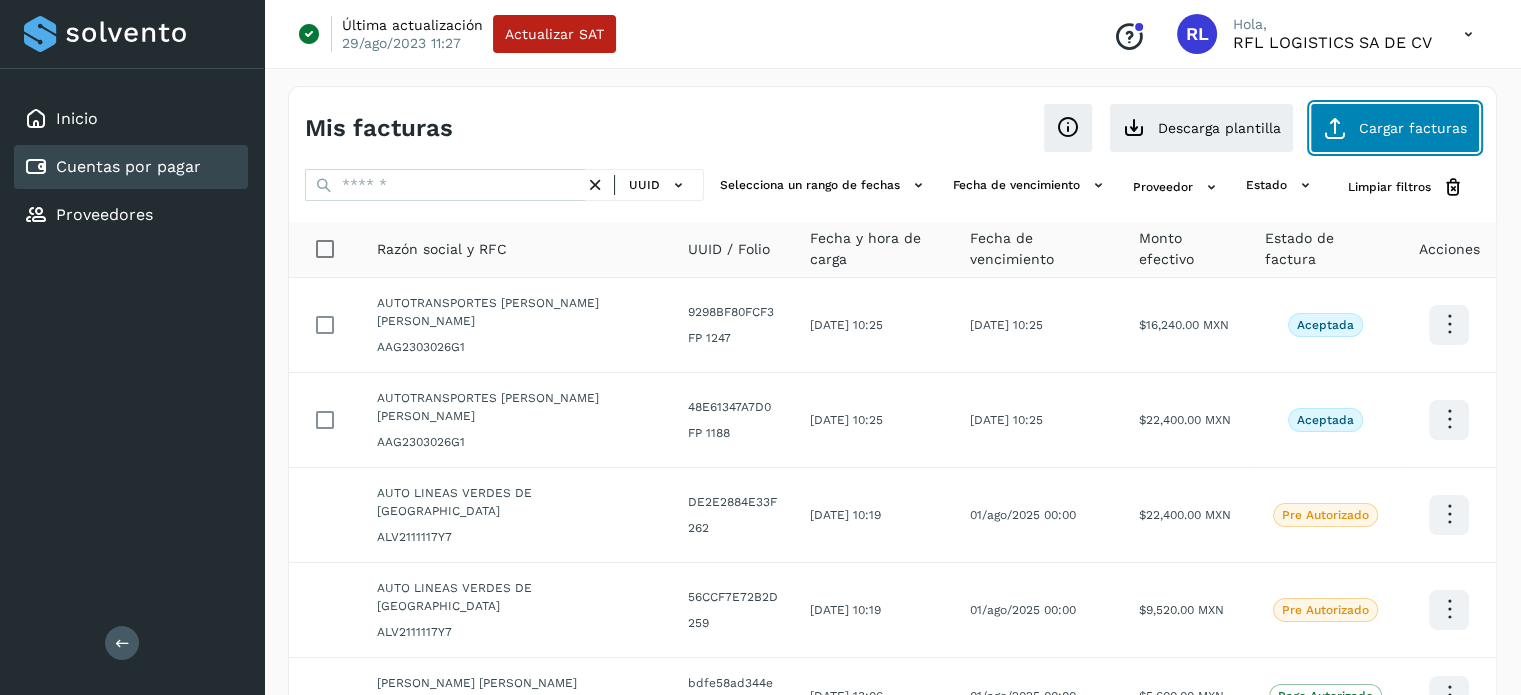 click on "Cargar facturas" 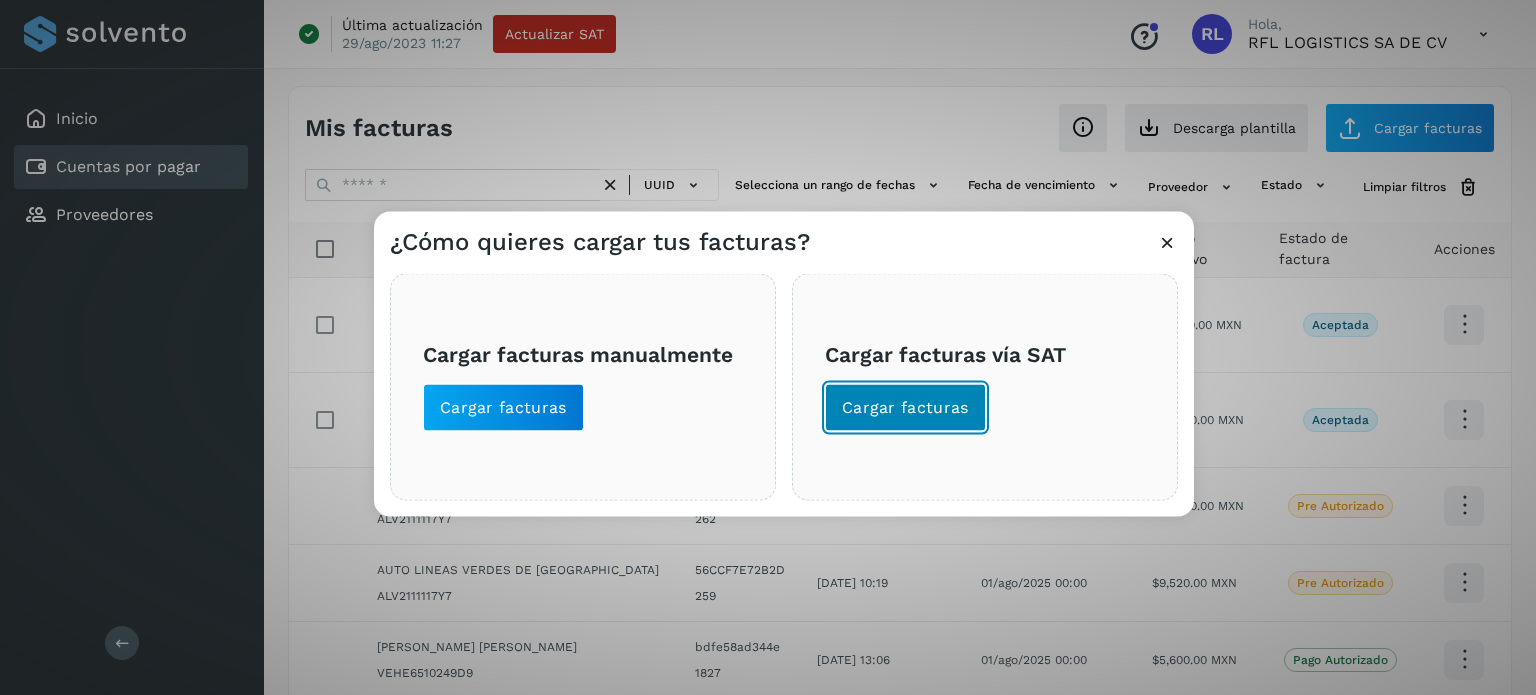 click on "Cargar facturas" 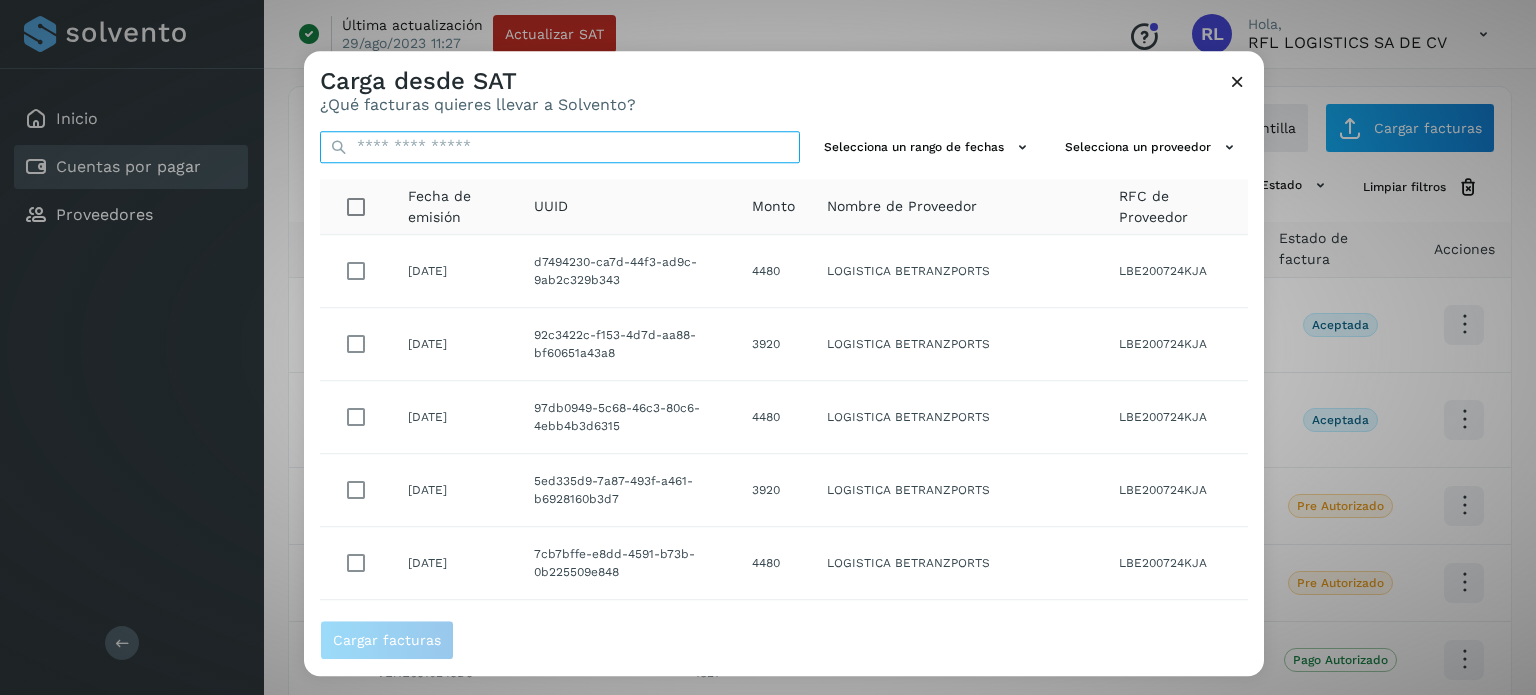 click at bounding box center (560, 147) 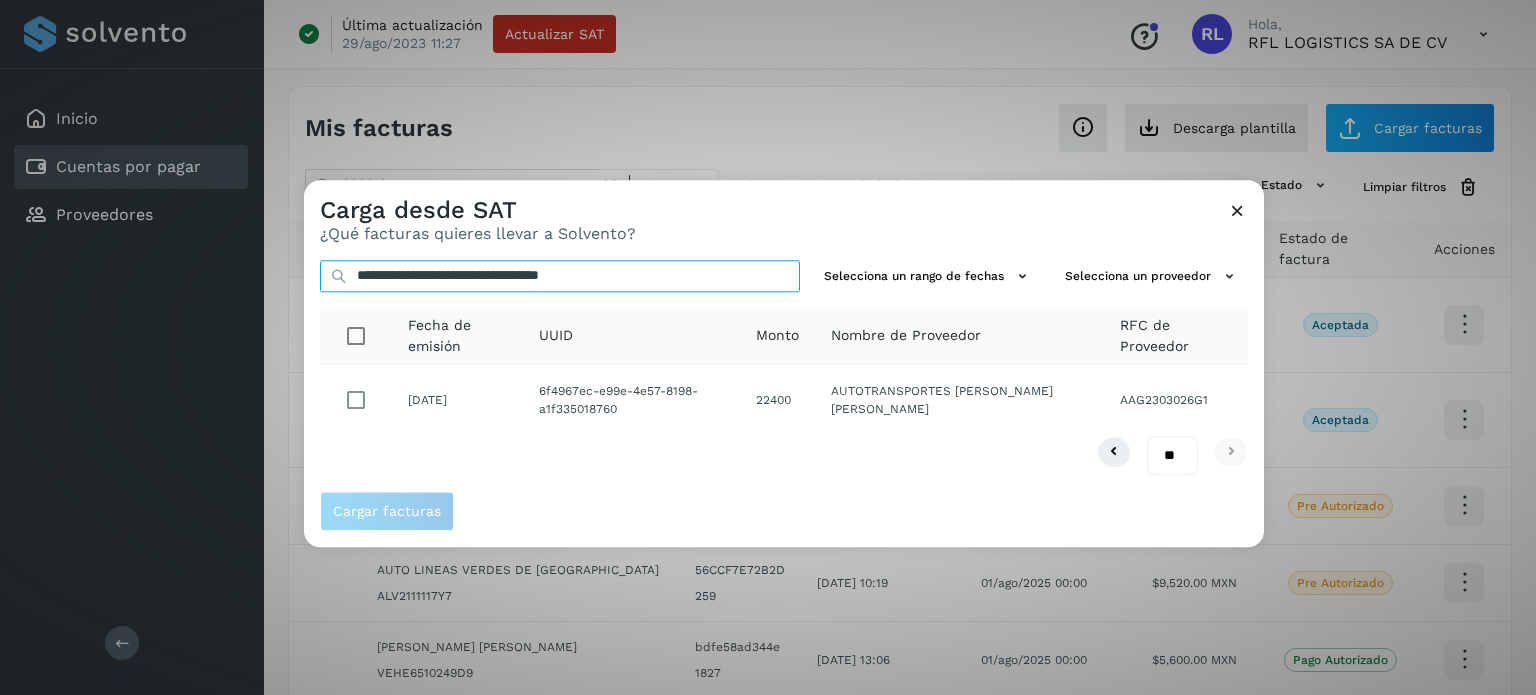 type on "**********" 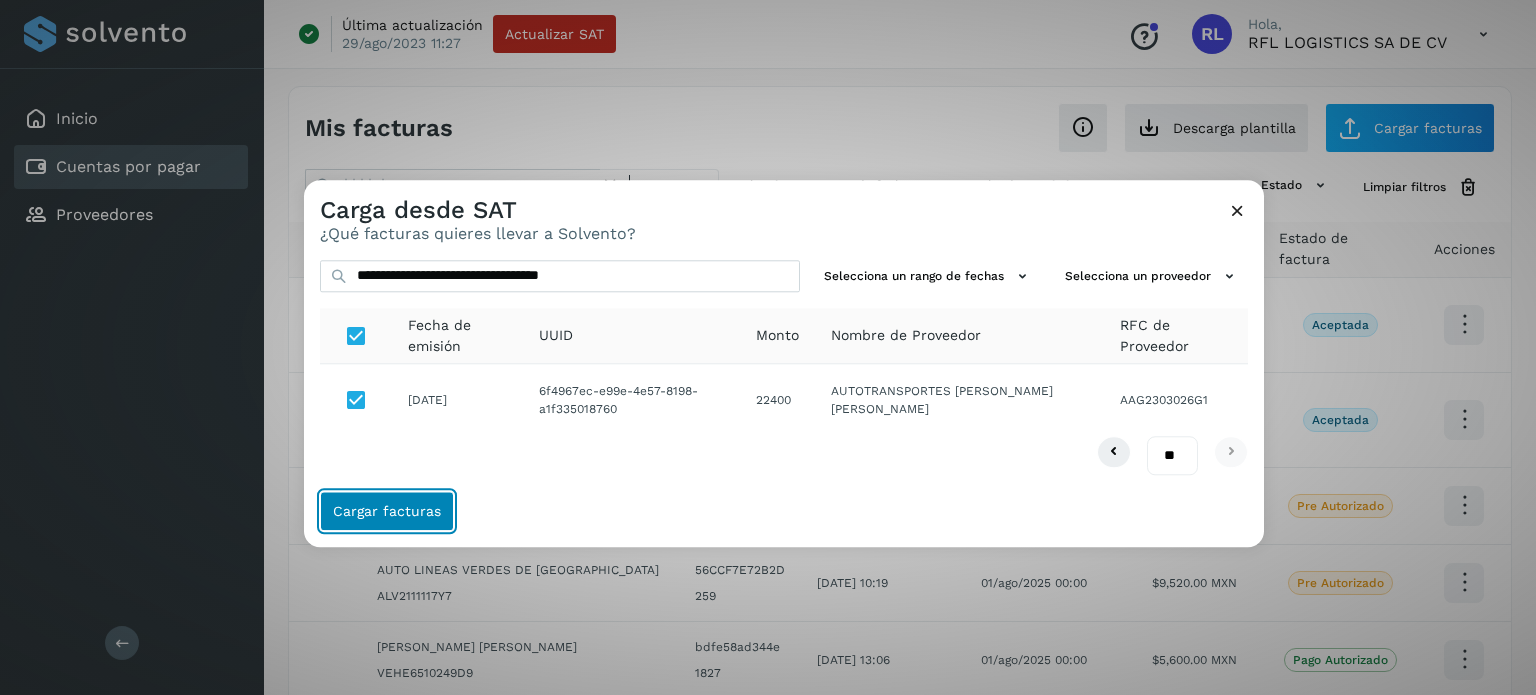 click on "Cargar facturas" 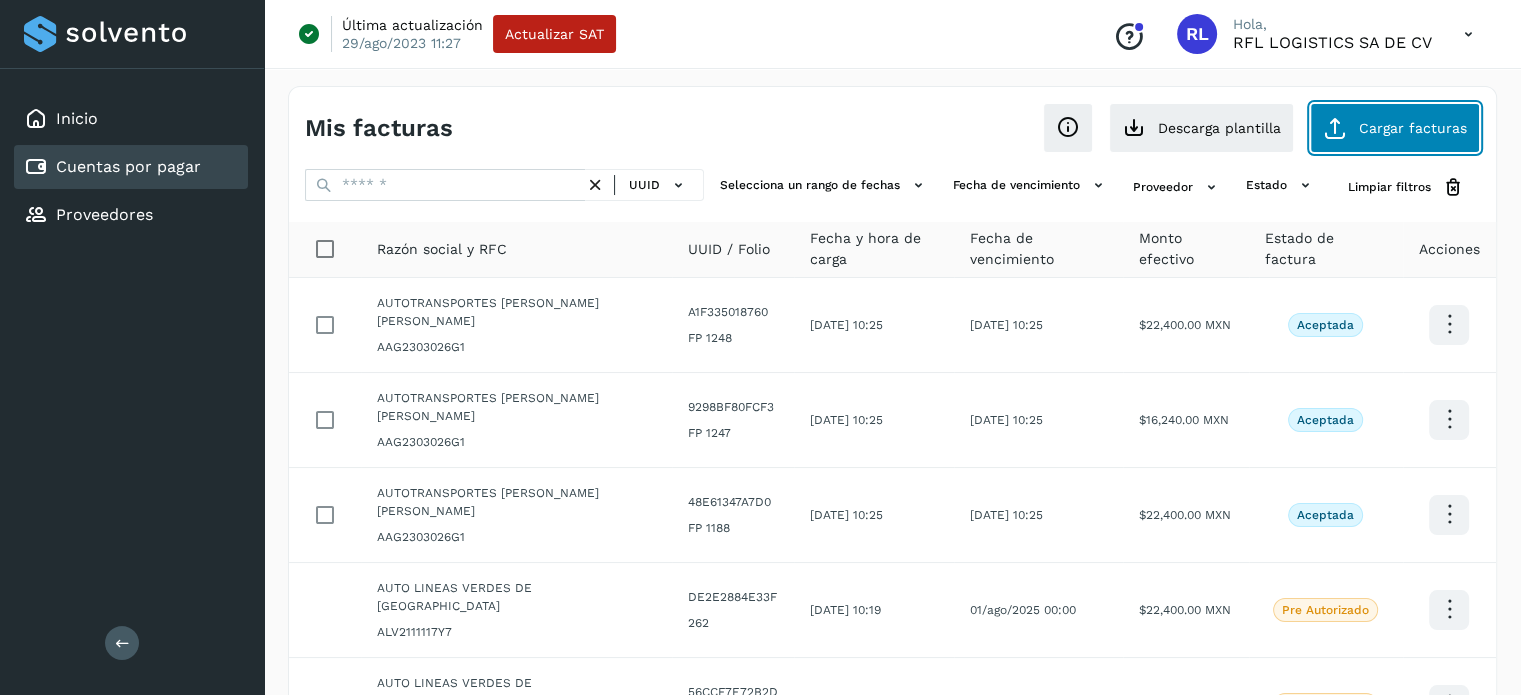 click on "Cargar facturas" 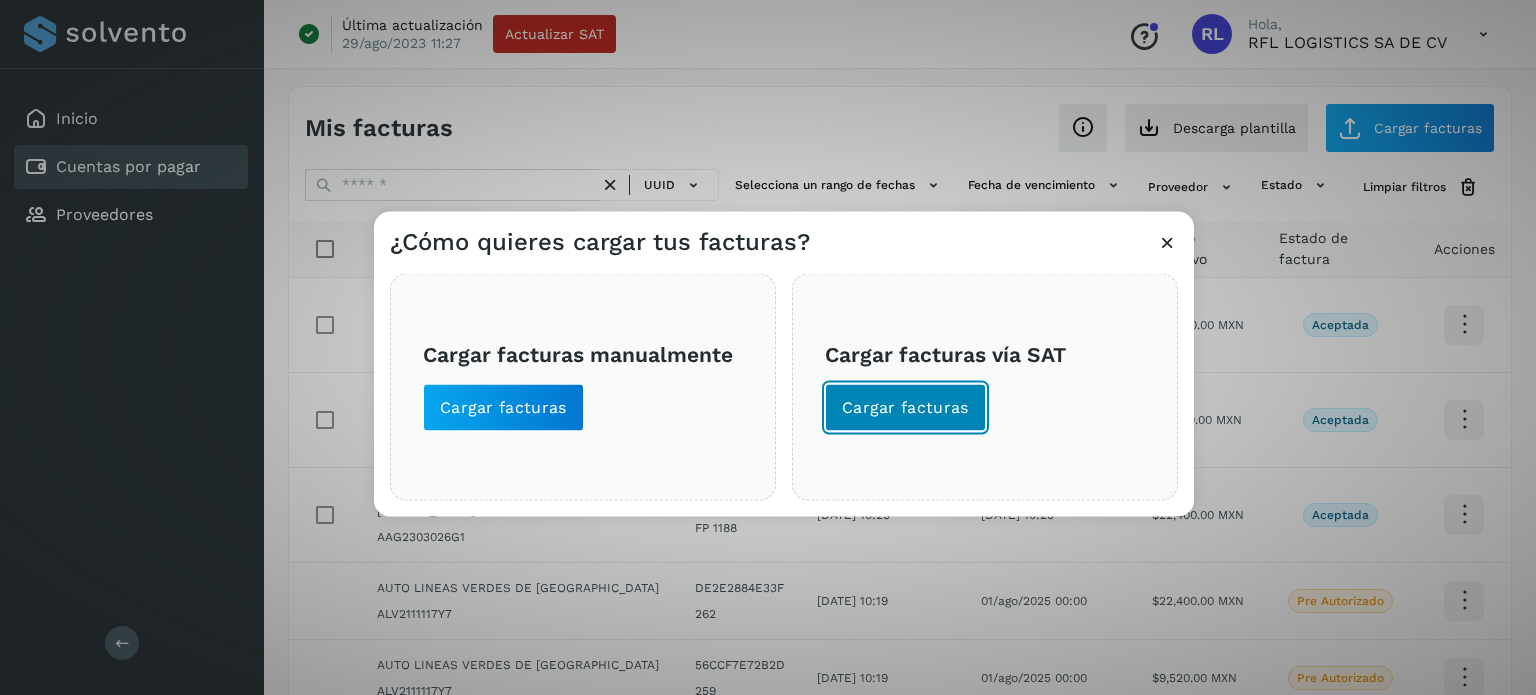 click on "Cargar facturas" 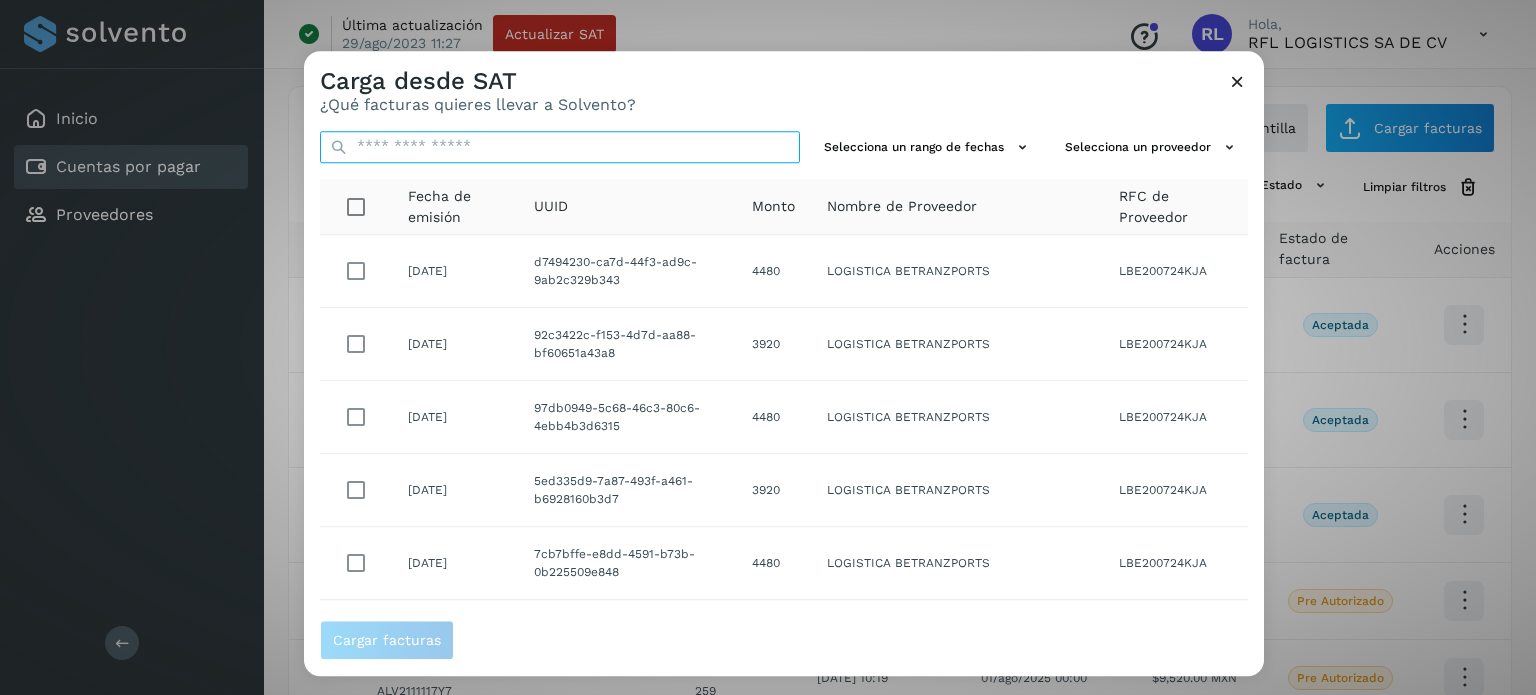click at bounding box center (560, 147) 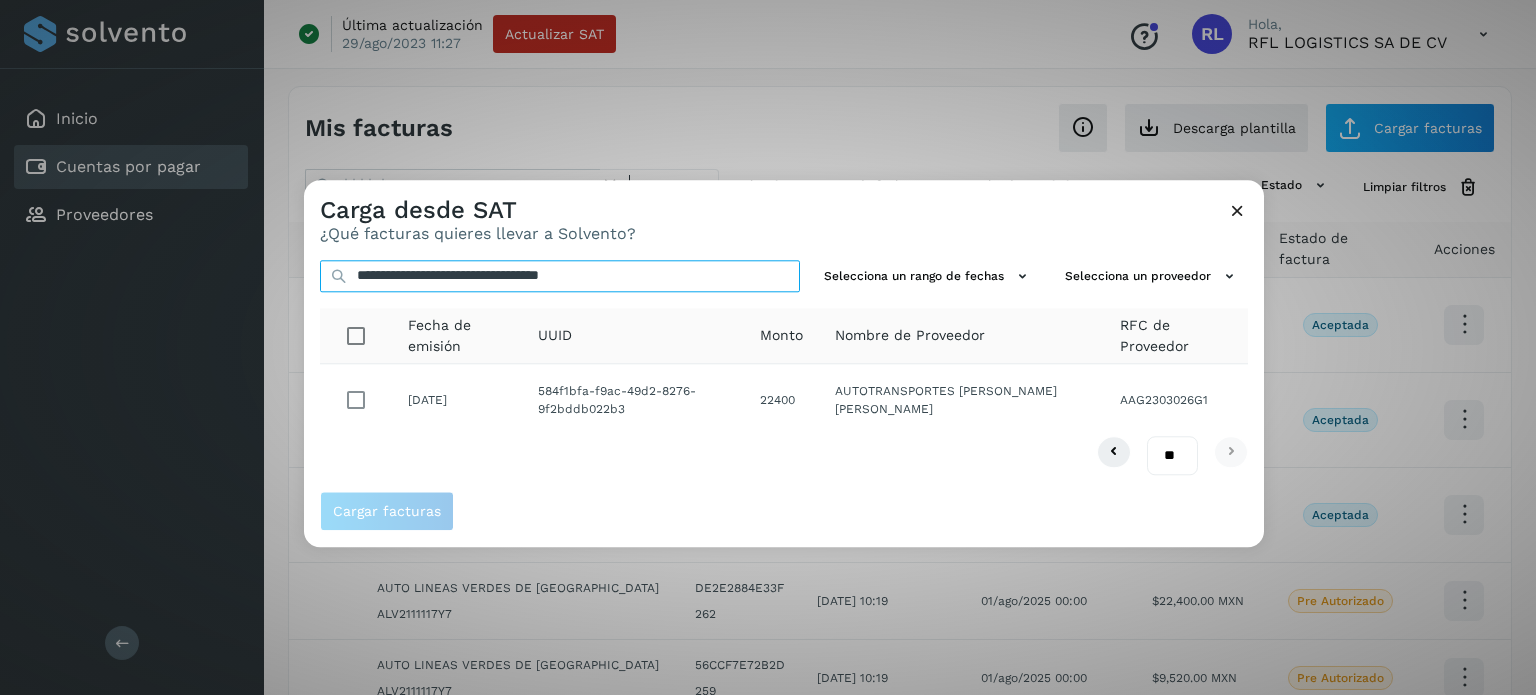type on "**********" 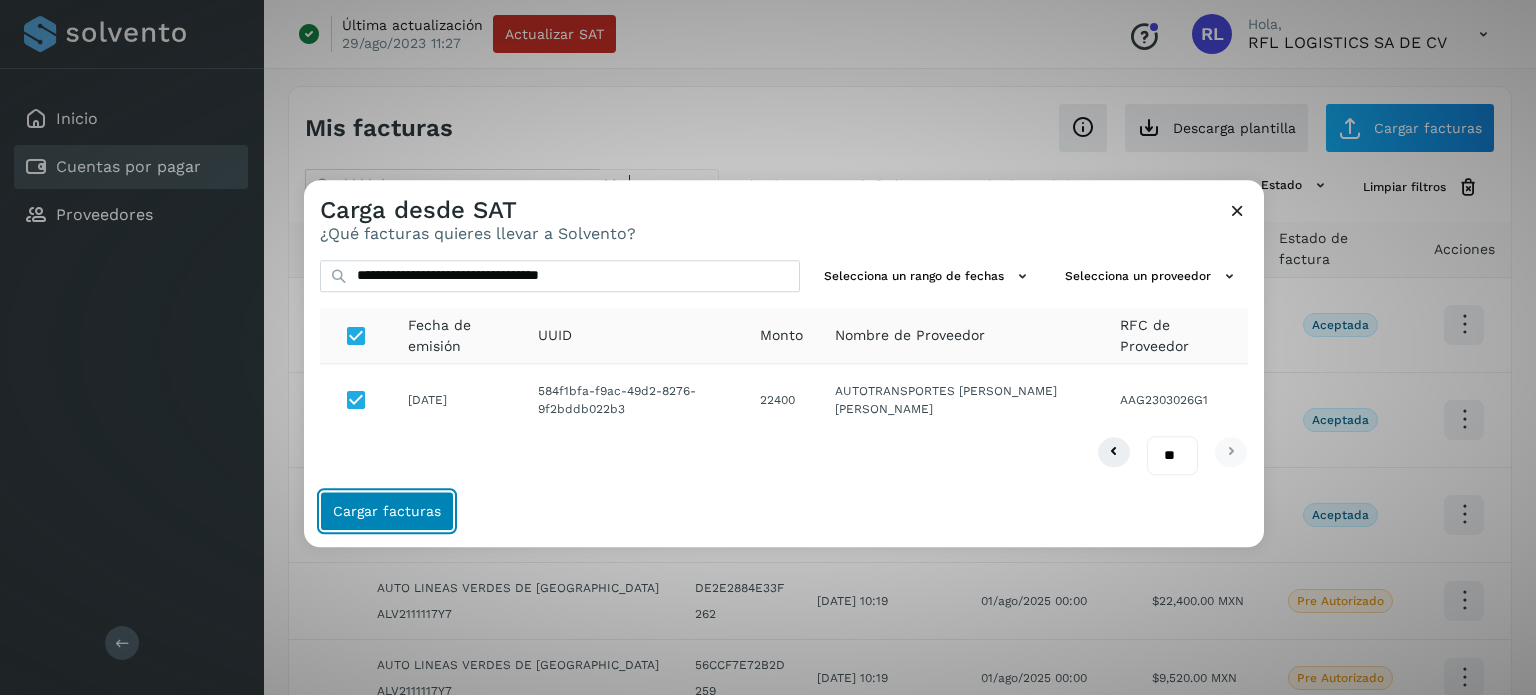 click on "Cargar facturas" 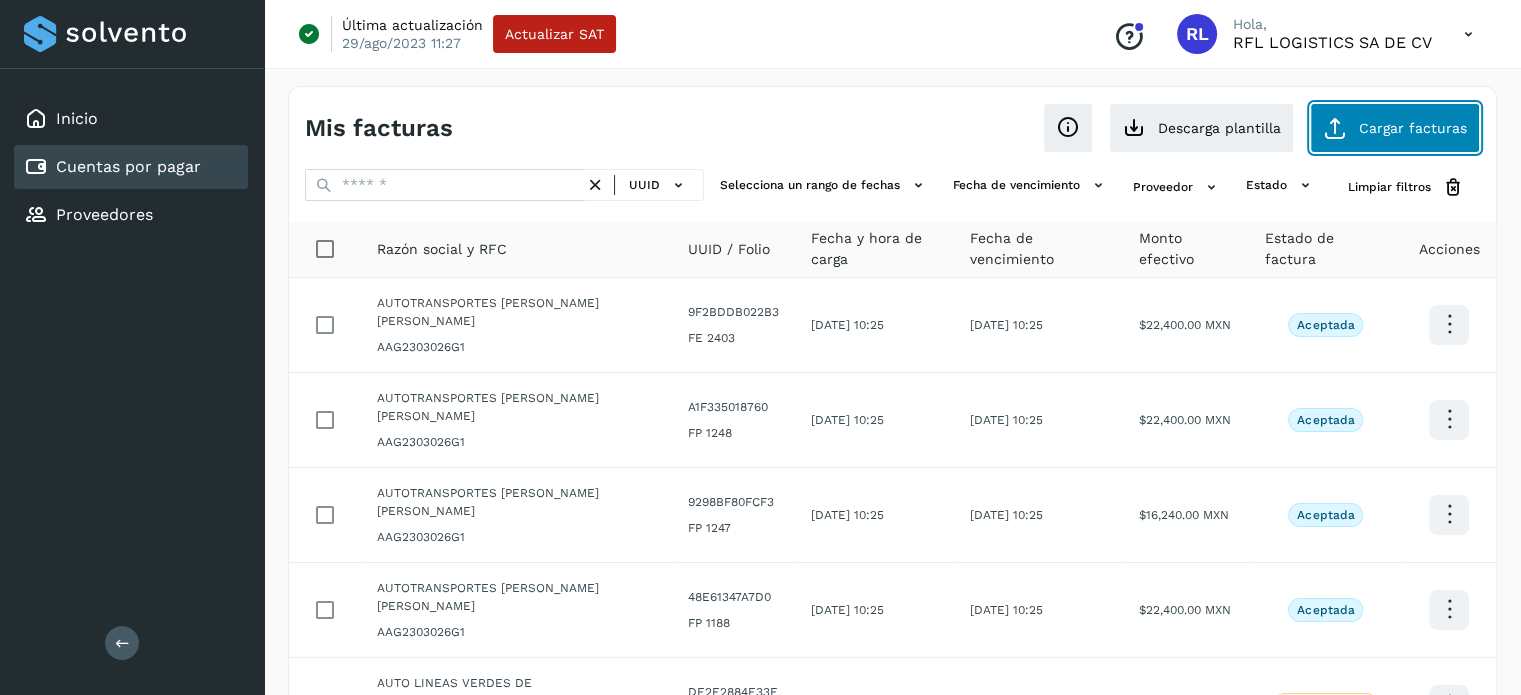 click on "Cargar facturas" 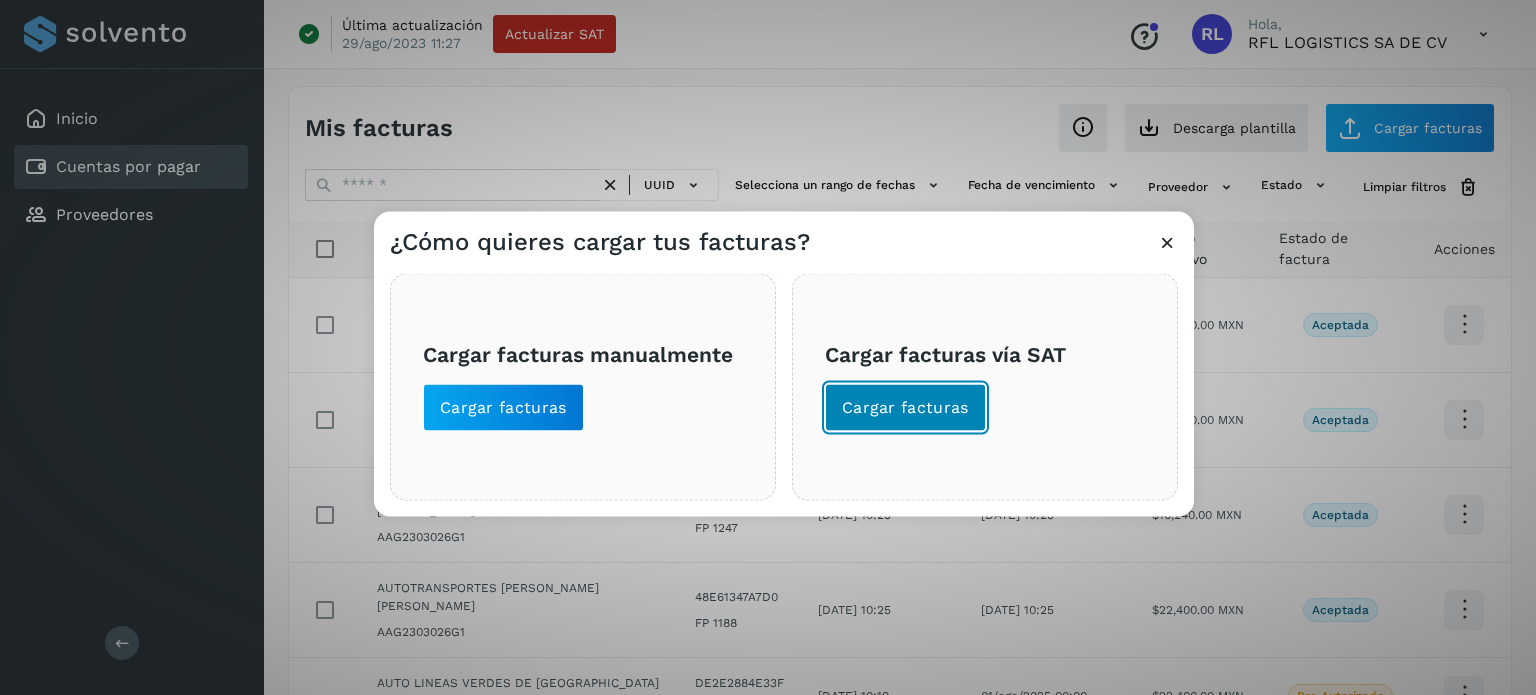 click on "Cargar facturas" at bounding box center (905, 407) 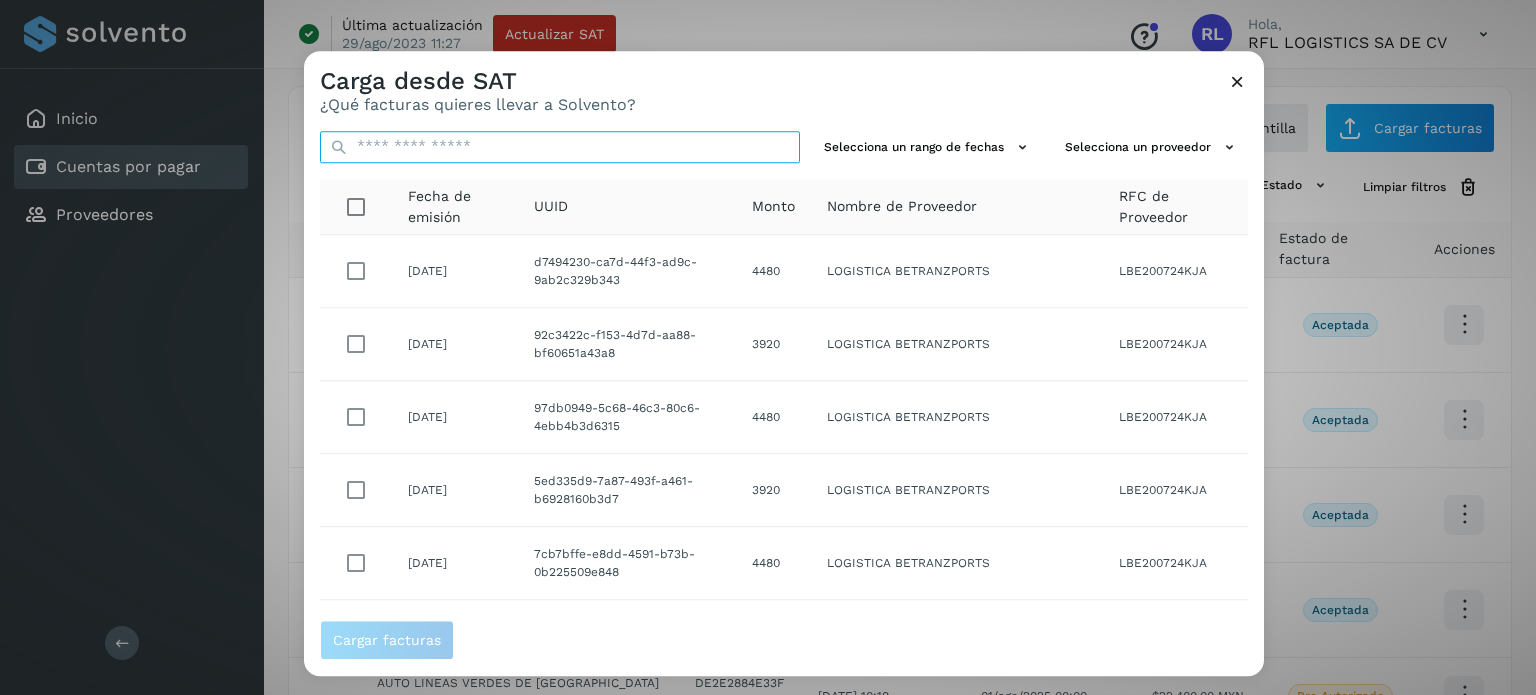 click at bounding box center [560, 147] 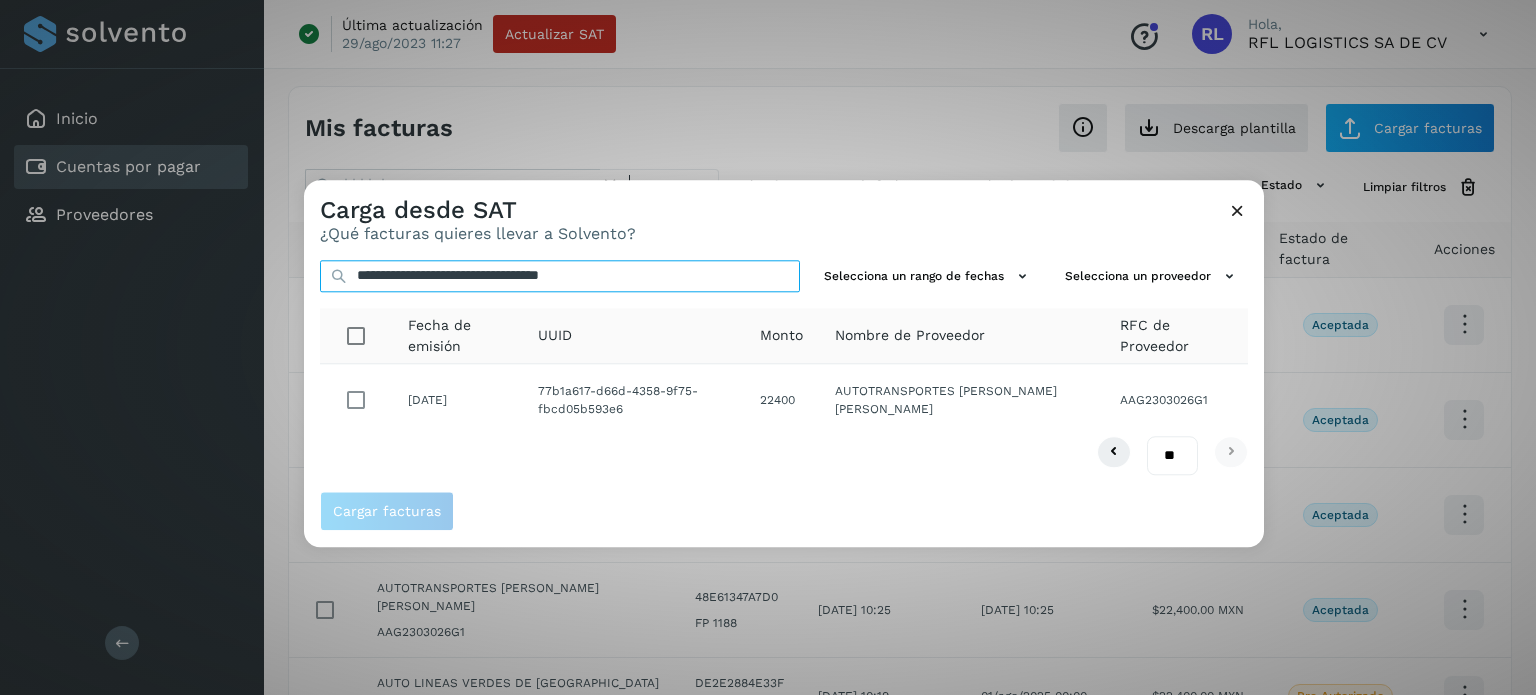 type on "**********" 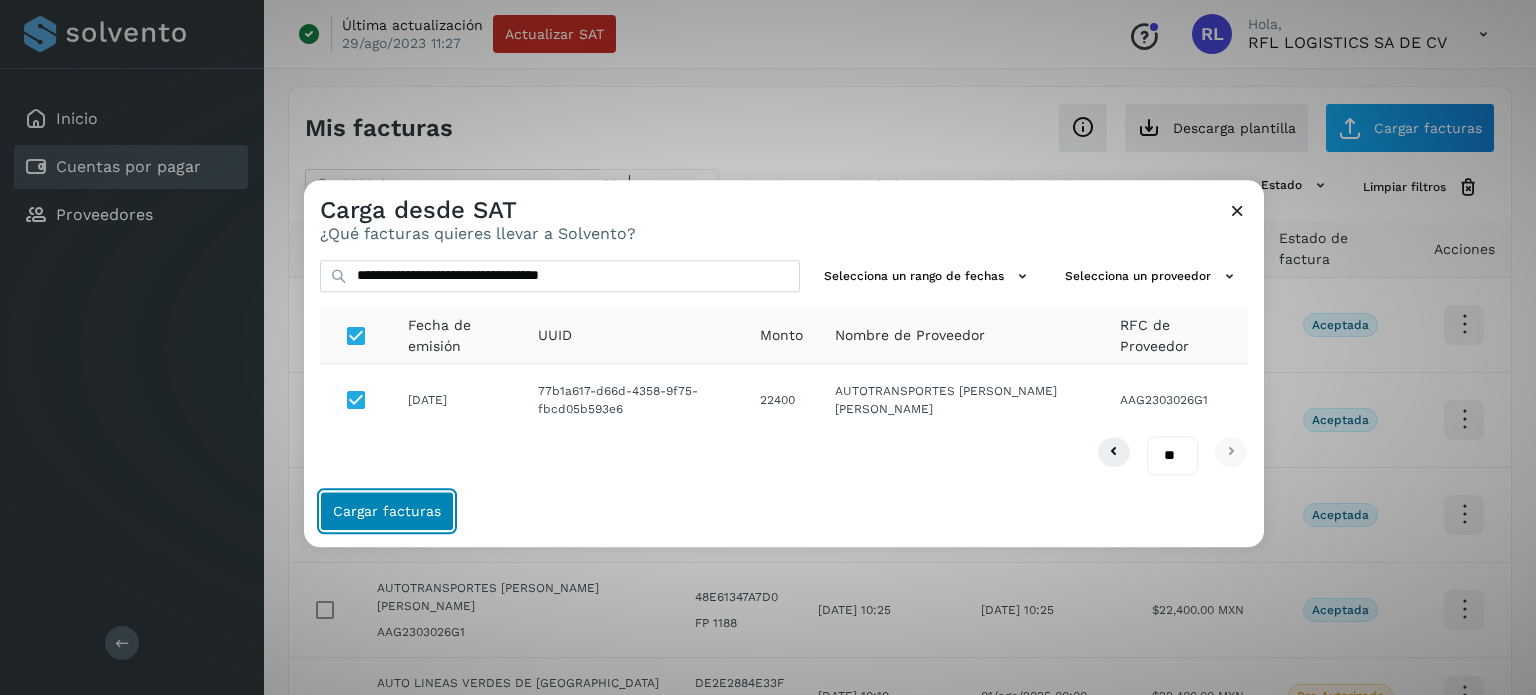 click on "Cargar facturas" 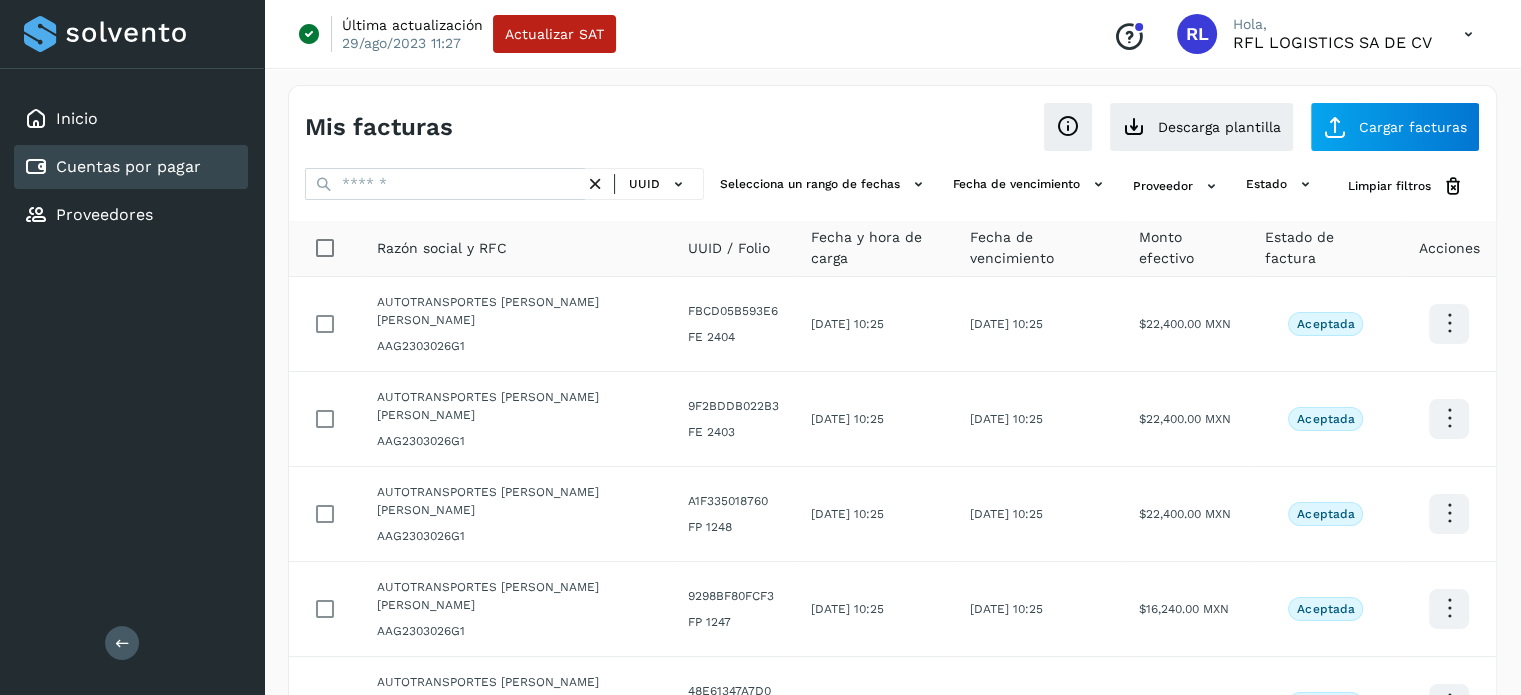 scroll, scrollTop: 0, scrollLeft: 0, axis: both 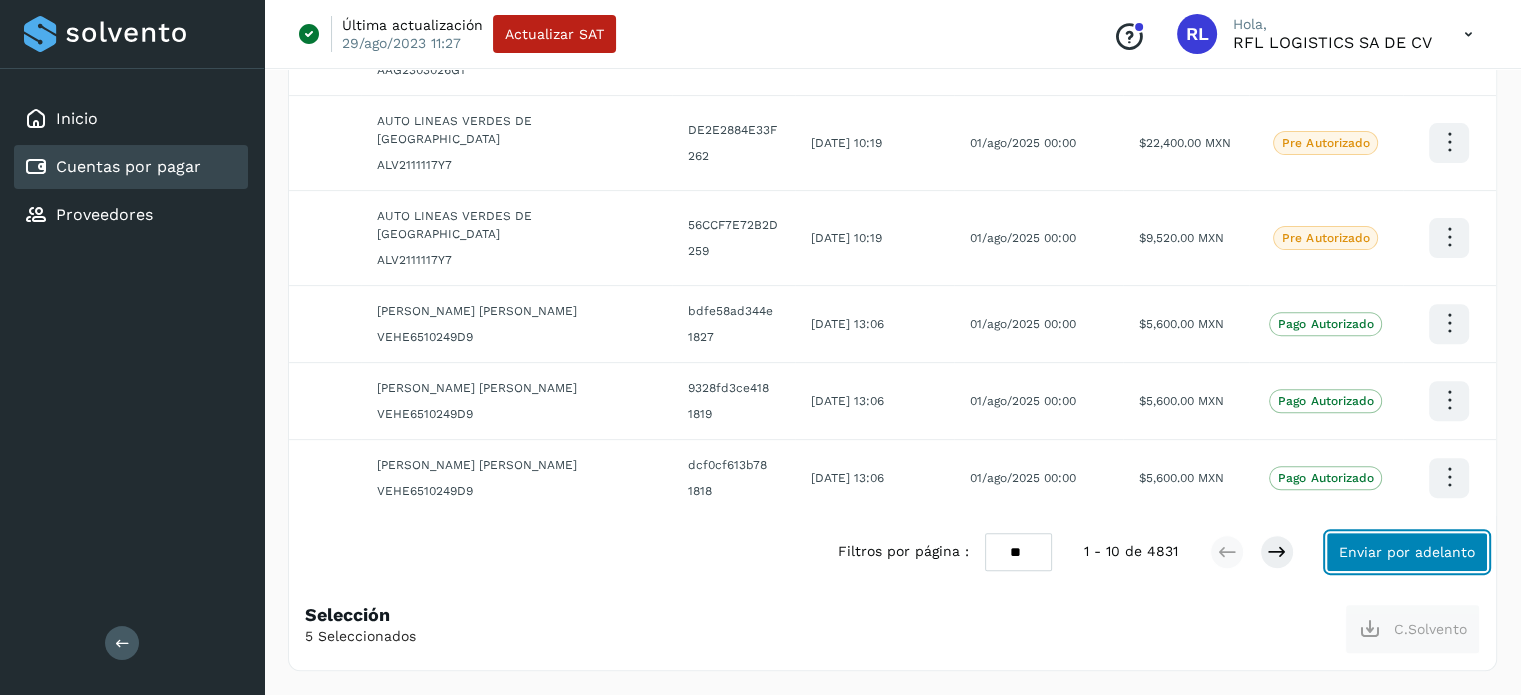 click on "Enviar por adelanto" 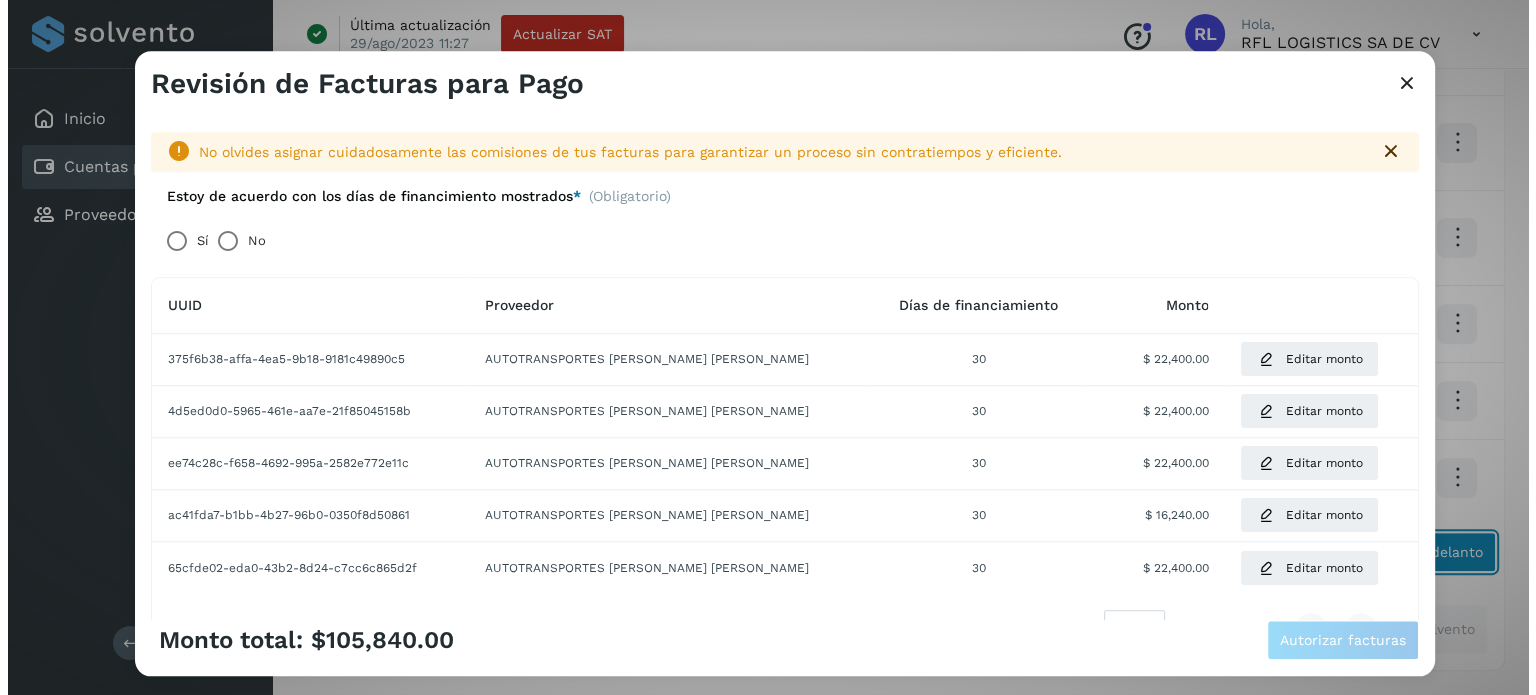 scroll, scrollTop: 527, scrollLeft: 0, axis: vertical 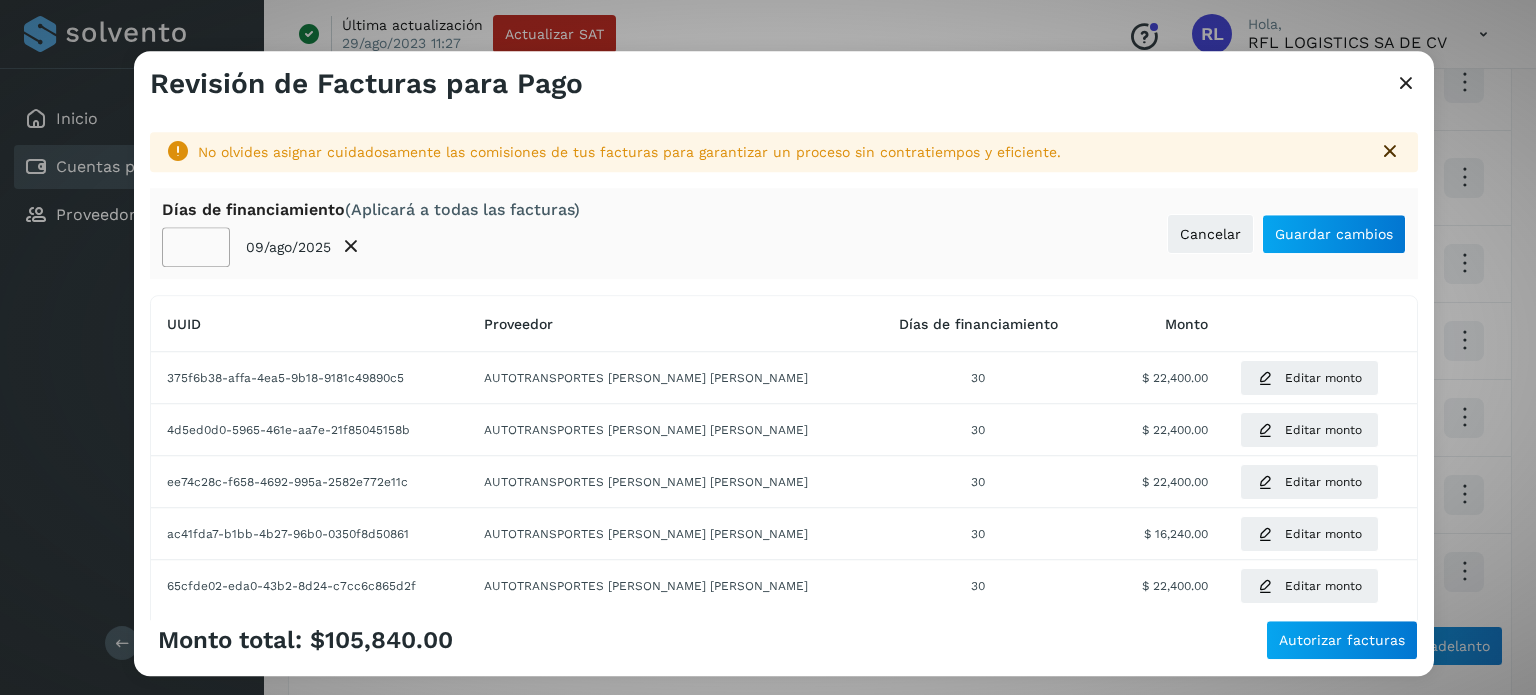 click on "**" 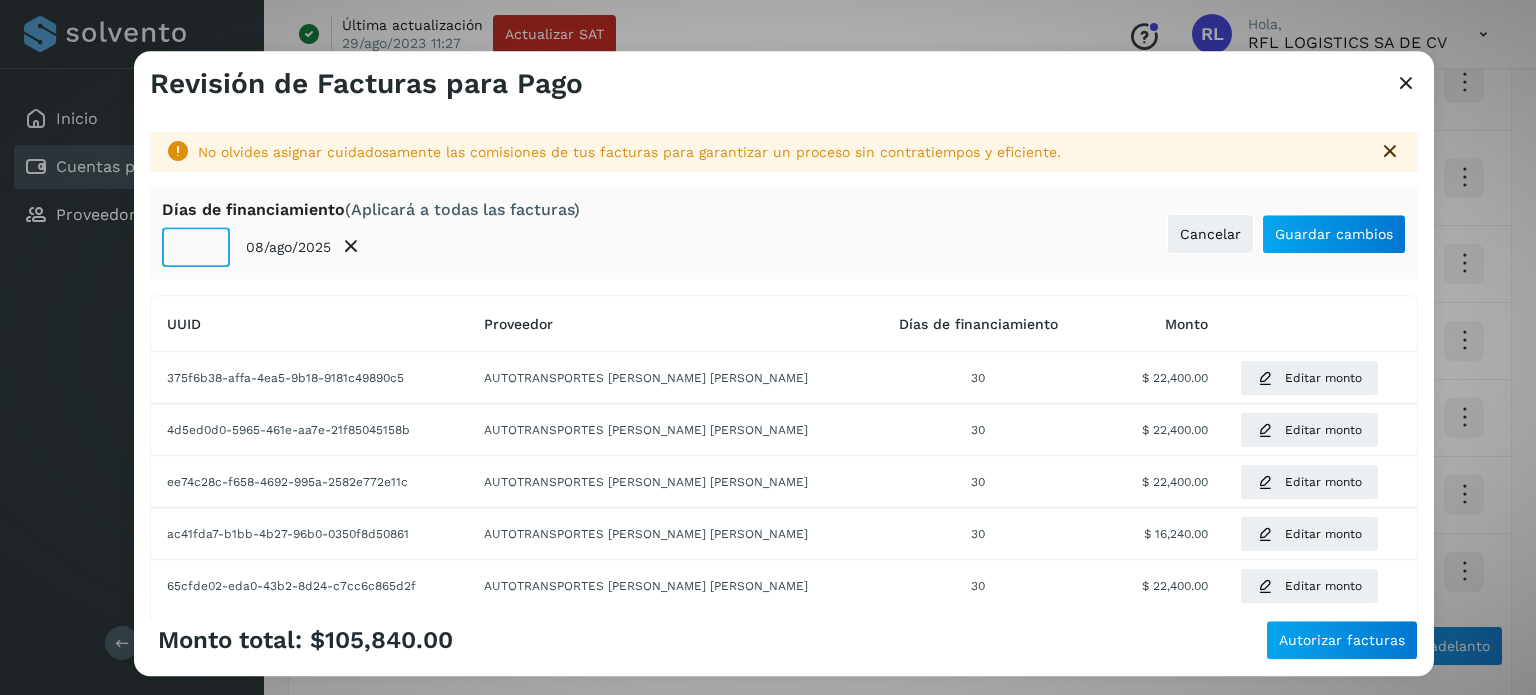 click on "**" 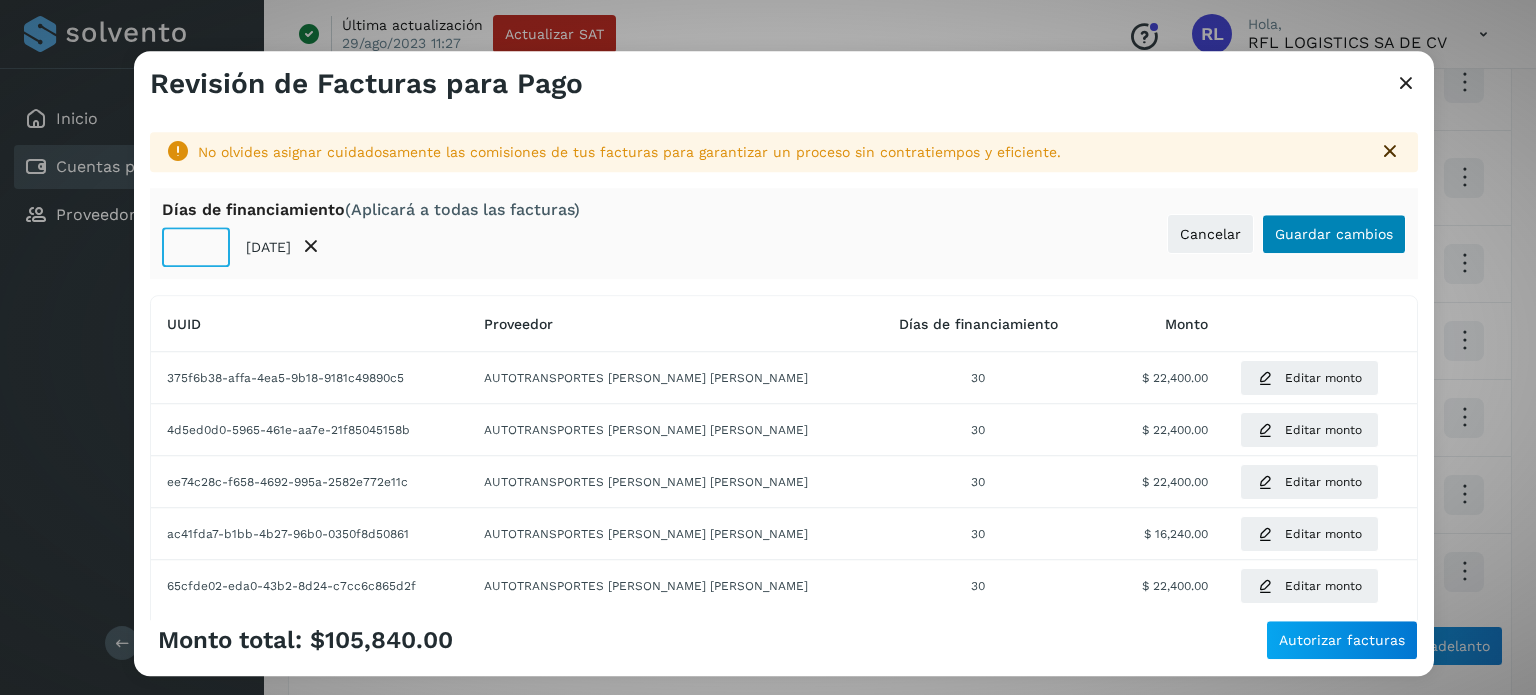 type on "*" 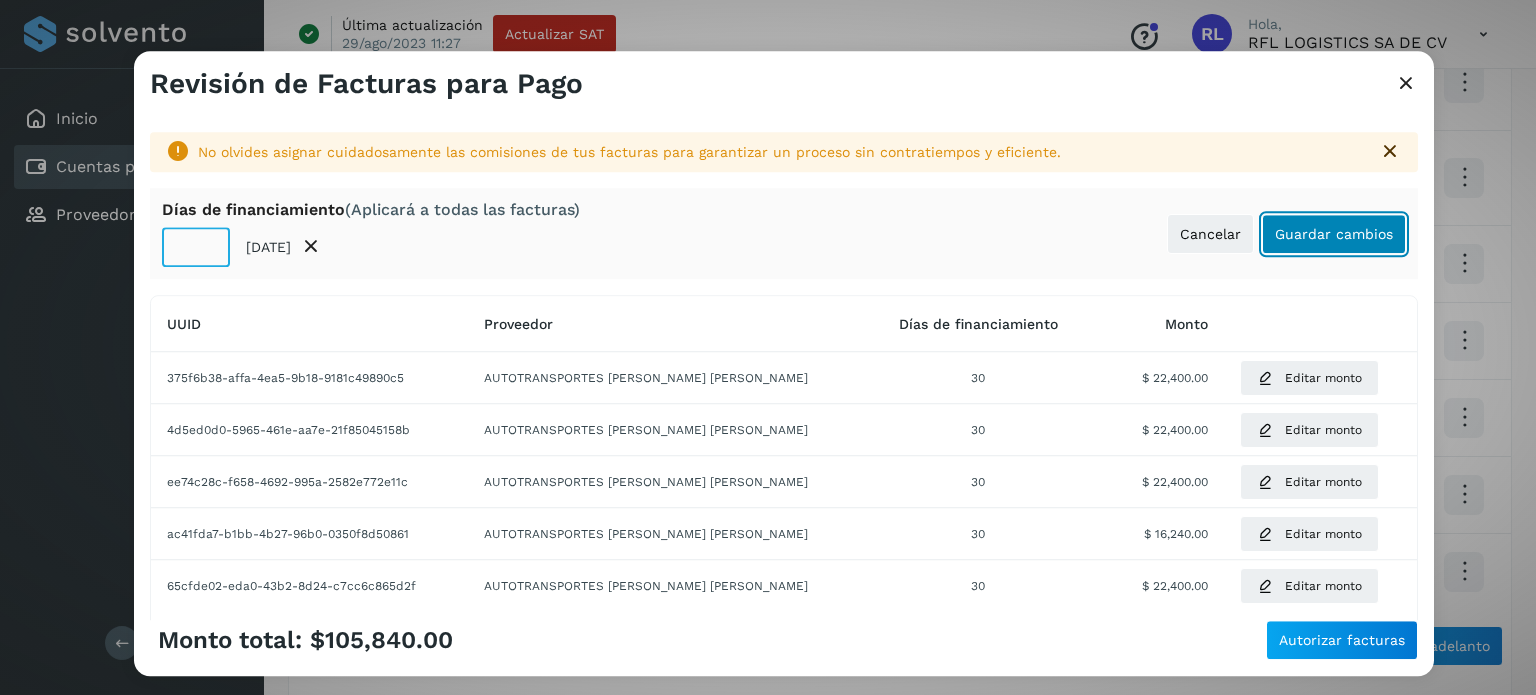 click on "Guardar cambios" at bounding box center [1334, 234] 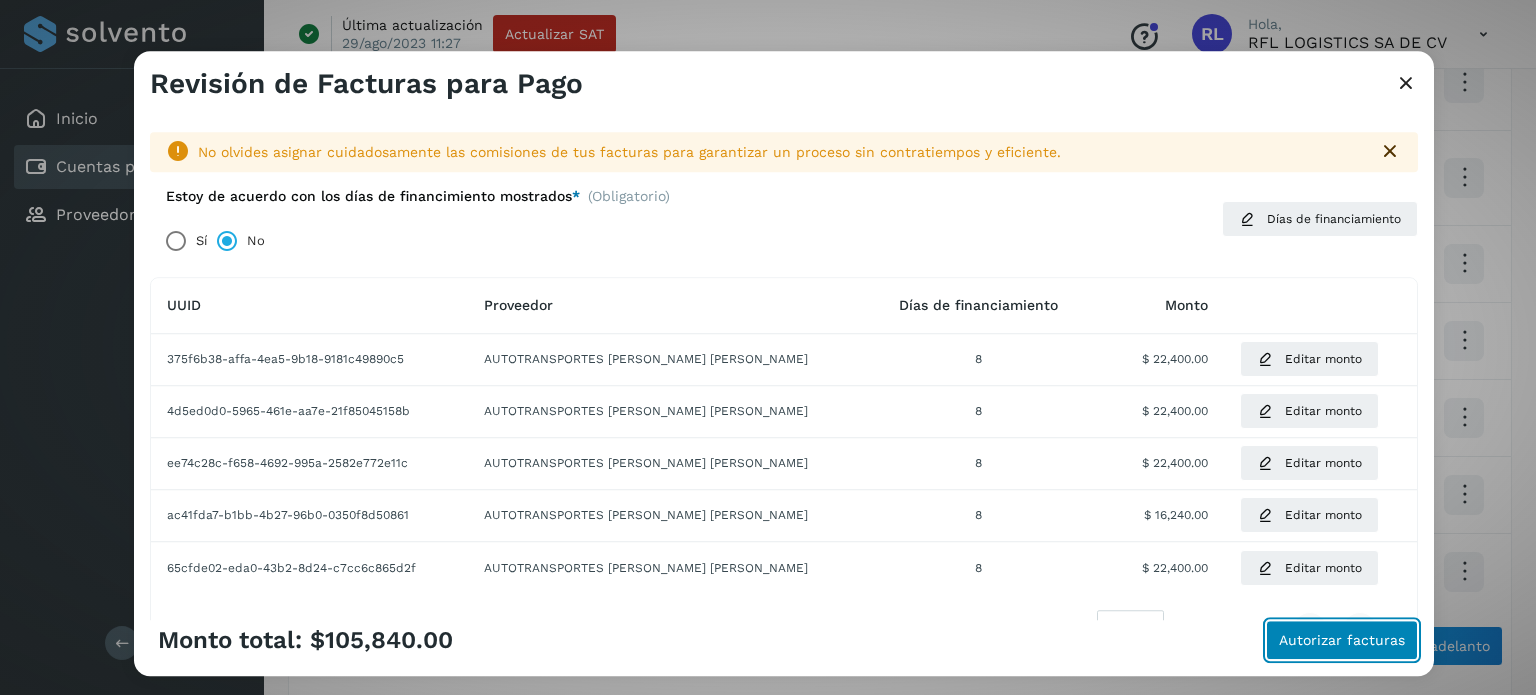 click on "Autorizar facturas" 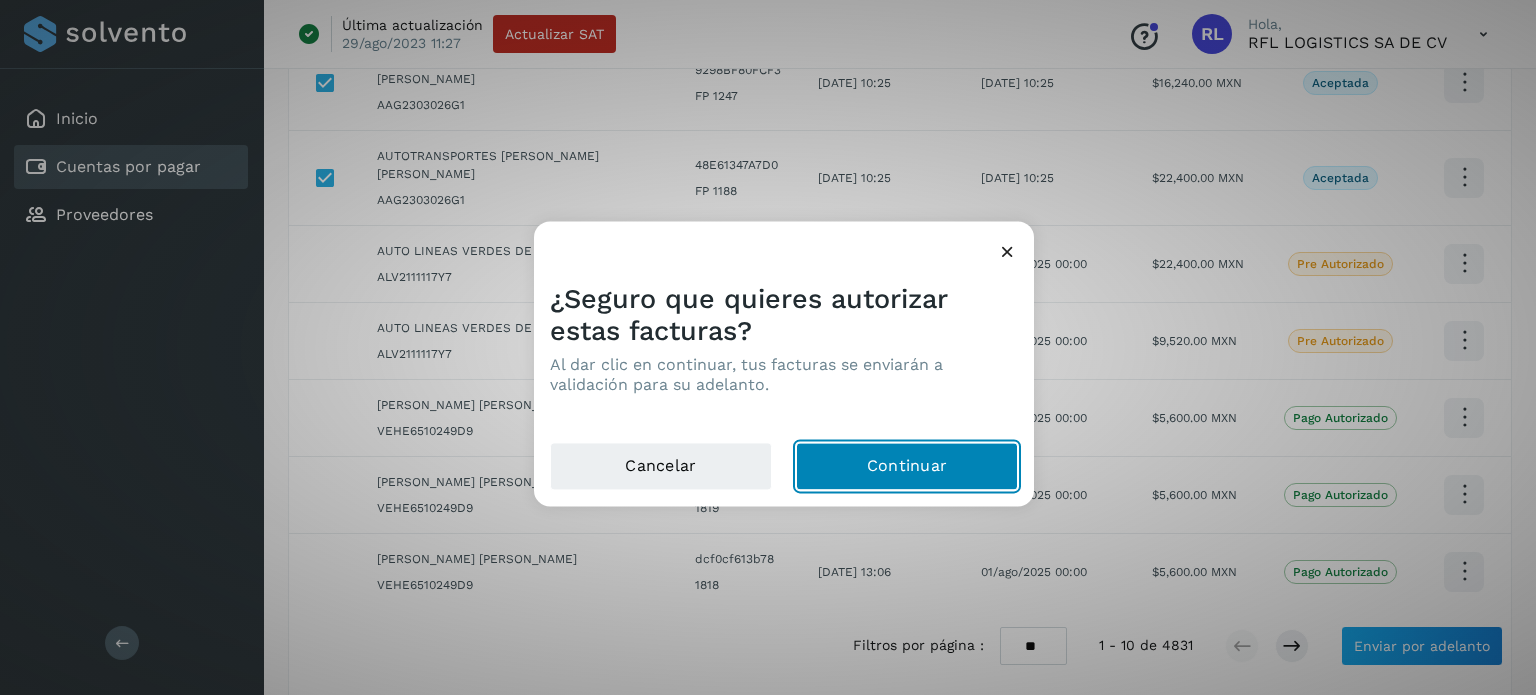 click on "Continuar" 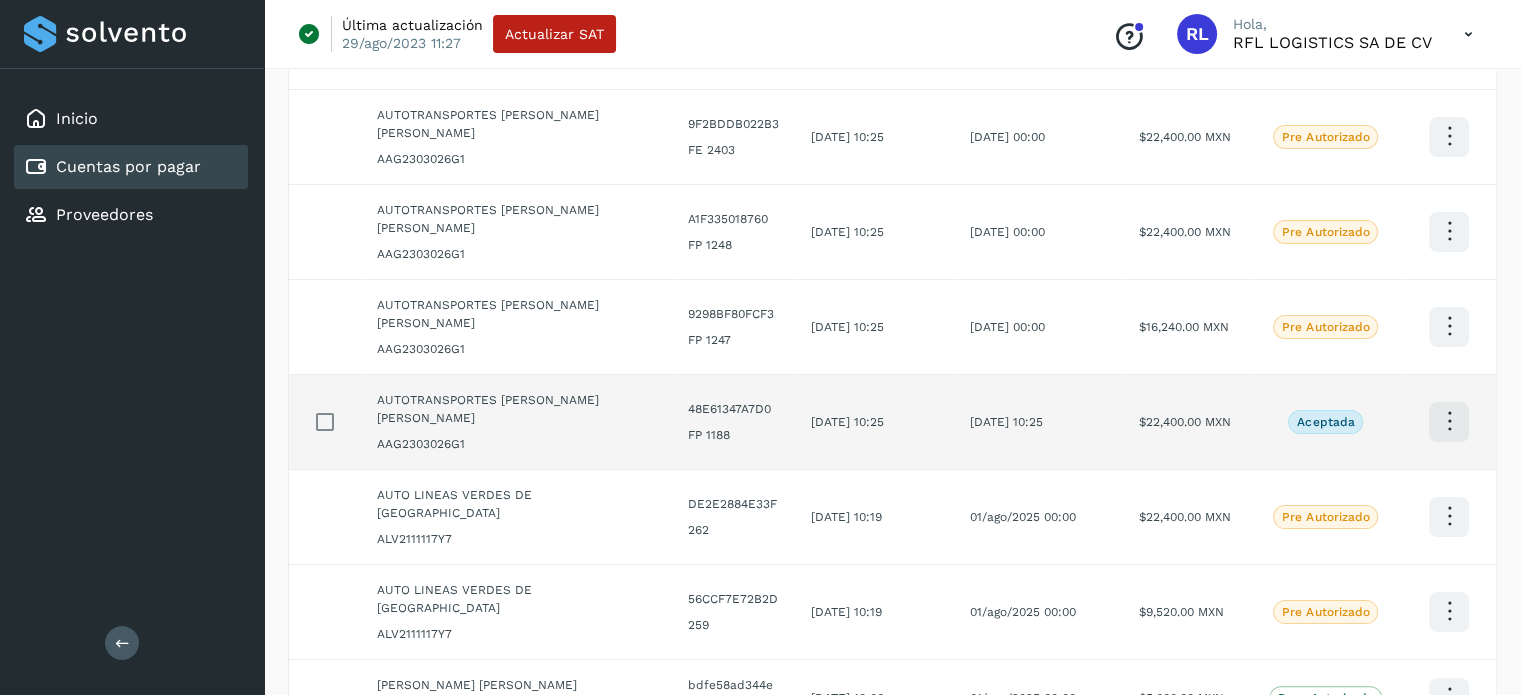 scroll, scrollTop: 400, scrollLeft: 0, axis: vertical 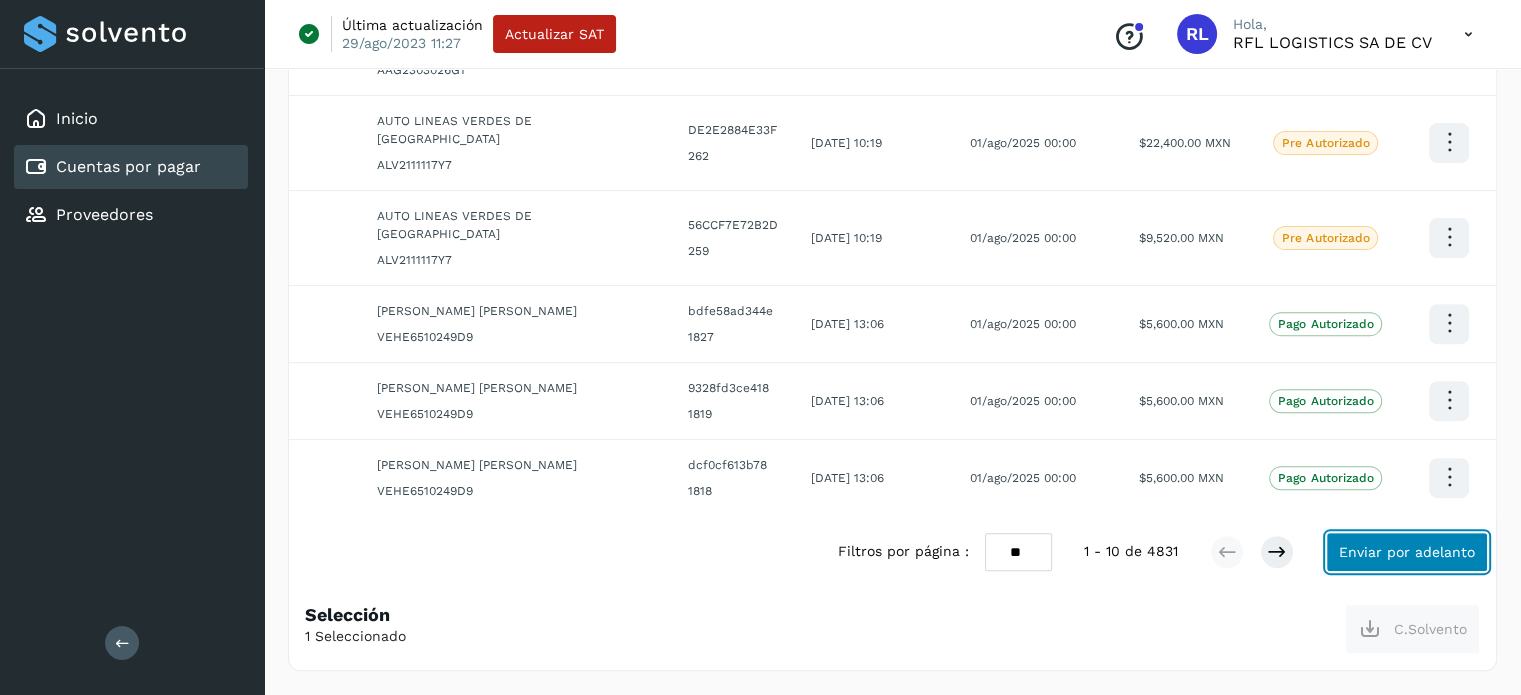 click on "Enviar por adelanto" 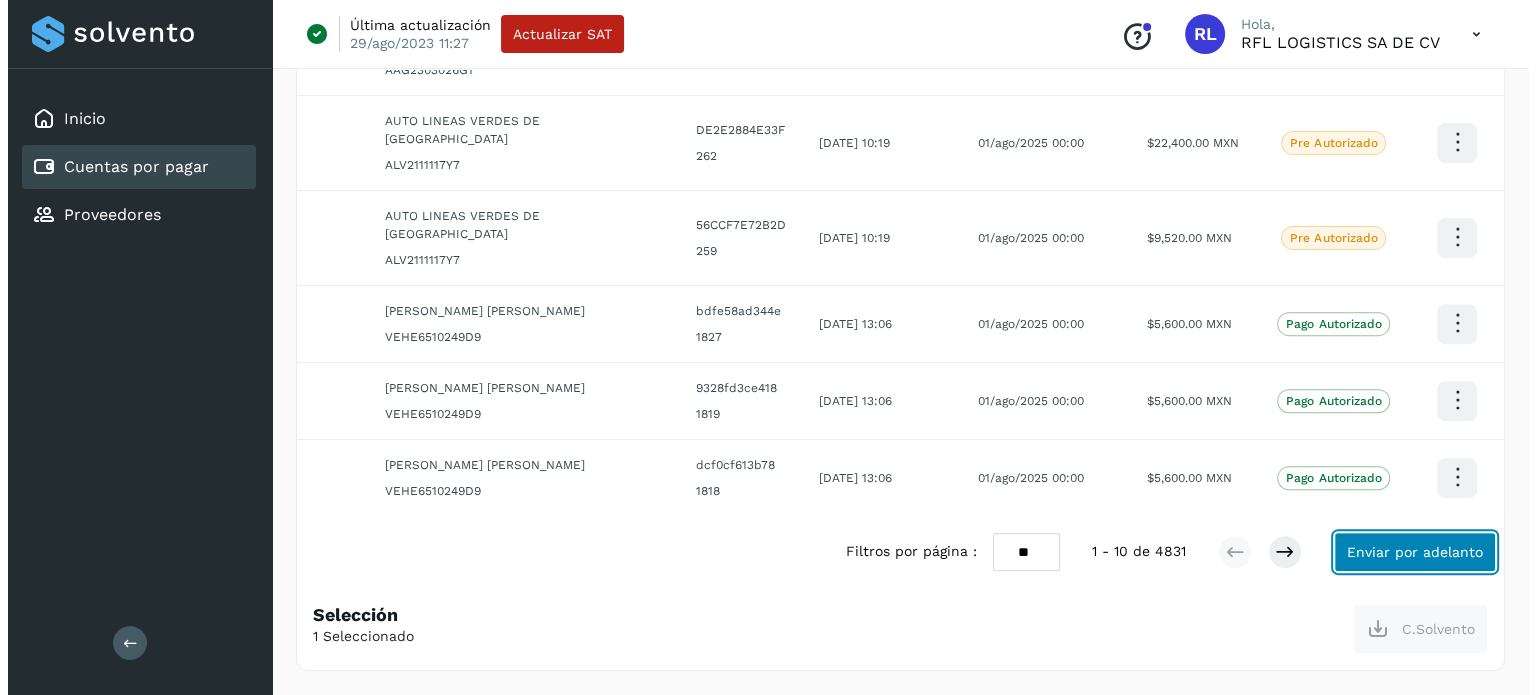 scroll, scrollTop: 527, scrollLeft: 0, axis: vertical 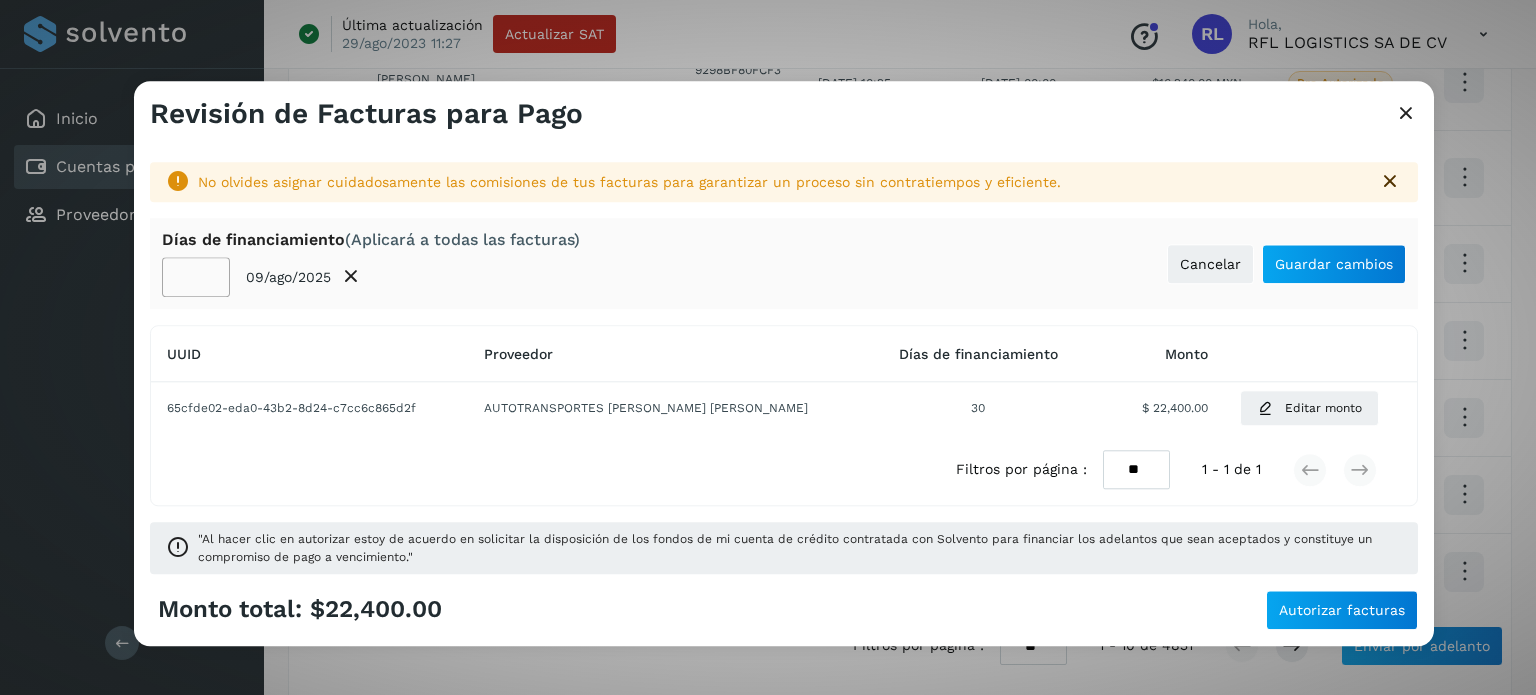click on "**" 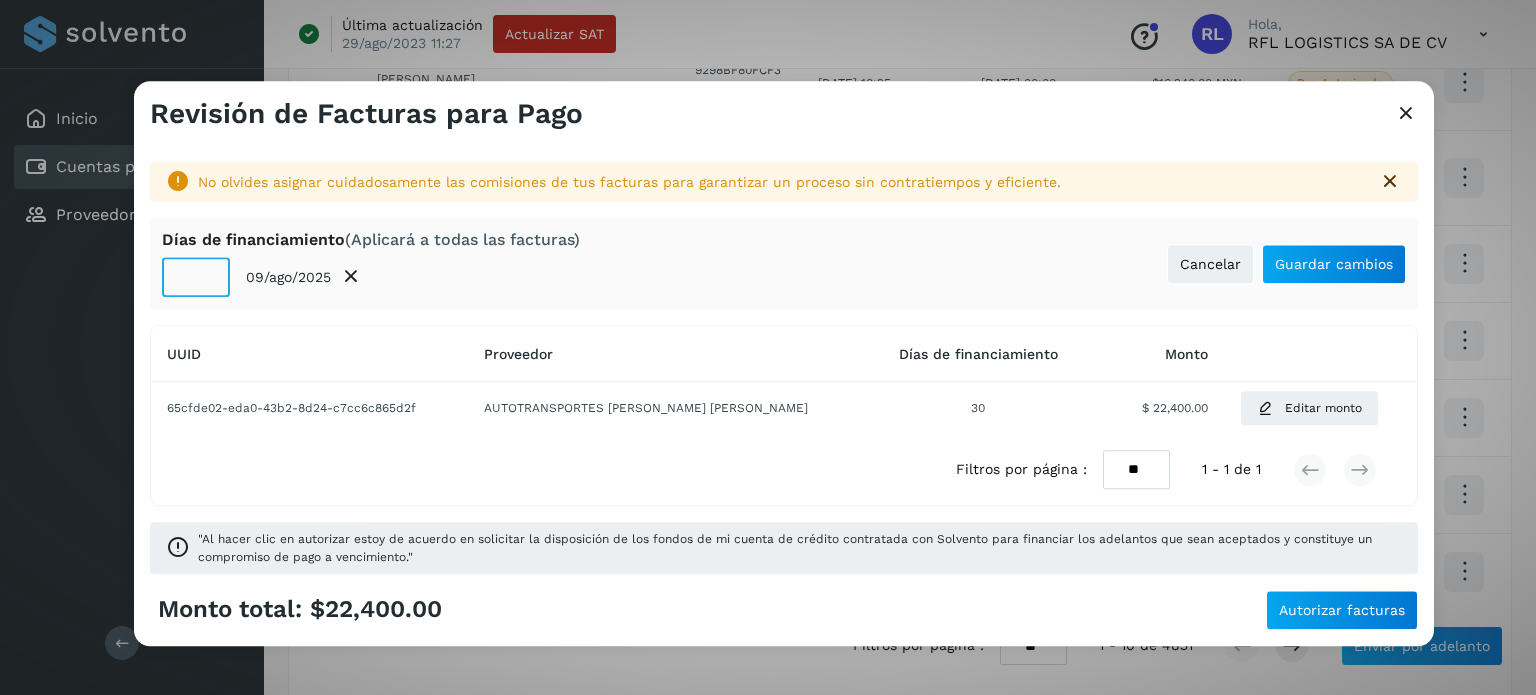 click on "**" 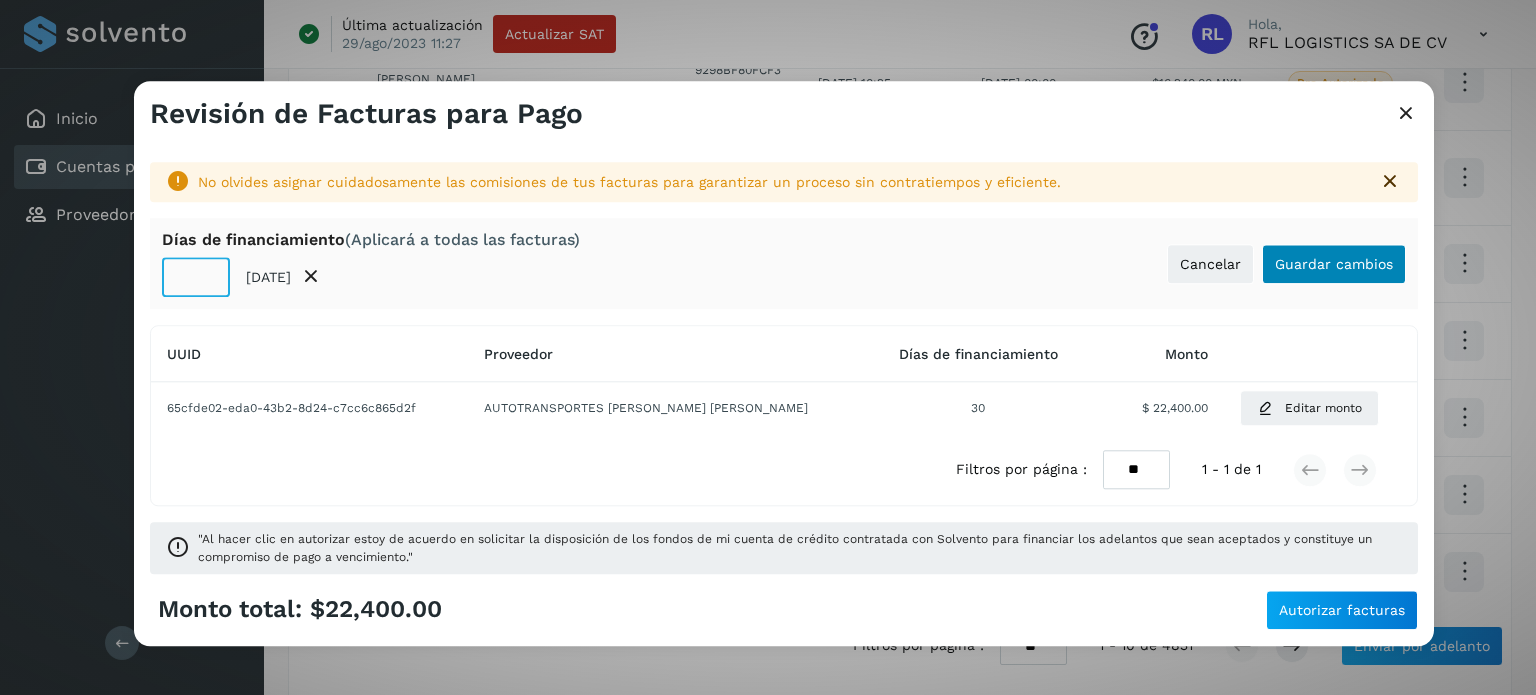 type on "*" 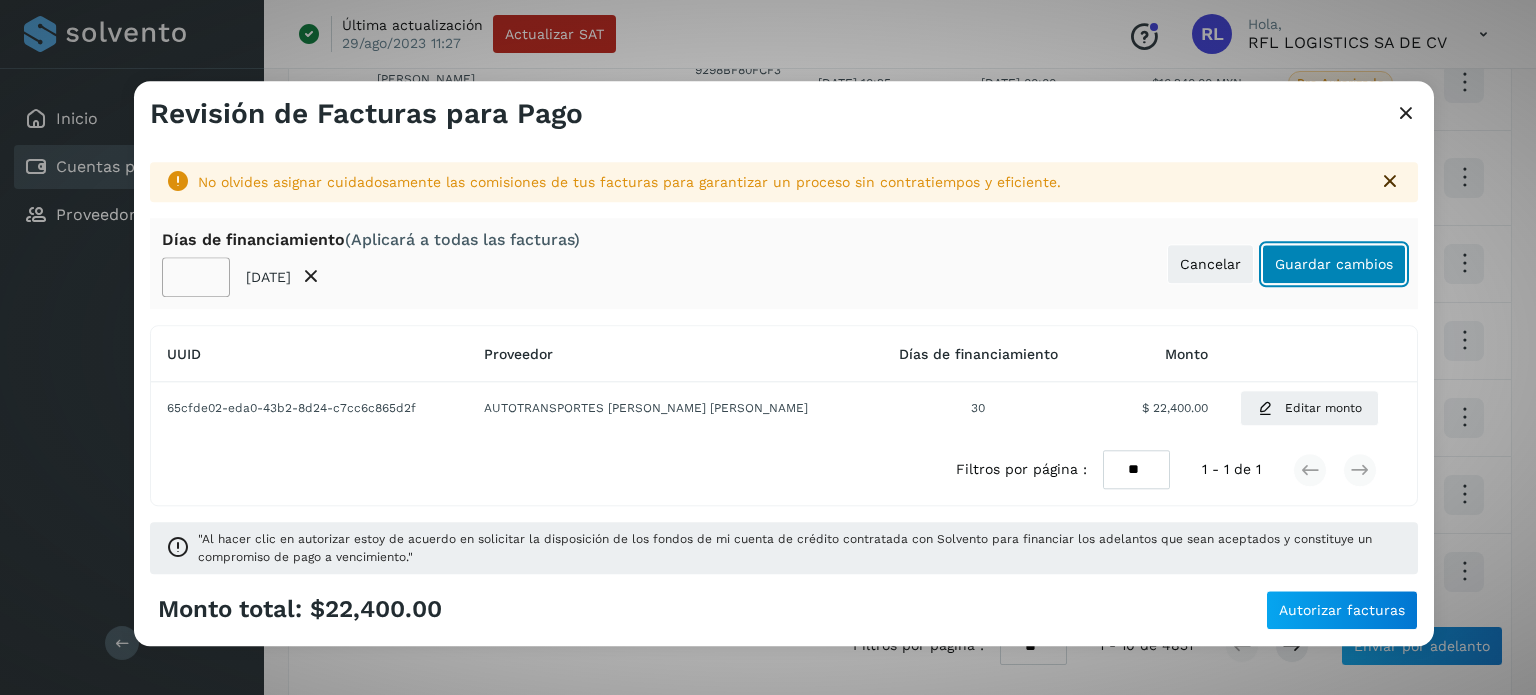 click on "Guardar cambios" at bounding box center (1334, 264) 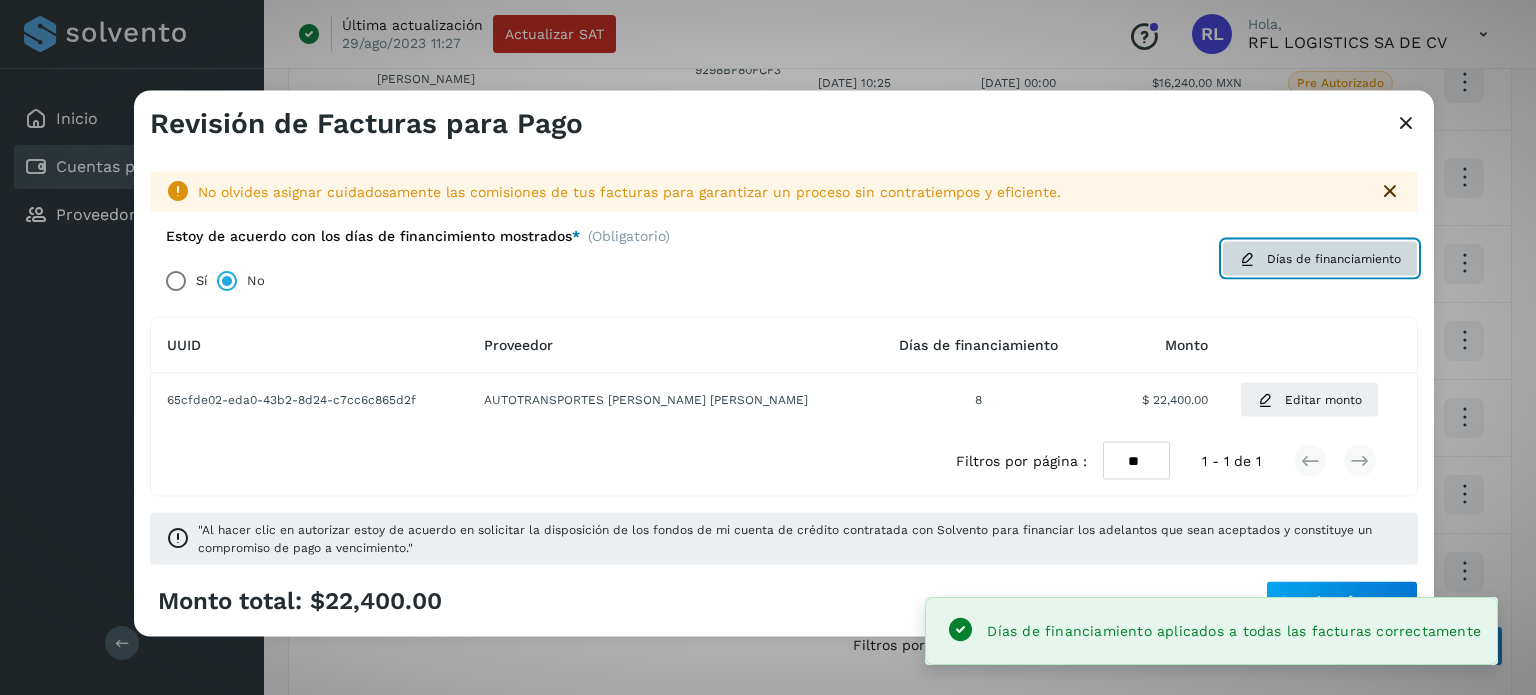 click on "Días de financiamiento" 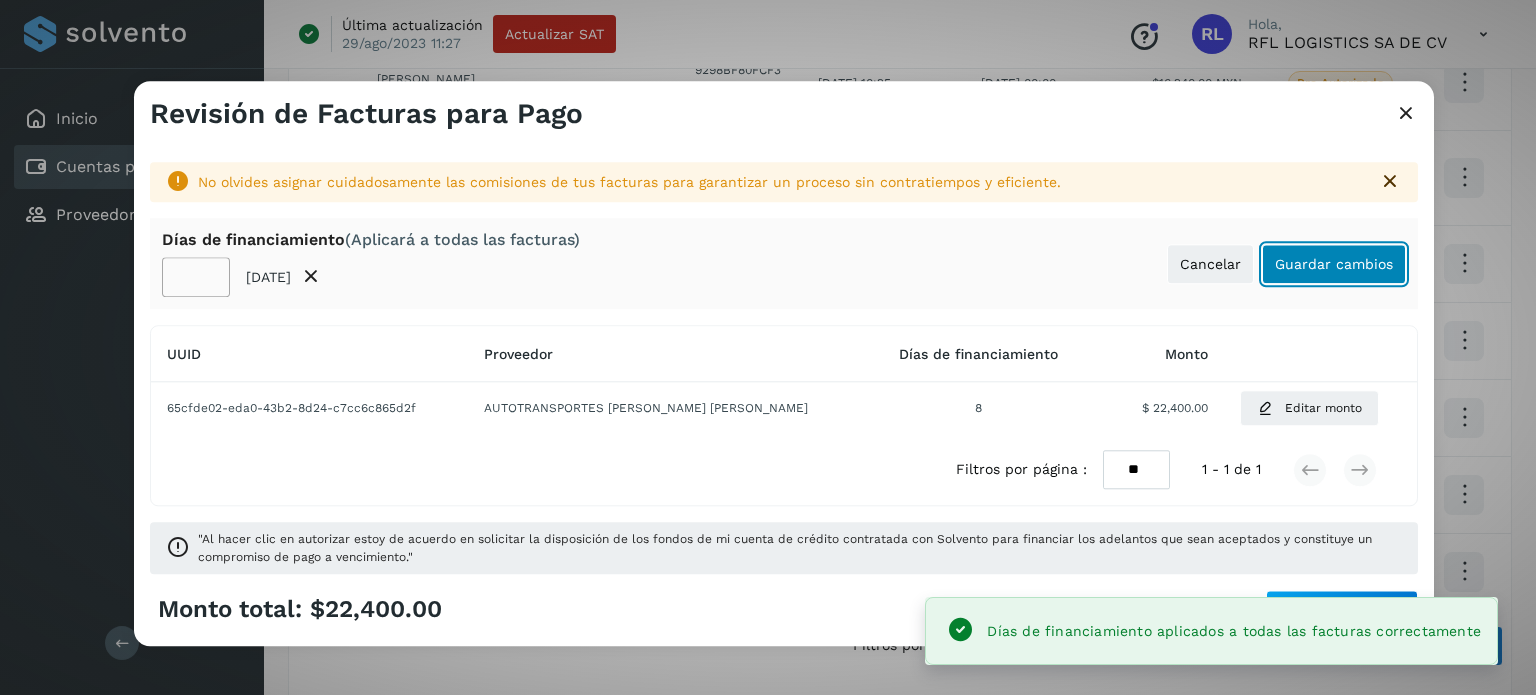 click on "Guardar cambios" at bounding box center [1334, 264] 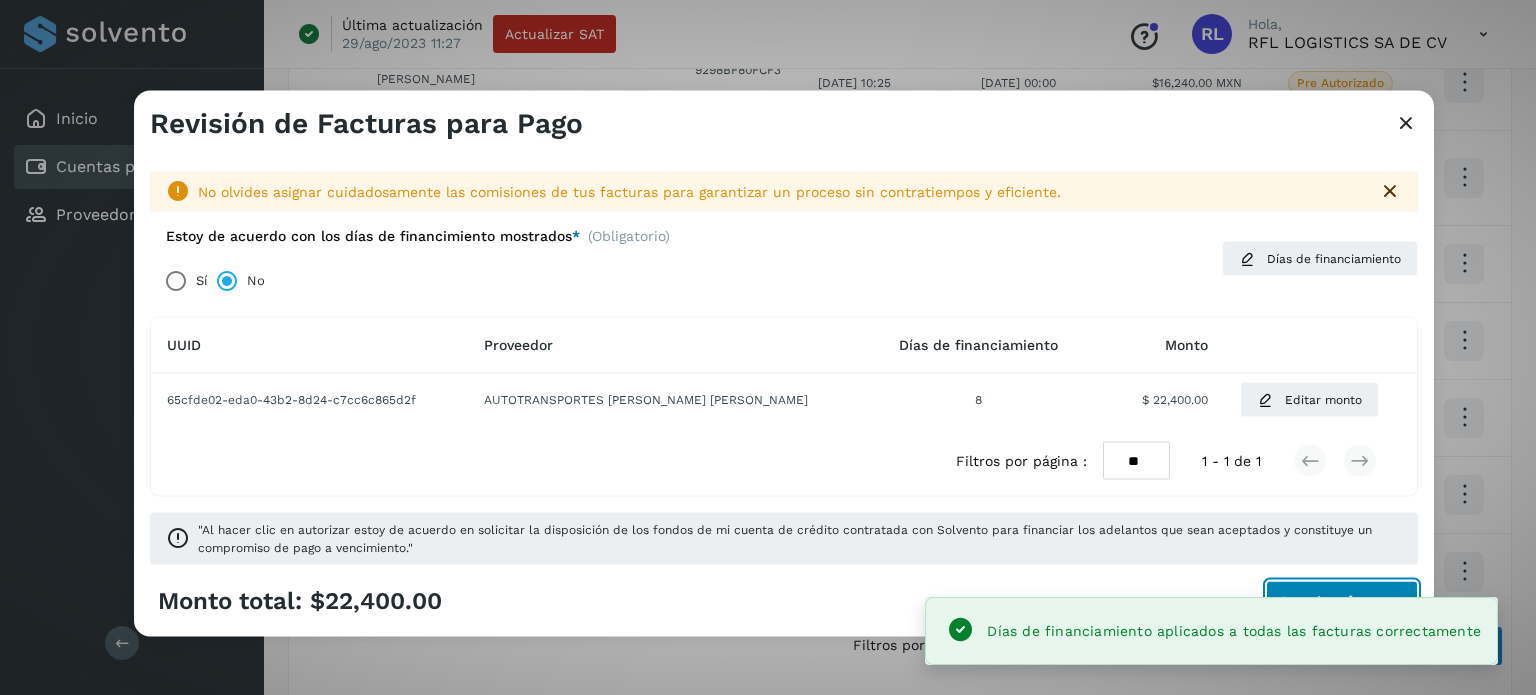 click on "Autorizar facturas" at bounding box center [1342, 601] 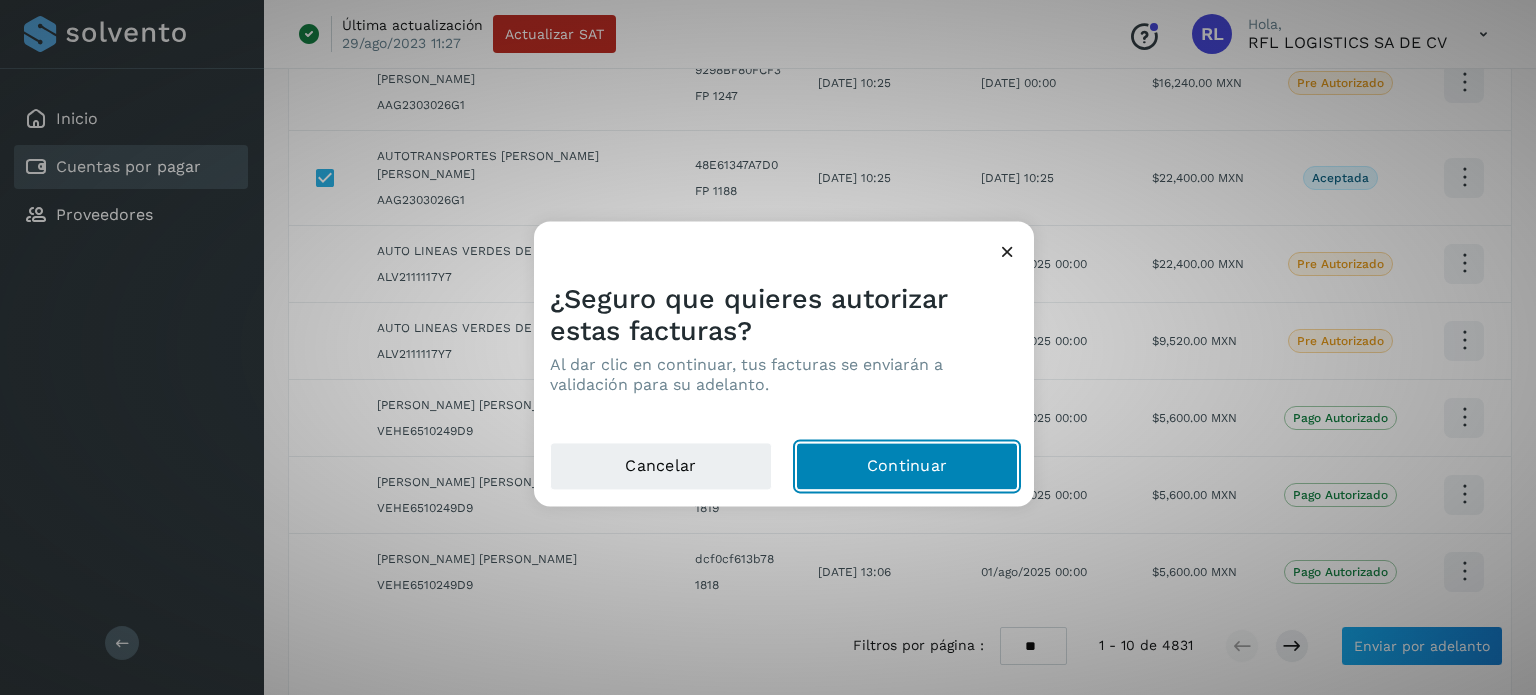 click on "Continuar" 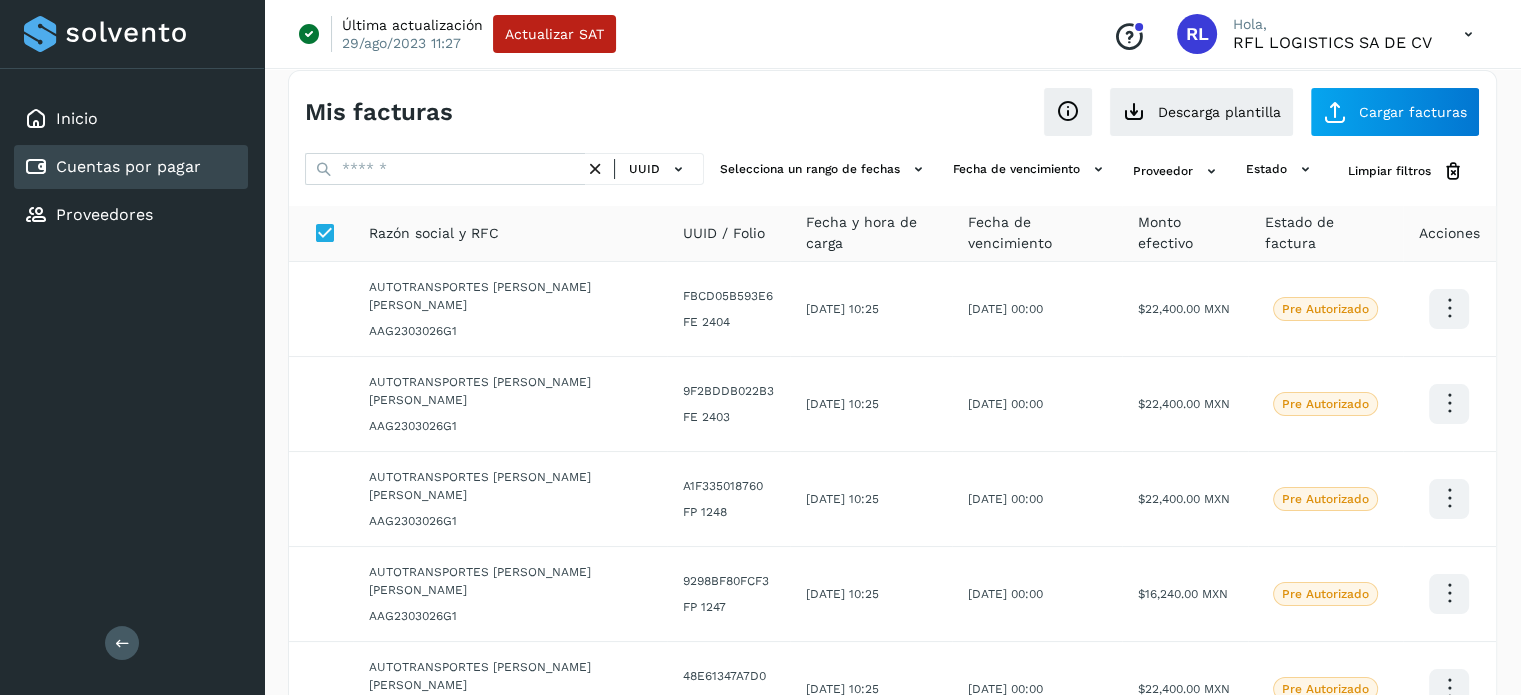 scroll, scrollTop: 0, scrollLeft: 0, axis: both 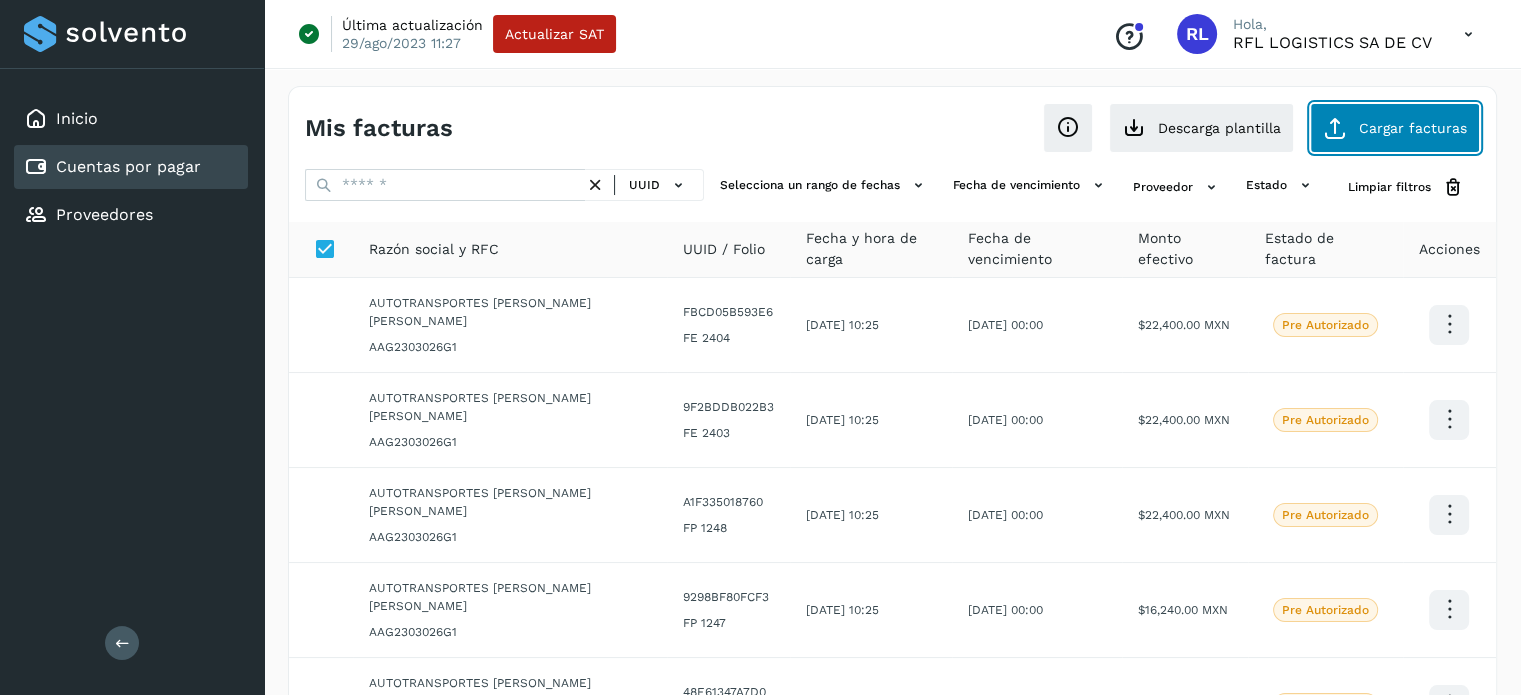 click on "Cargar facturas" 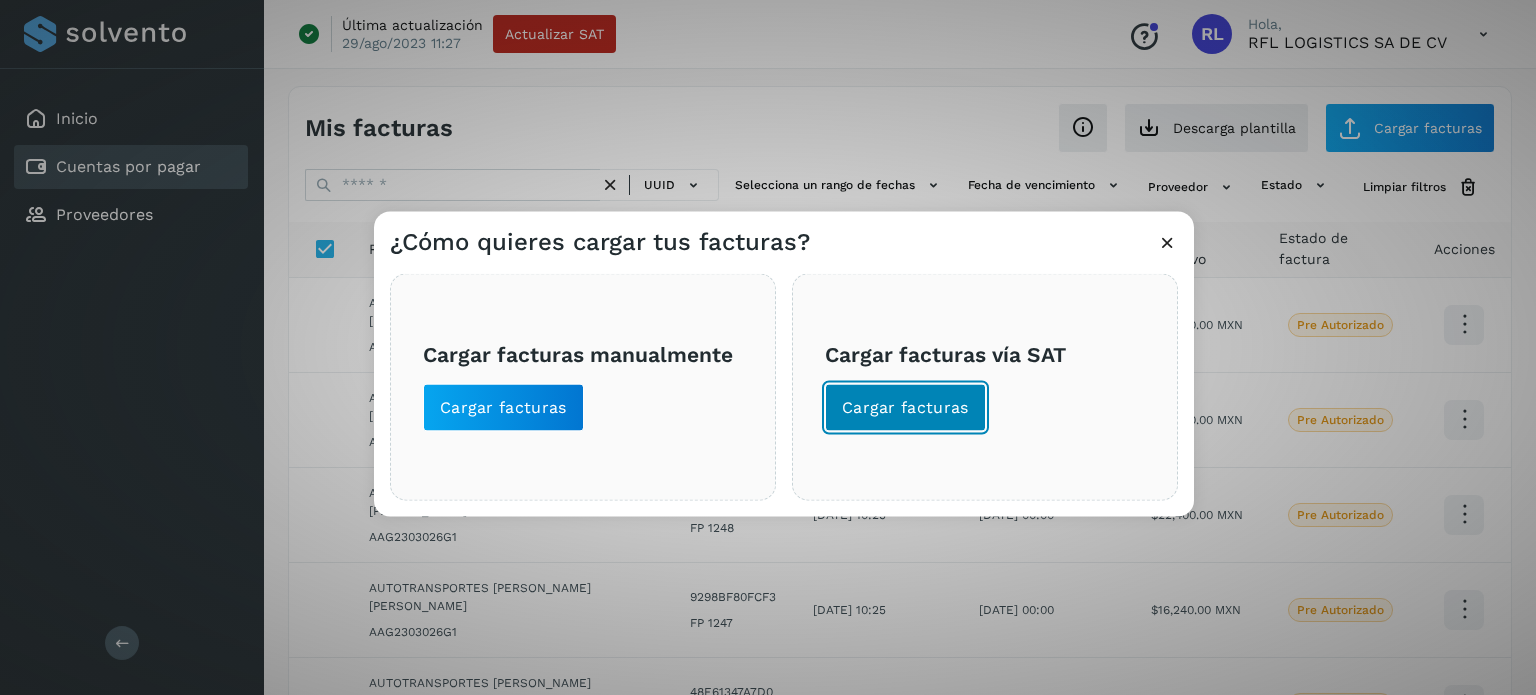 click on "Cargar facturas" 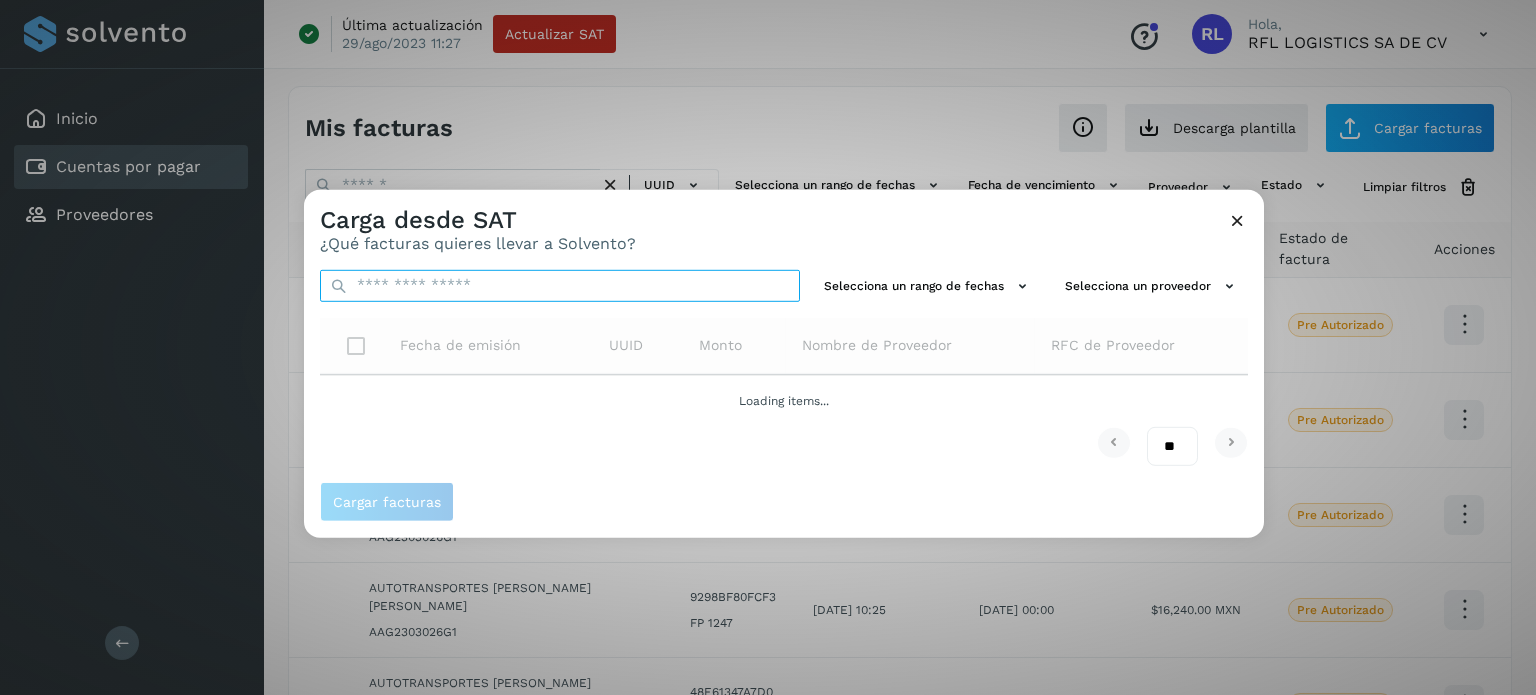 click at bounding box center (560, 285) 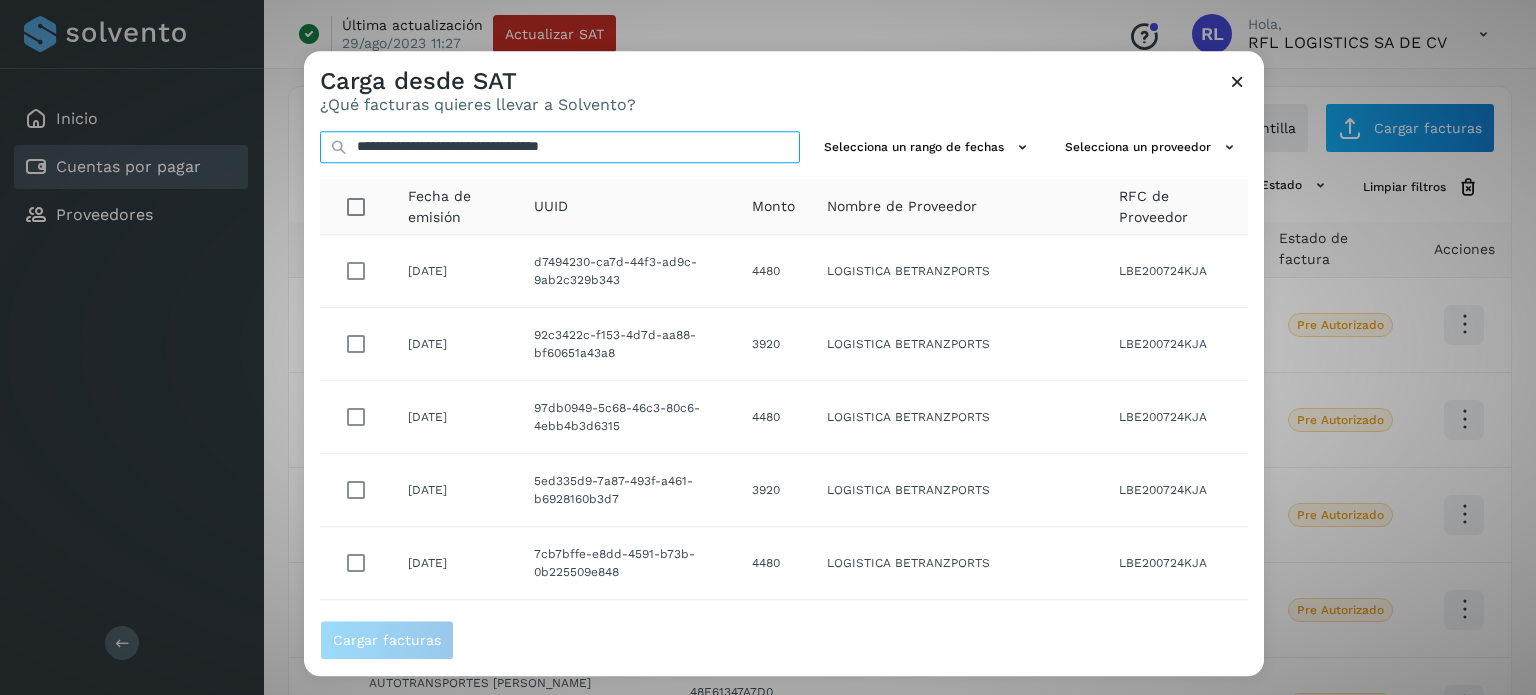 click on "**********" at bounding box center (560, 147) 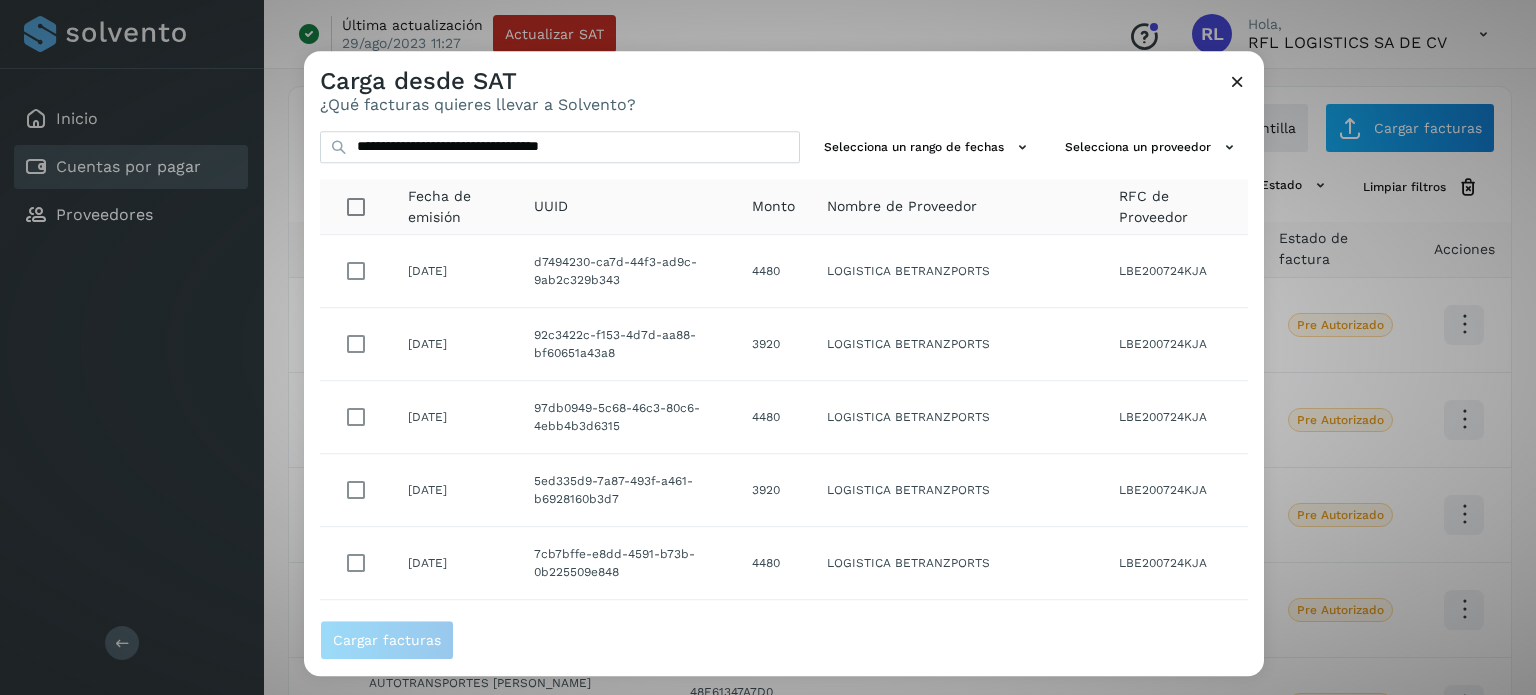 click at bounding box center [1237, 81] 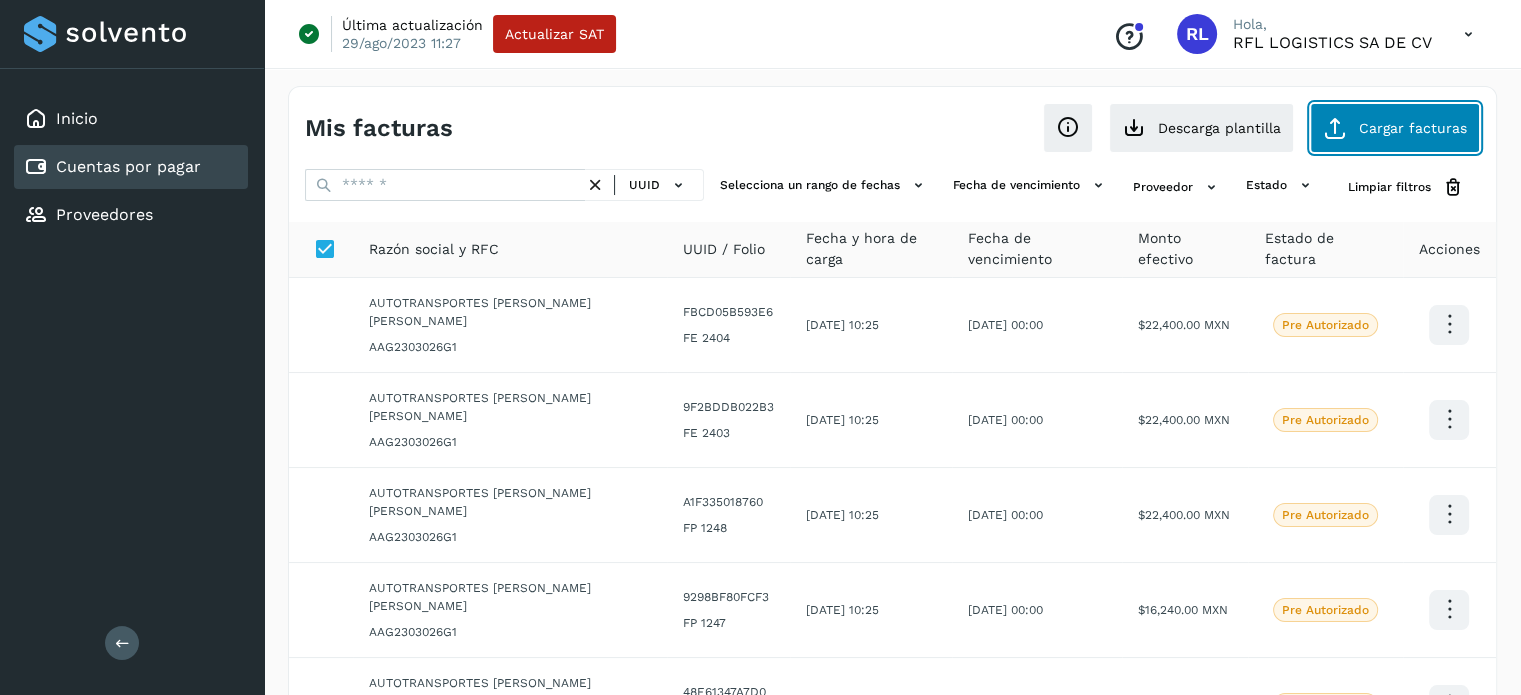 click on "Cargar facturas" 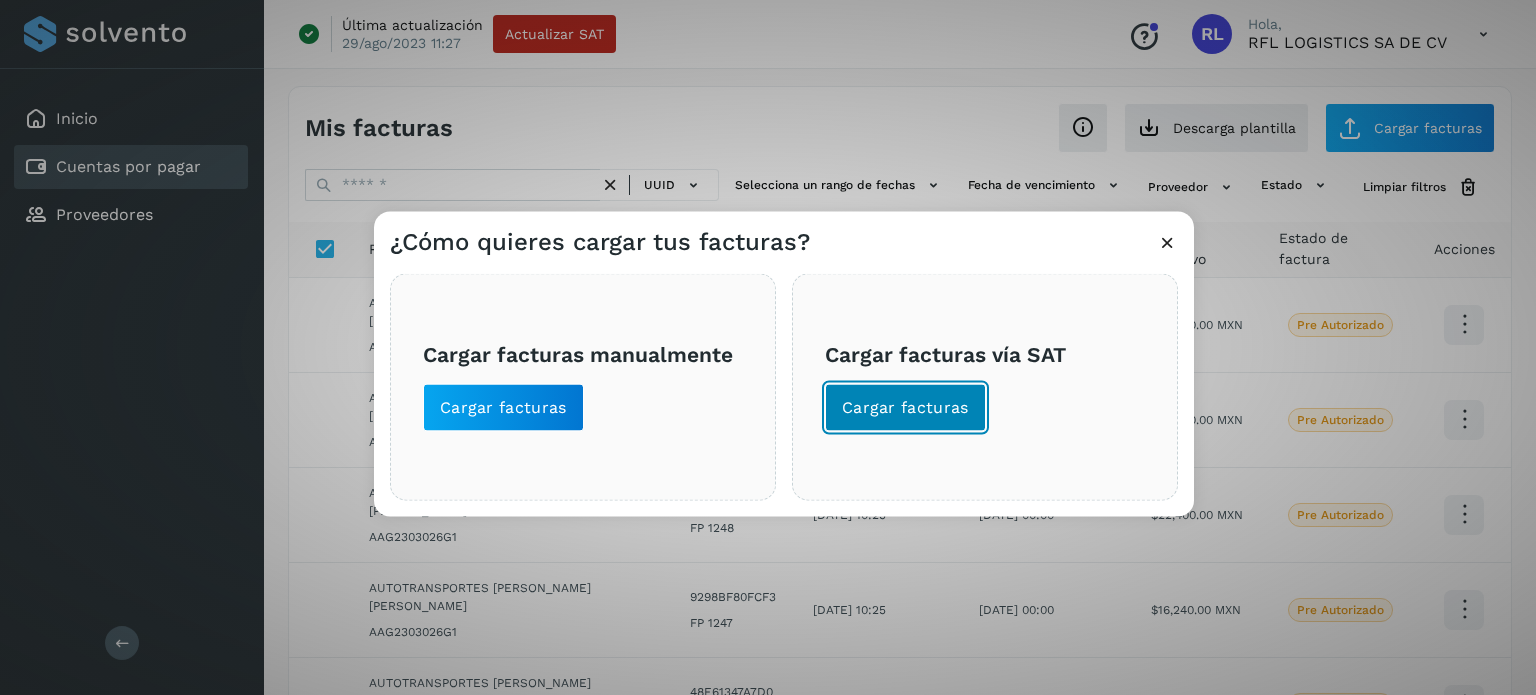 click on "Cargar facturas" 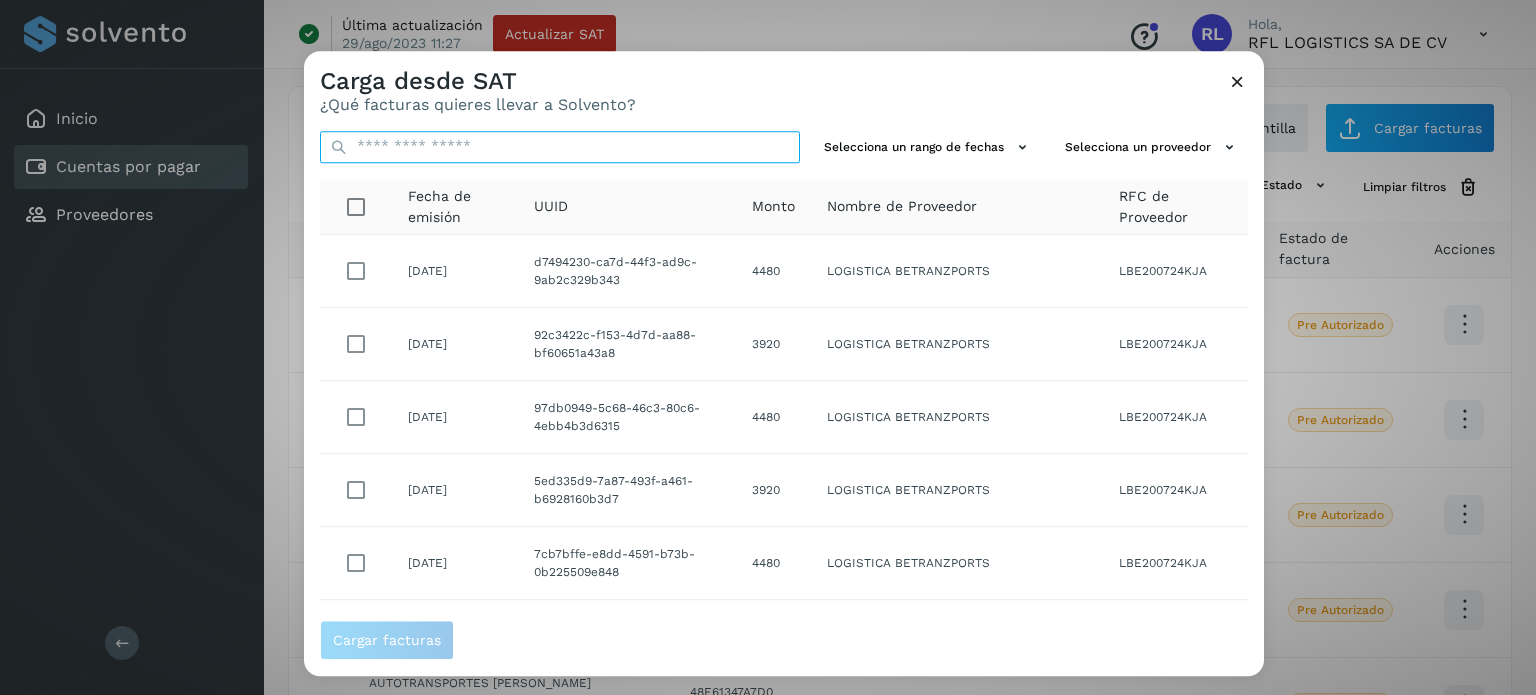 click at bounding box center (560, 147) 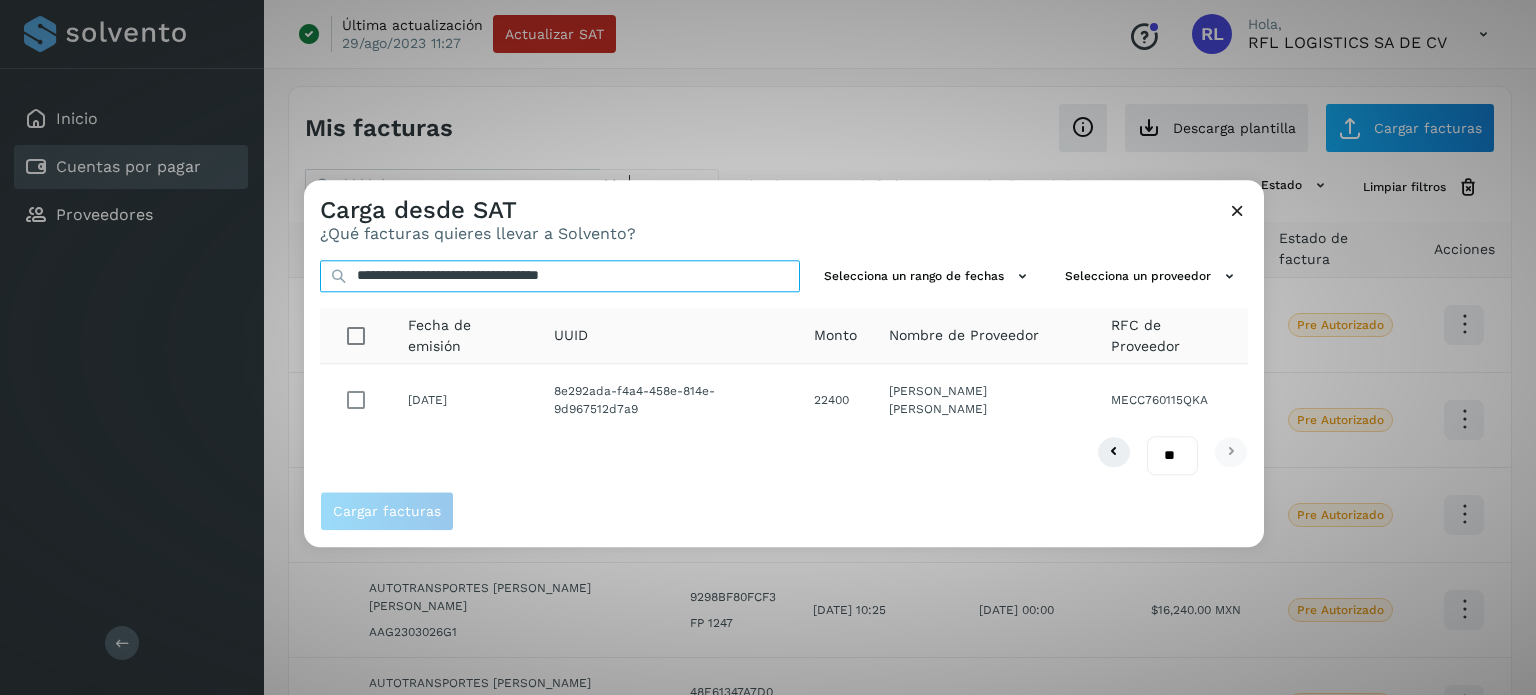 type on "**********" 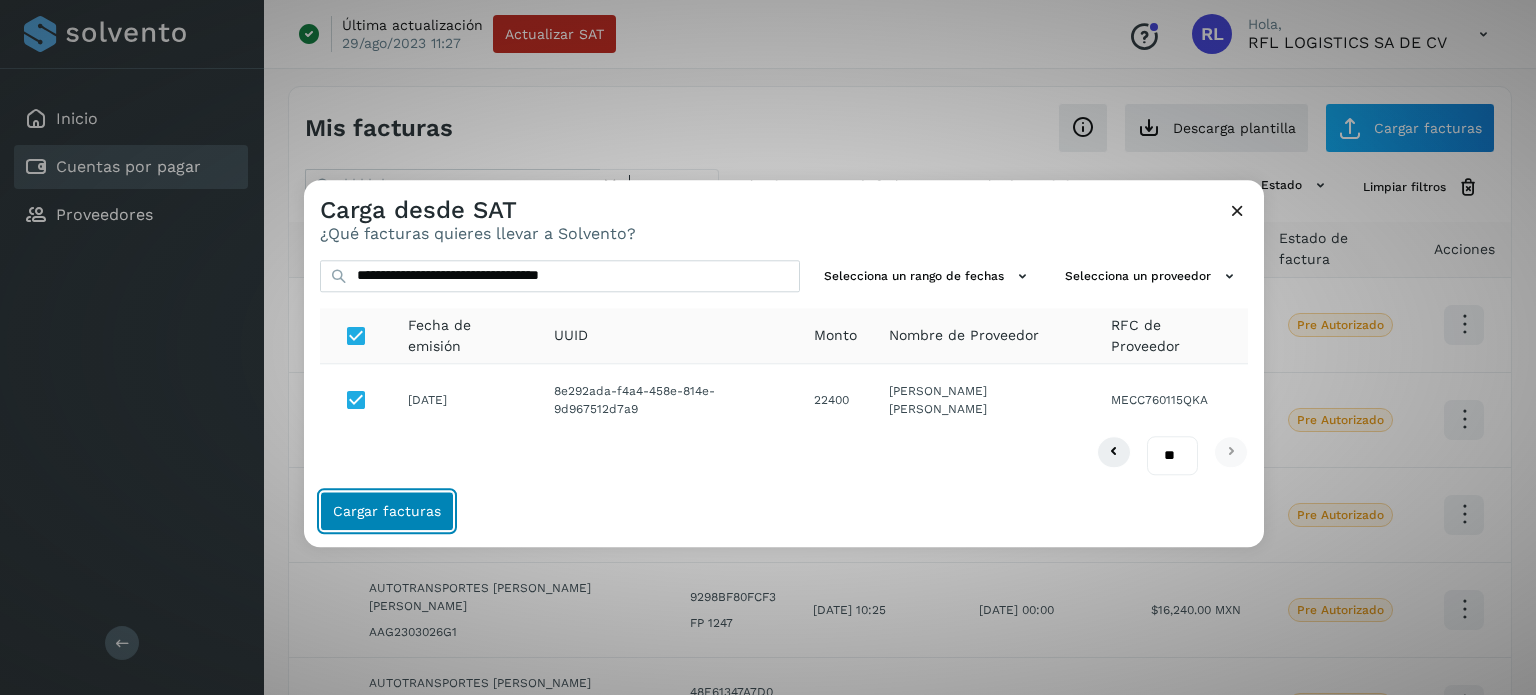 click on "Cargar facturas" 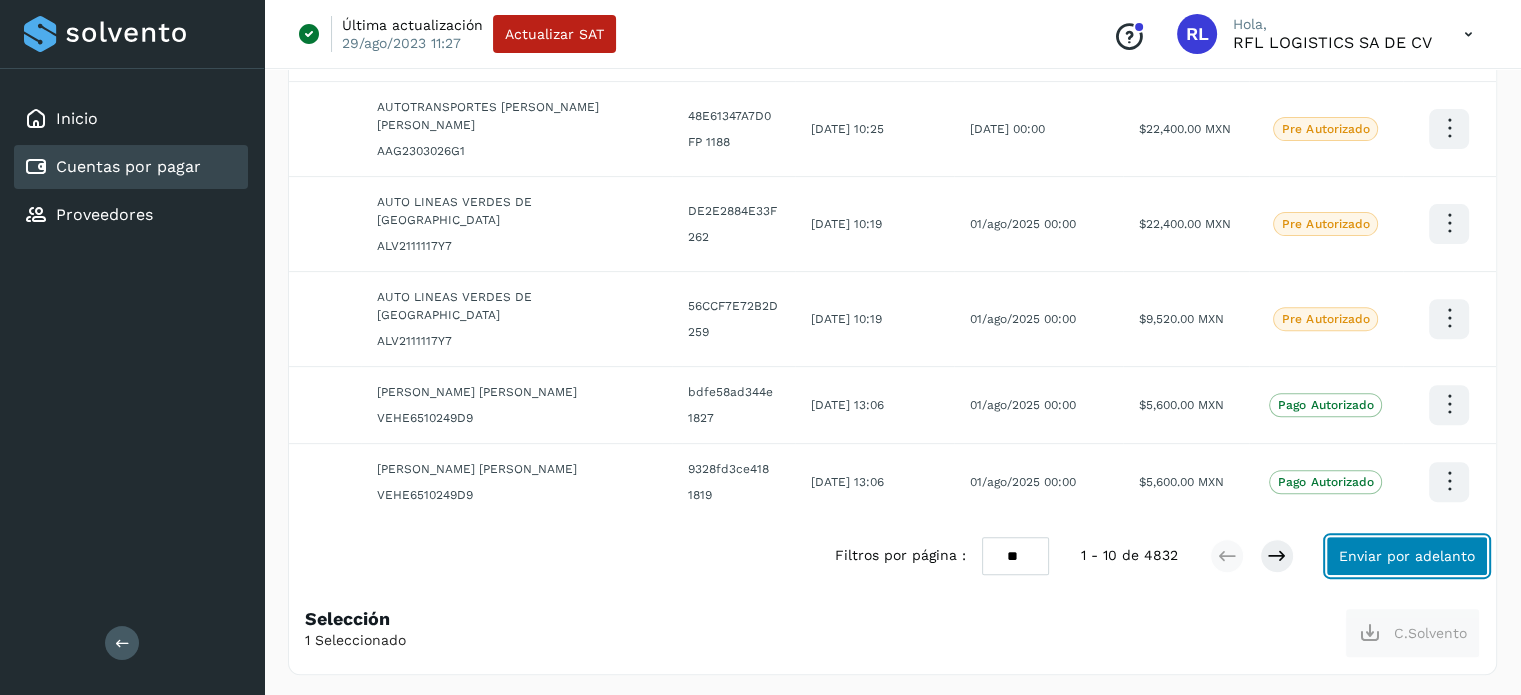click on "Enviar por adelanto" 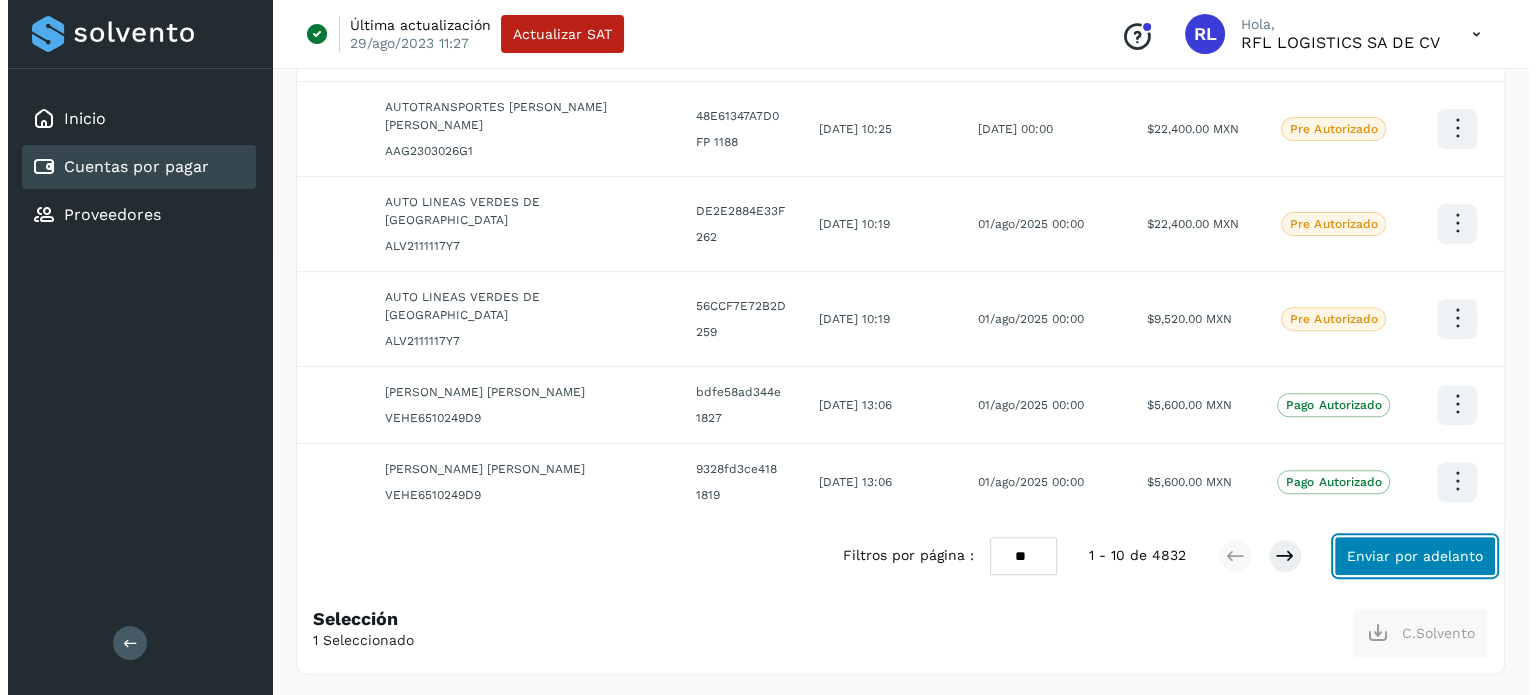 scroll, scrollTop: 527, scrollLeft: 0, axis: vertical 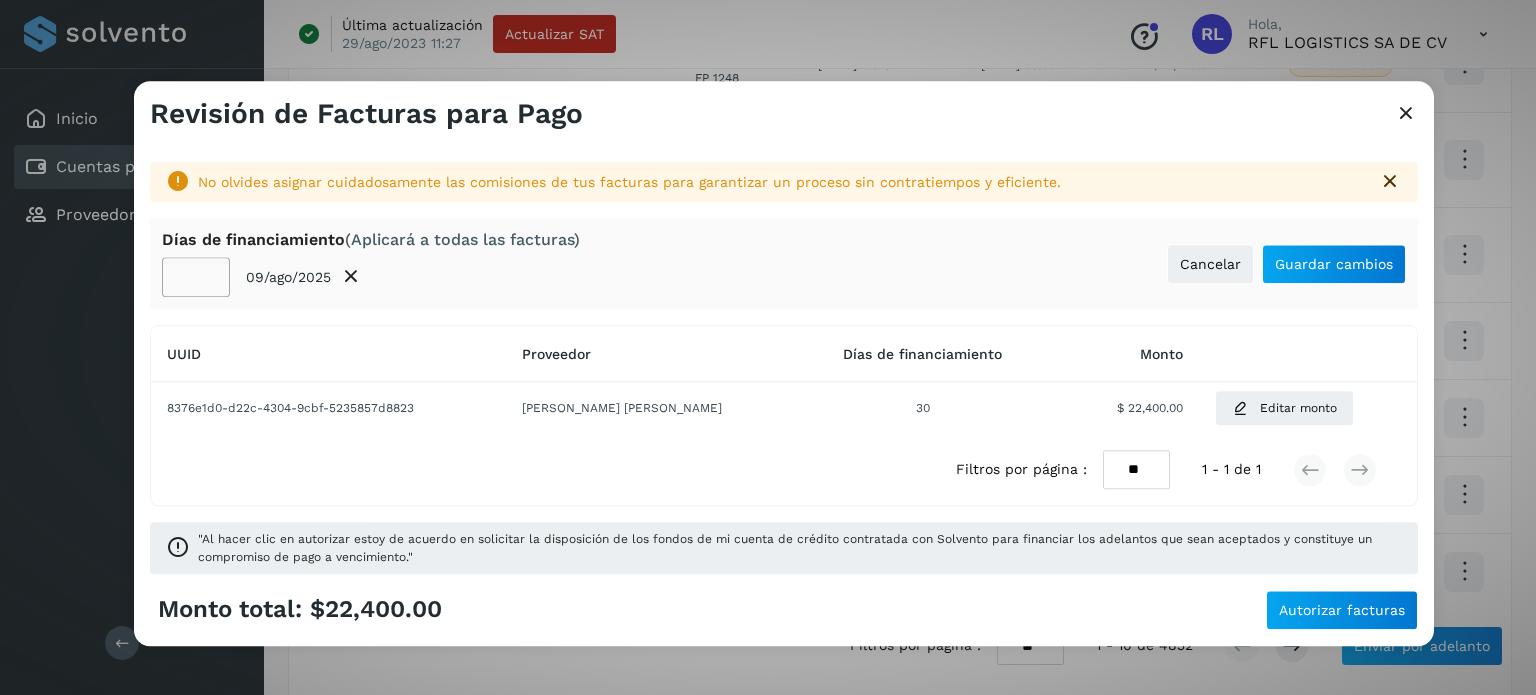 click on "**" 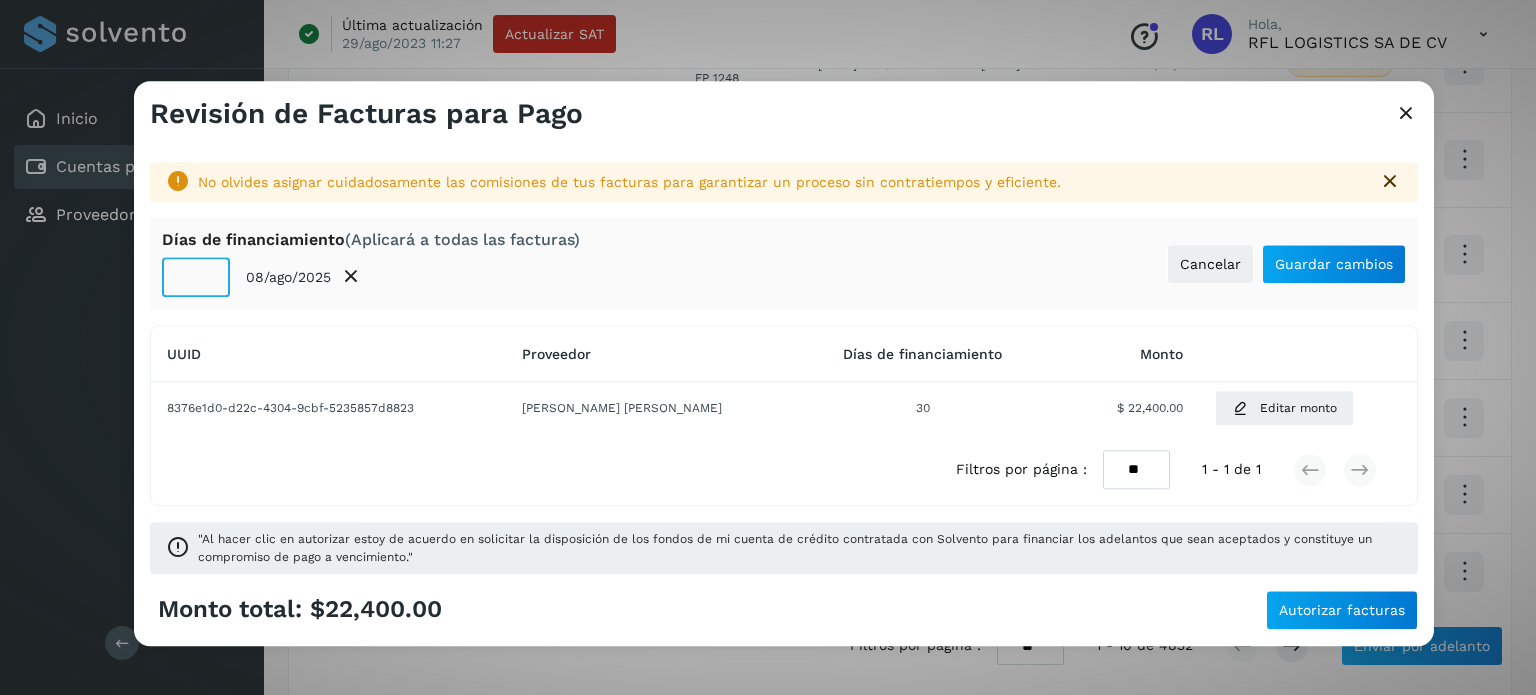 click on "**" 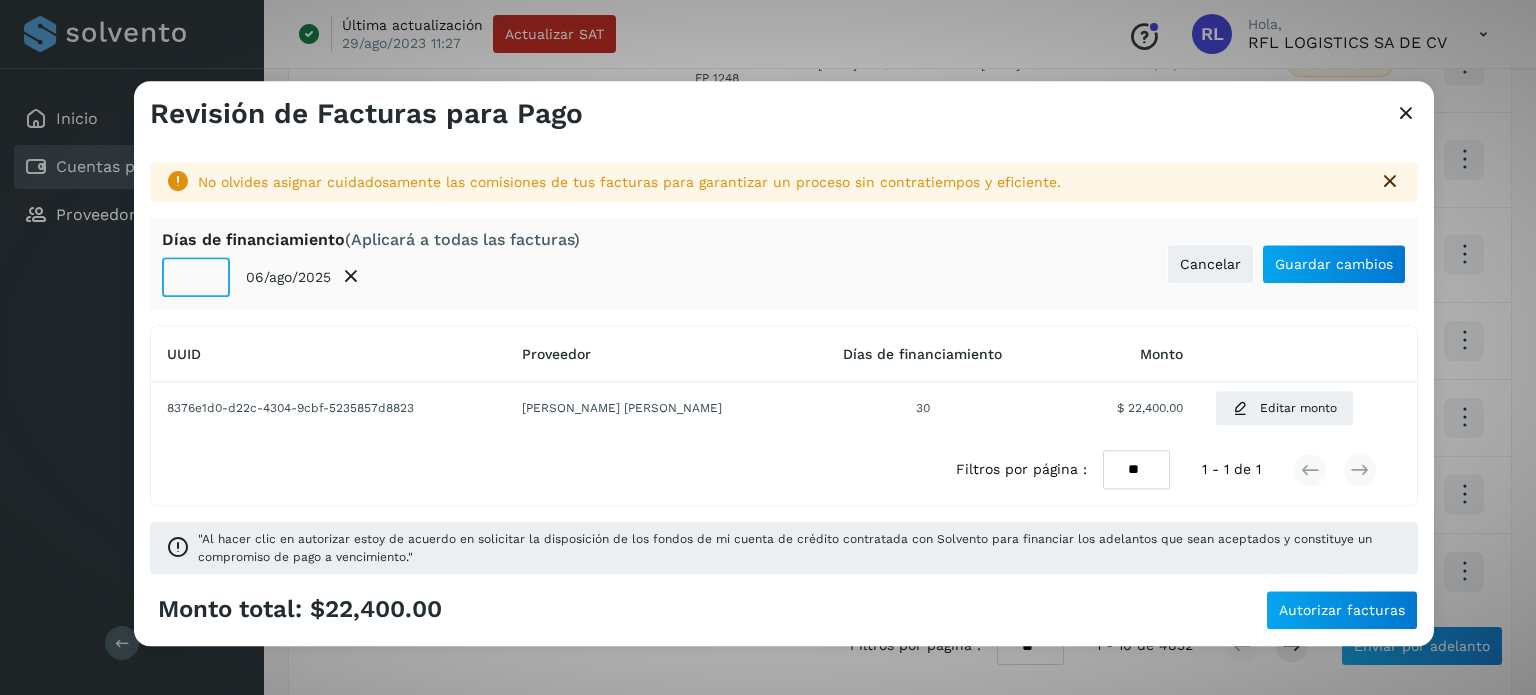 click on "**" 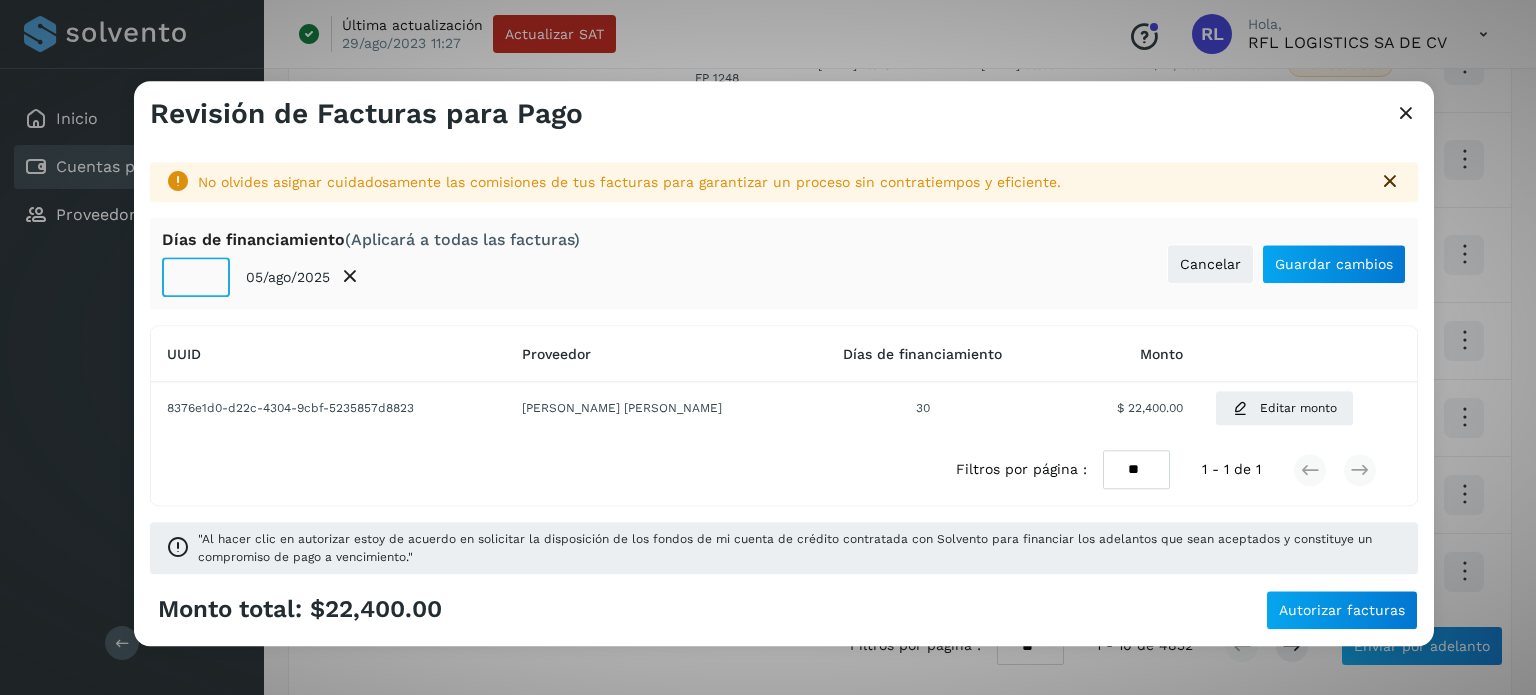 click on "**" 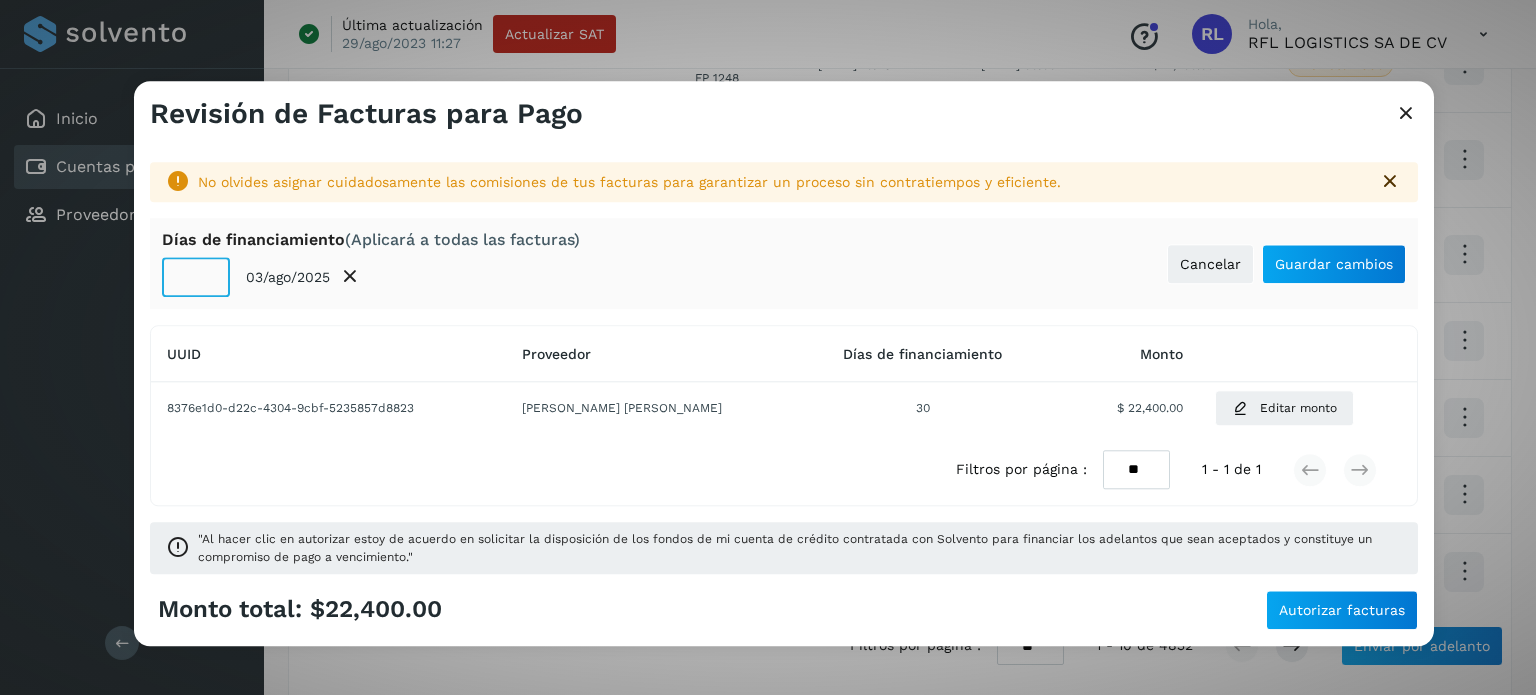 click on "**" 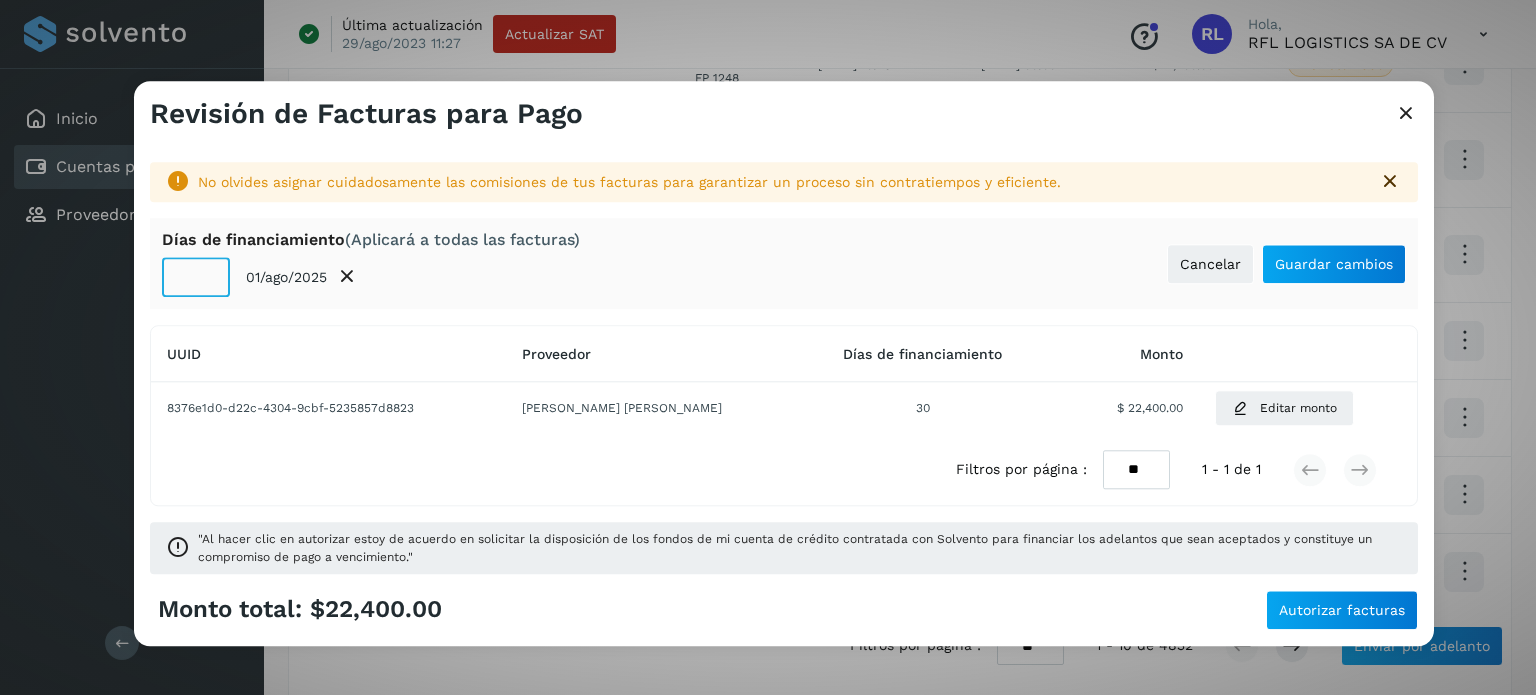 type on "**" 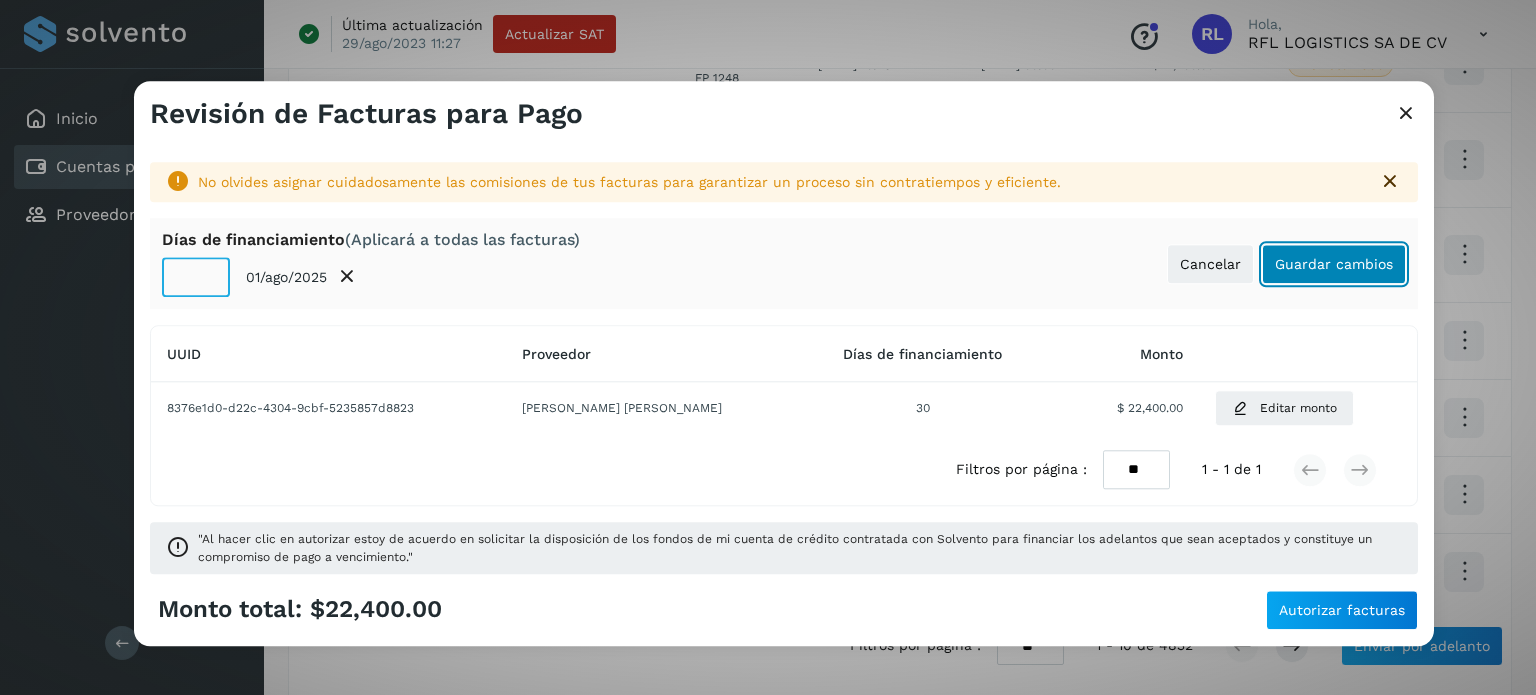 click on "Guardar cambios" at bounding box center [1334, 264] 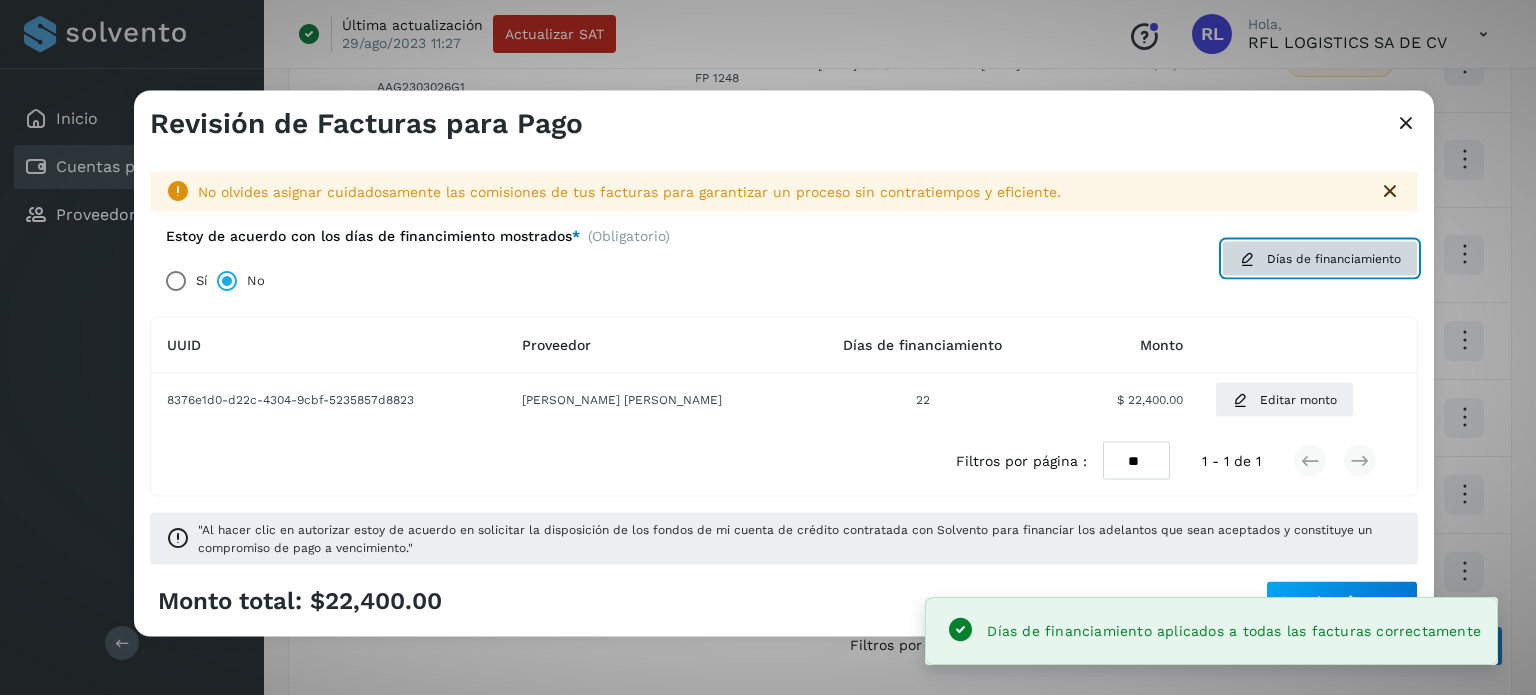 click on "Días de financiamiento" 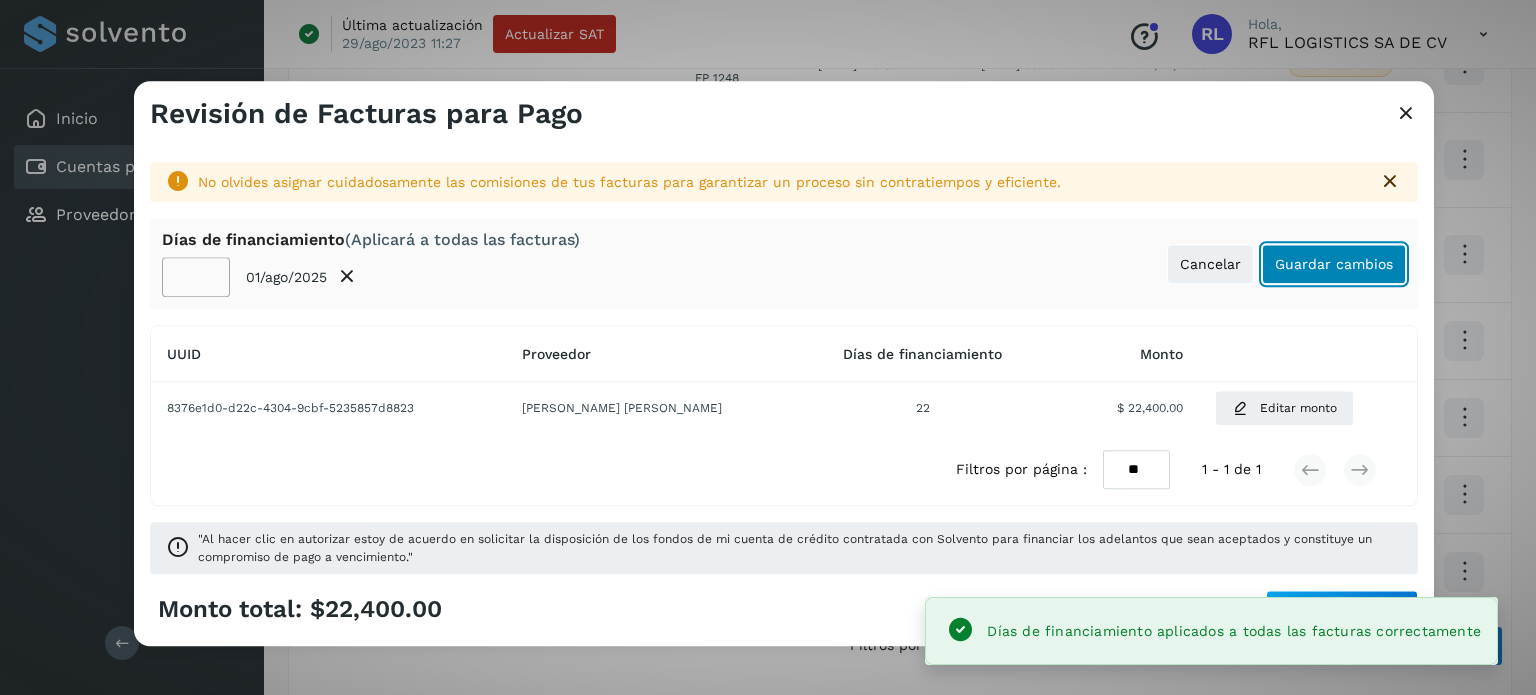 click on "Guardar cambios" 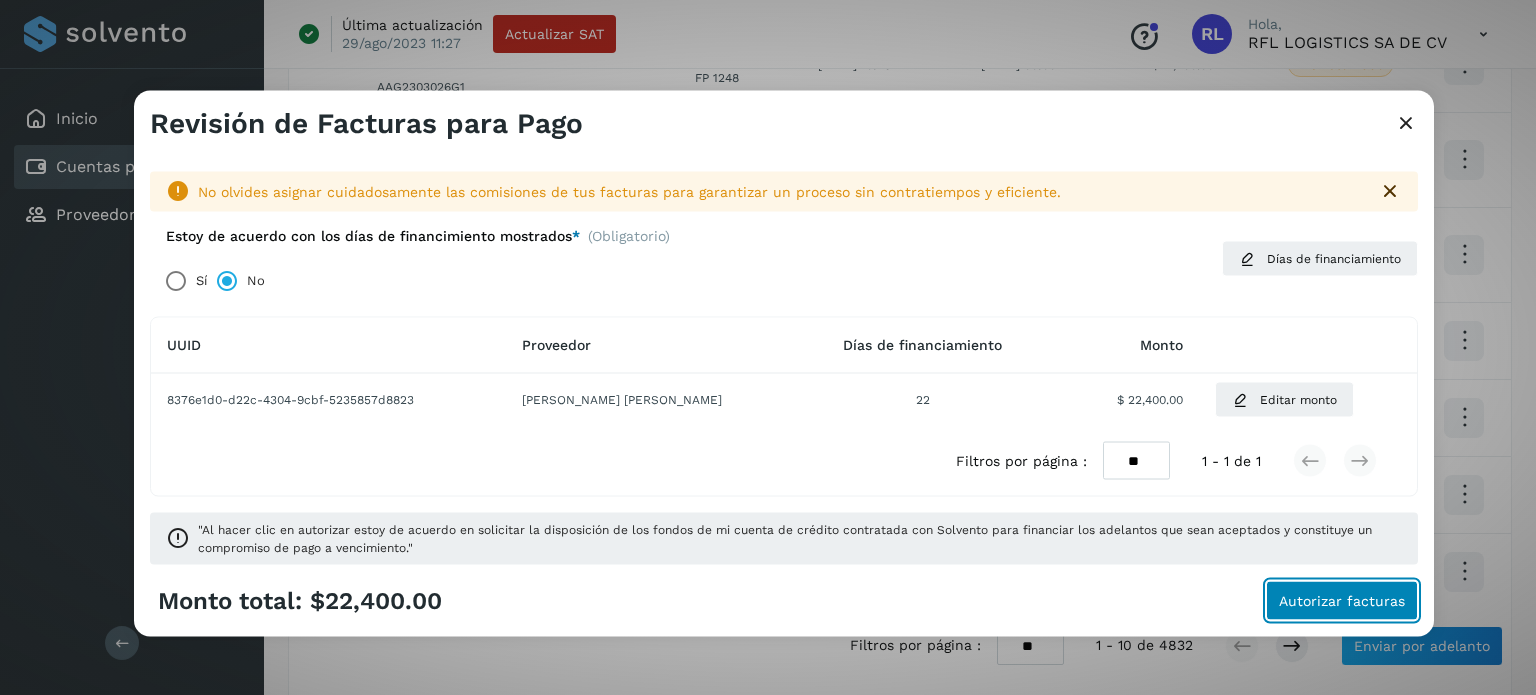 click on "Autorizar facturas" 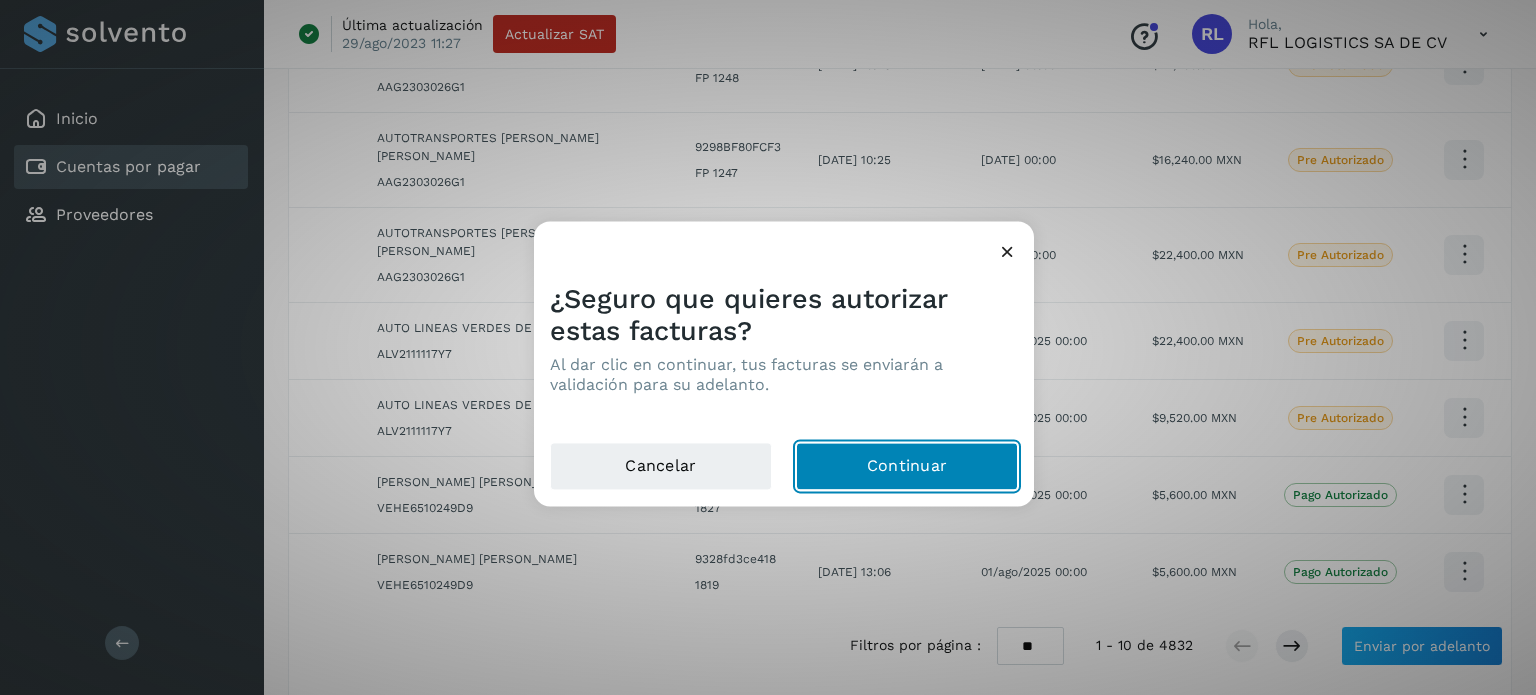 click on "Continuar" 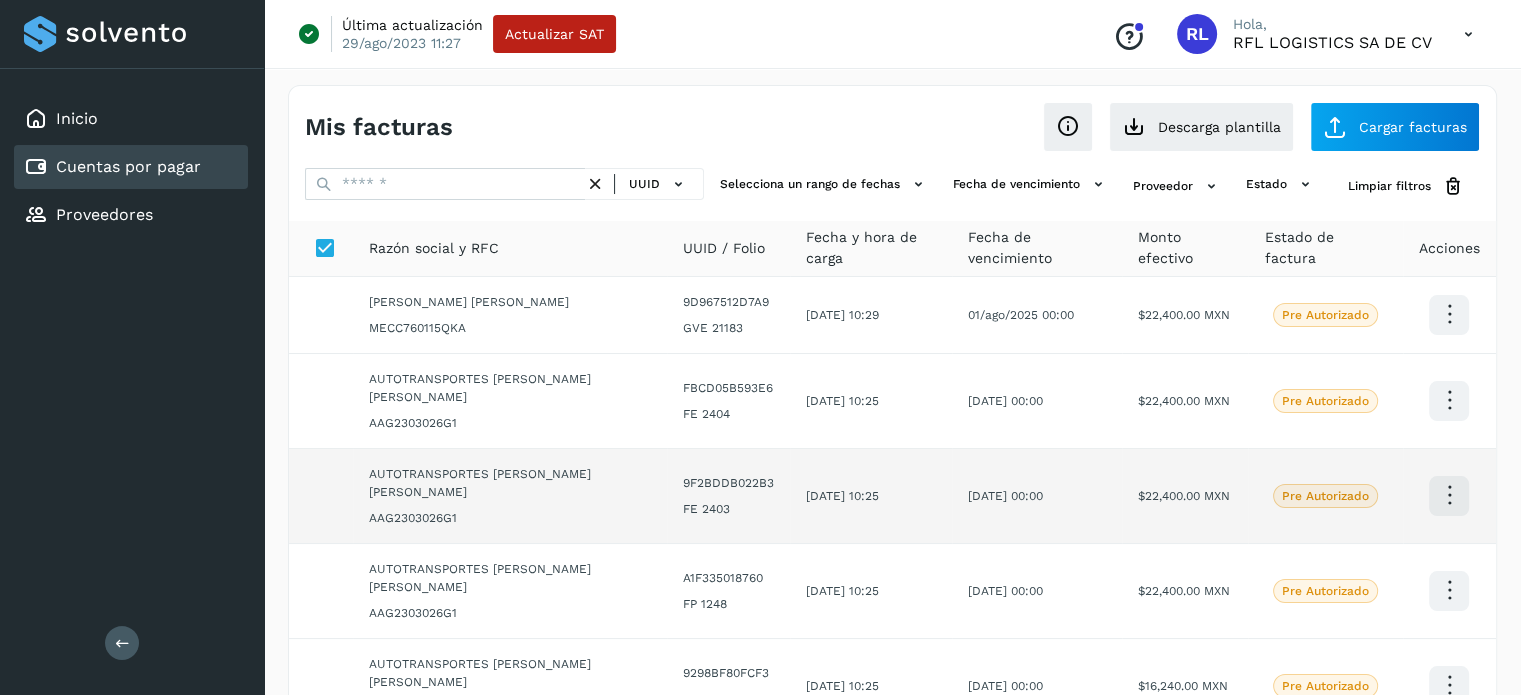 scroll, scrollTop: 0, scrollLeft: 0, axis: both 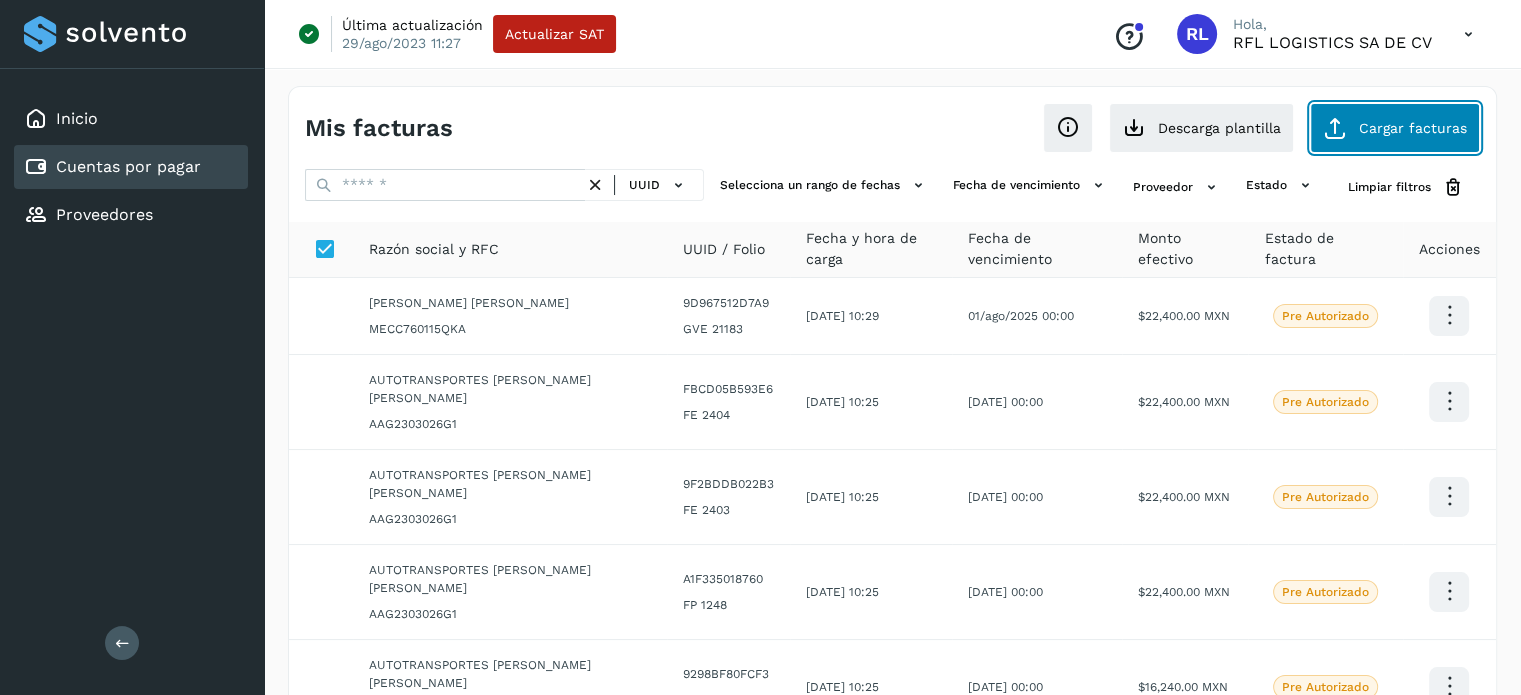 click on "Cargar facturas" 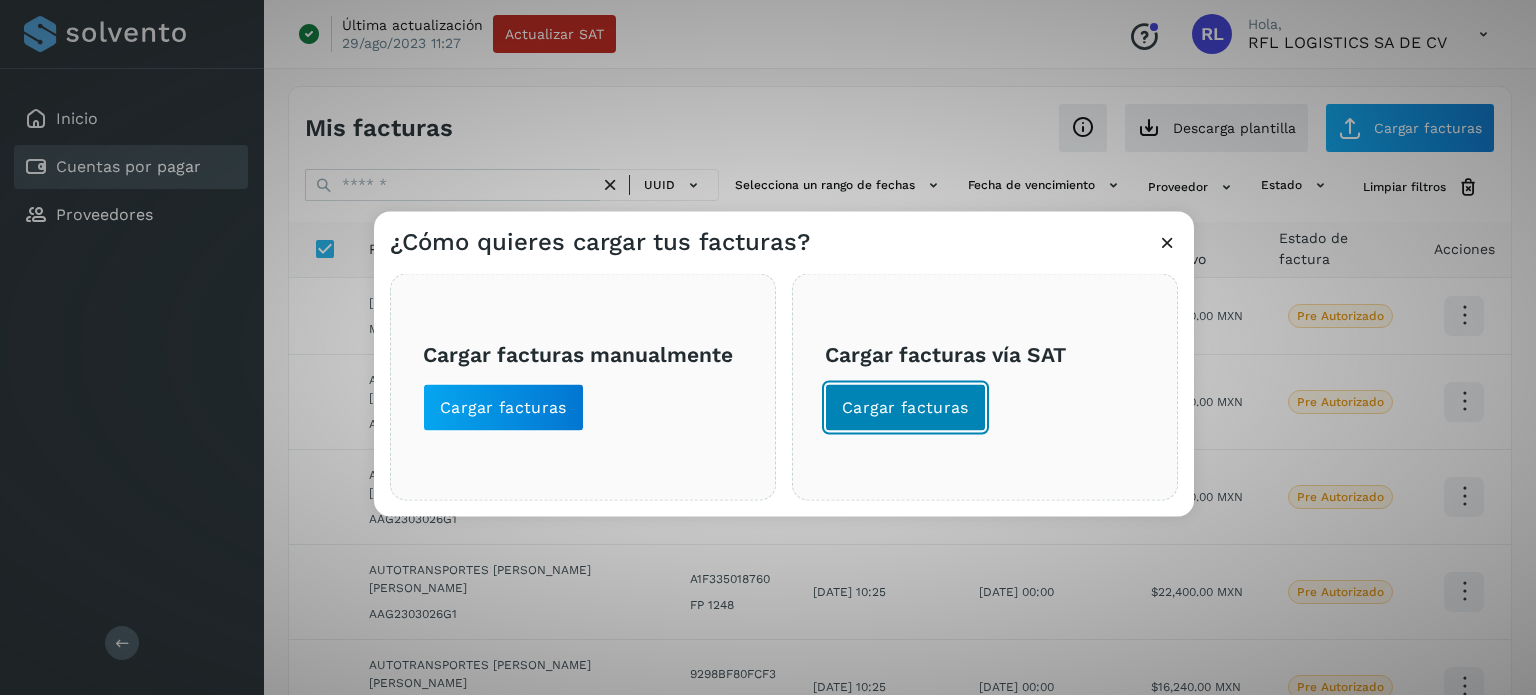 click on "Cargar facturas" 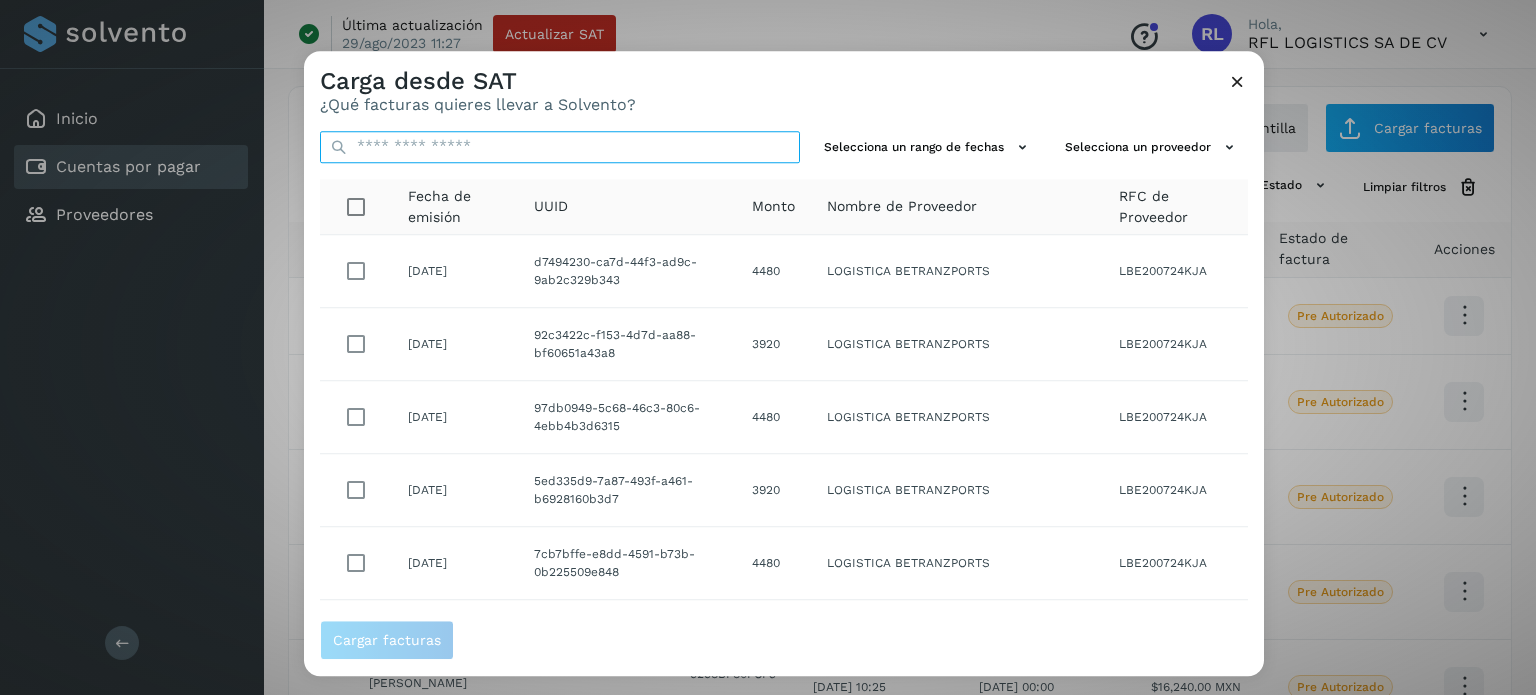 click at bounding box center (560, 147) 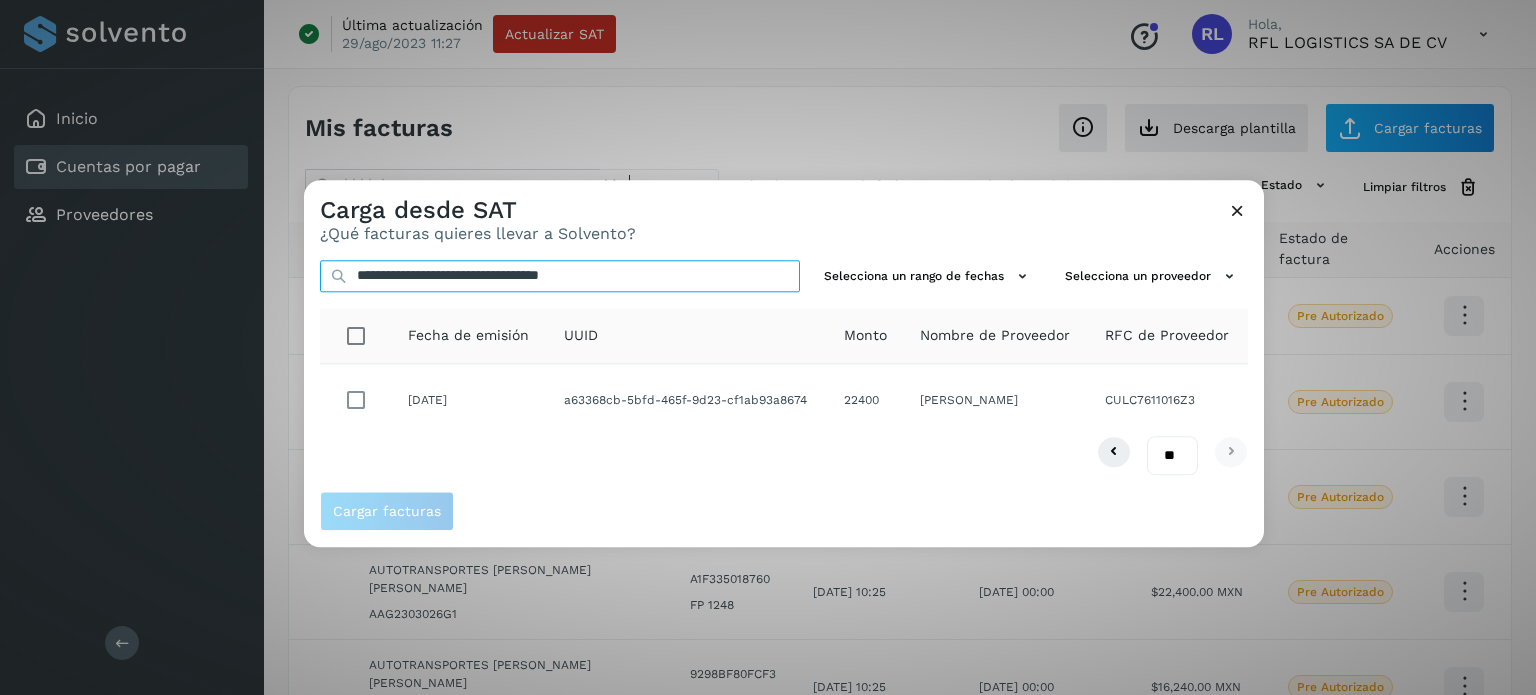 type on "**********" 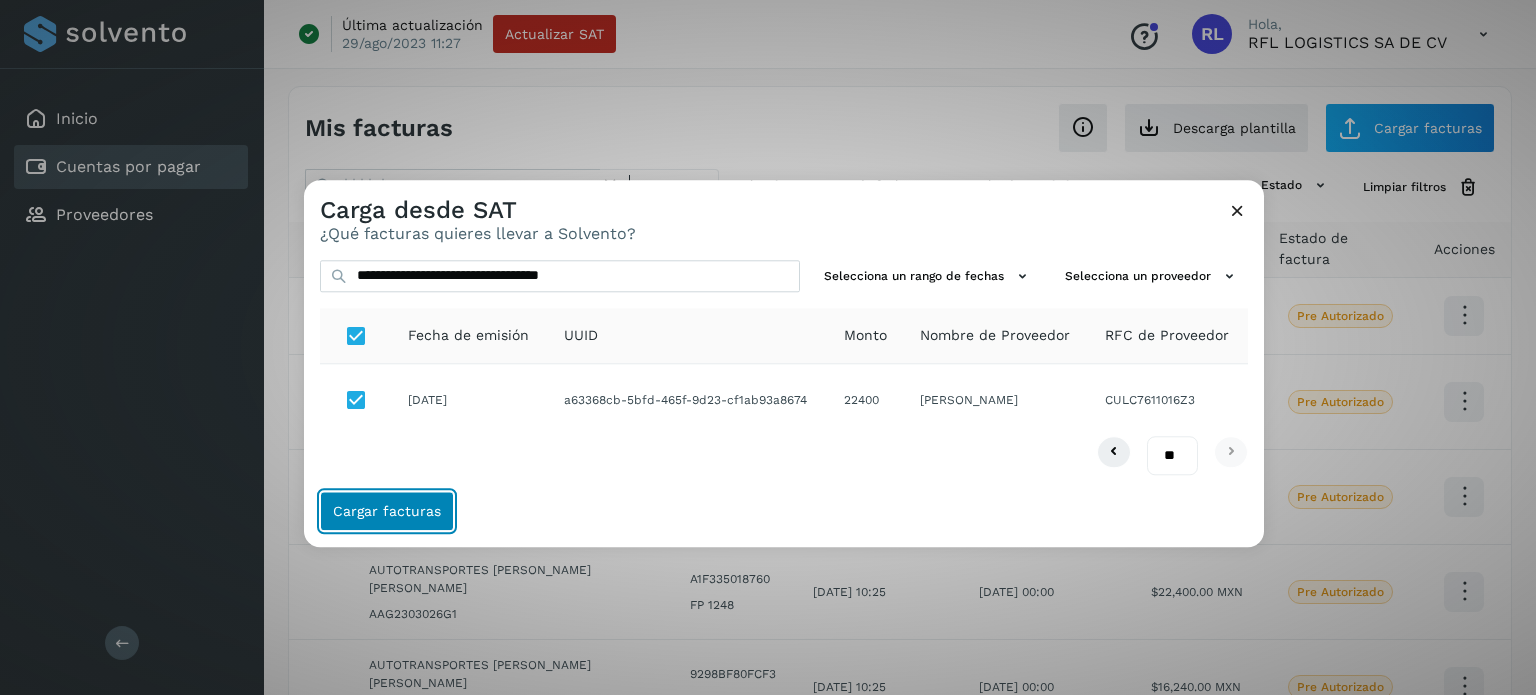 click on "Cargar facturas" at bounding box center (387, 511) 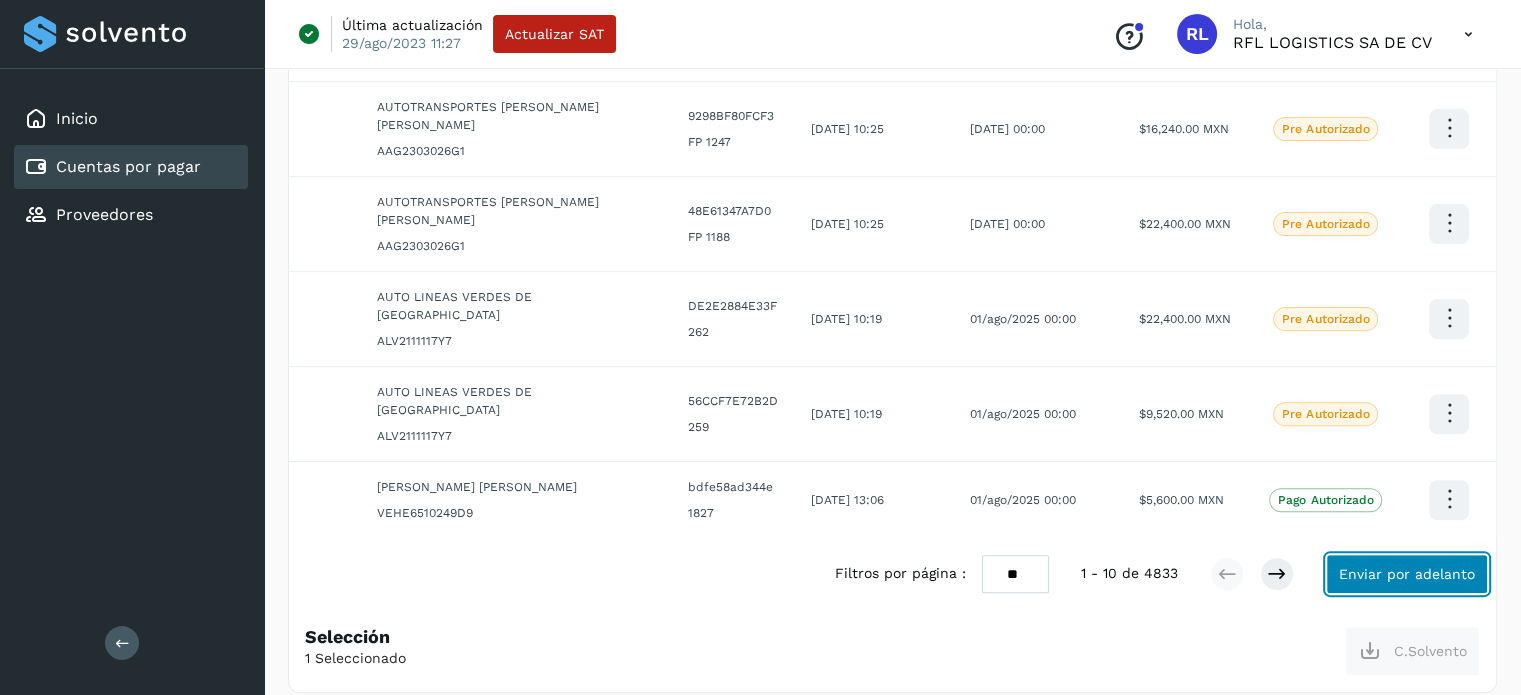 click on "Enviar por adelanto" 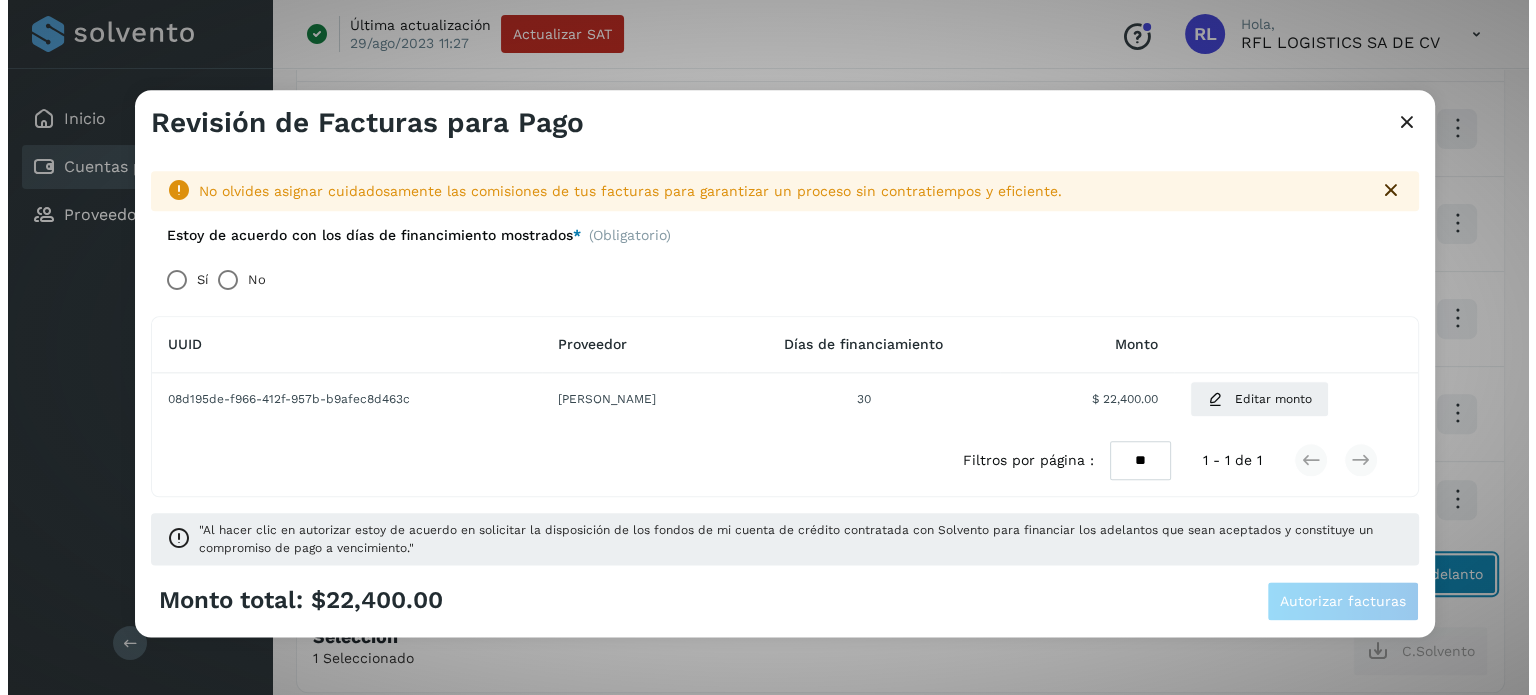 scroll, scrollTop: 527, scrollLeft: 0, axis: vertical 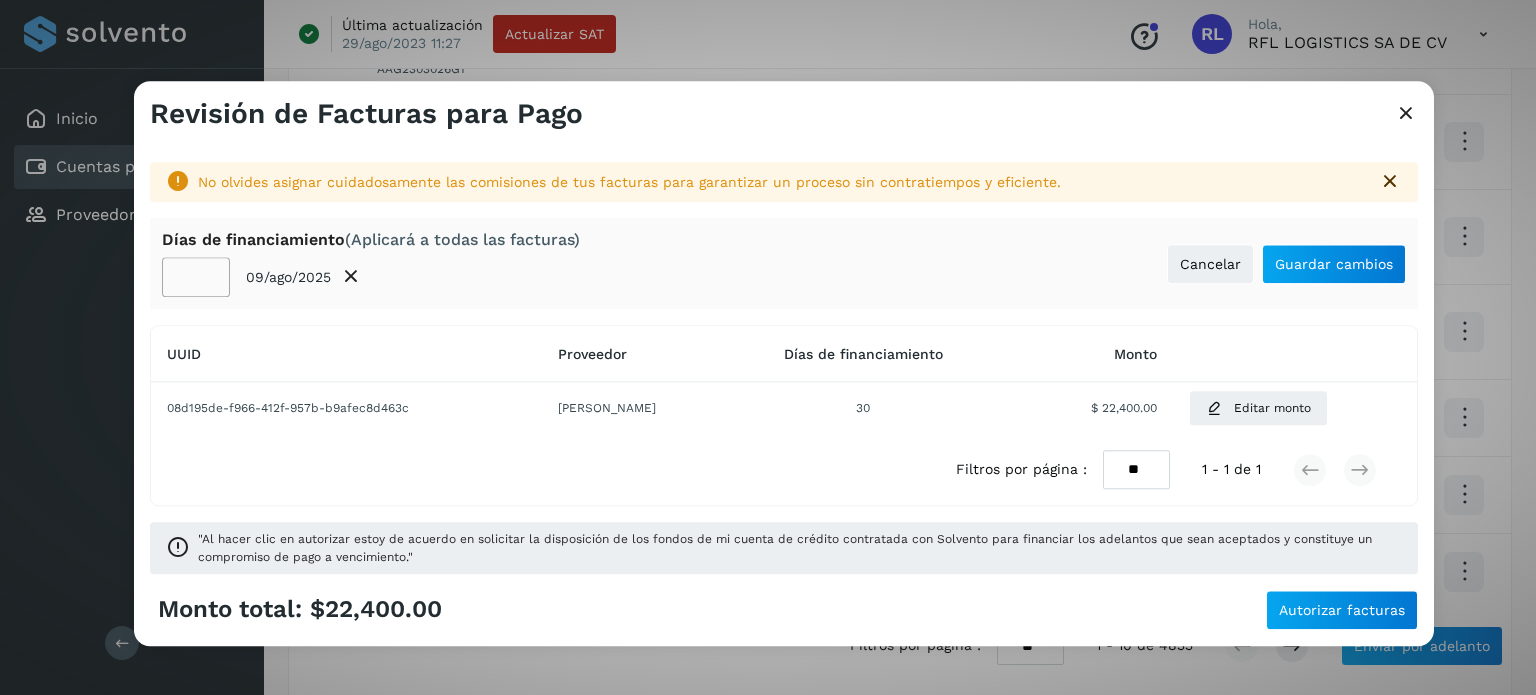 click on "**" 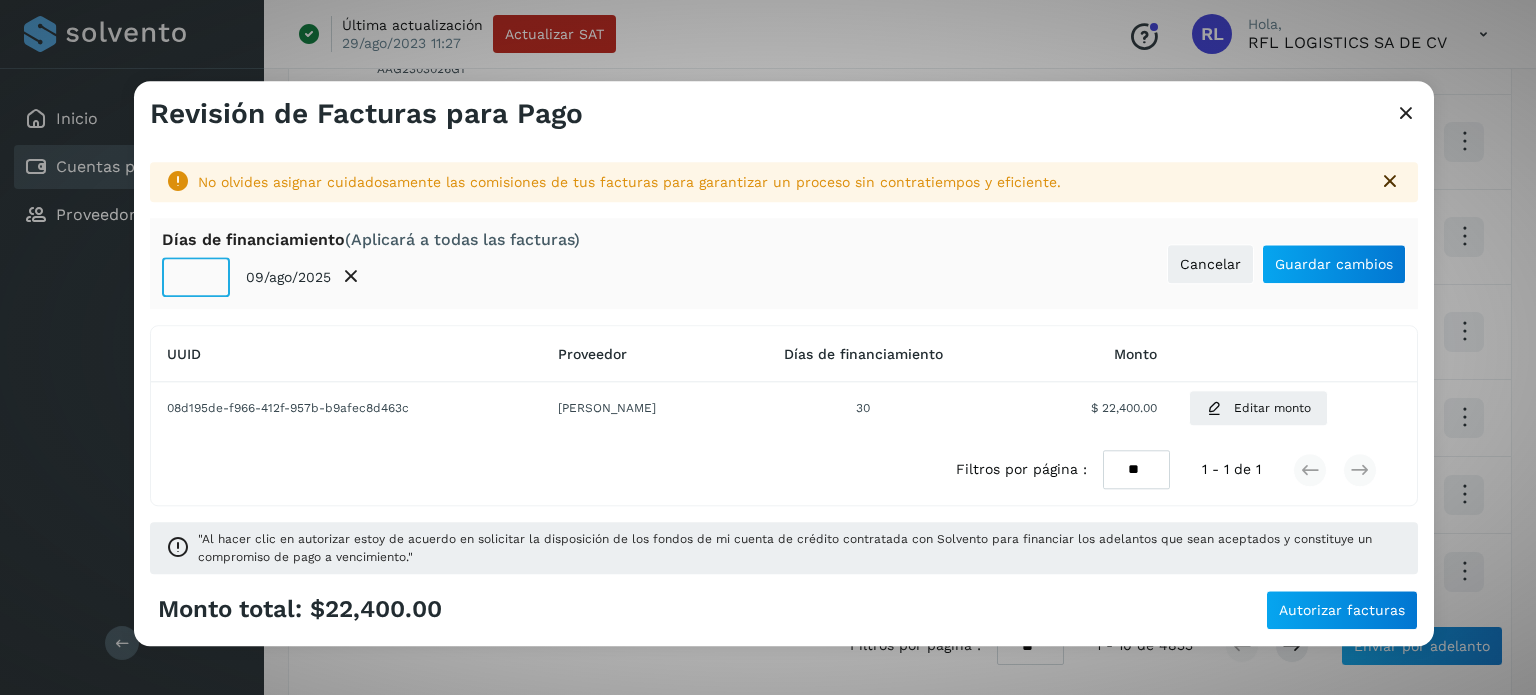 click on "**" 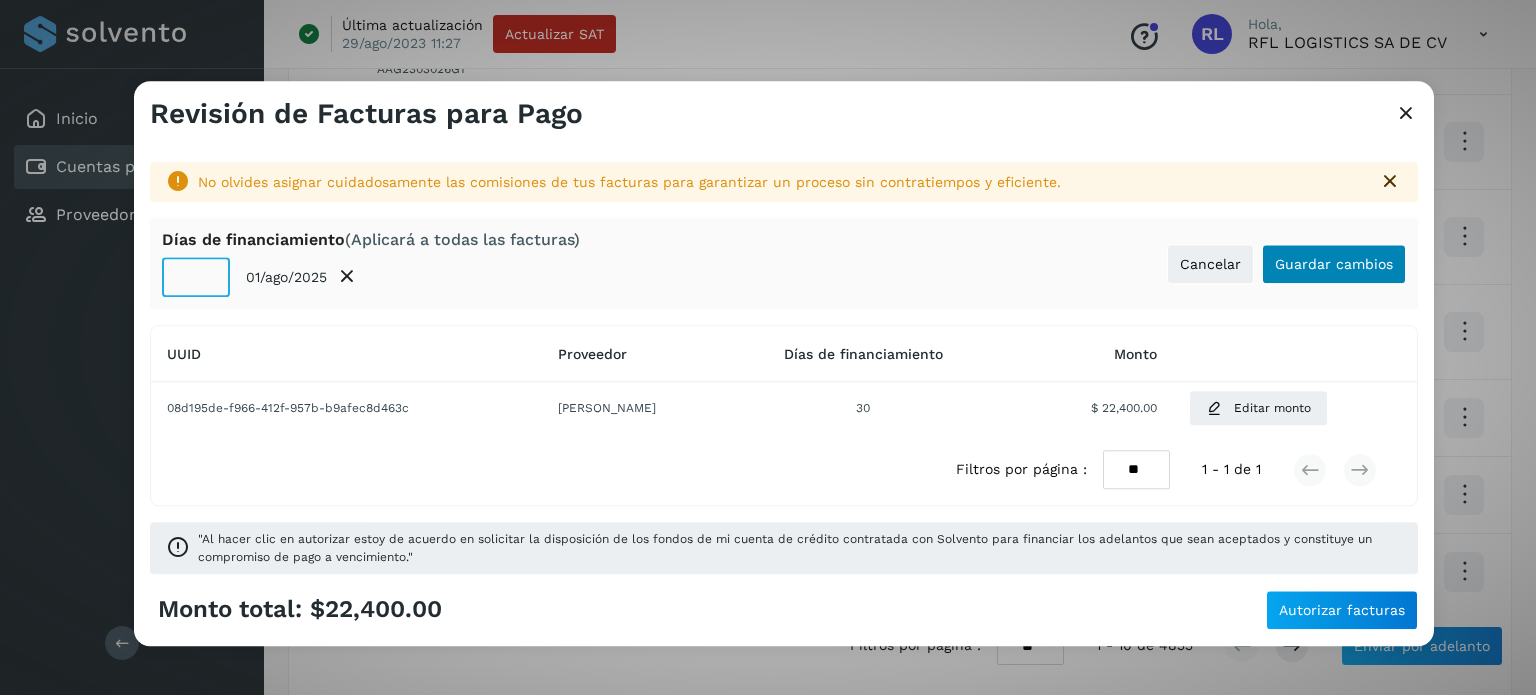 type on "**" 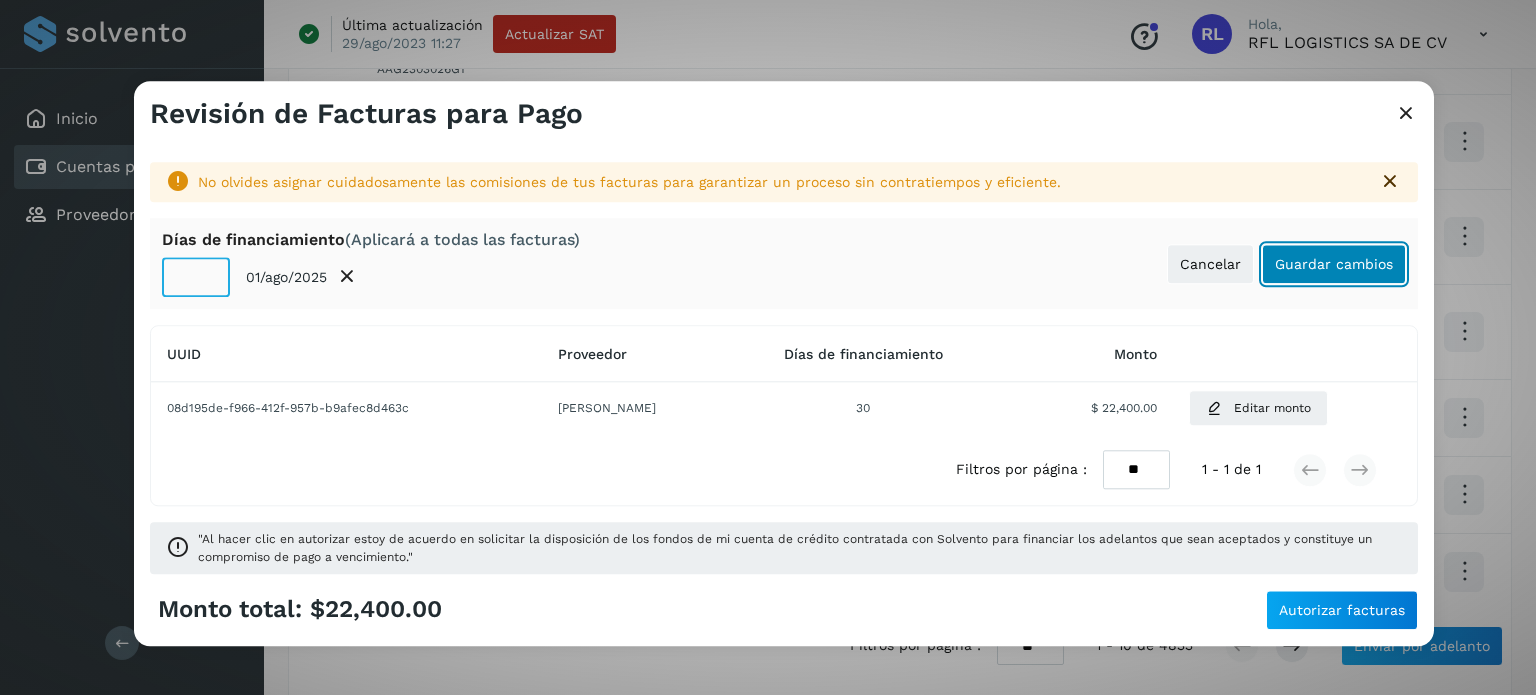 click on "Guardar cambios" 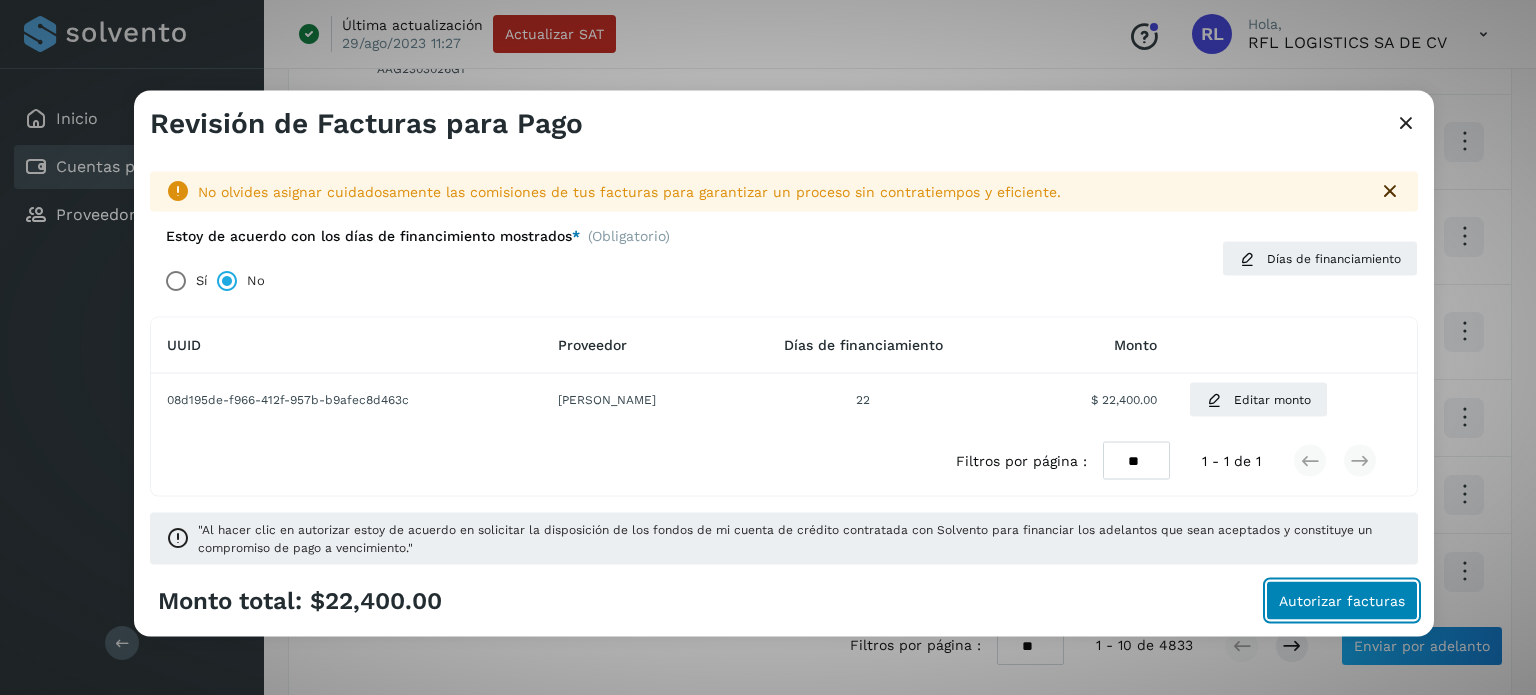 click on "Autorizar facturas" 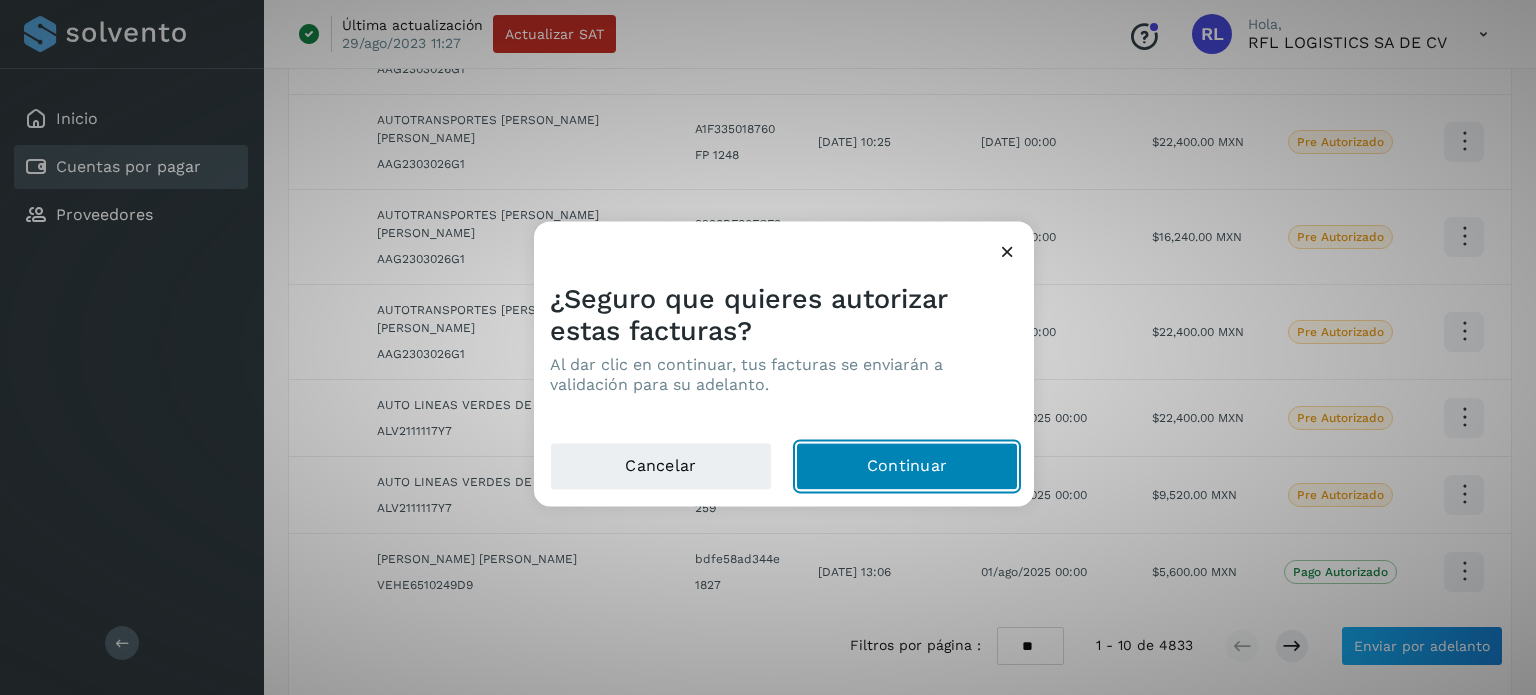 click on "Continuar" 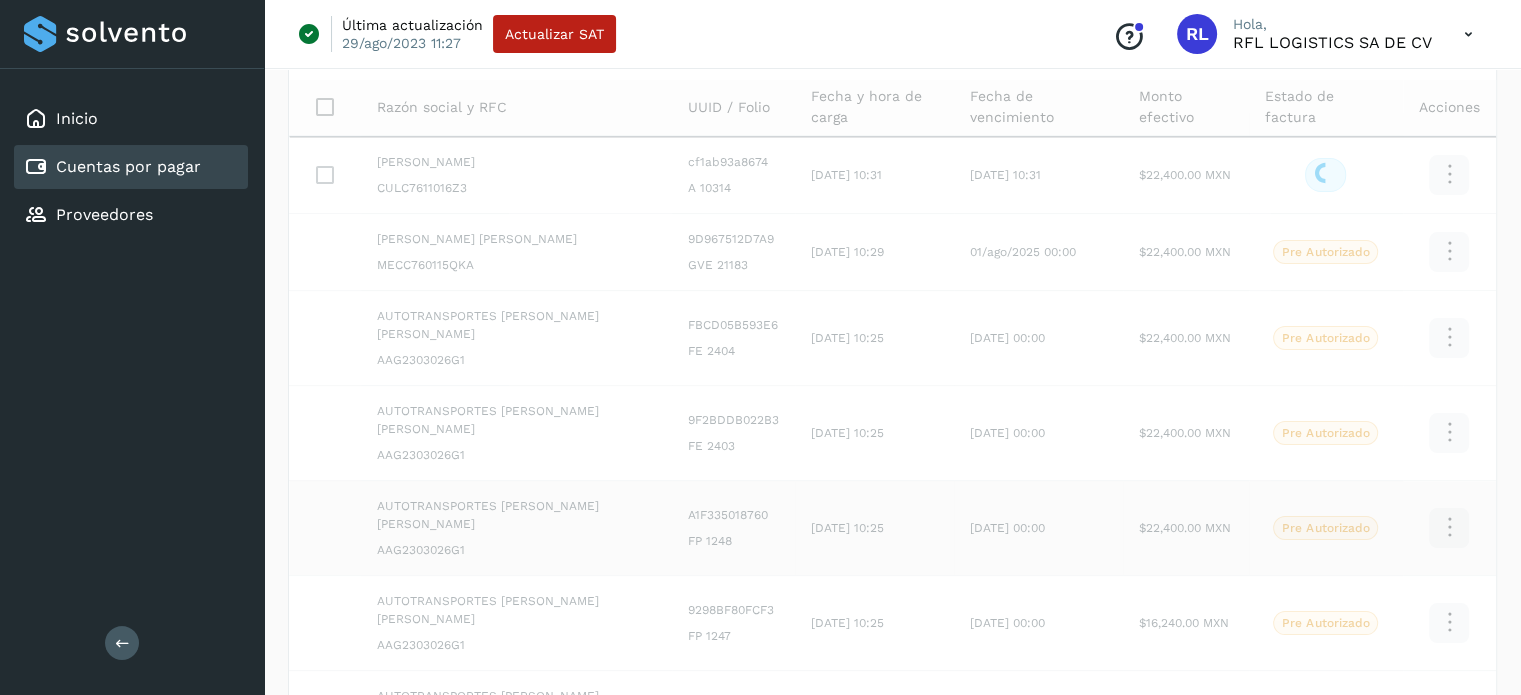 scroll, scrollTop: 0, scrollLeft: 0, axis: both 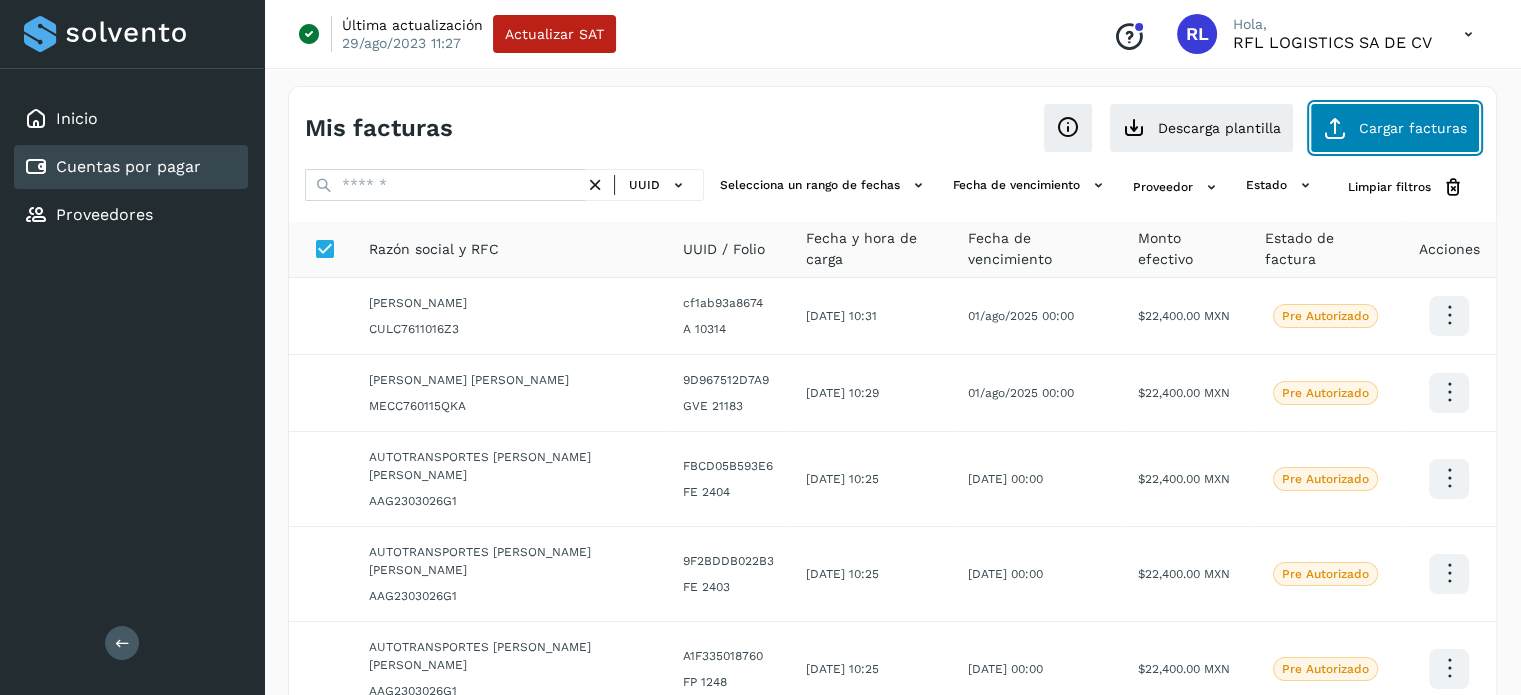 click on "Cargar facturas" 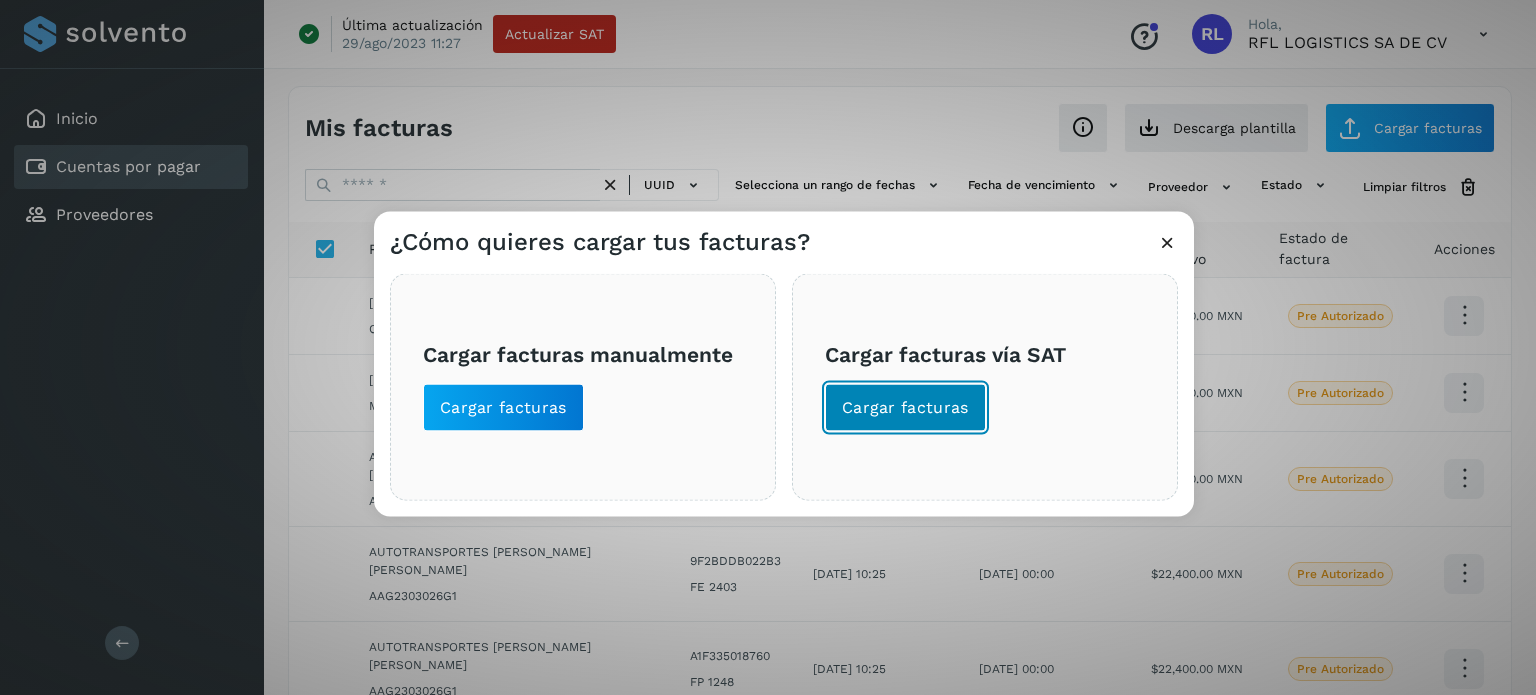 click on "Cargar facturas" 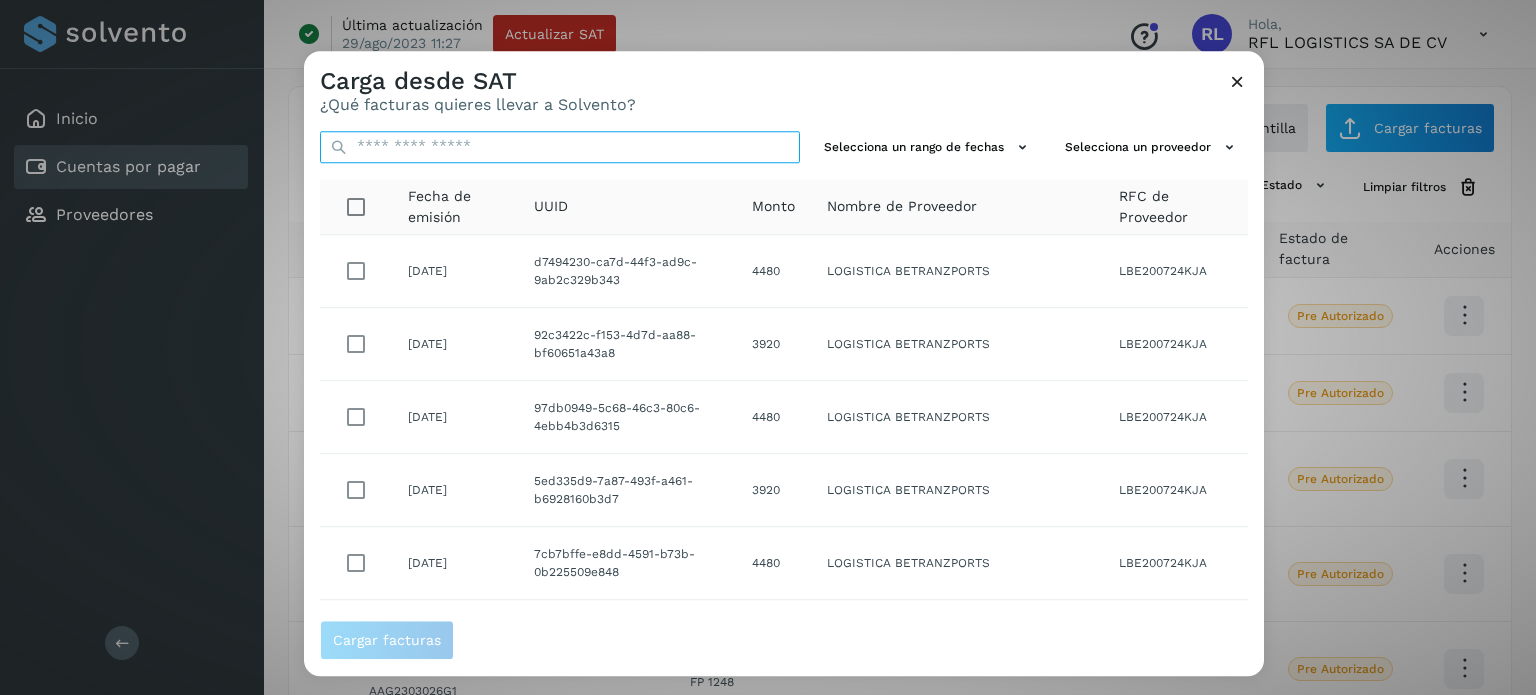 click at bounding box center (560, 147) 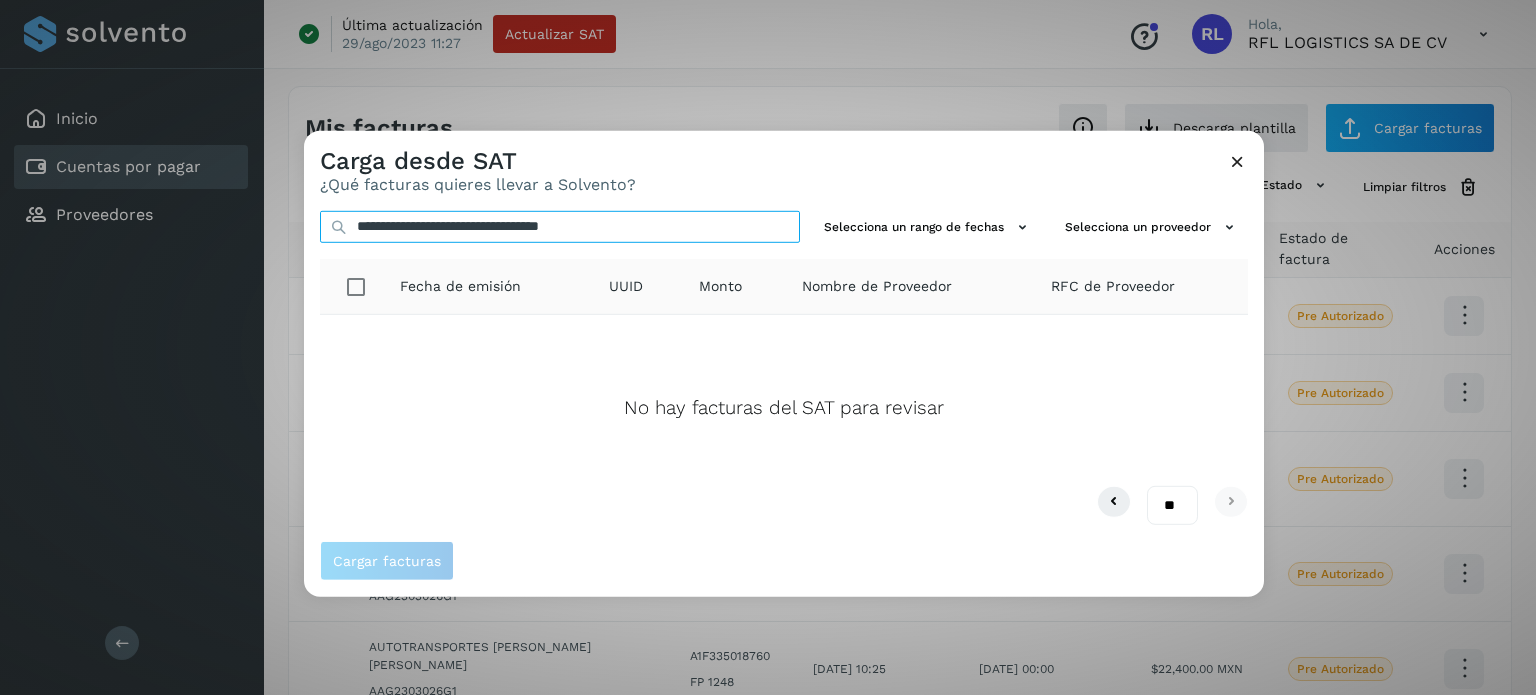 type on "**********" 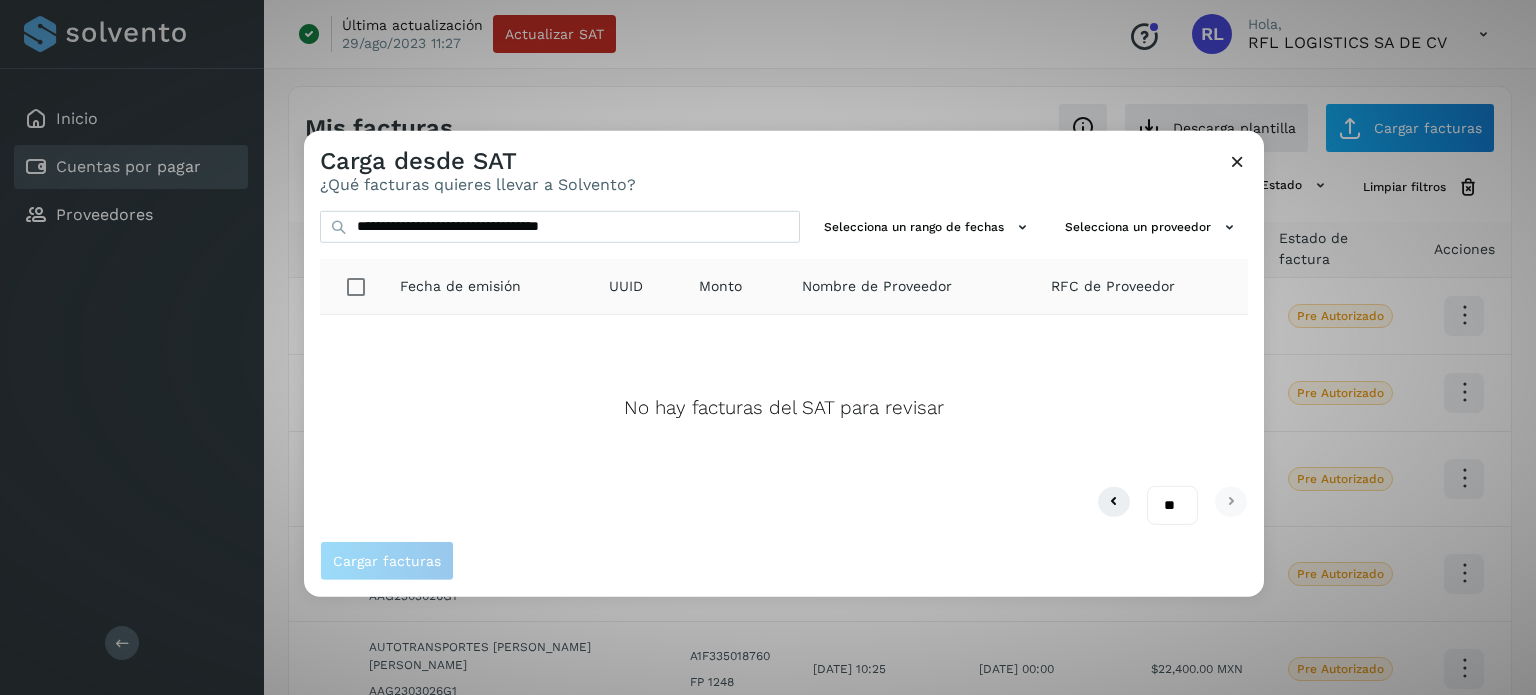 click at bounding box center [1237, 160] 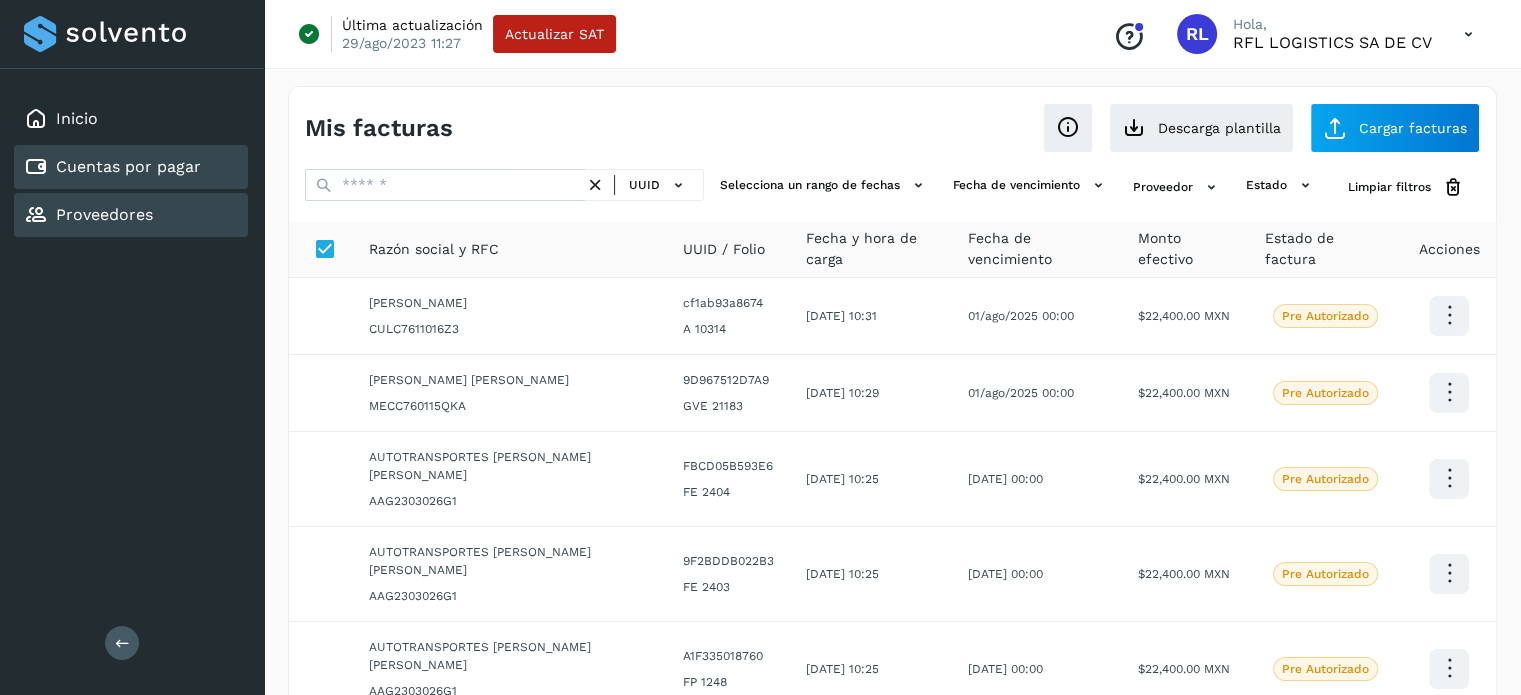 click on "Proveedores" at bounding box center (104, 214) 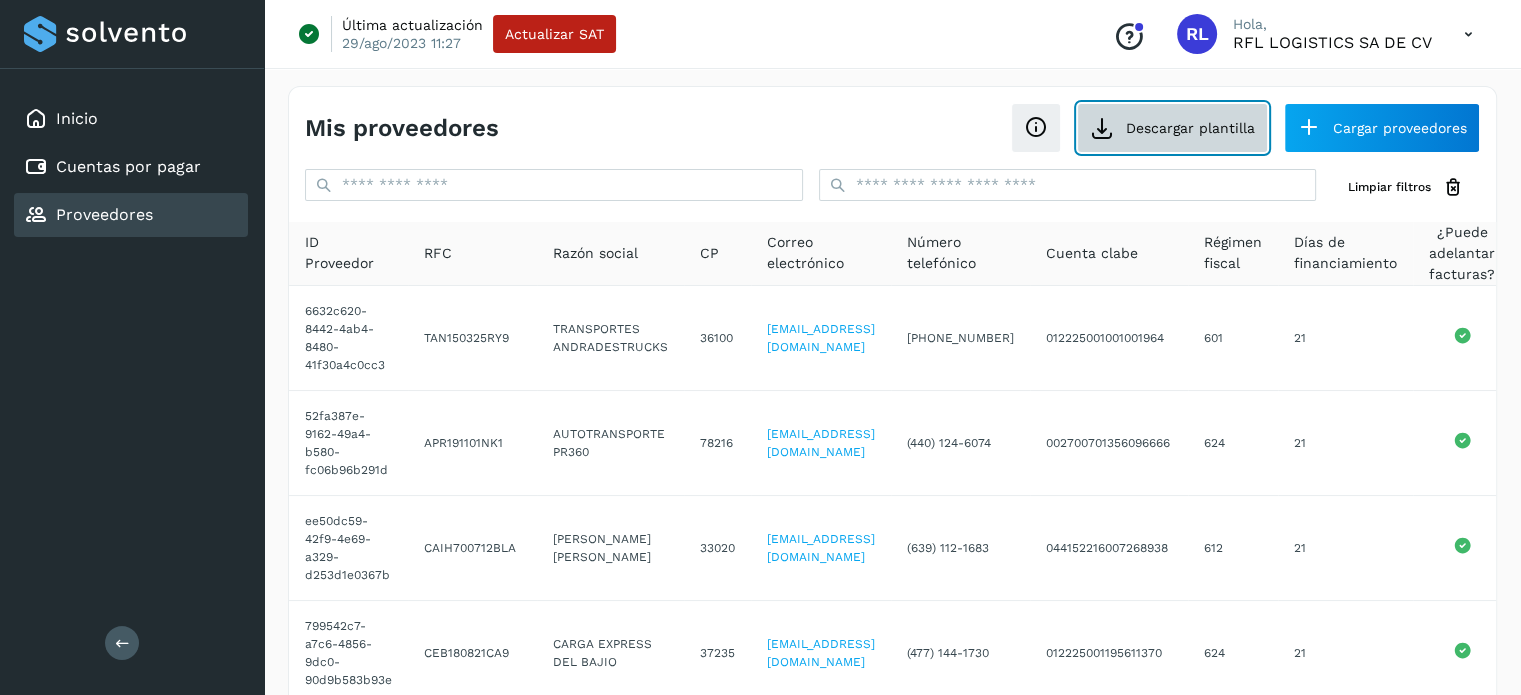 click on "Descargar plantilla" 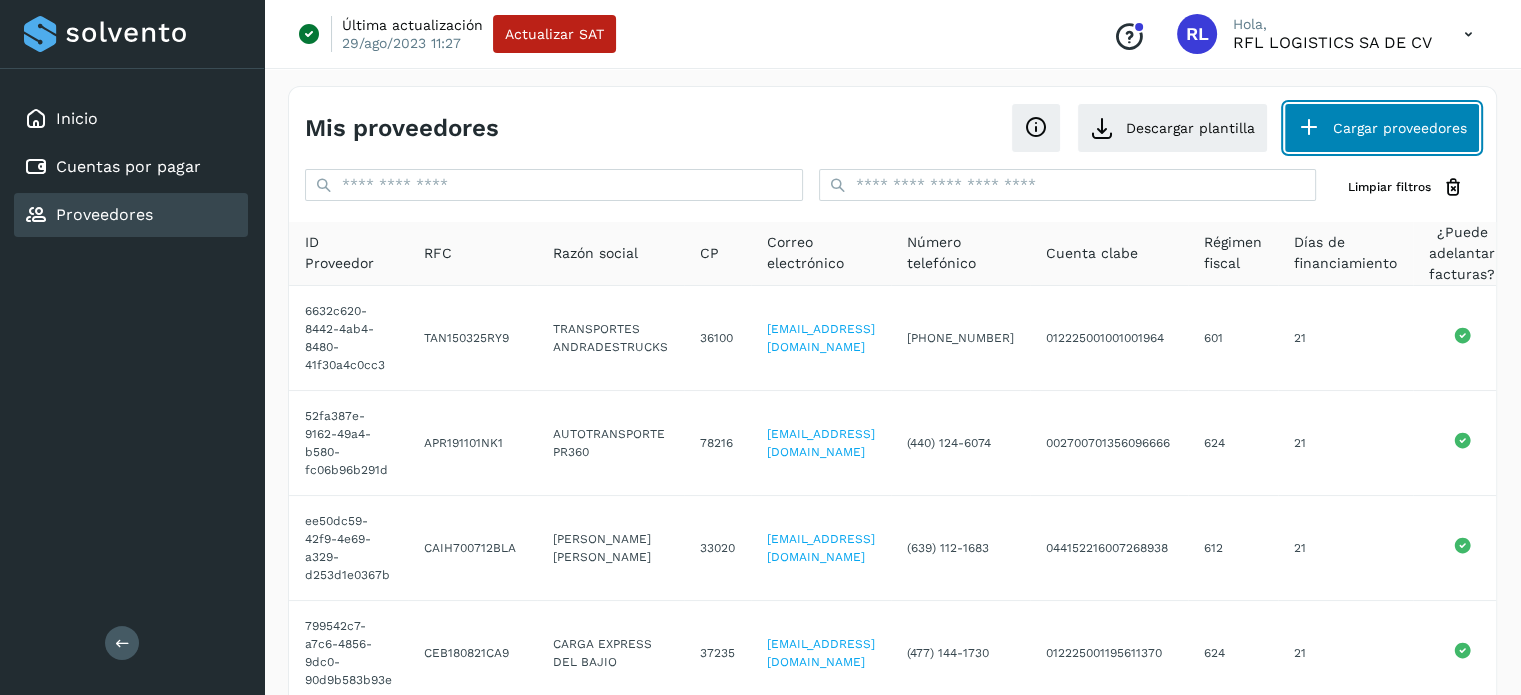 click on "Cargar proveedores" at bounding box center (1382, 128) 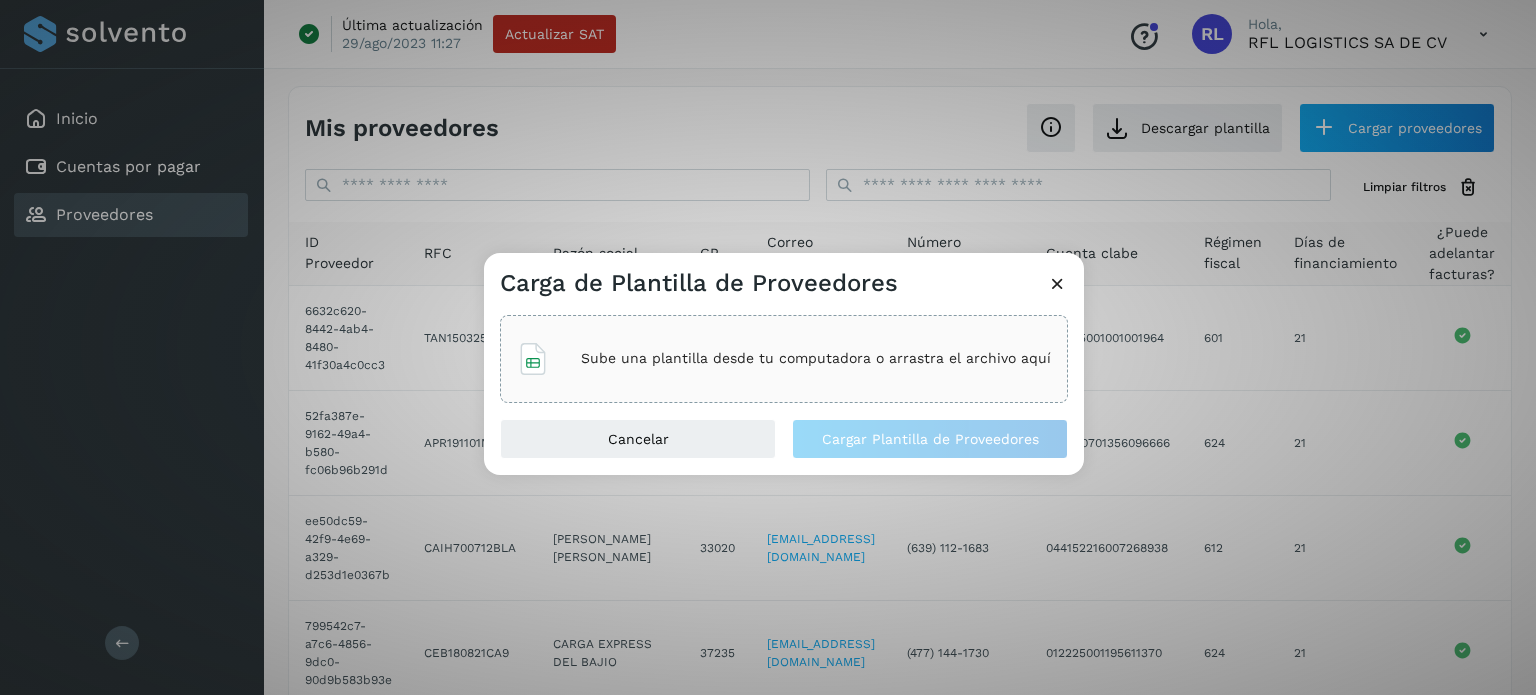click on "Sube una plantilla desde tu computadora o arrastra el archivo aquí" at bounding box center [816, 358] 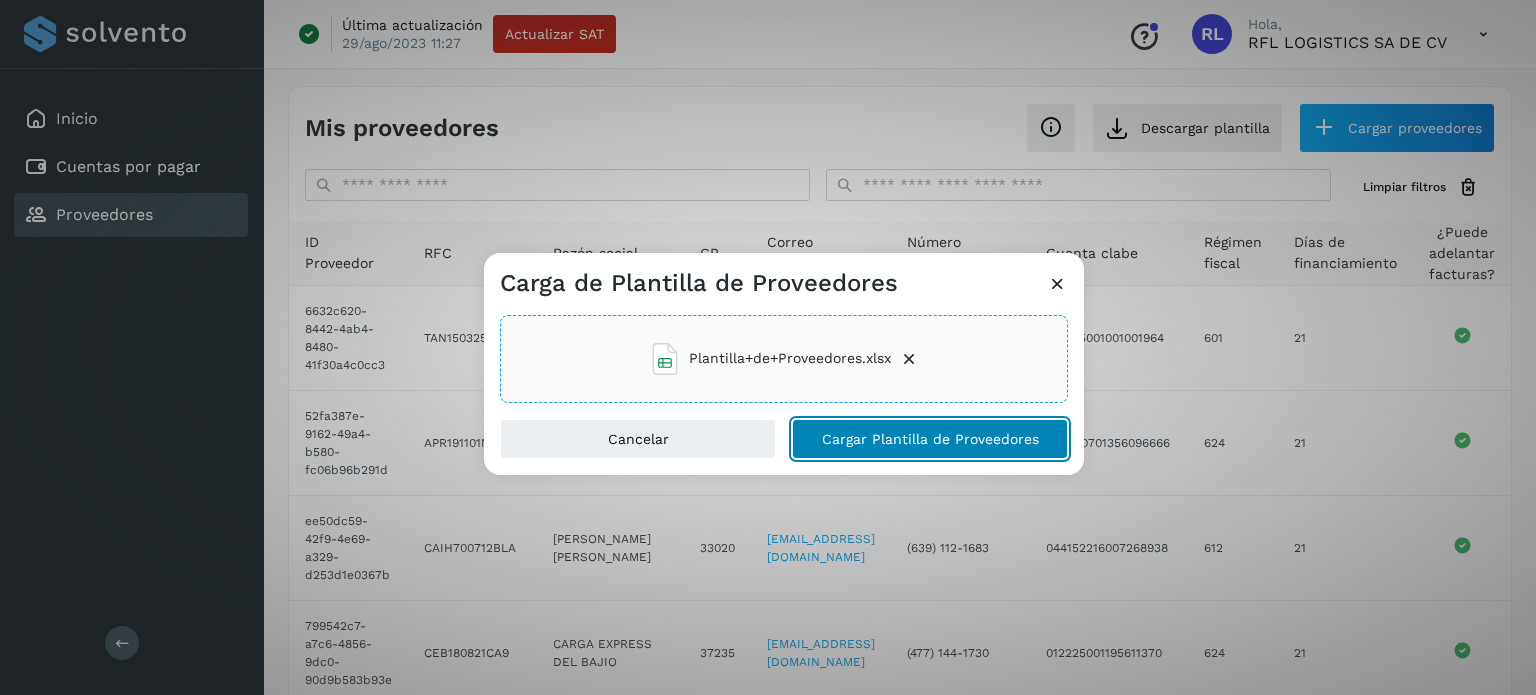 click on "Cargar Plantilla de Proveedores" 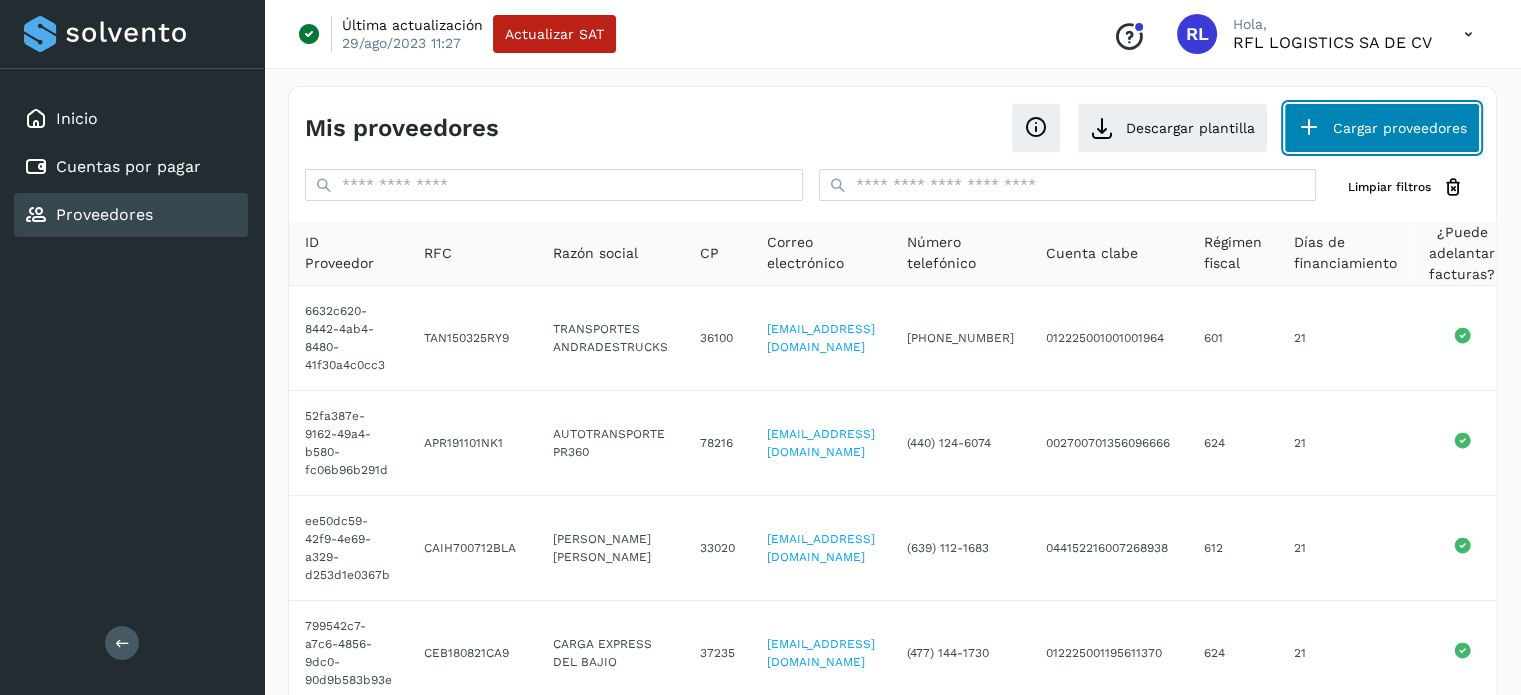 click on "Cargar proveedores" at bounding box center [1382, 128] 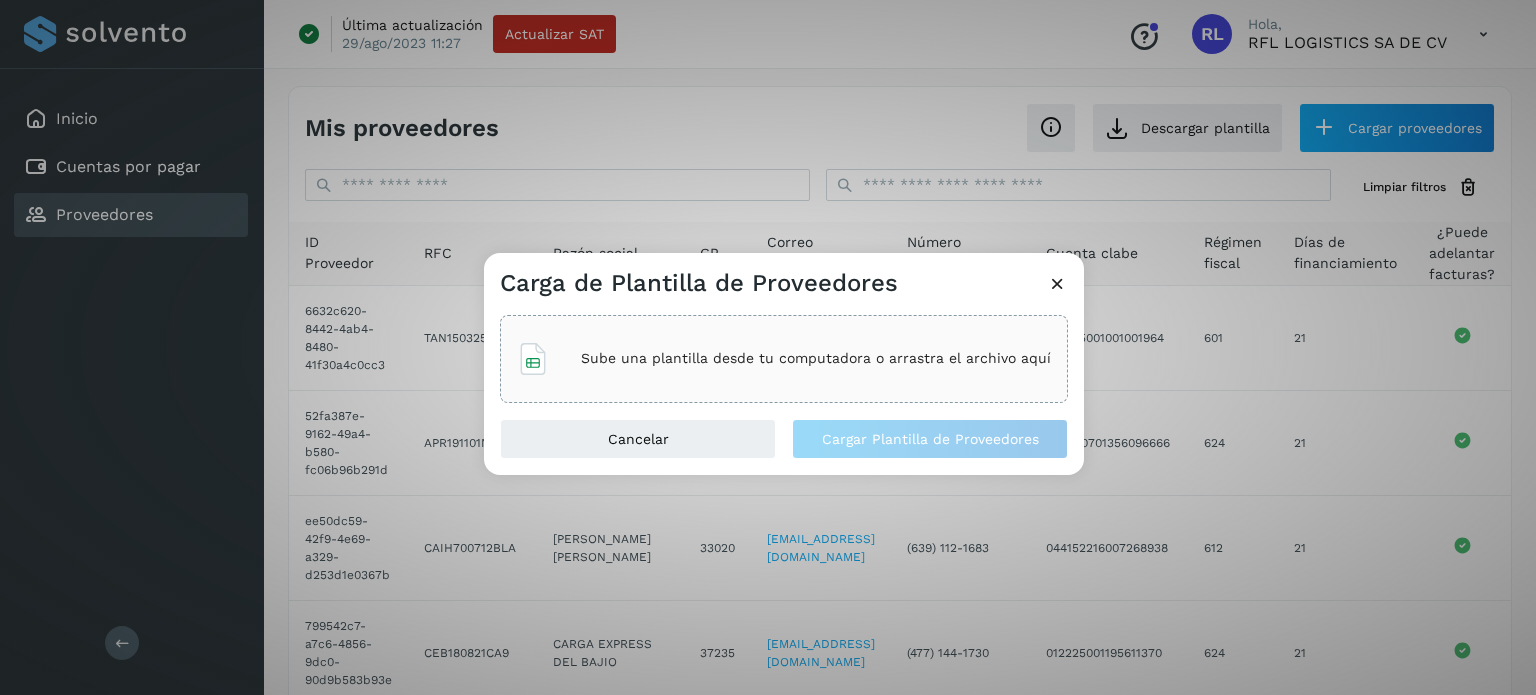 click on "Sube una plantilla desde tu computadora o arrastra el archivo aquí" at bounding box center (816, 358) 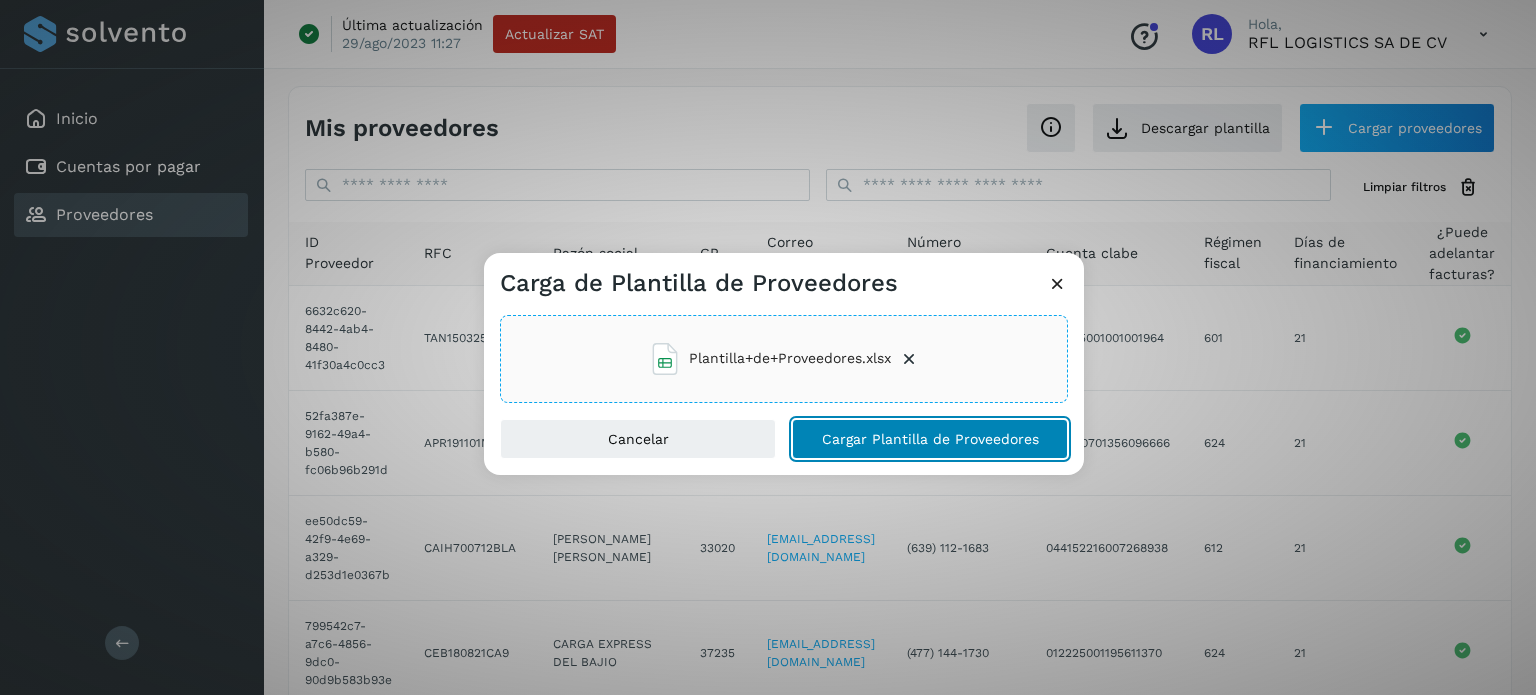 click on "Cargar Plantilla de Proveedores" 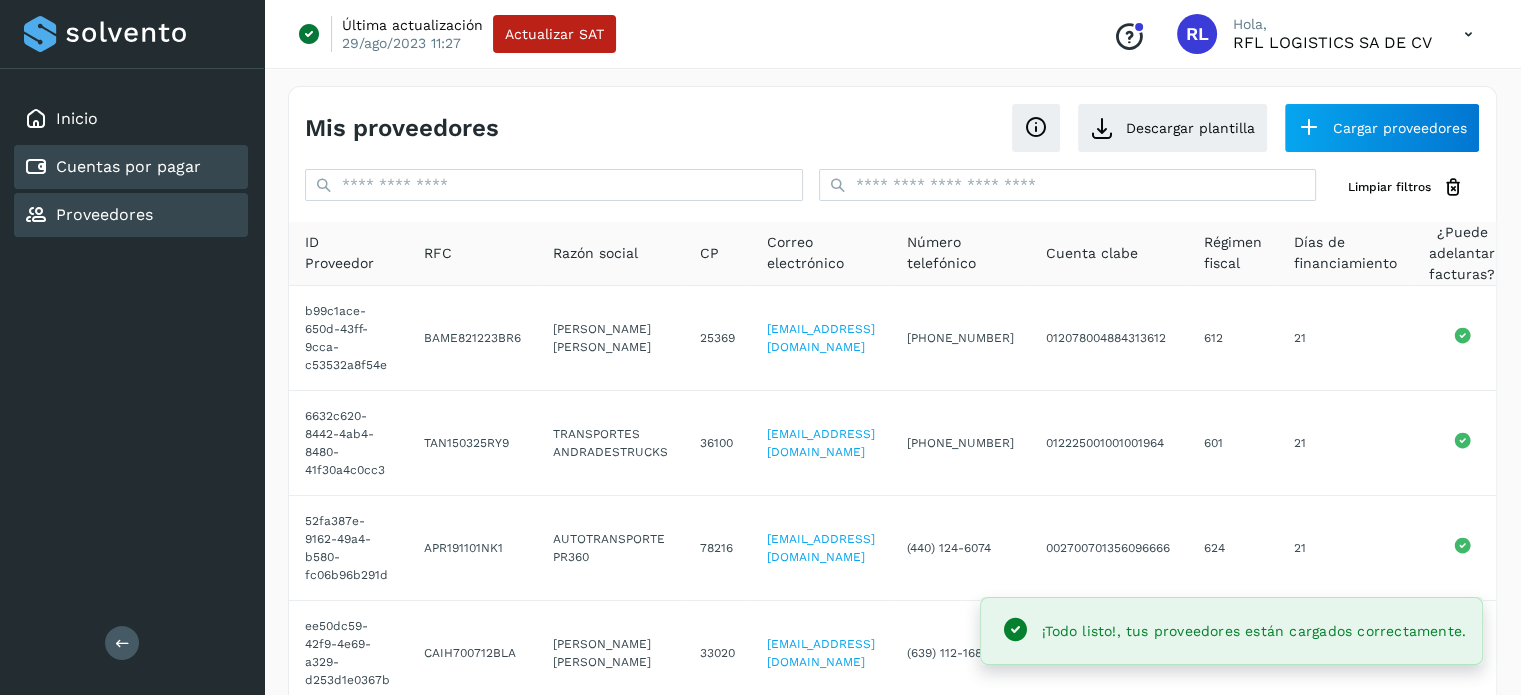 click on "Cuentas por pagar" at bounding box center (128, 166) 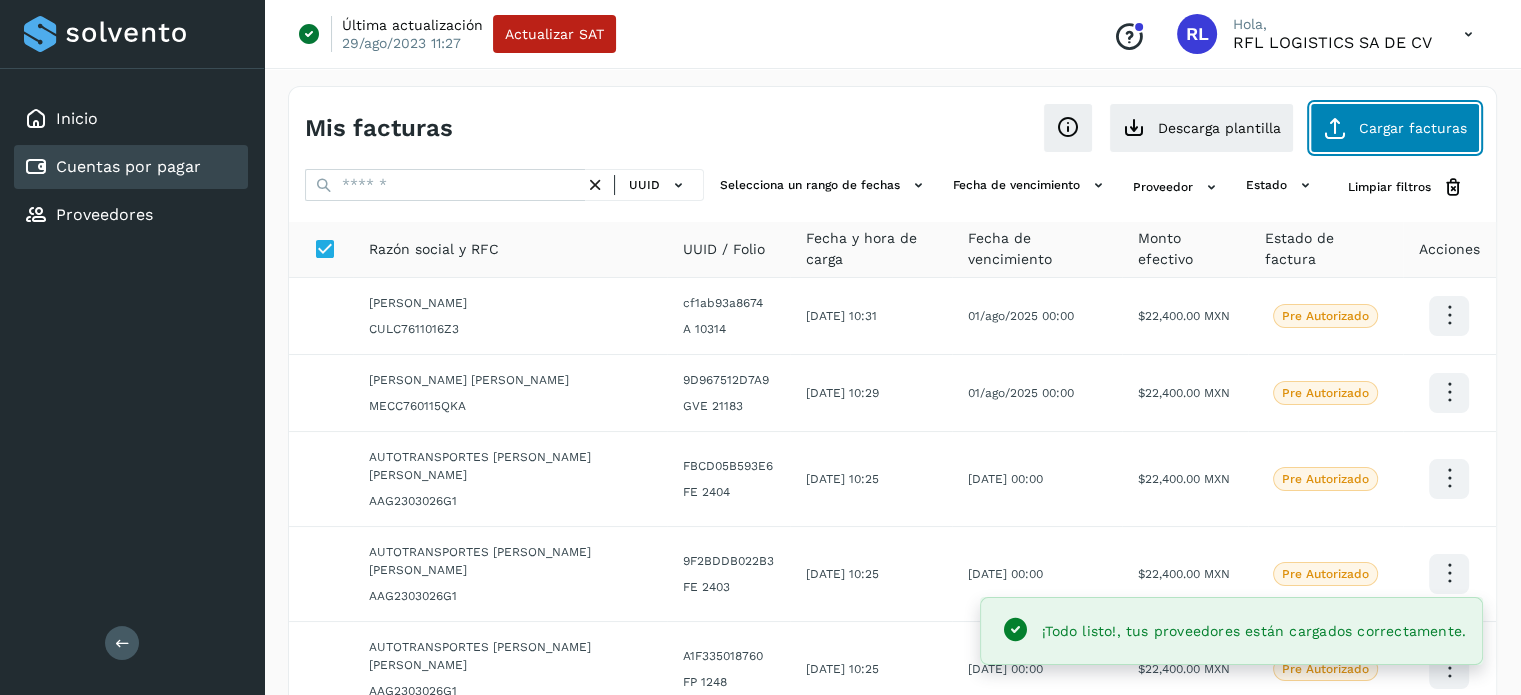 click on "Cargar facturas" 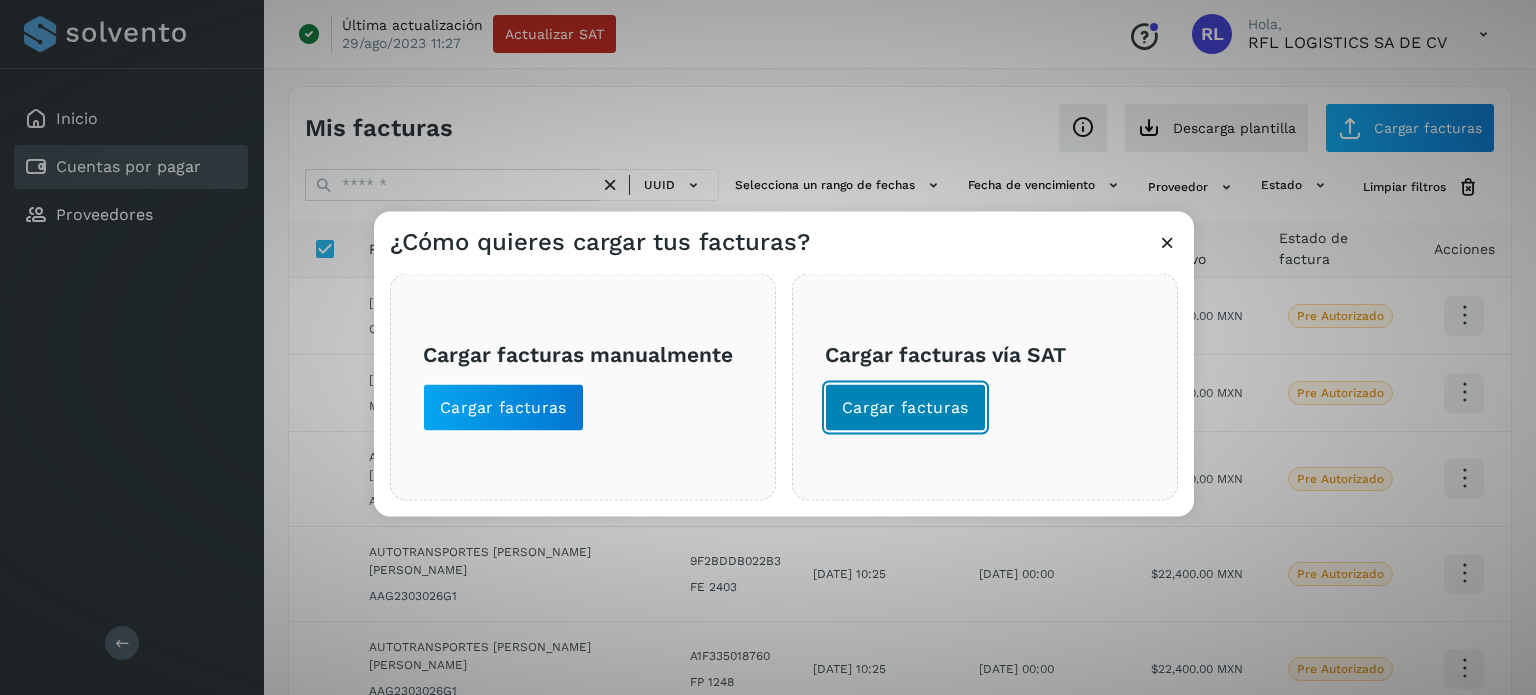 click on "Cargar facturas" at bounding box center (905, 407) 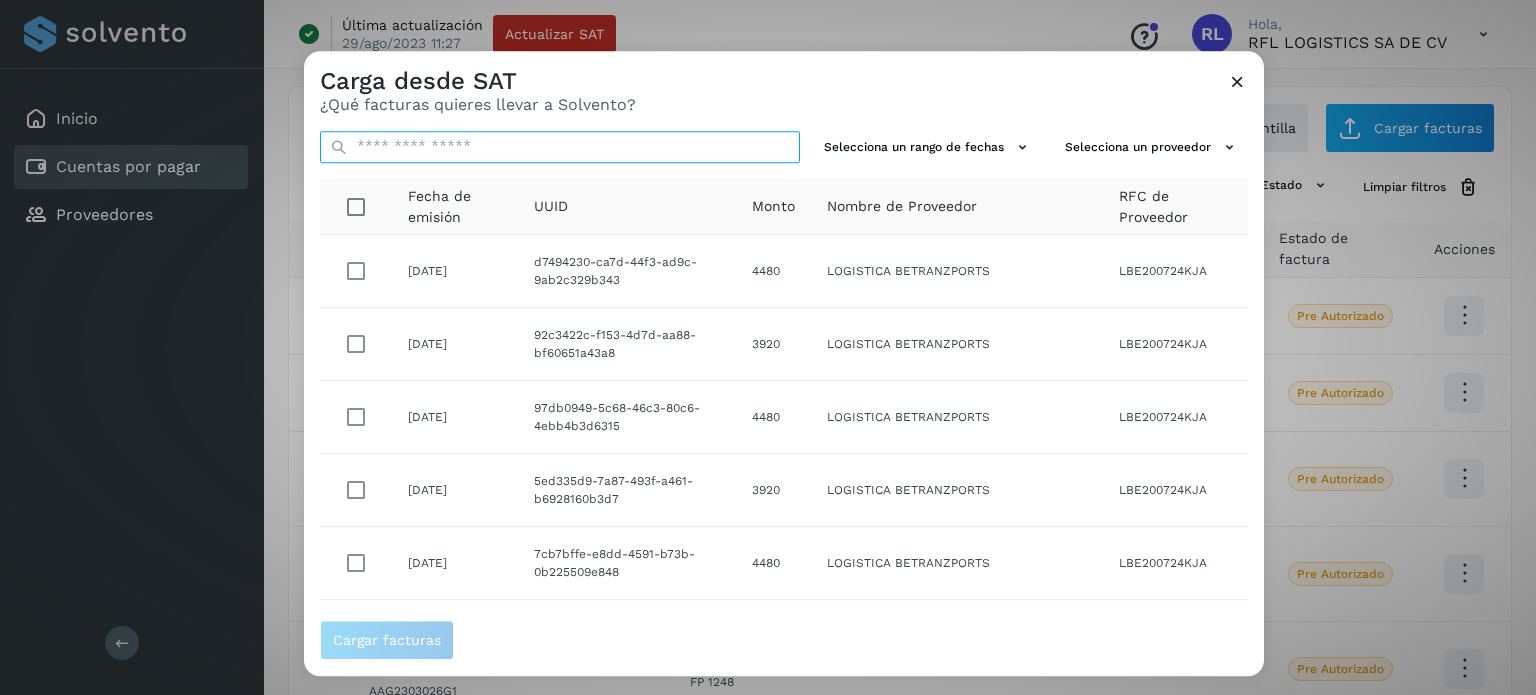 click at bounding box center (560, 147) 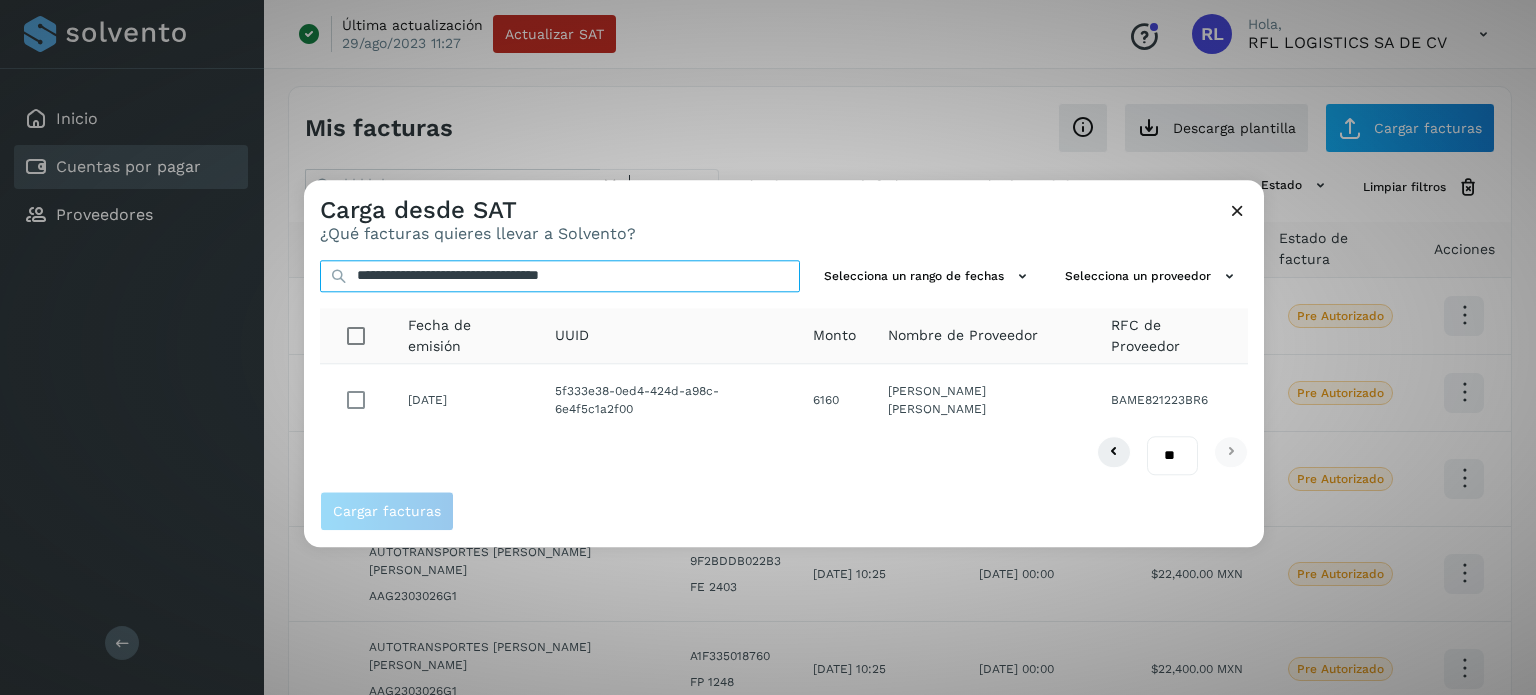 type on "**********" 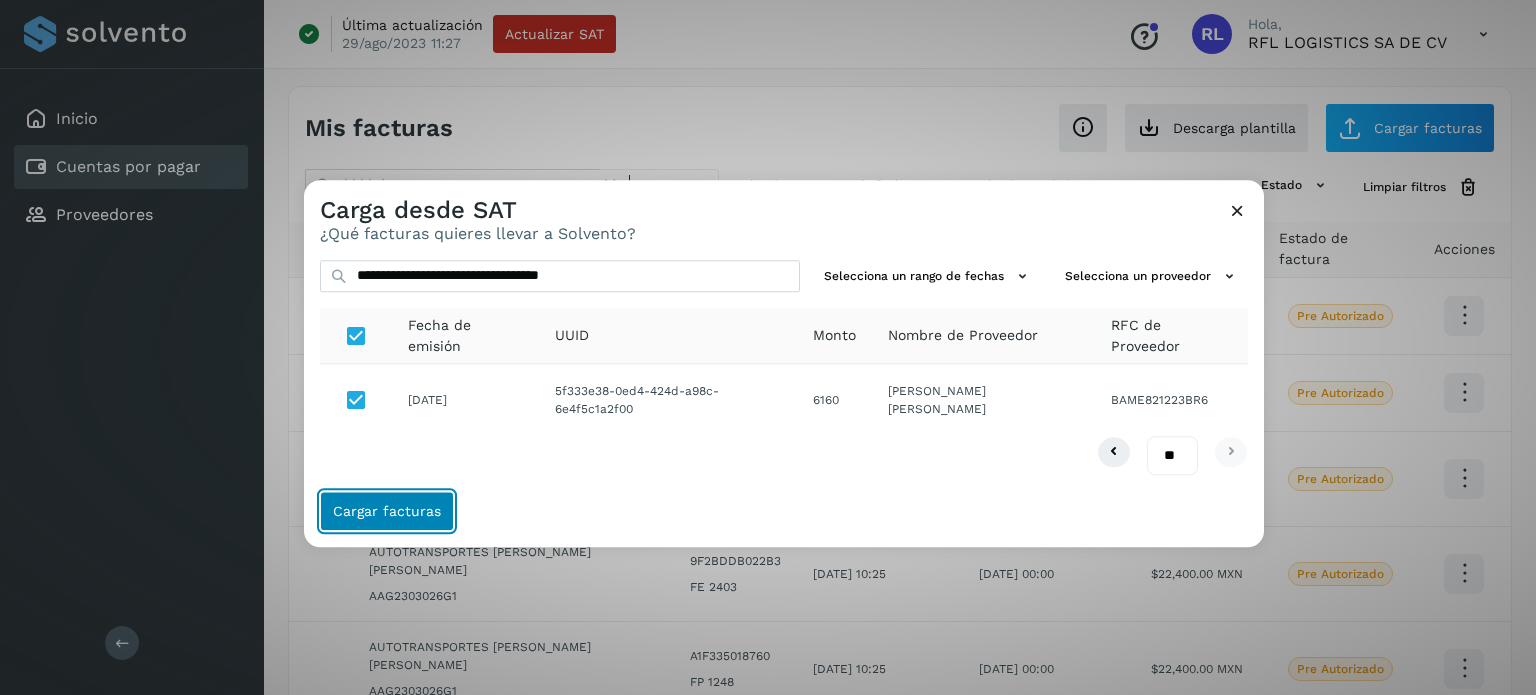 click on "Cargar facturas" 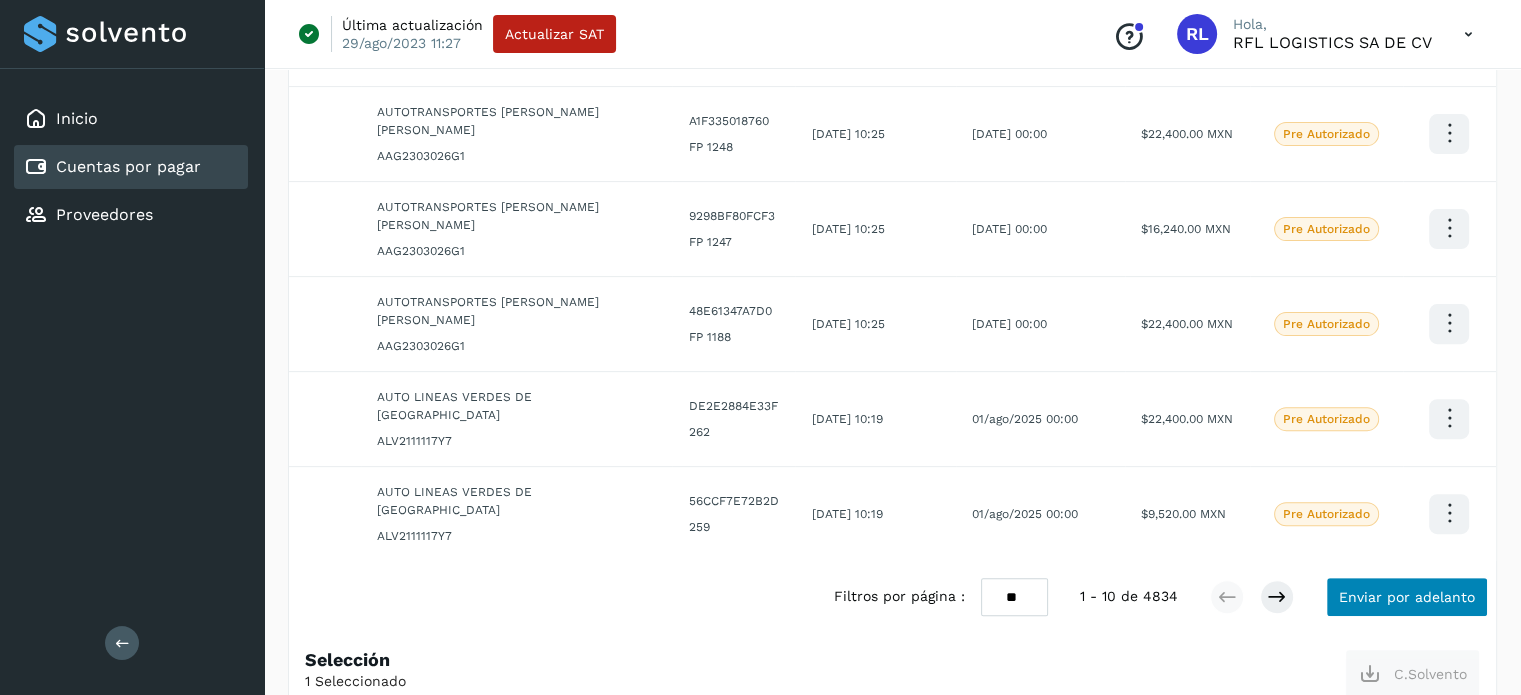 scroll, scrollTop: 617, scrollLeft: 0, axis: vertical 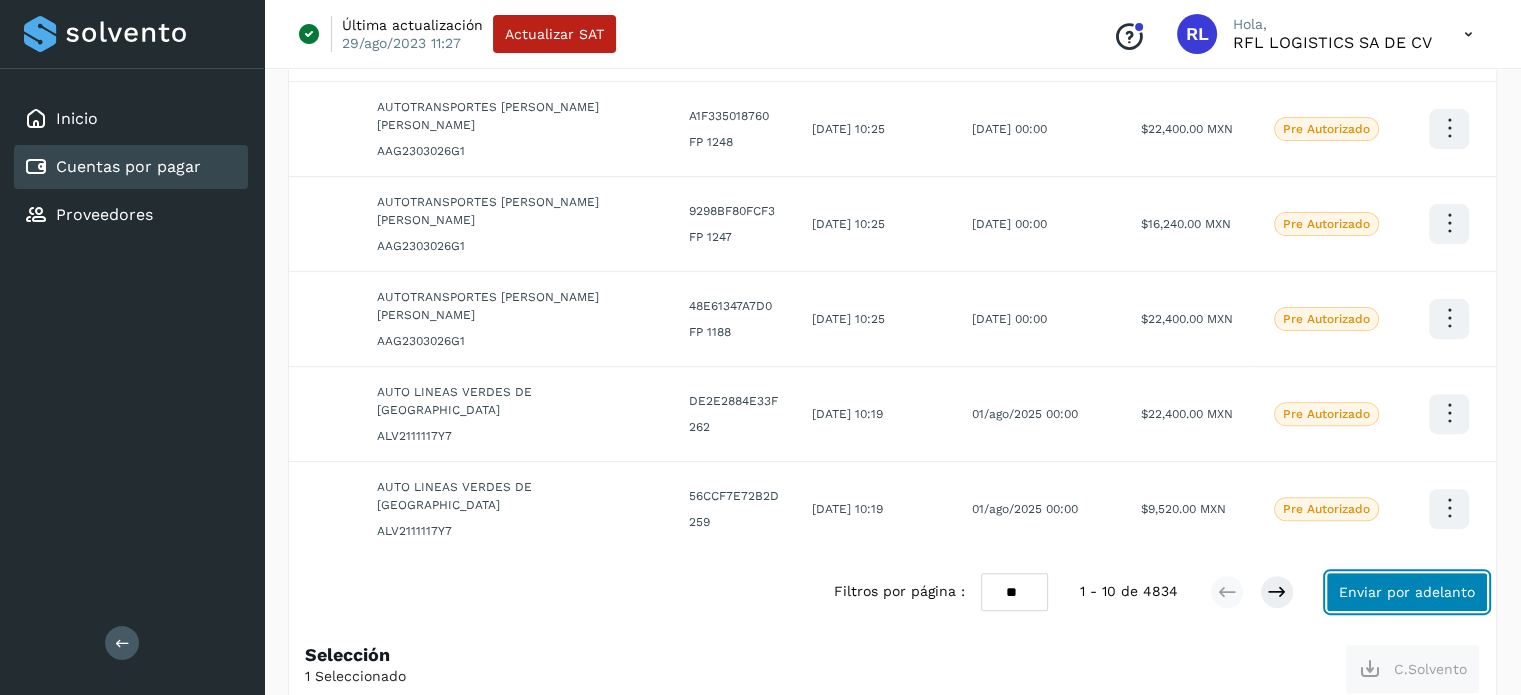 click on "Enviar por adelanto" 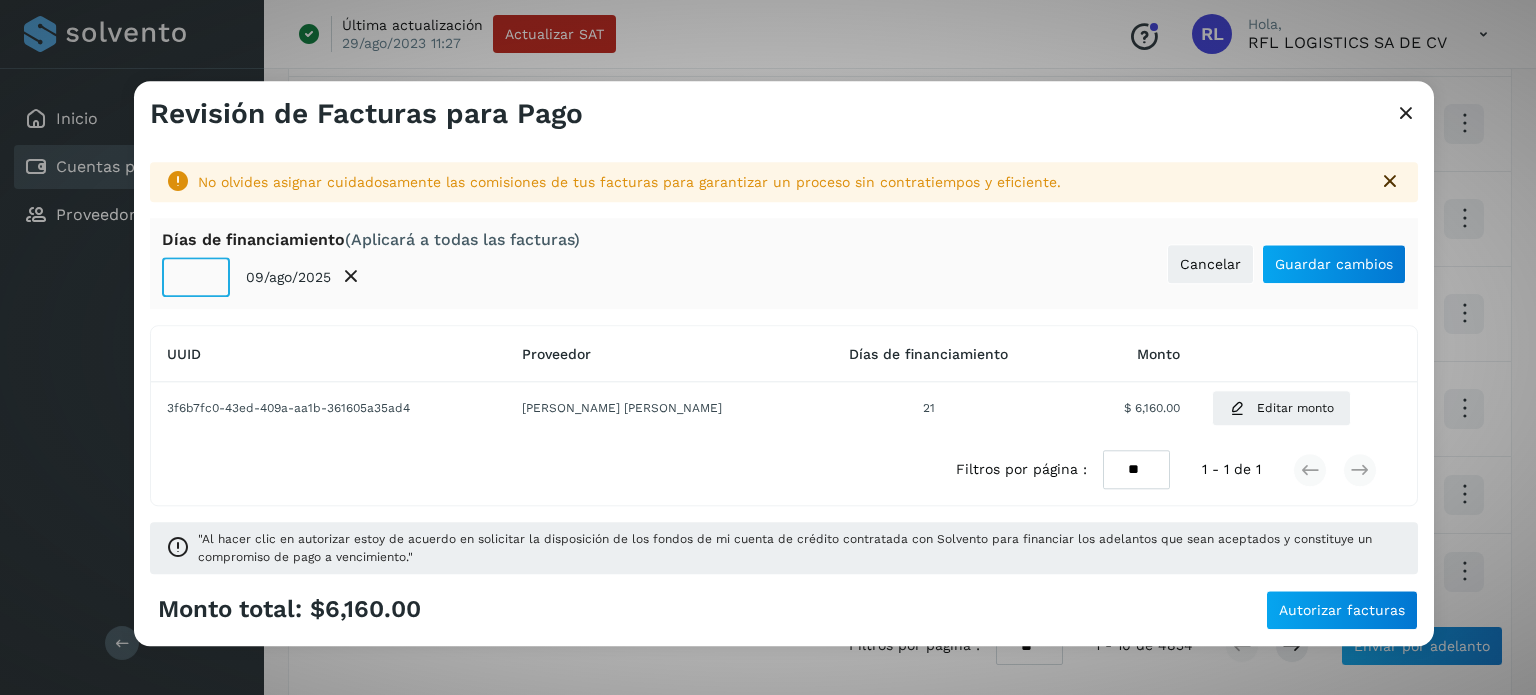 click on "**" 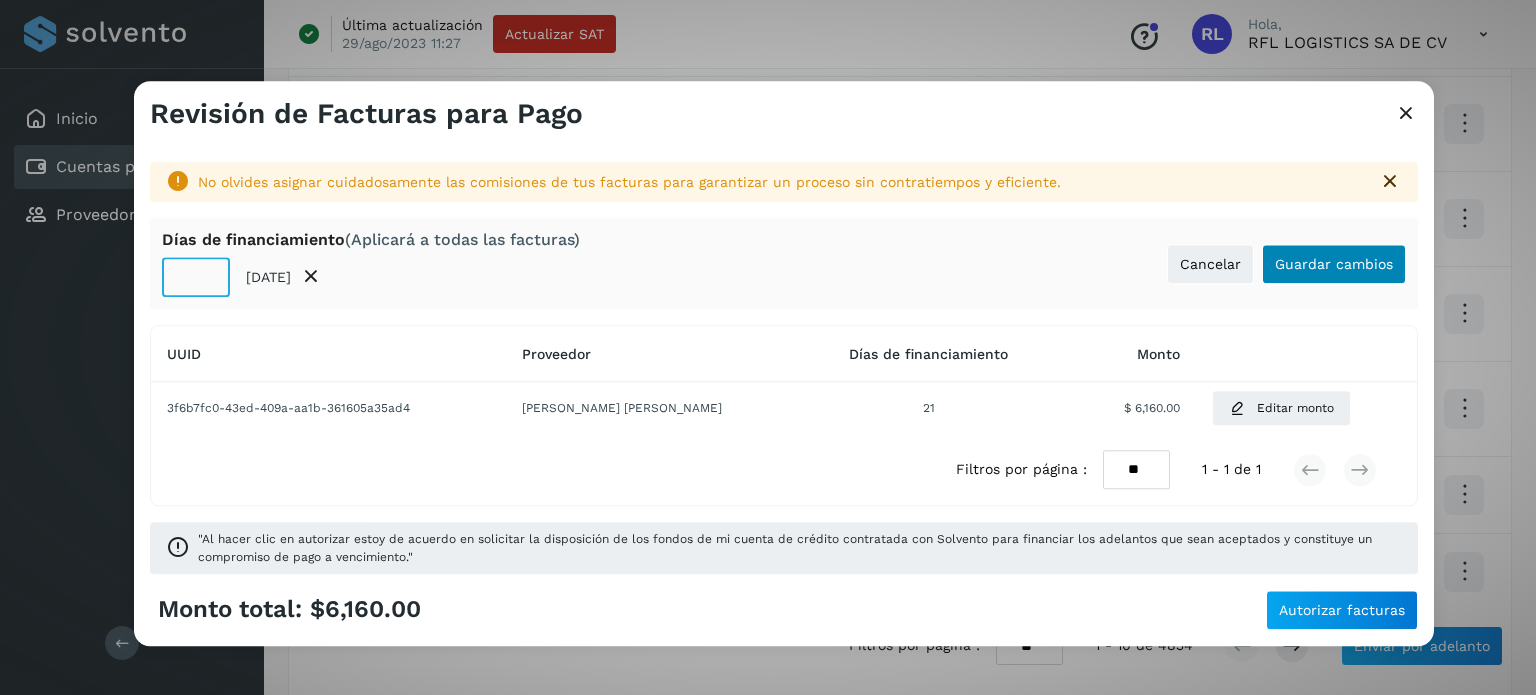 type on "**" 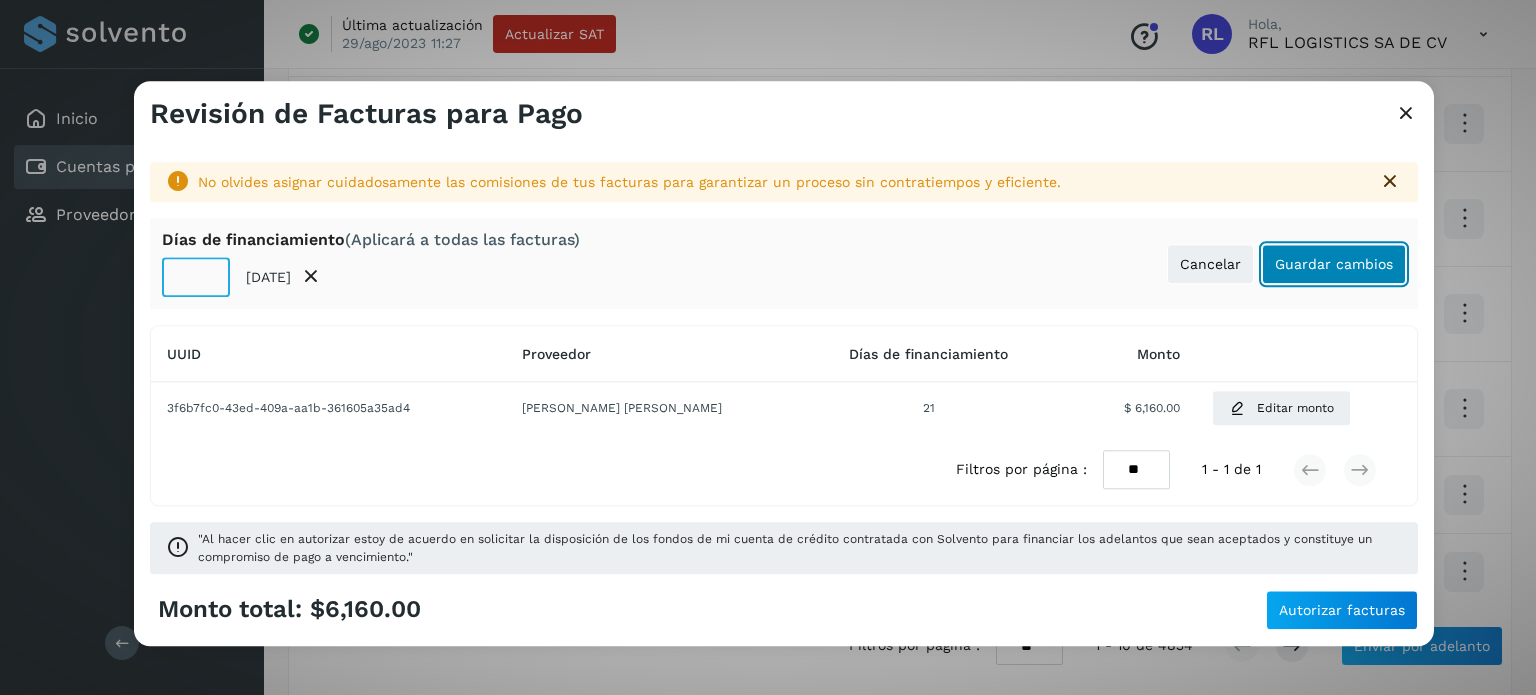 click on "Guardar cambios" 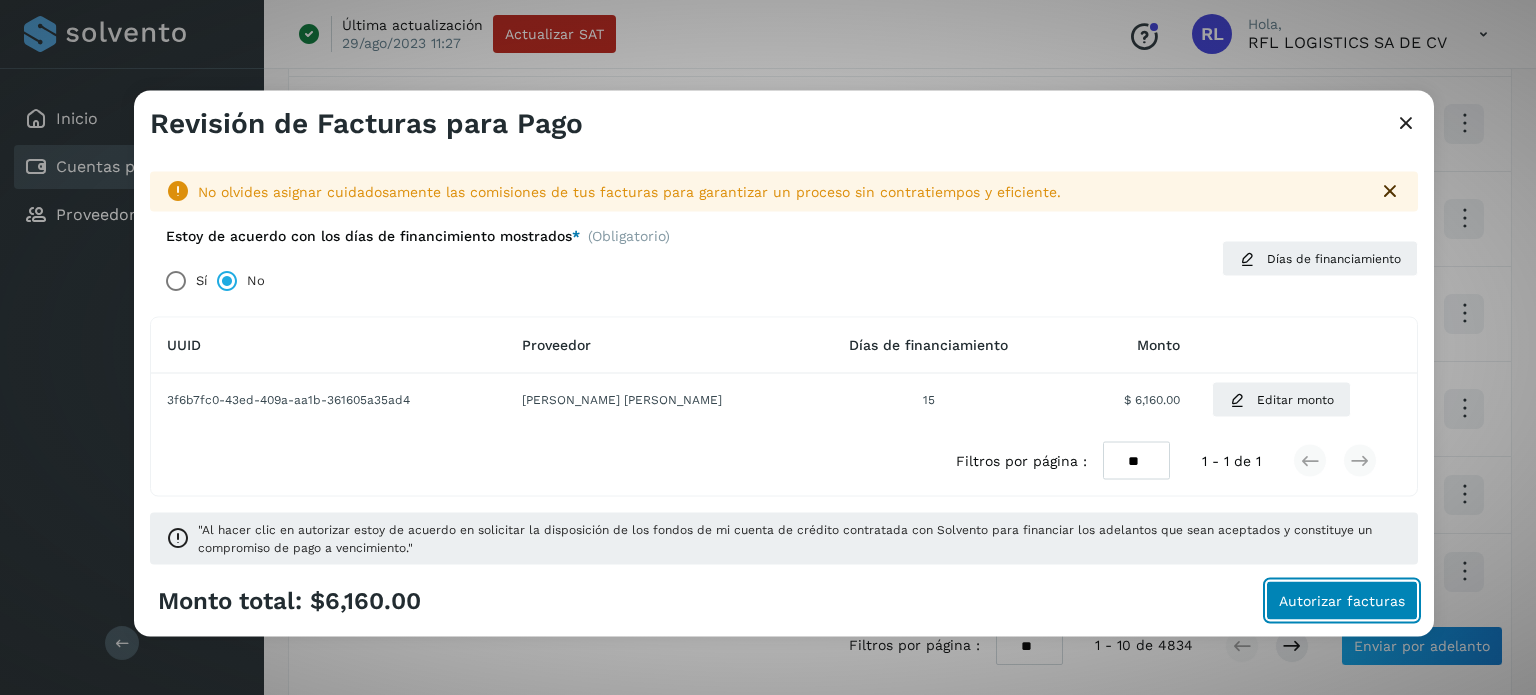 click on "Autorizar facturas" 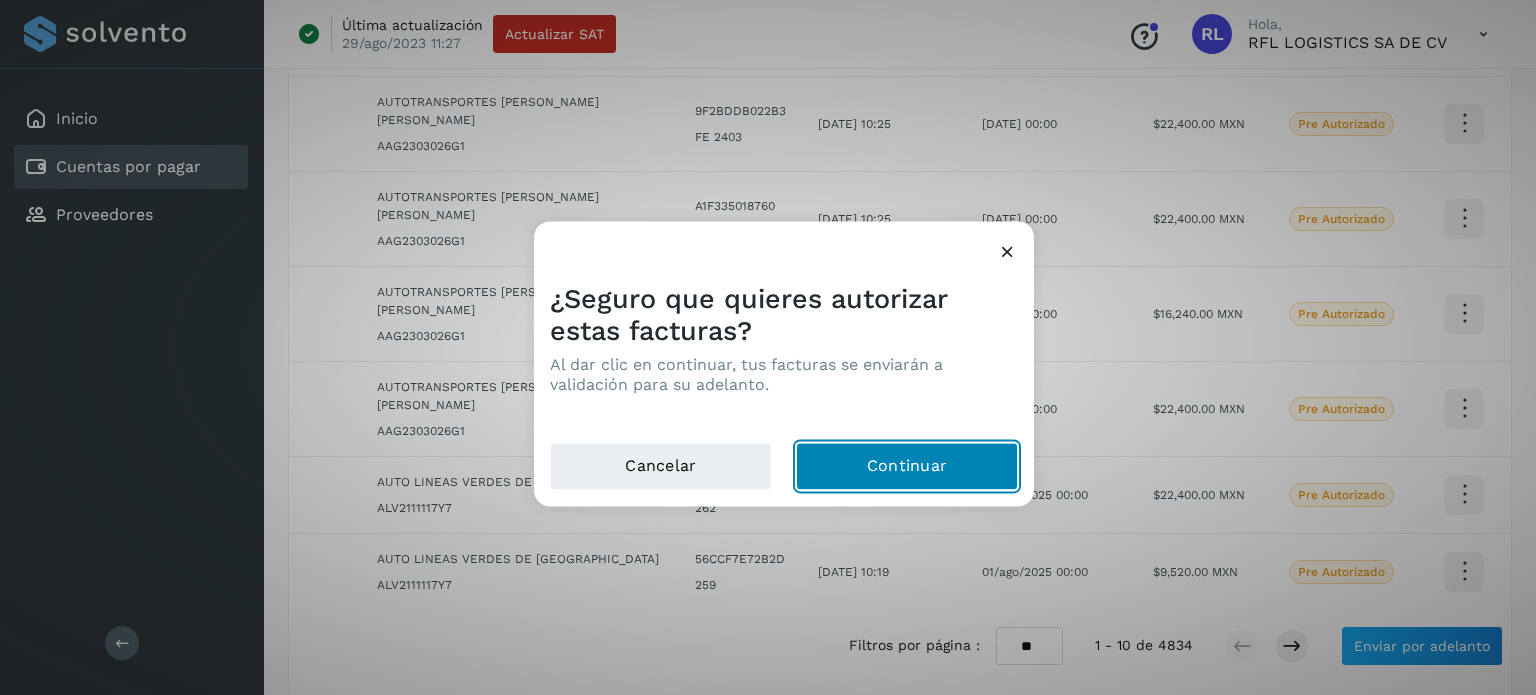 click on "Continuar" 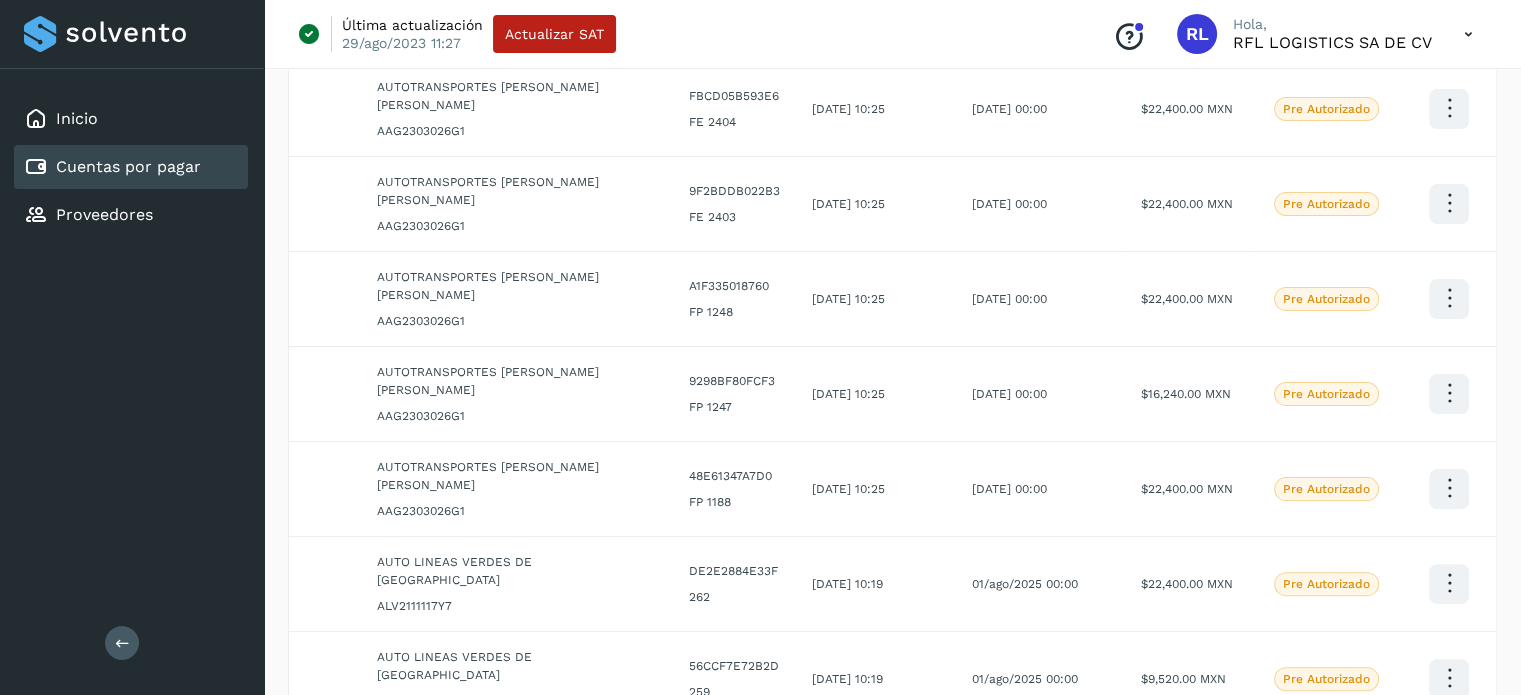 scroll, scrollTop: 0, scrollLeft: 0, axis: both 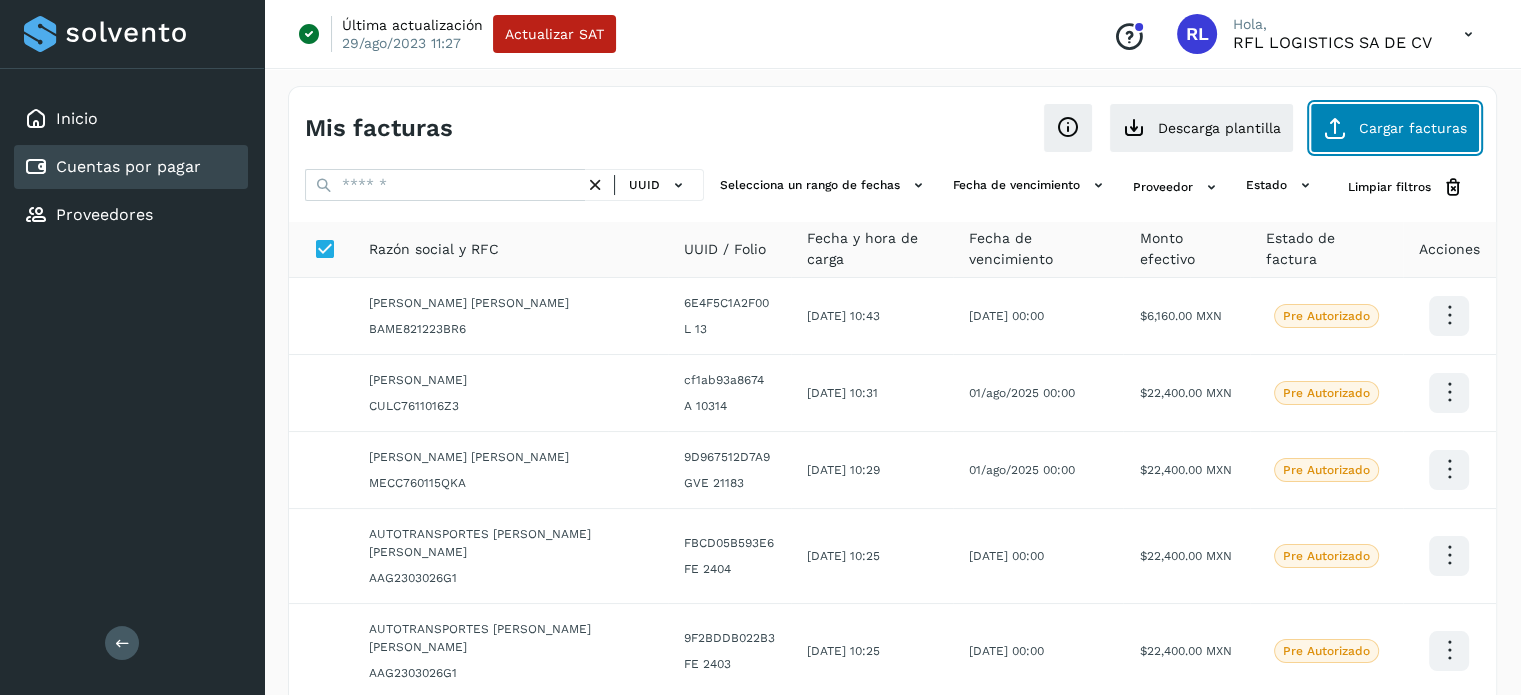 click on "Cargar facturas" 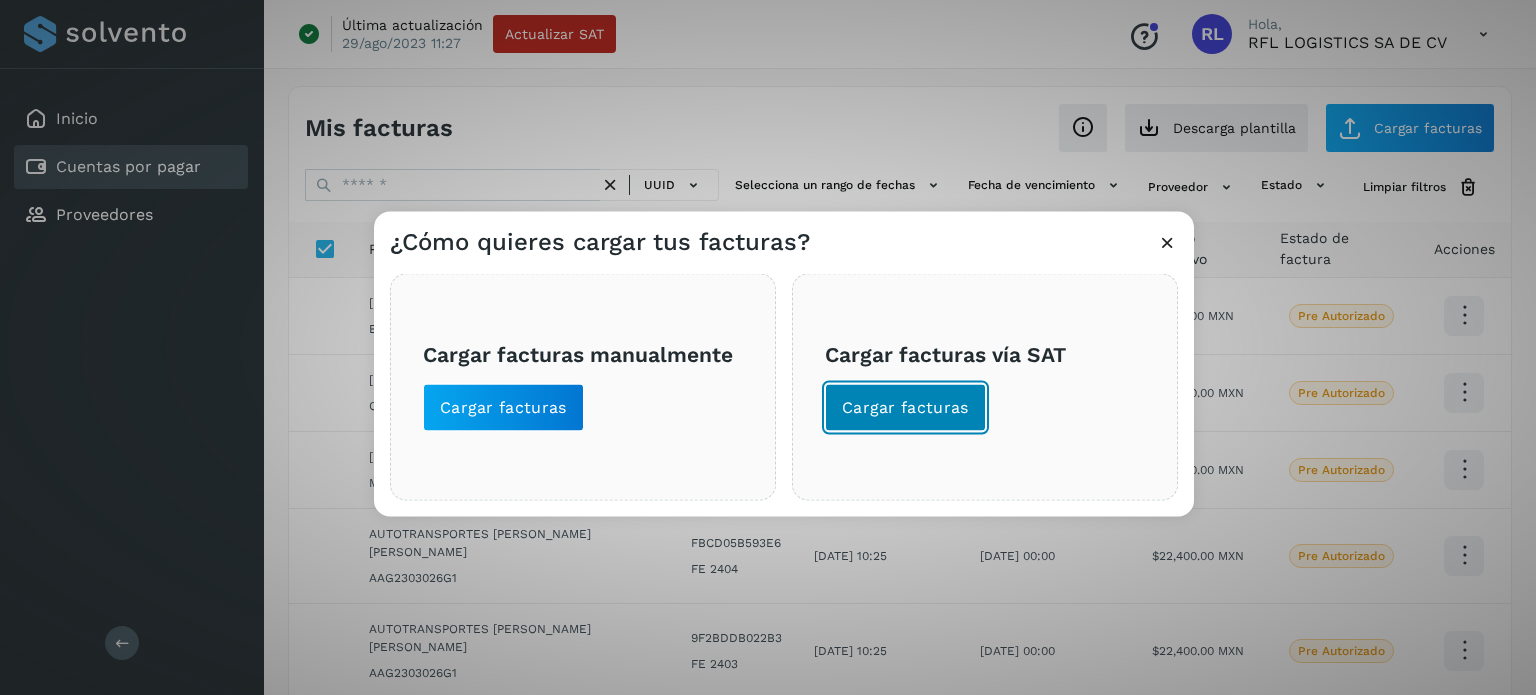 click on "Cargar facturas" at bounding box center (905, 407) 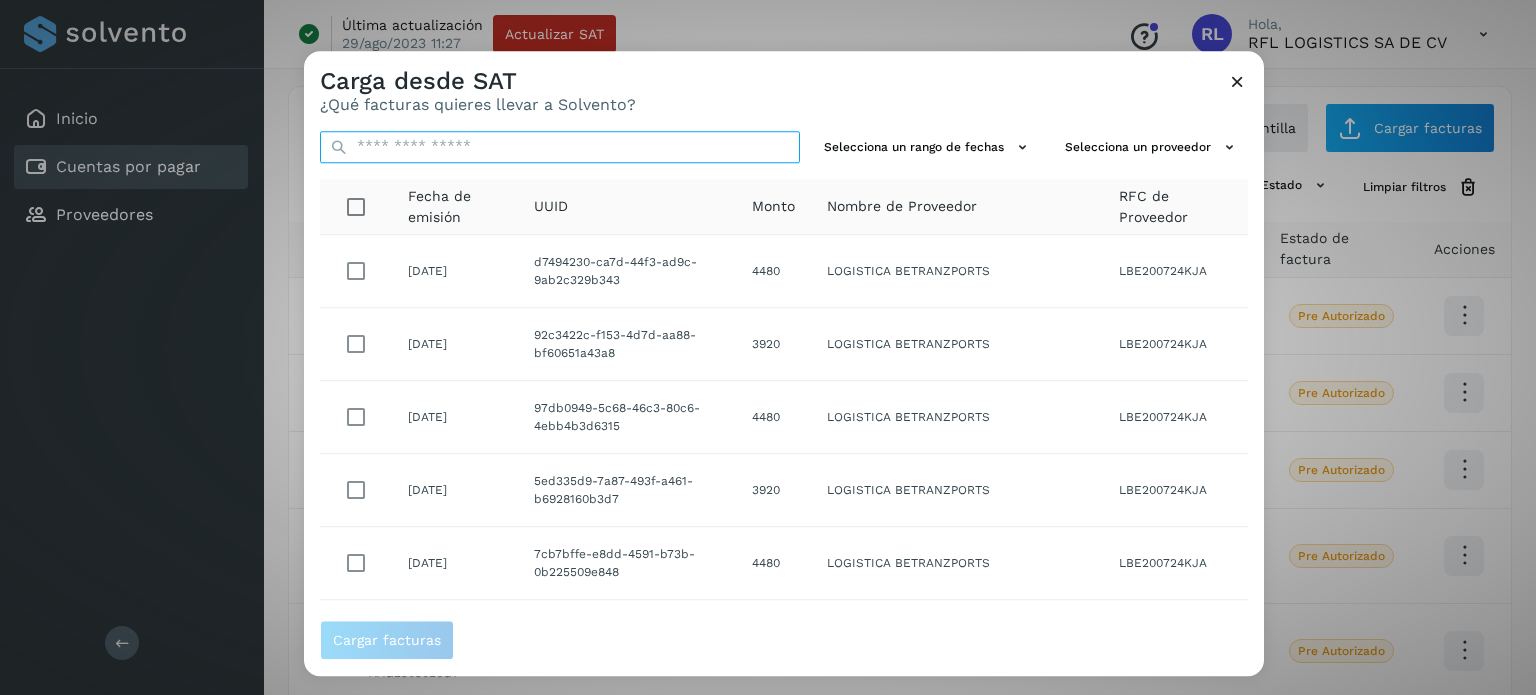 click at bounding box center (560, 147) 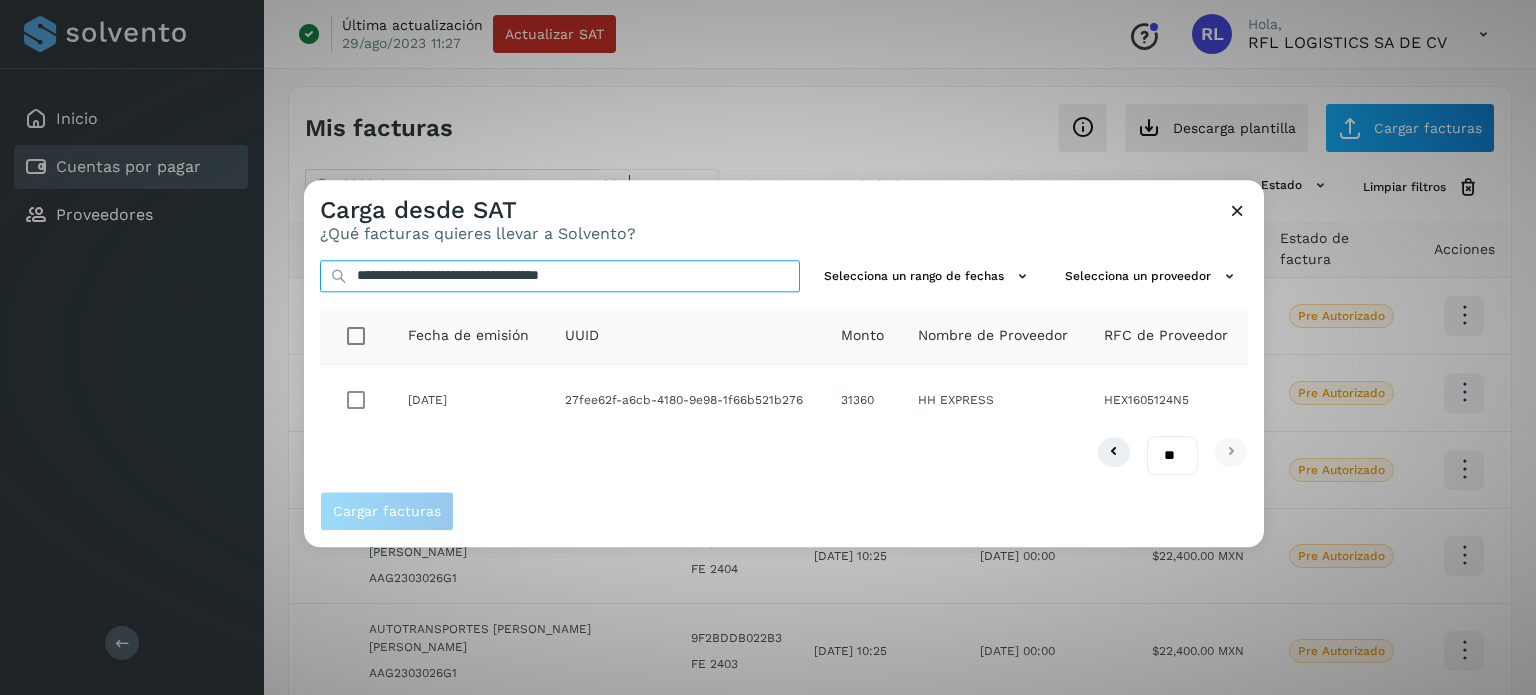 type on "**********" 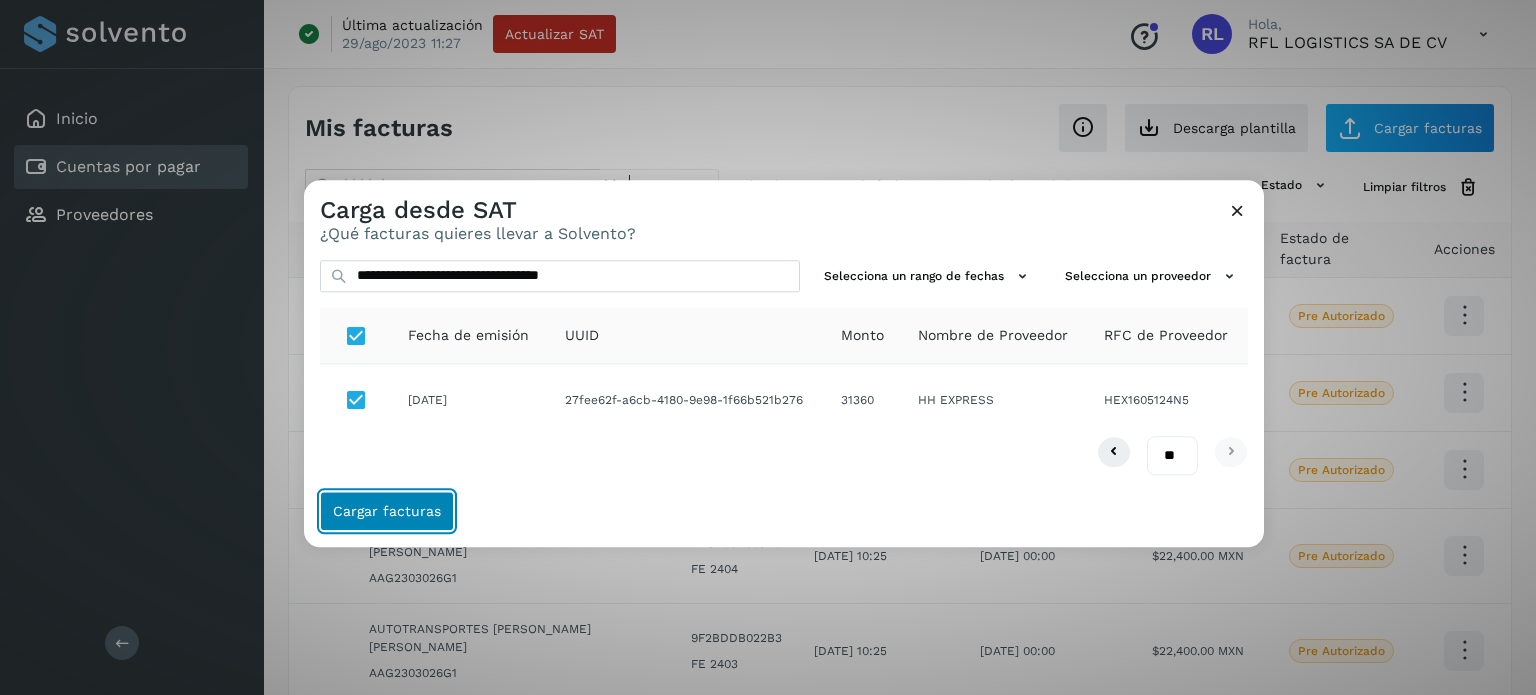 click on "Cargar facturas" 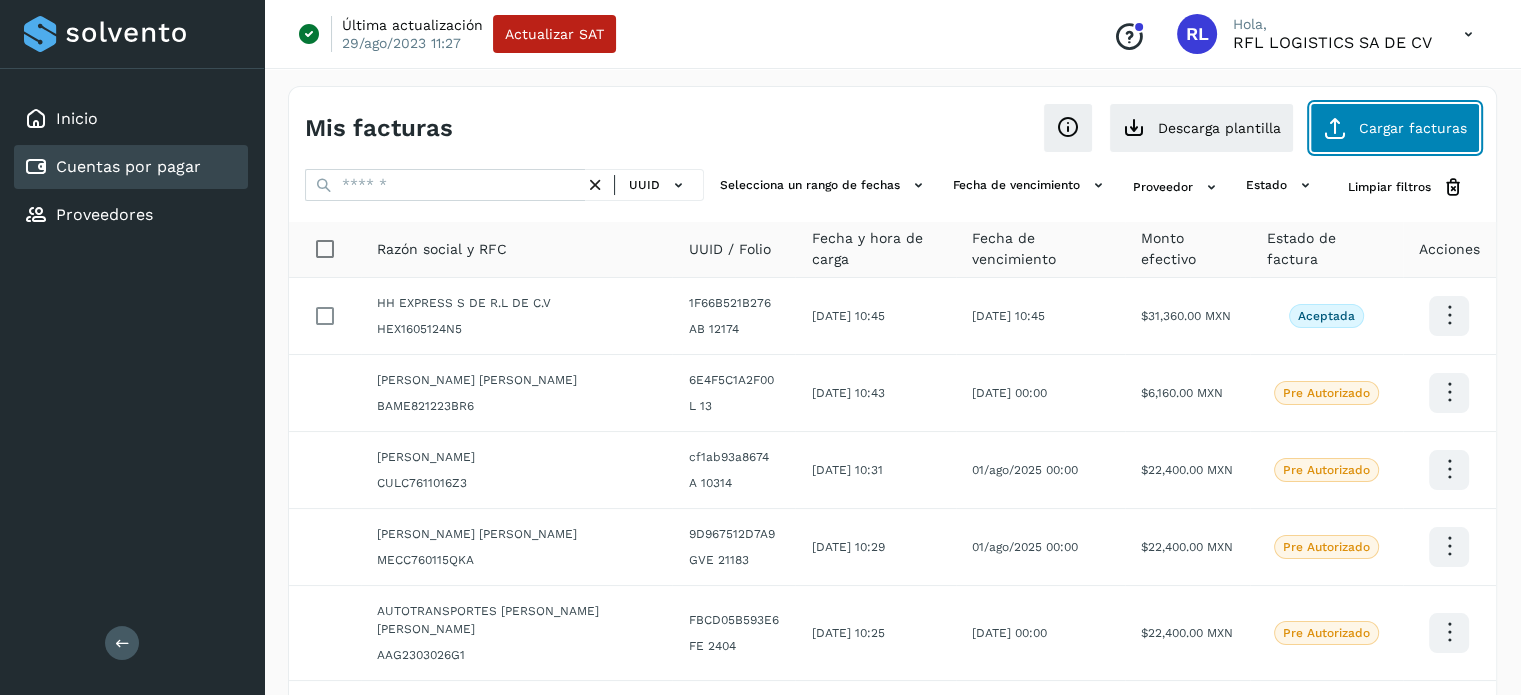 click on "Cargar facturas" 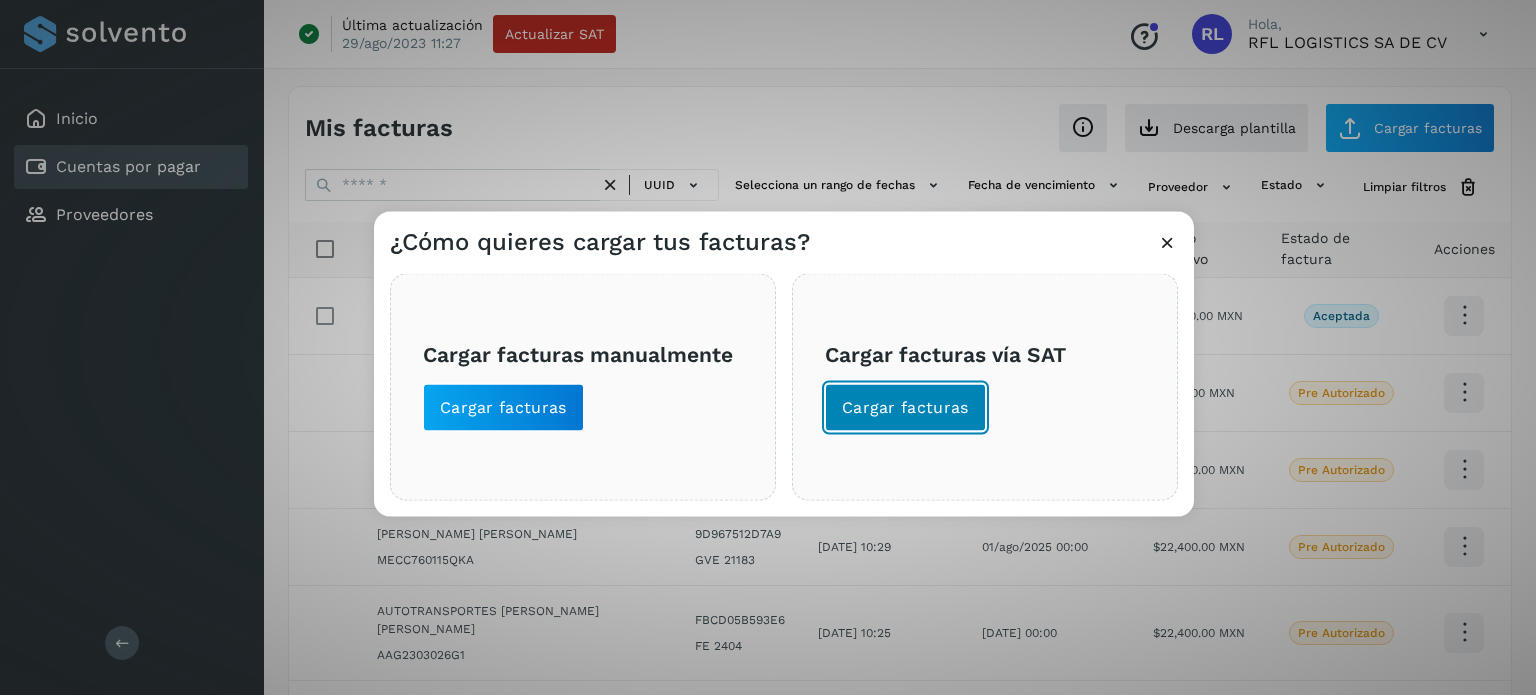 click on "Cargar facturas" 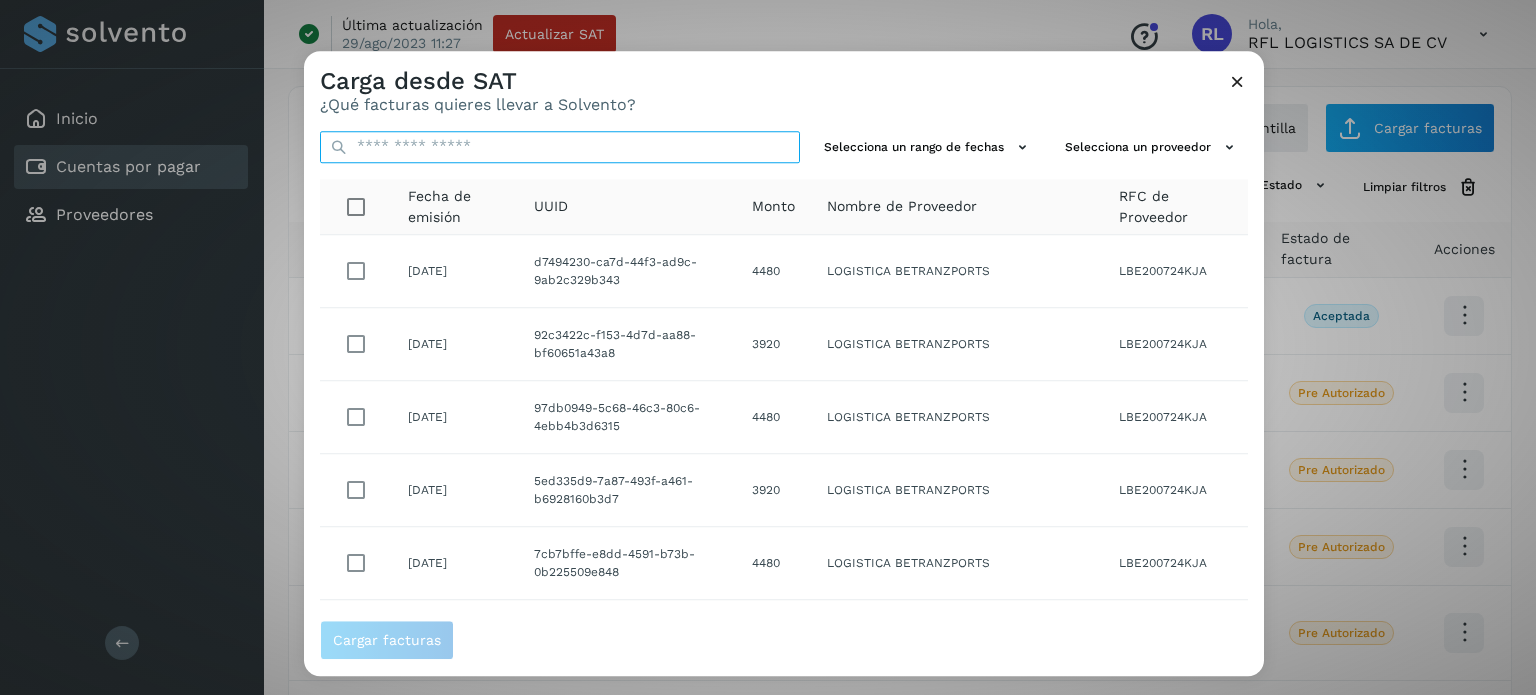 click at bounding box center (560, 147) 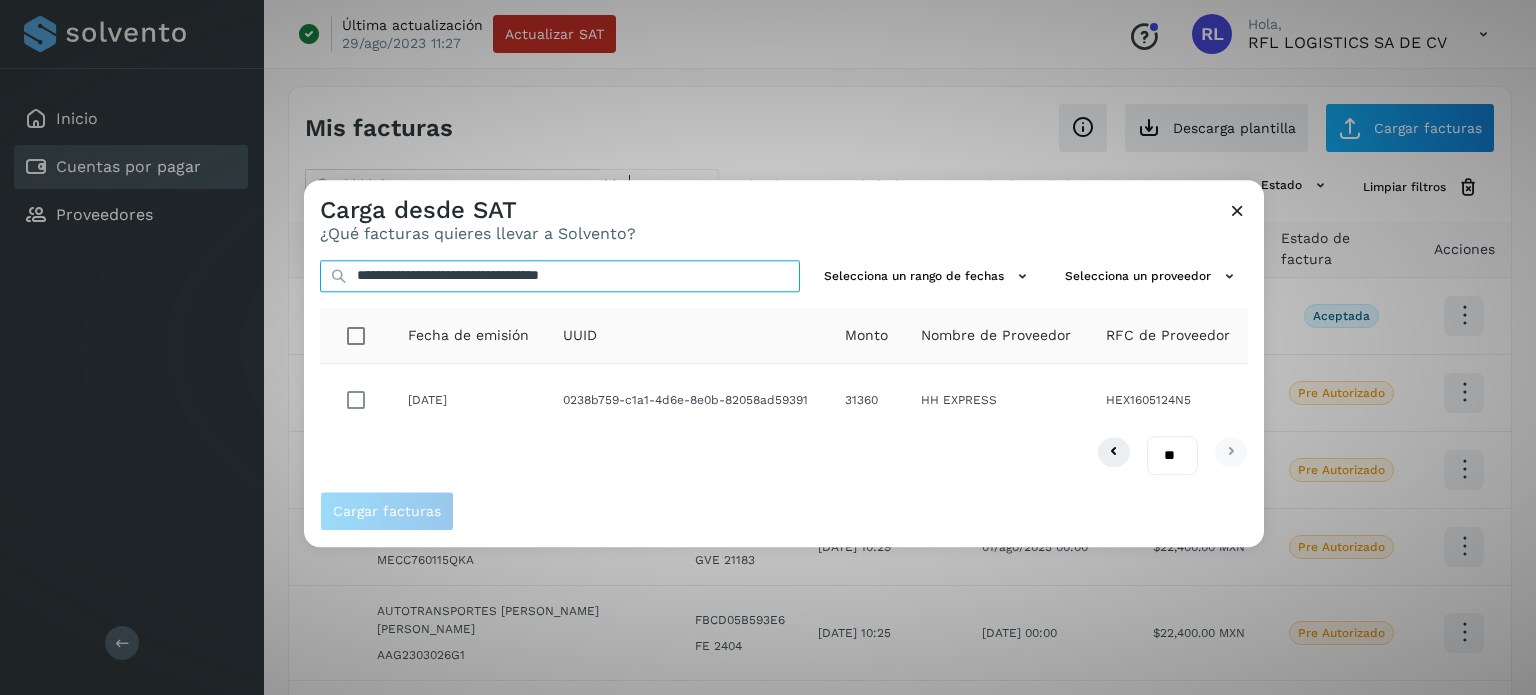 type on "**********" 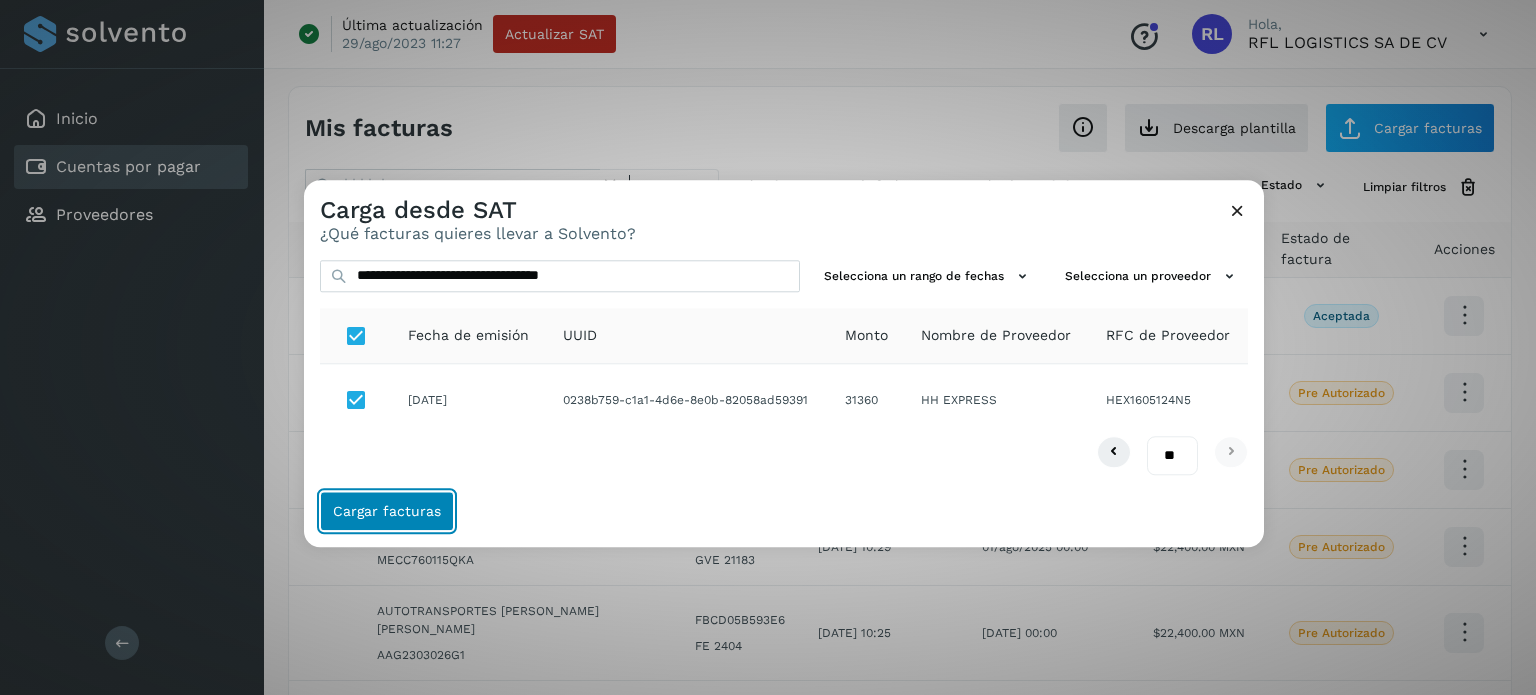 click on "Cargar facturas" 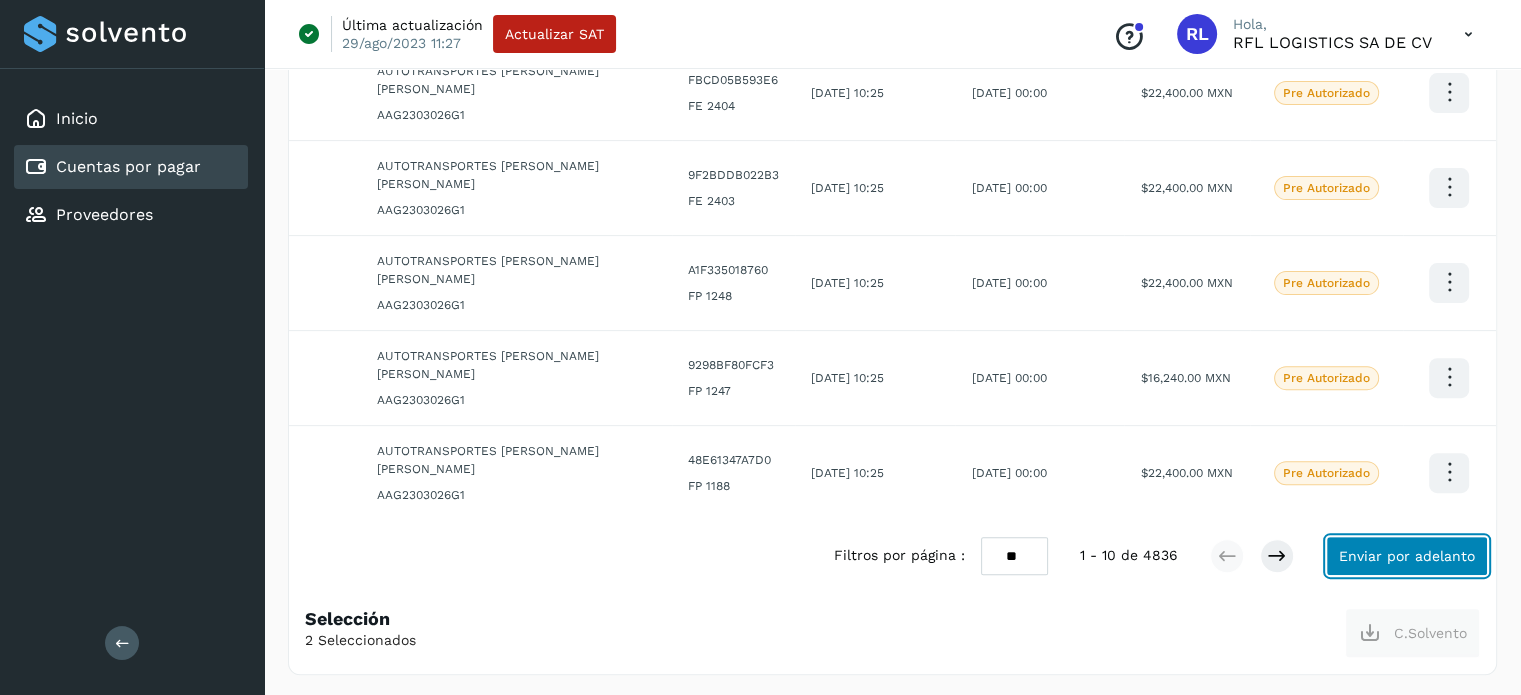 click on "Enviar por adelanto" 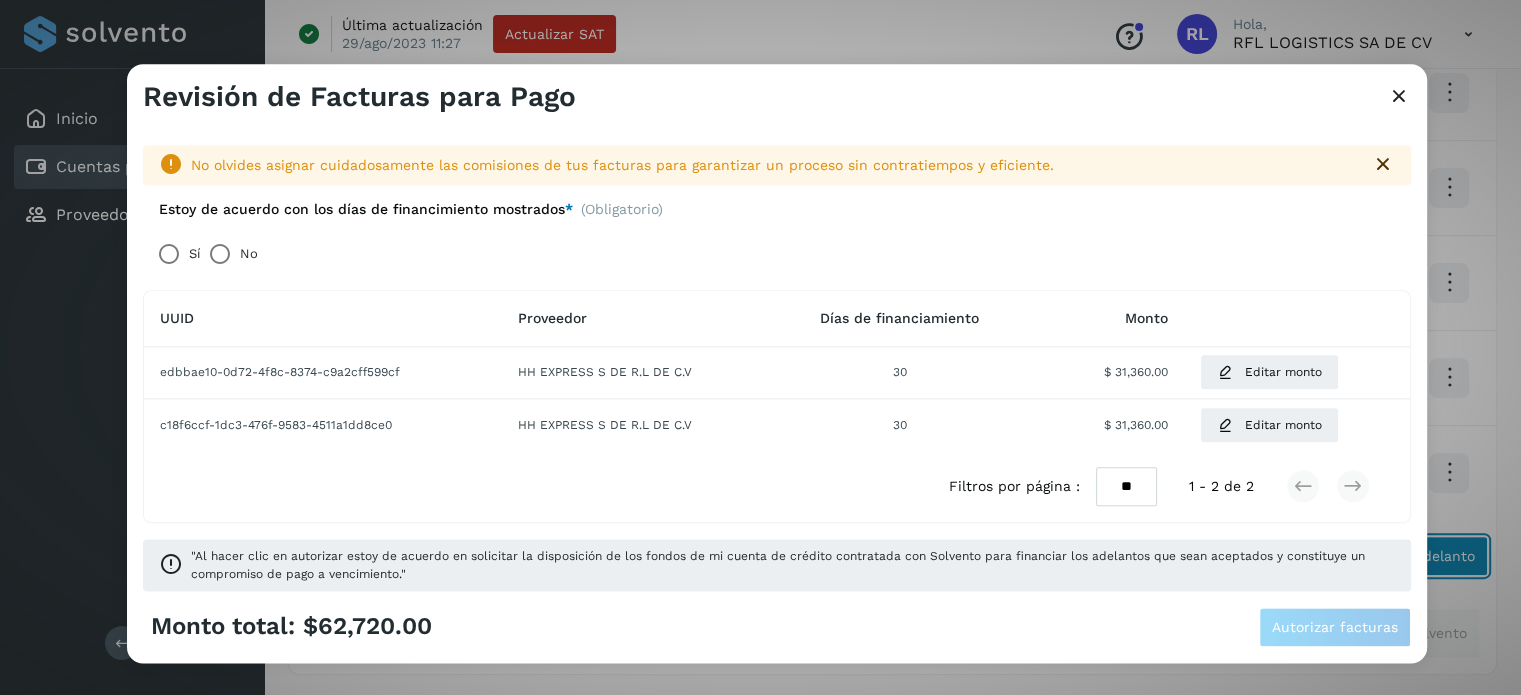 scroll, scrollTop: 527, scrollLeft: 0, axis: vertical 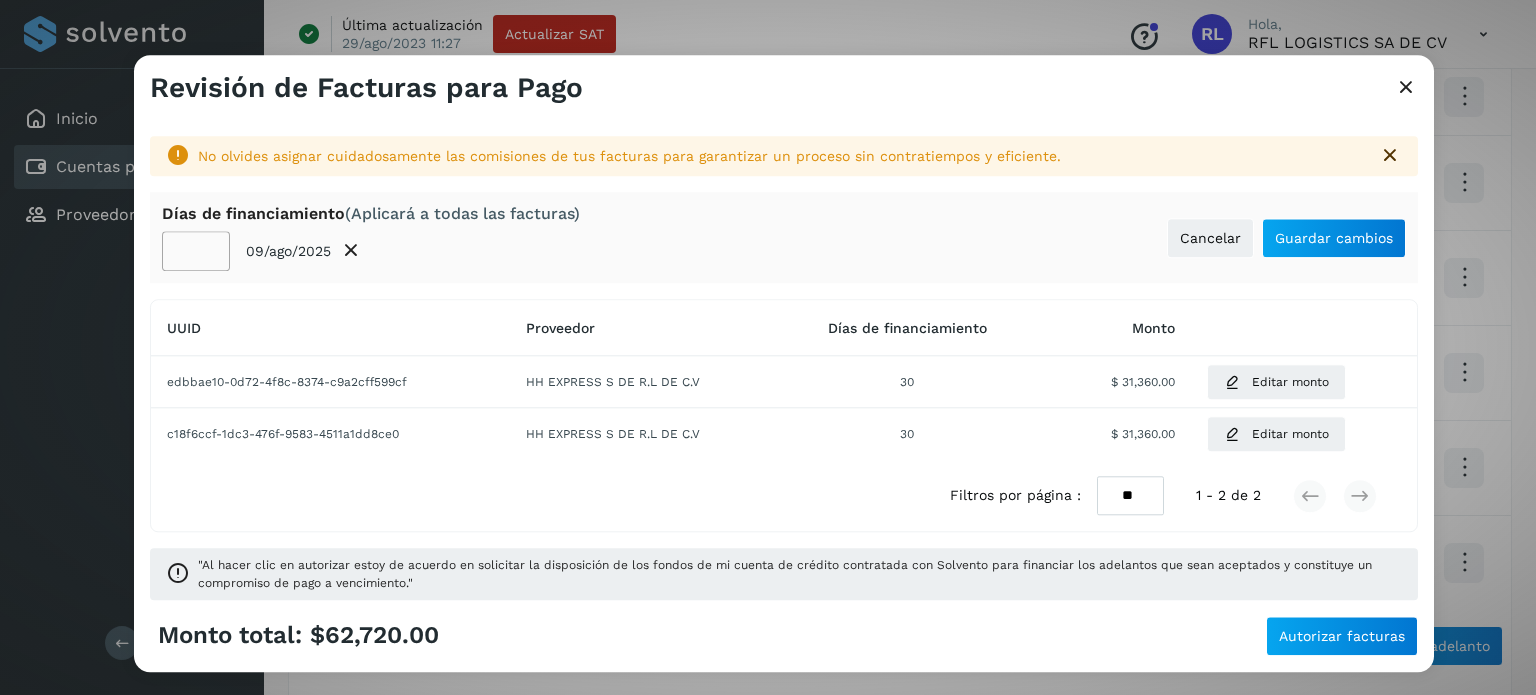 click on "**" 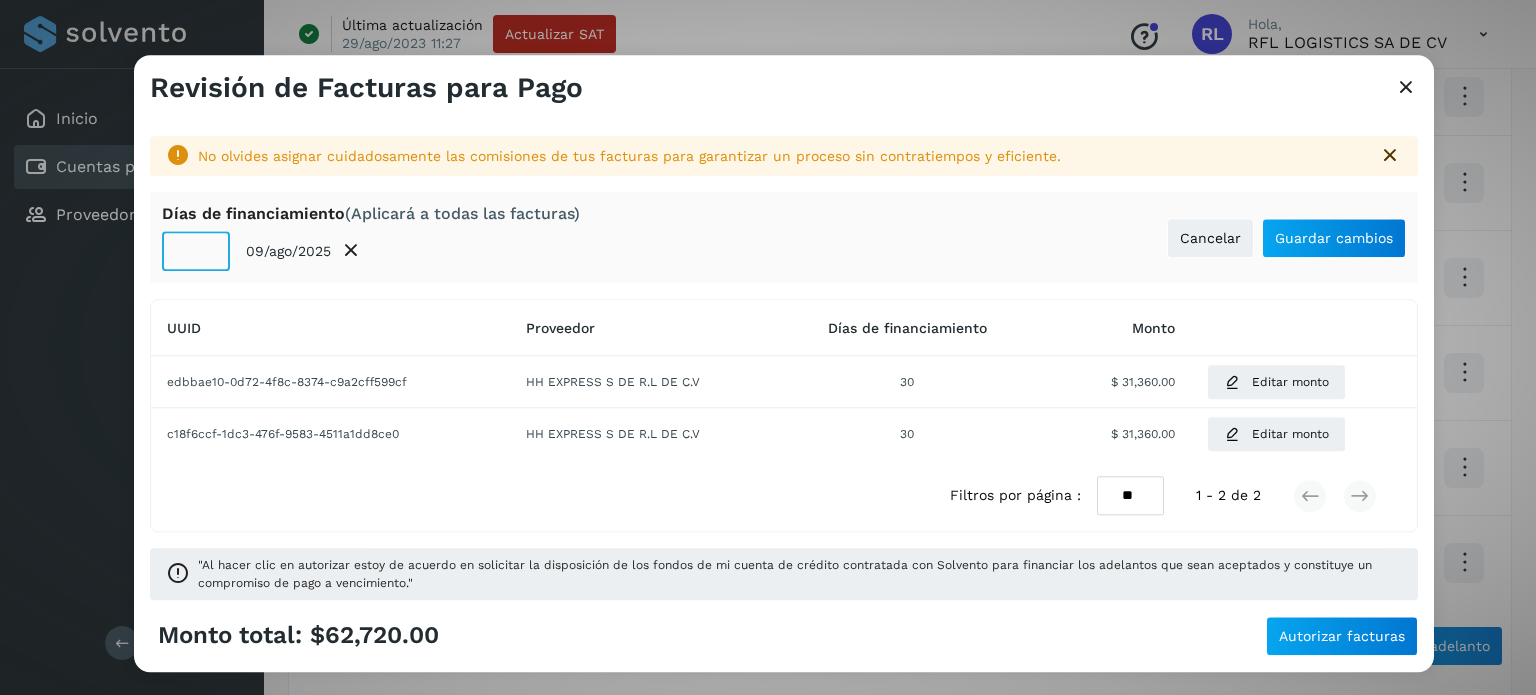 click on "**" 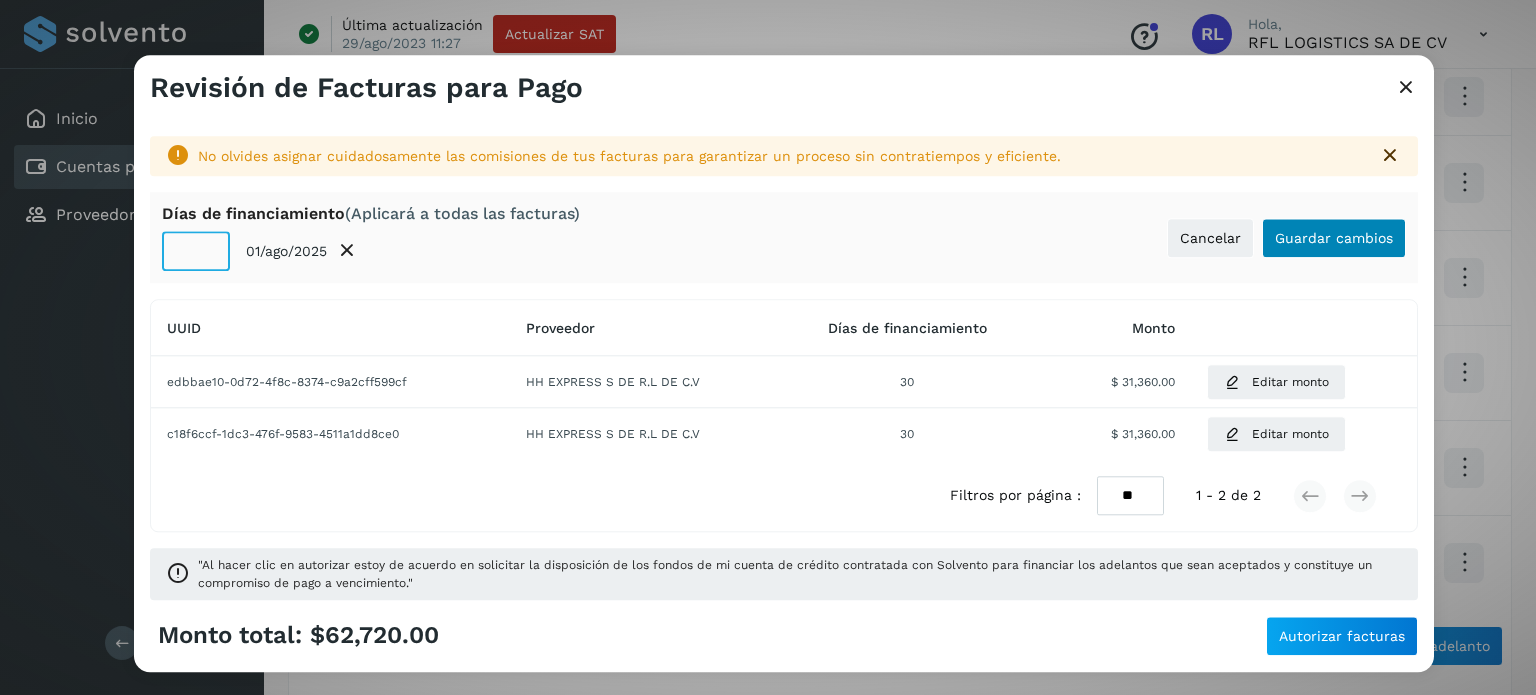 type on "**" 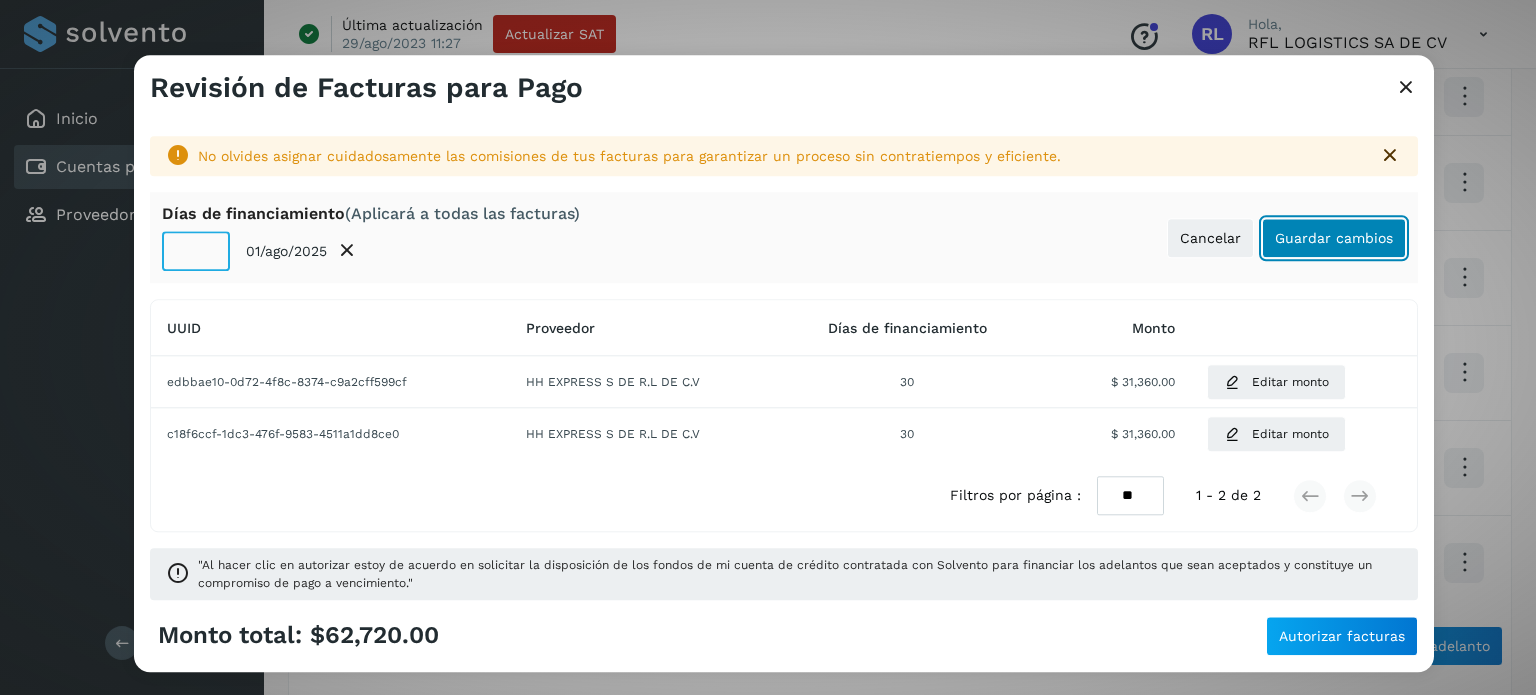 click on "Guardar cambios" at bounding box center (1334, 238) 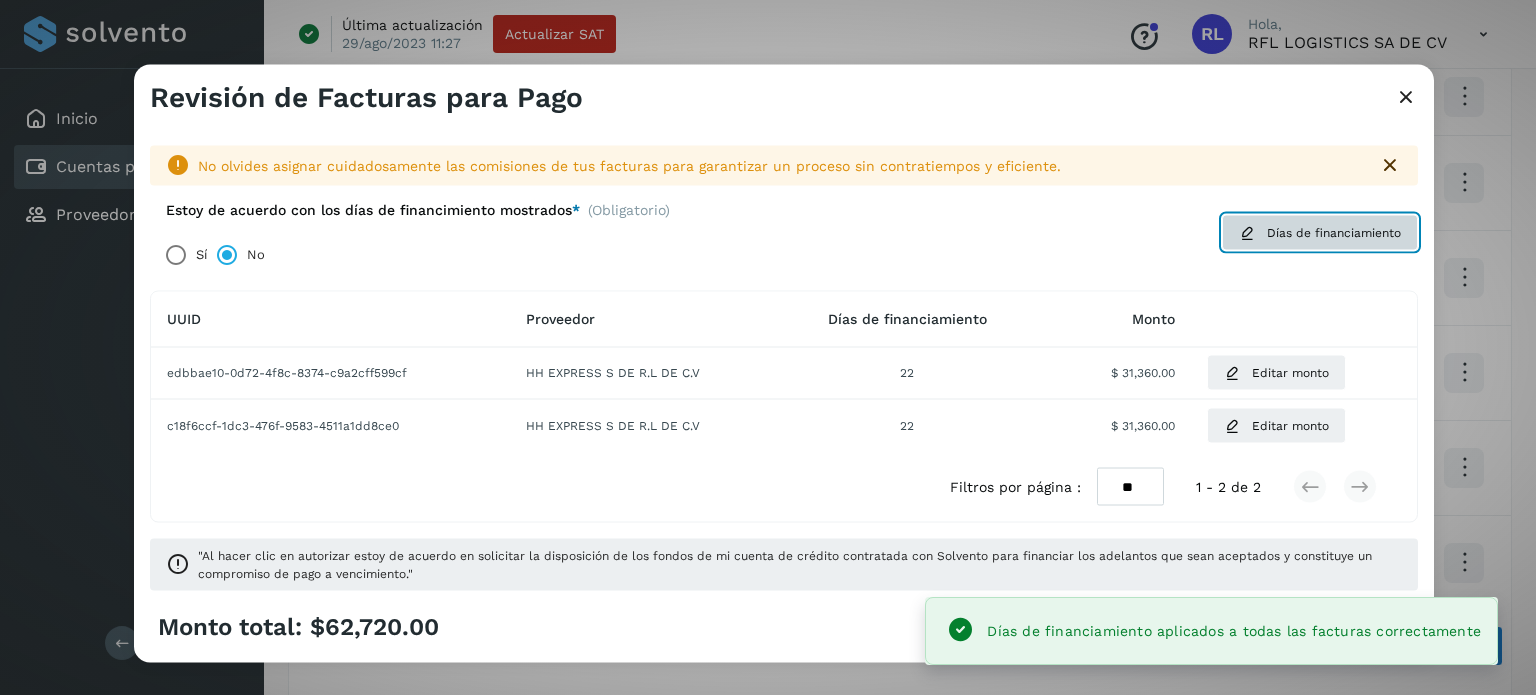 click on "Días de financiamiento" 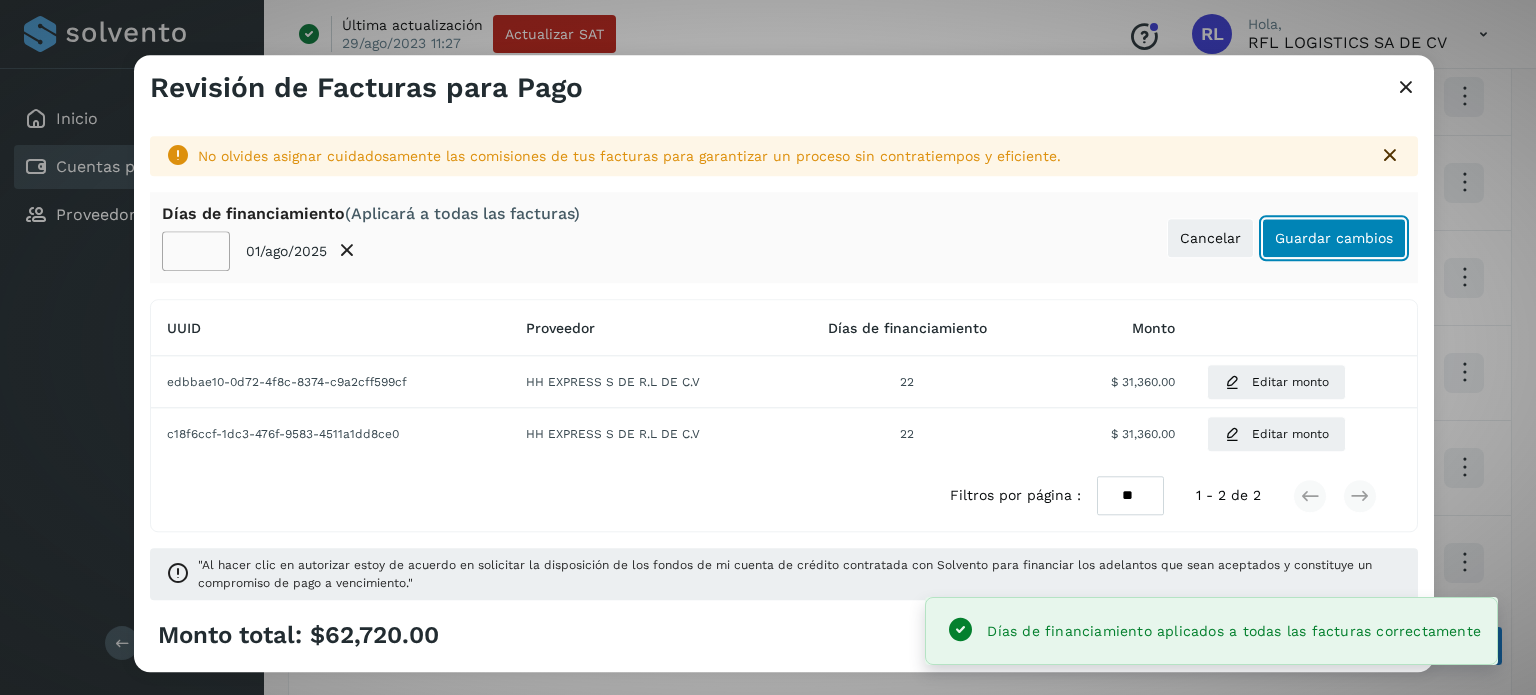 click on "Guardar cambios" 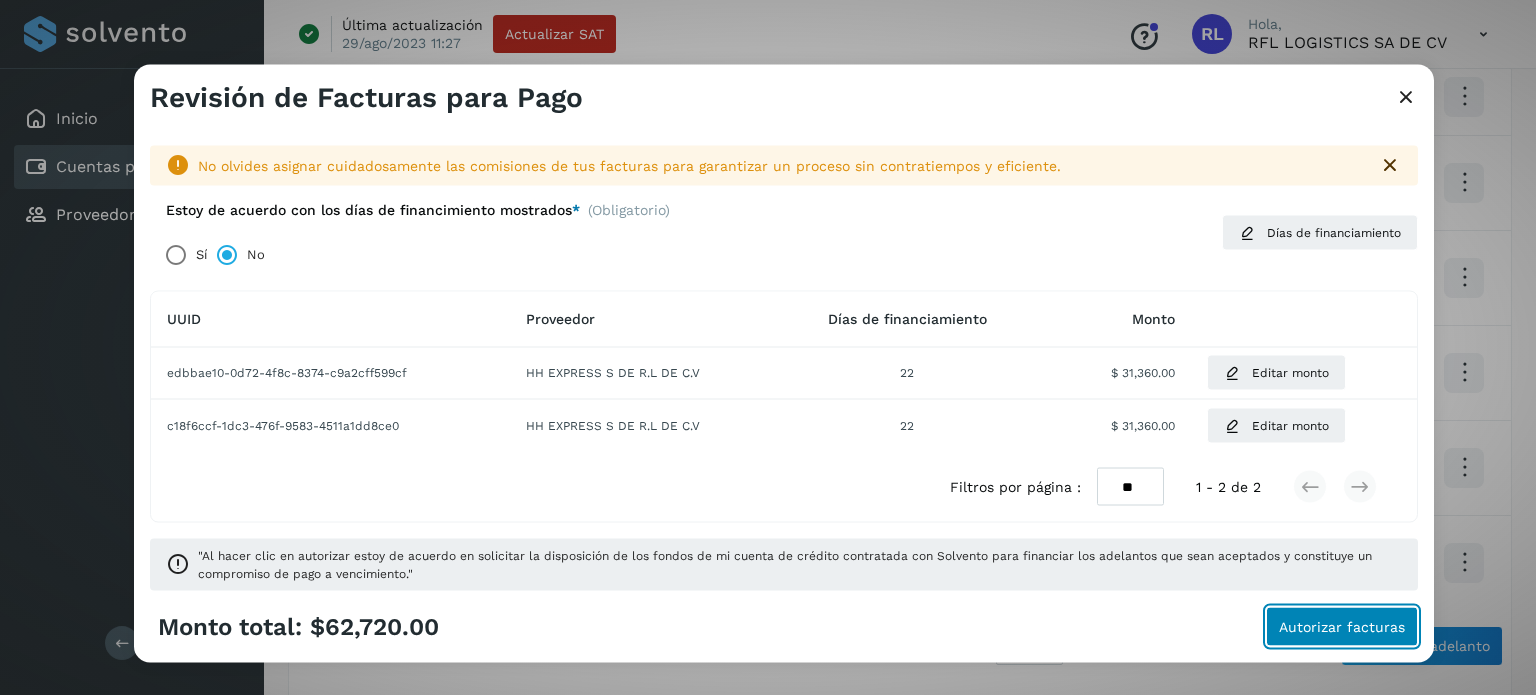click on "Autorizar facturas" 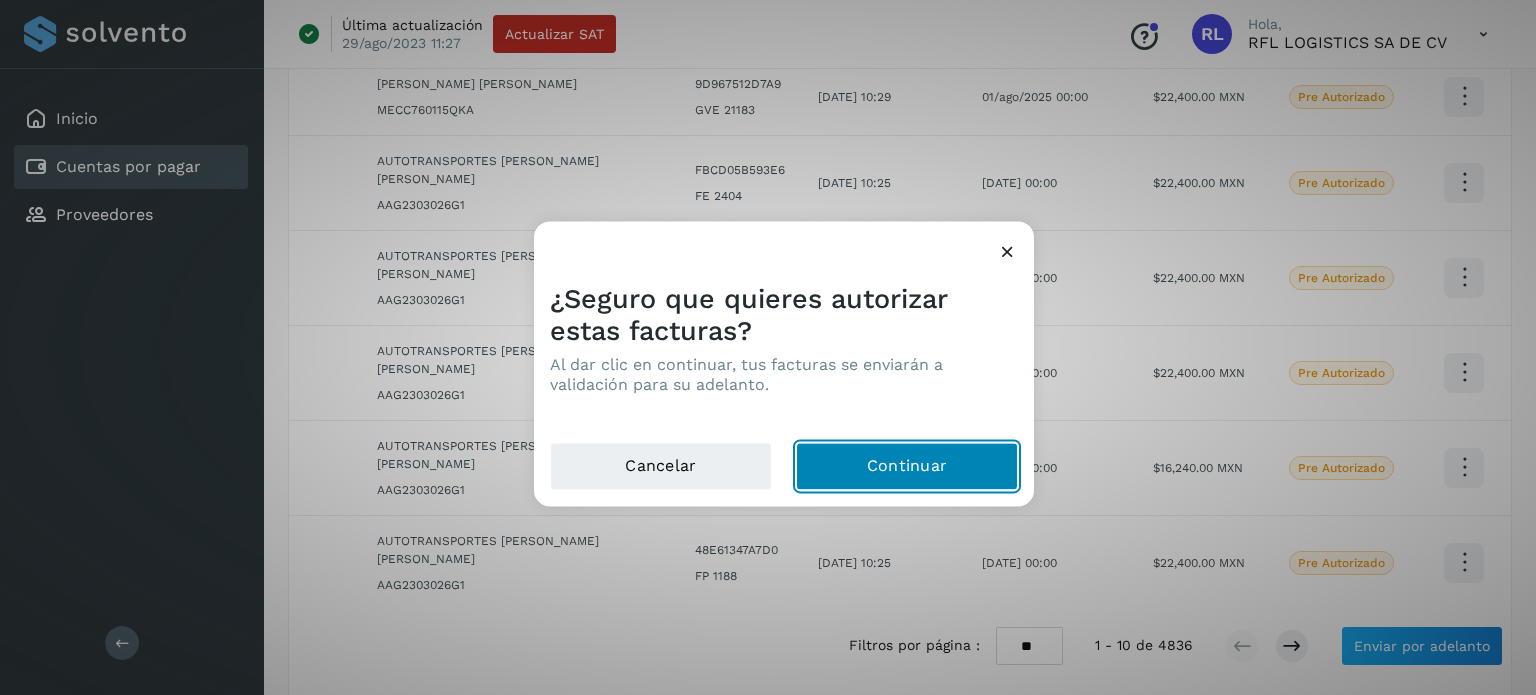 click on "Continuar" 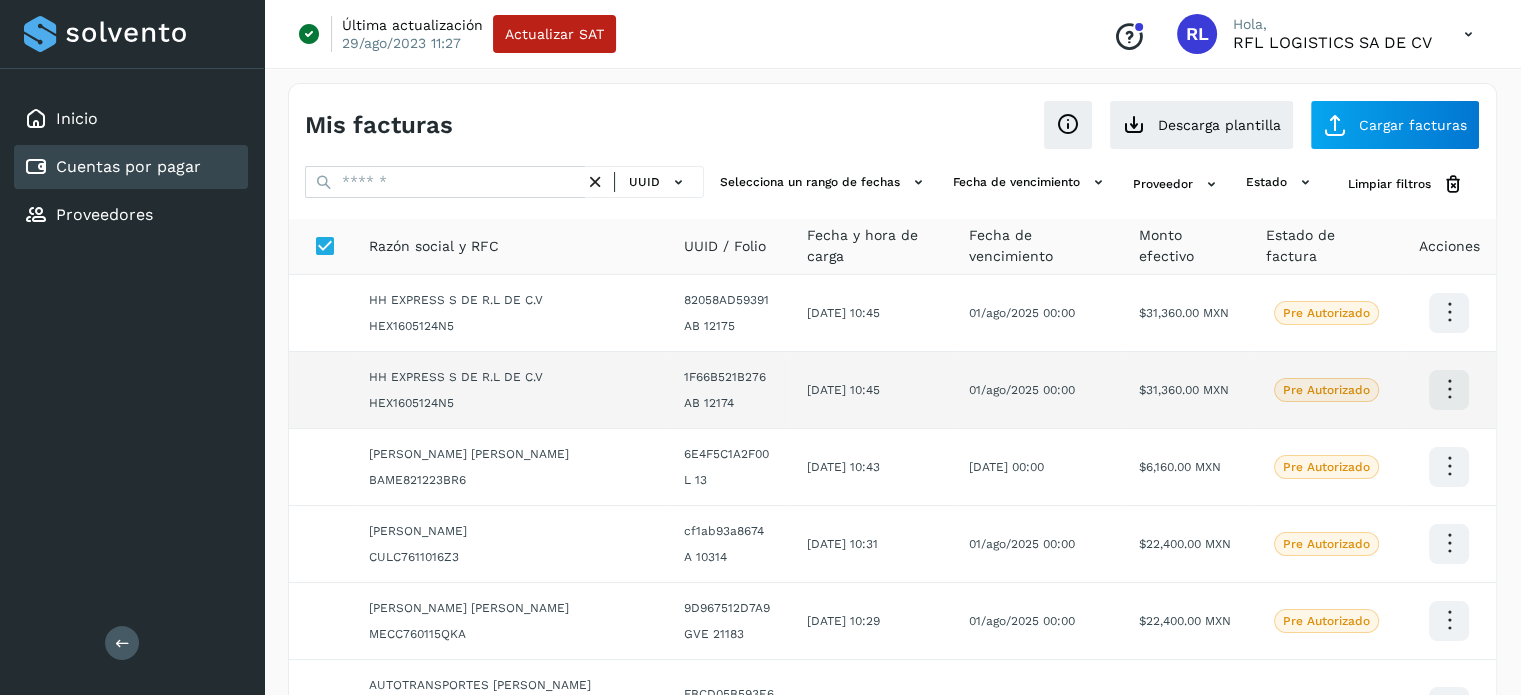 scroll, scrollTop: 0, scrollLeft: 0, axis: both 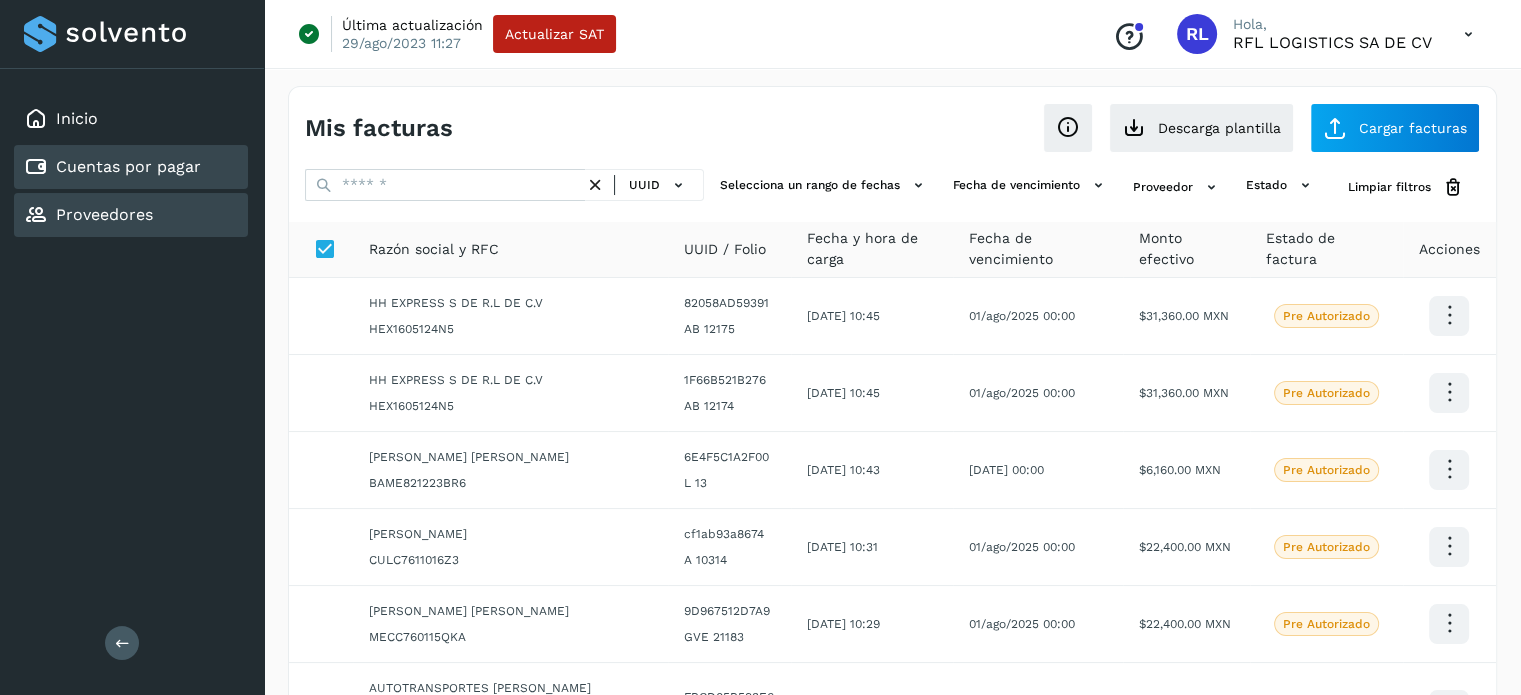click on "Proveedores" at bounding box center (104, 214) 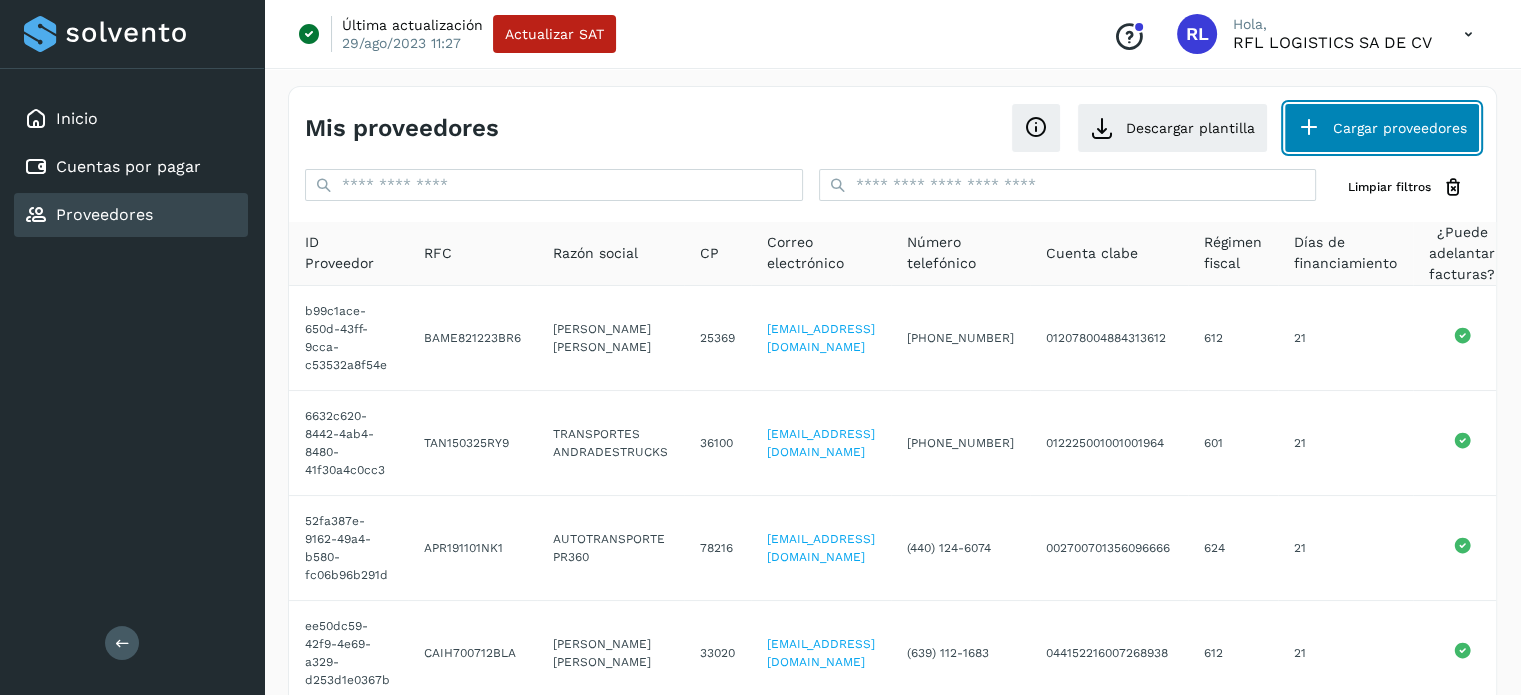 click on "Cargar proveedores" at bounding box center [1382, 128] 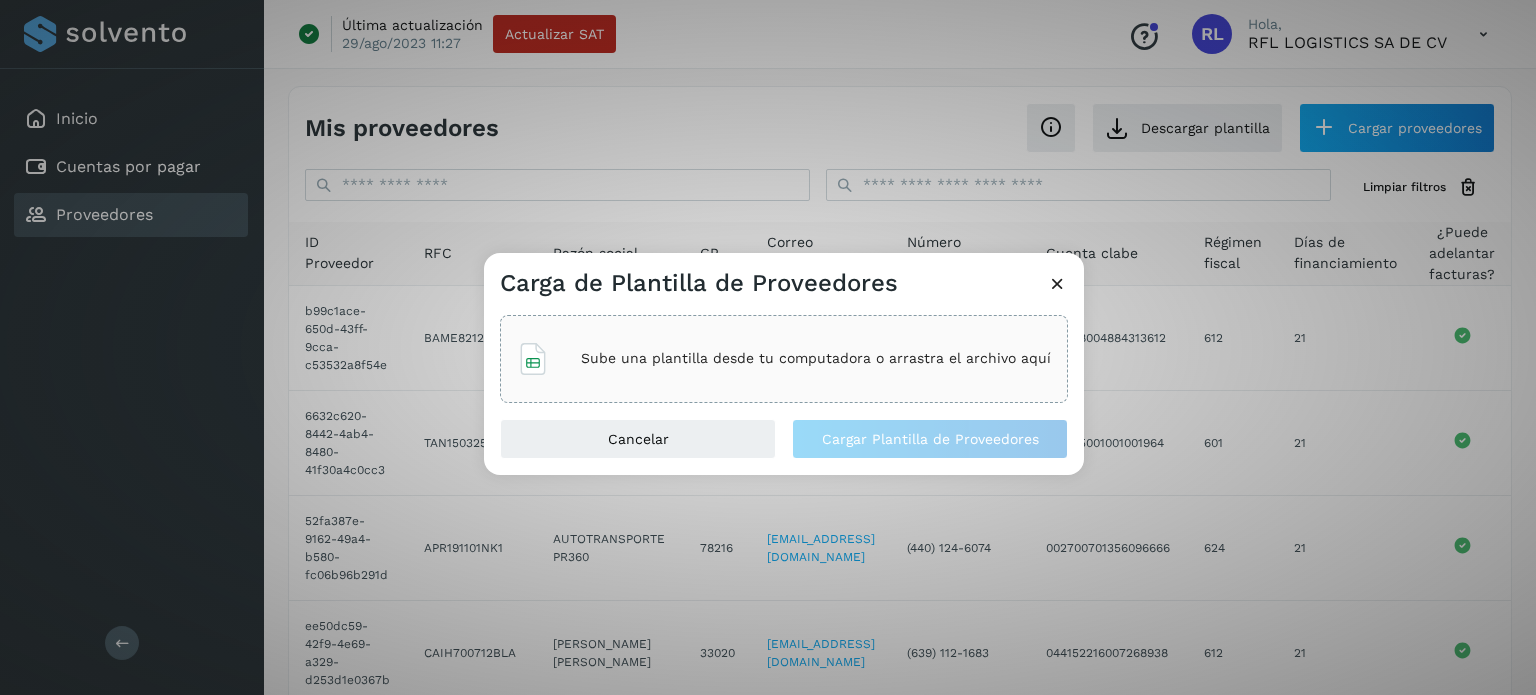 click on "Sube una plantilla desde tu computadora o arrastra el archivo aquí" 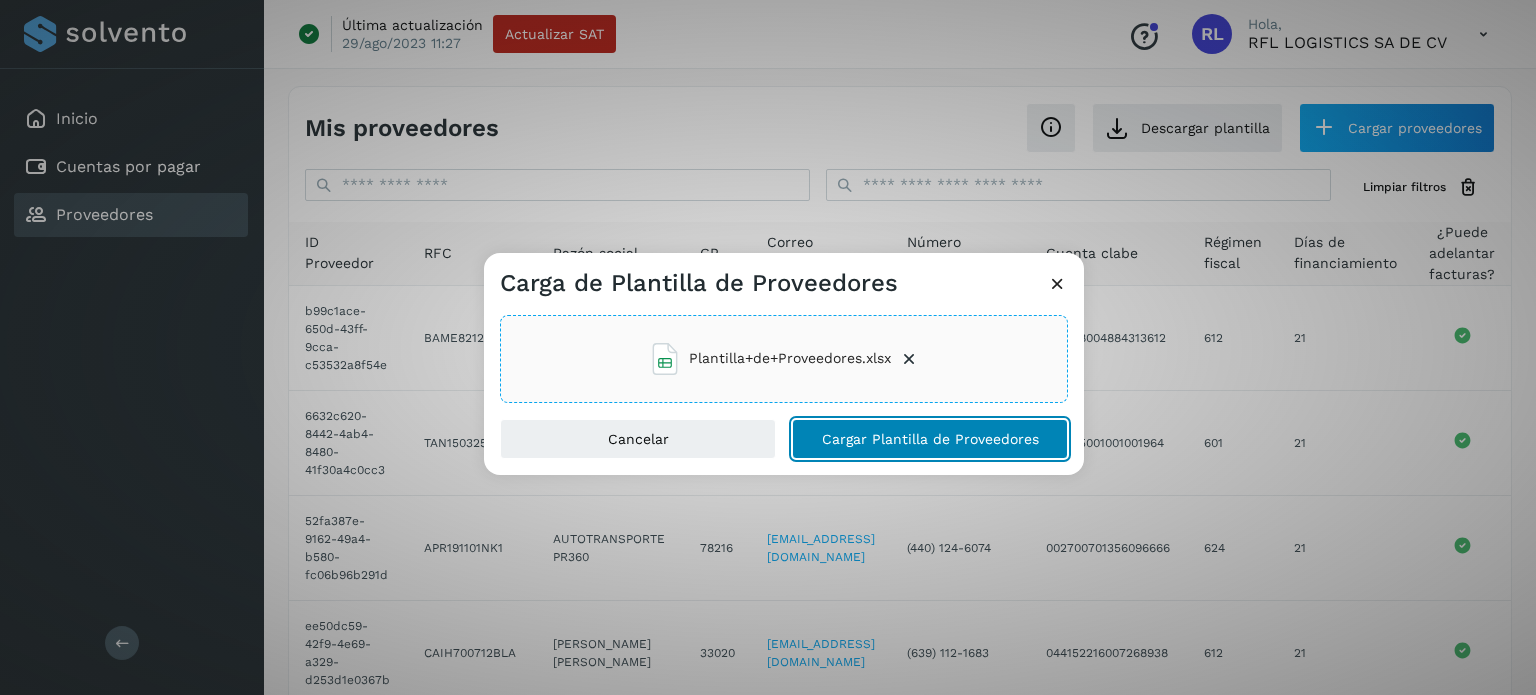 click on "Cargar Plantilla de Proveedores" 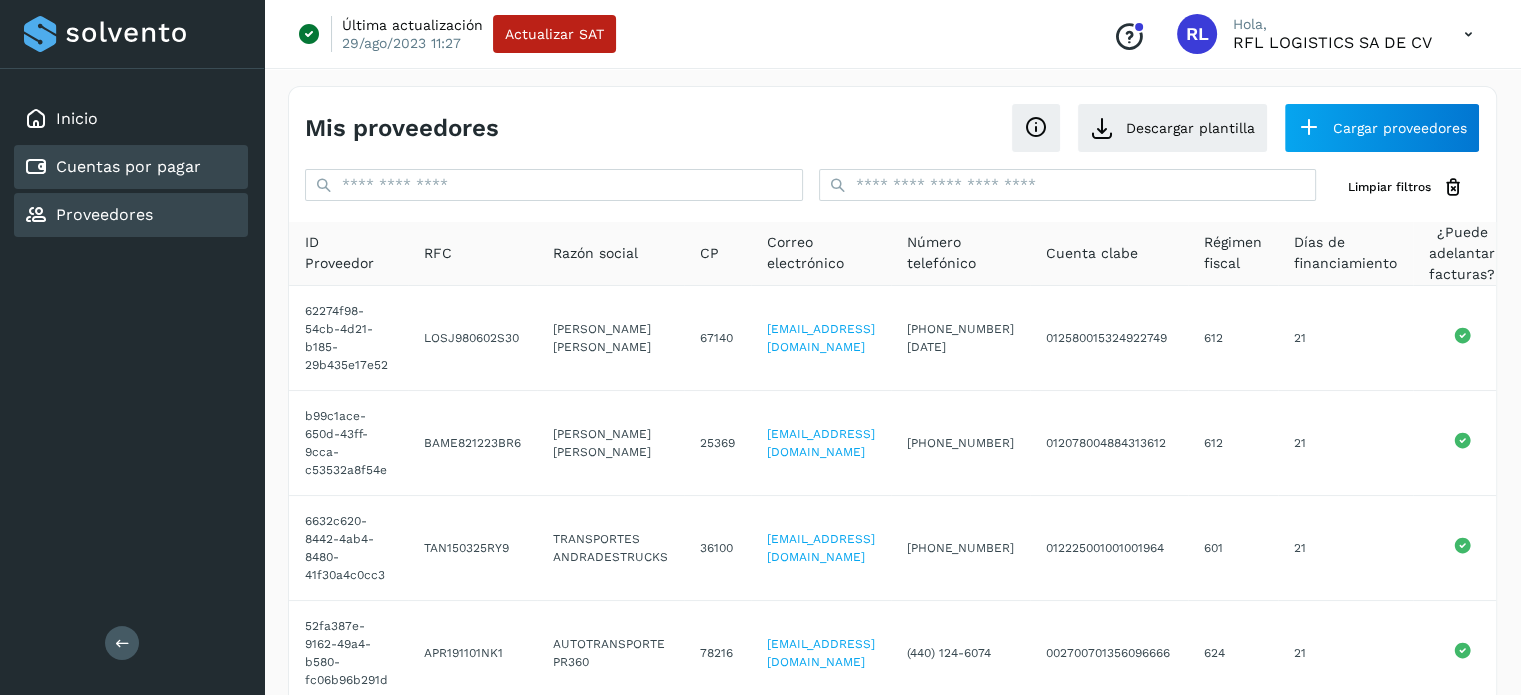 click on "Cuentas por pagar" at bounding box center (128, 166) 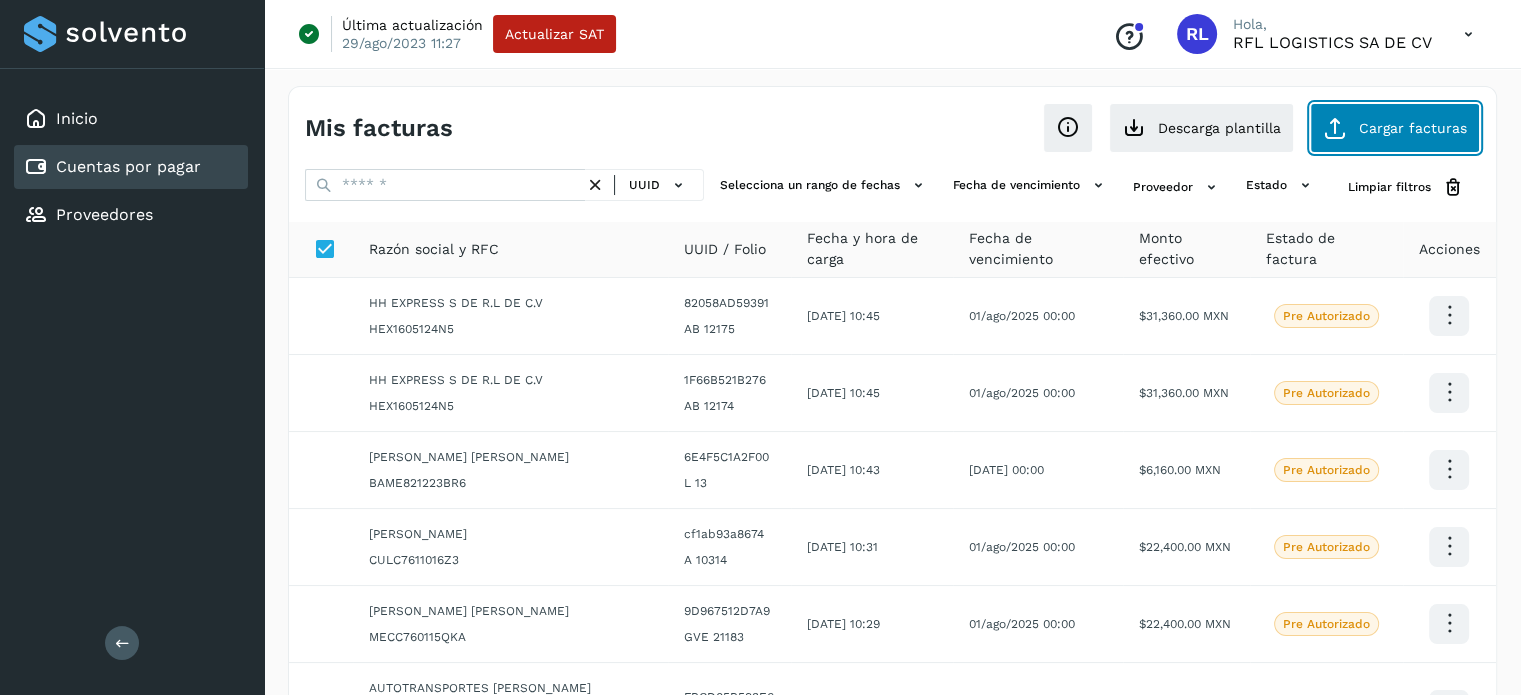 click on "Cargar facturas" 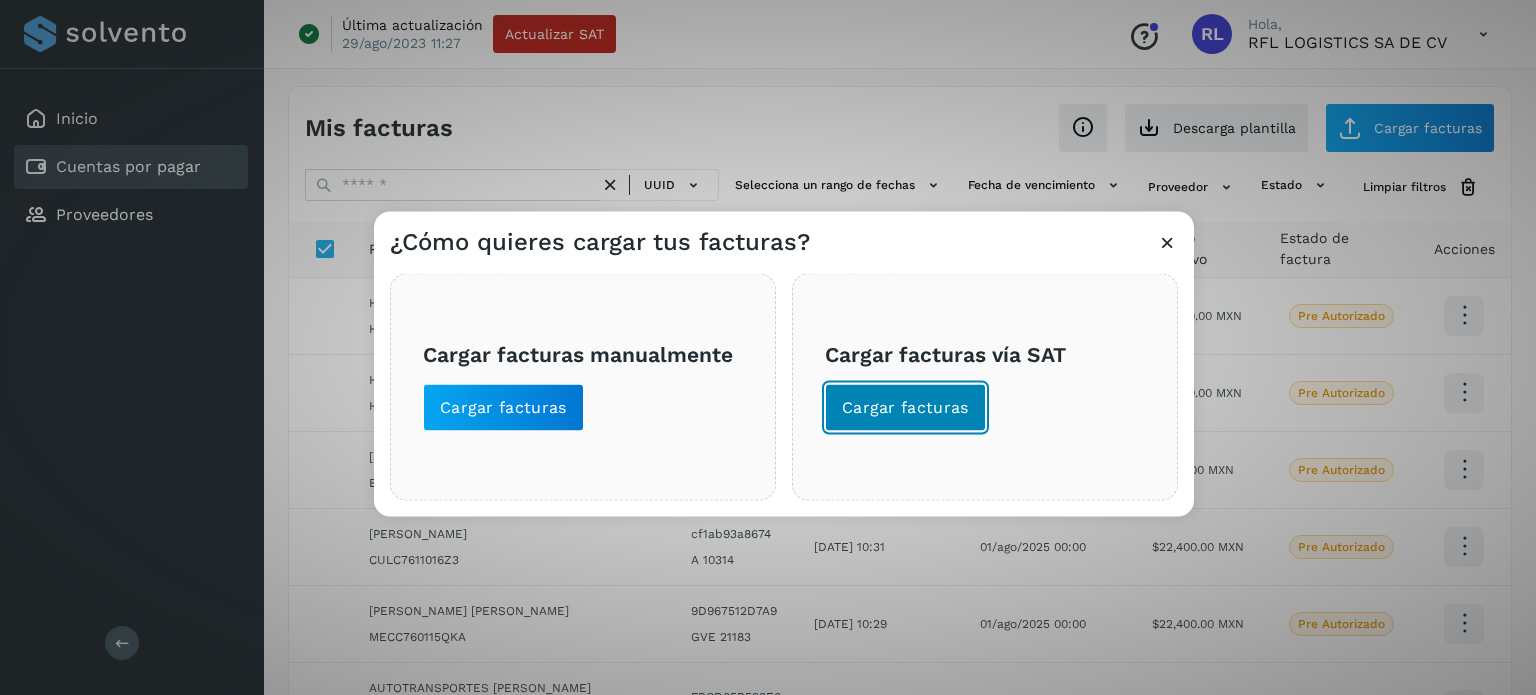 click on "Cargar facturas" 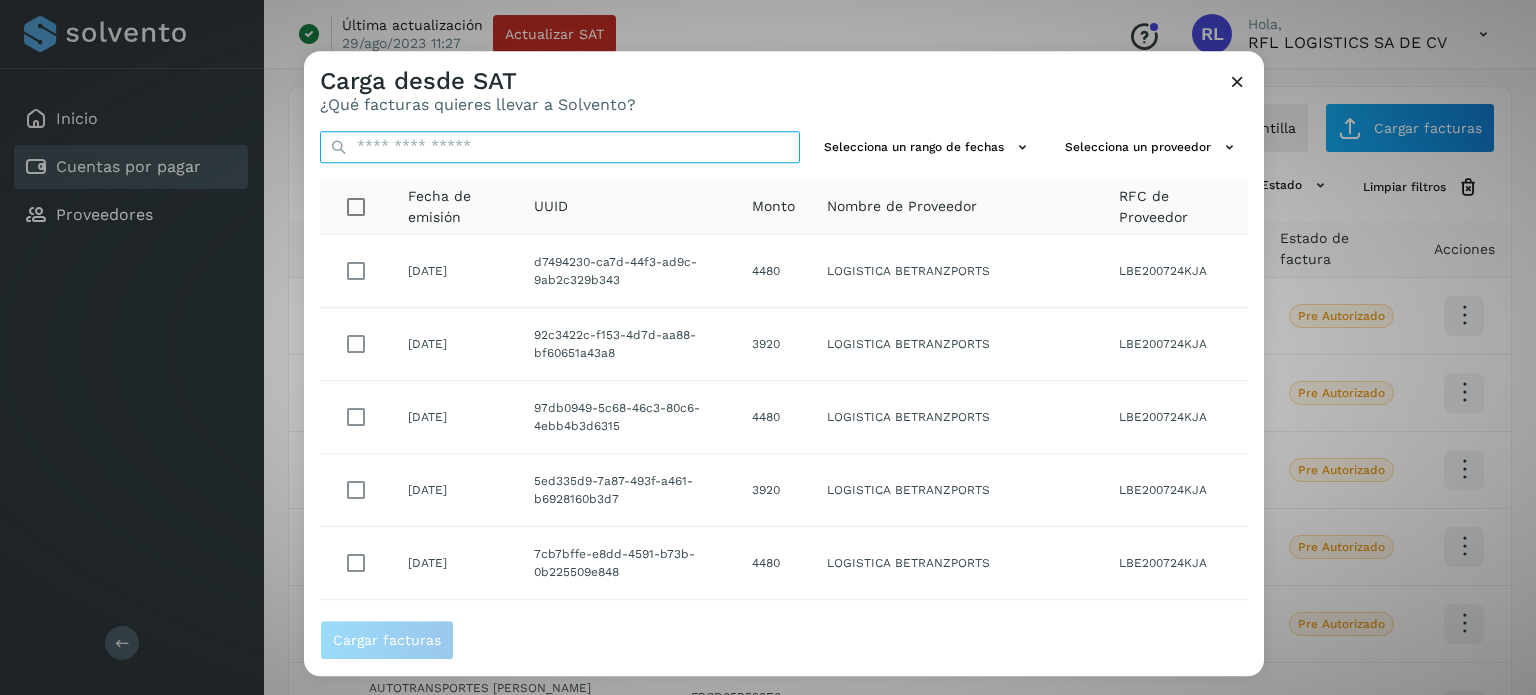 click at bounding box center [560, 147] 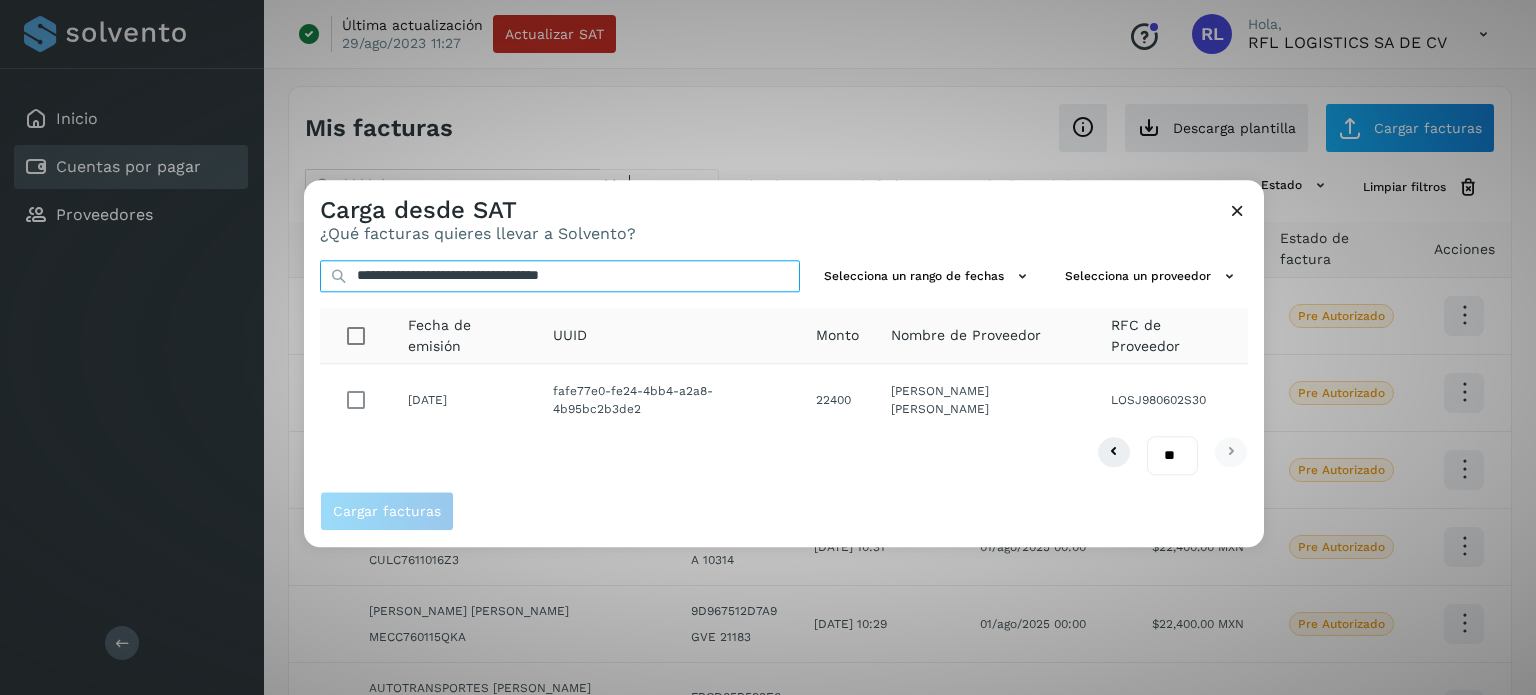 type on "**********" 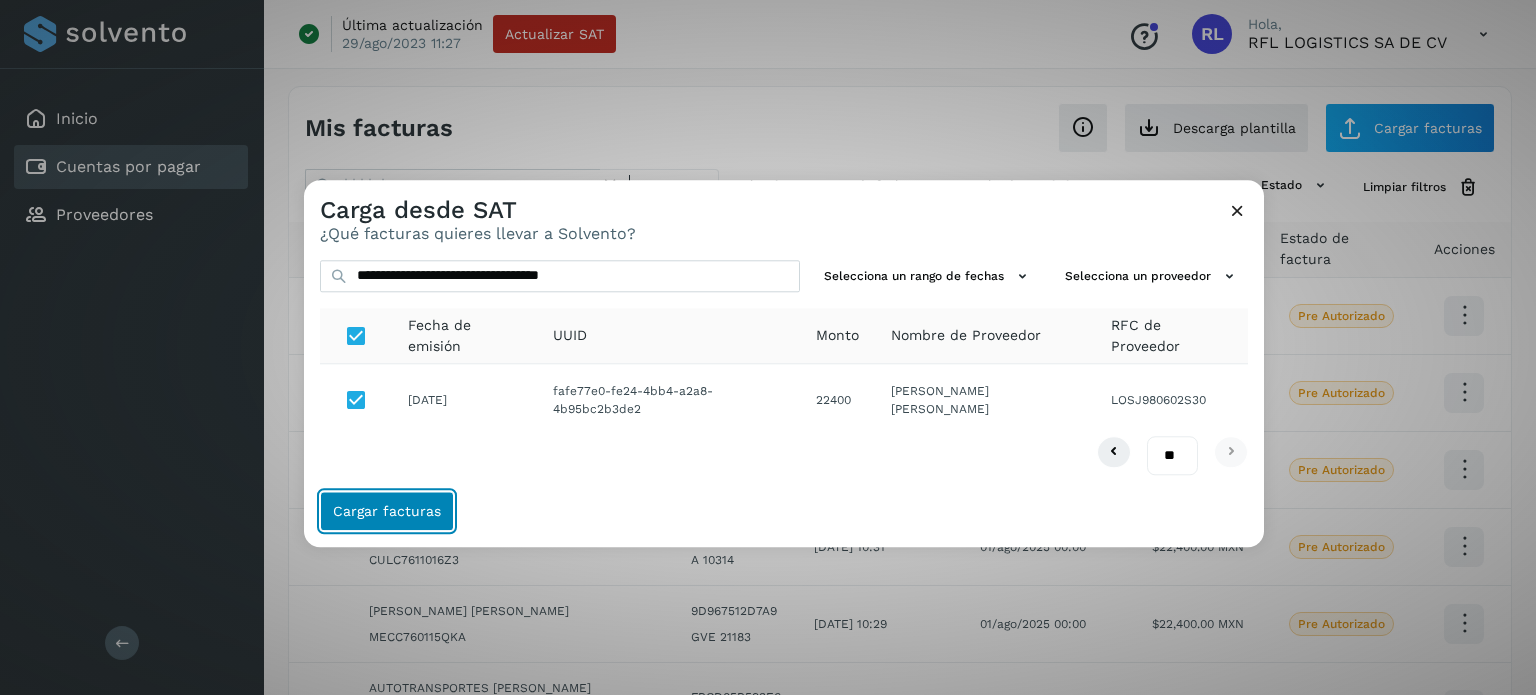 click on "Cargar facturas" 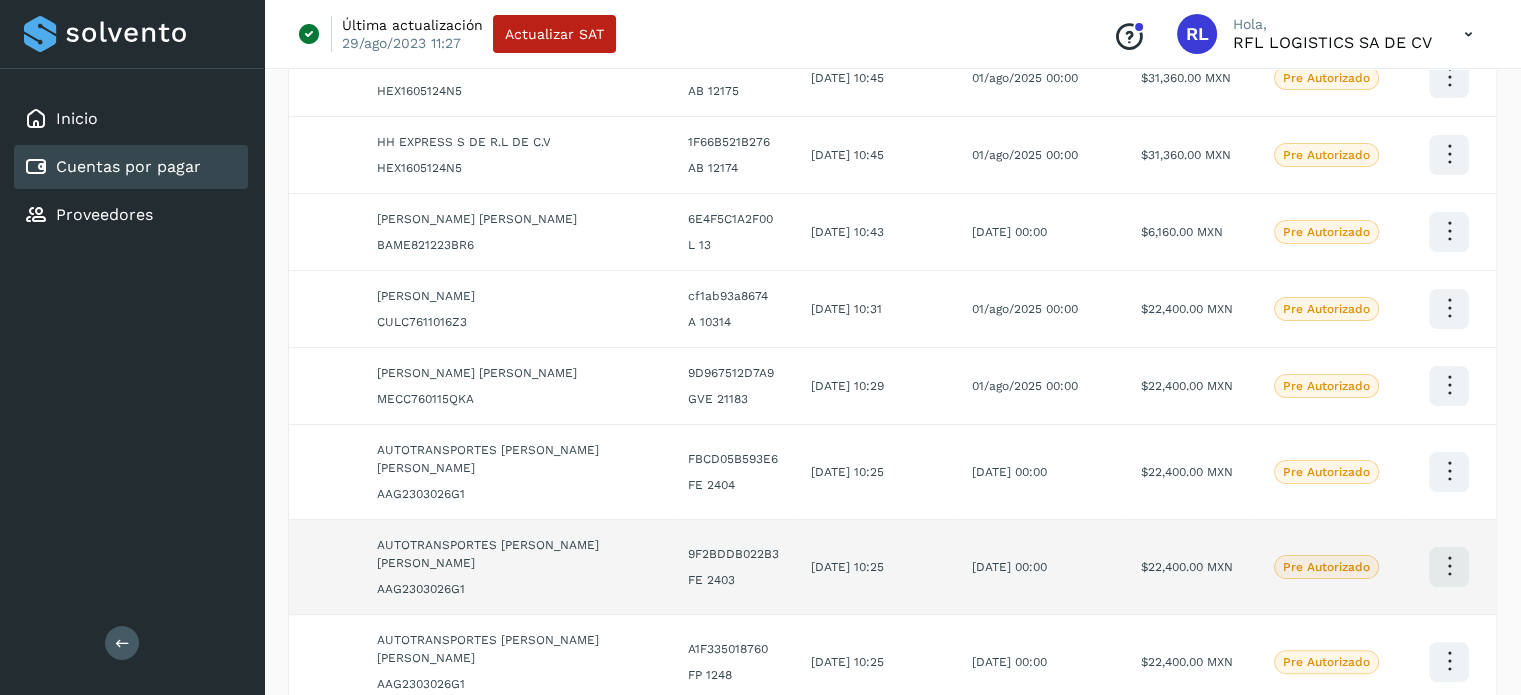 scroll, scrollTop: 599, scrollLeft: 0, axis: vertical 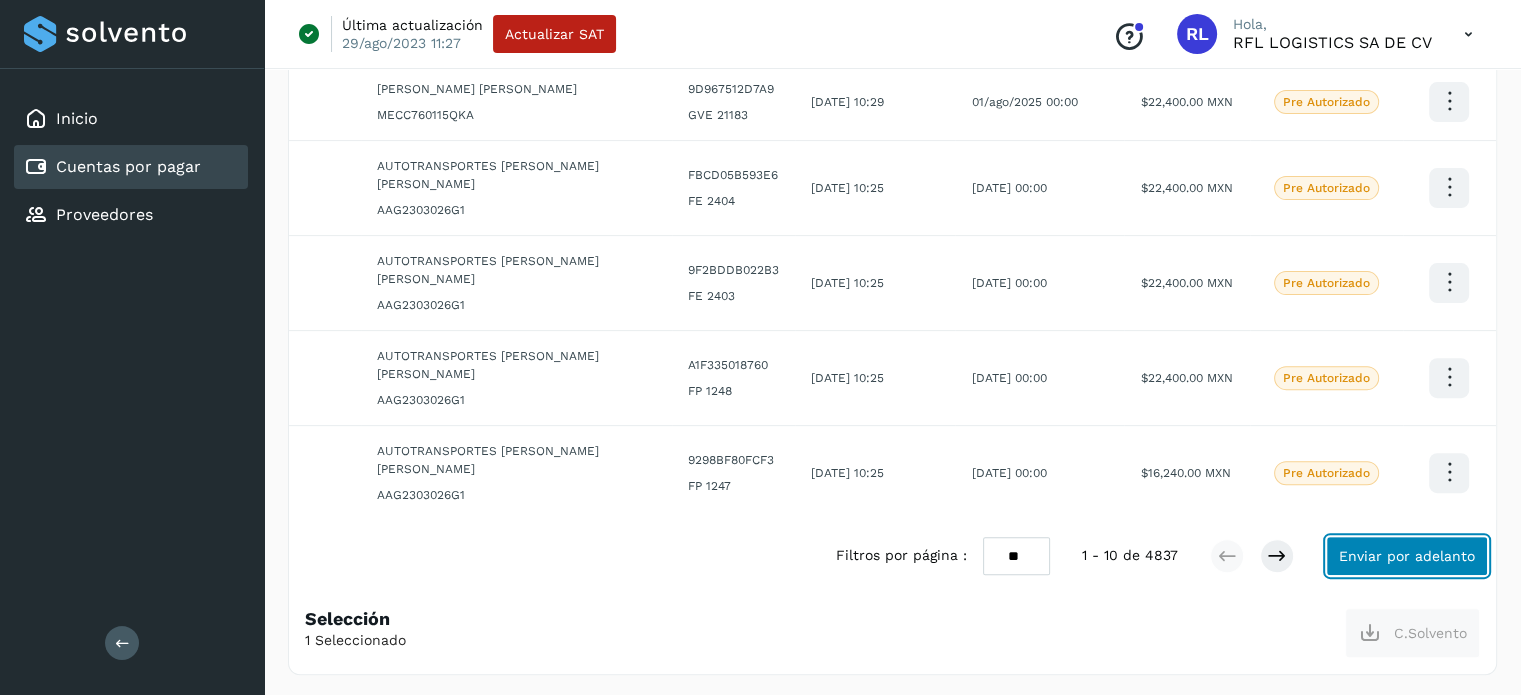 click on "Enviar por adelanto" 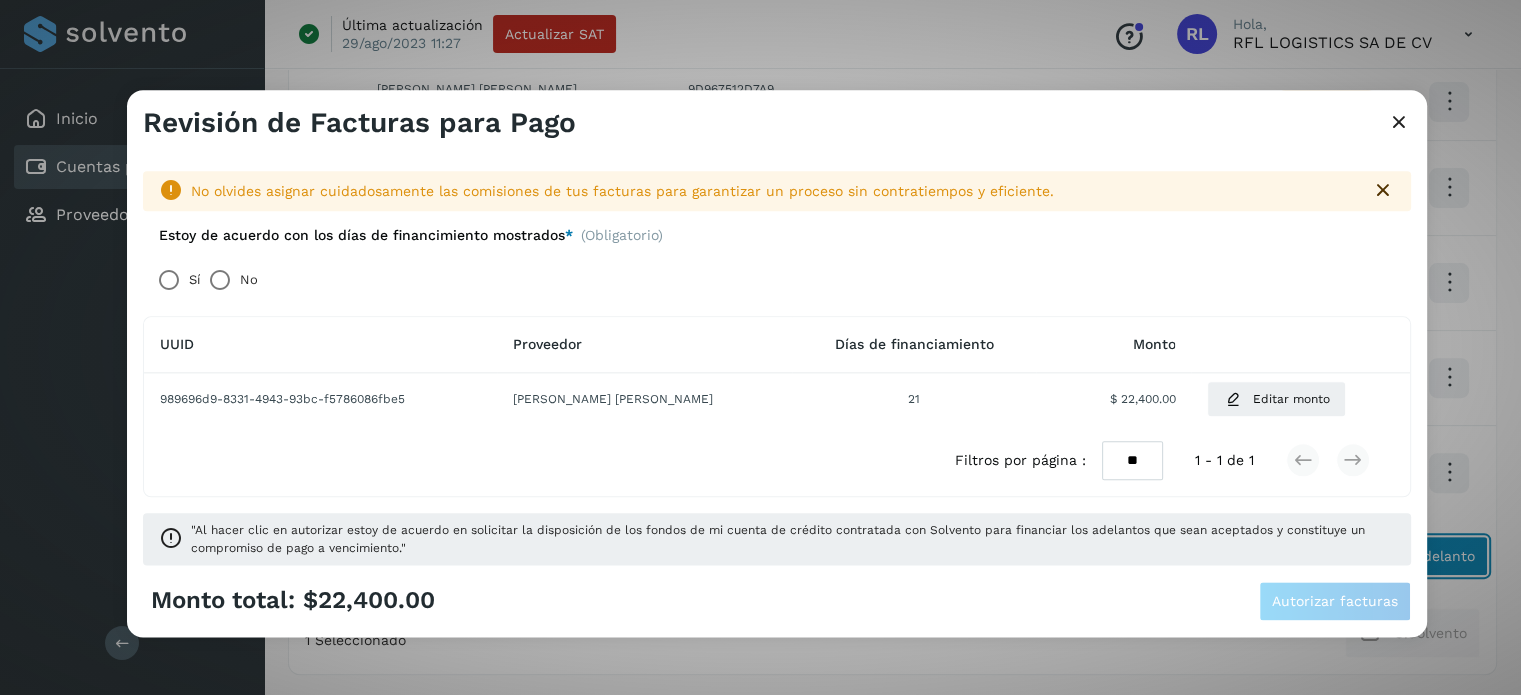 scroll, scrollTop: 527, scrollLeft: 0, axis: vertical 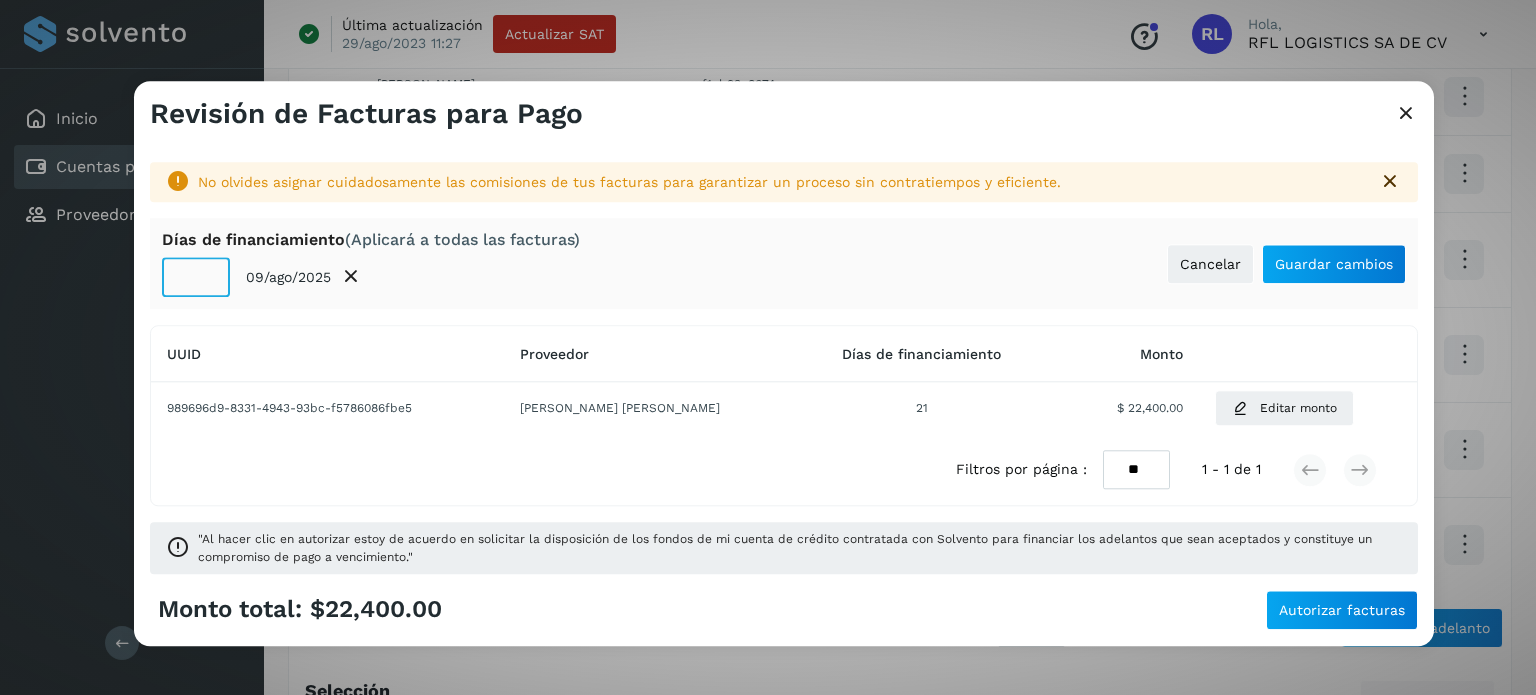 click on "**" 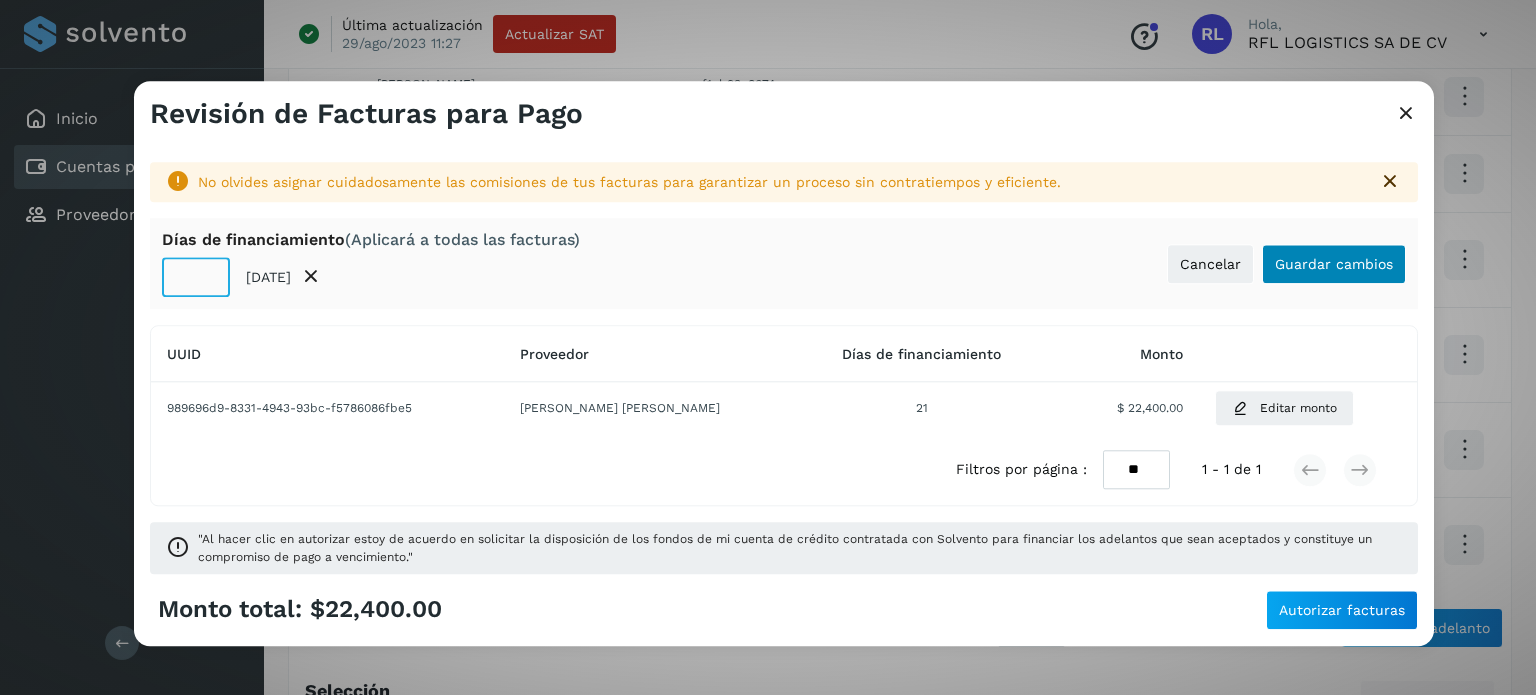 type on "**" 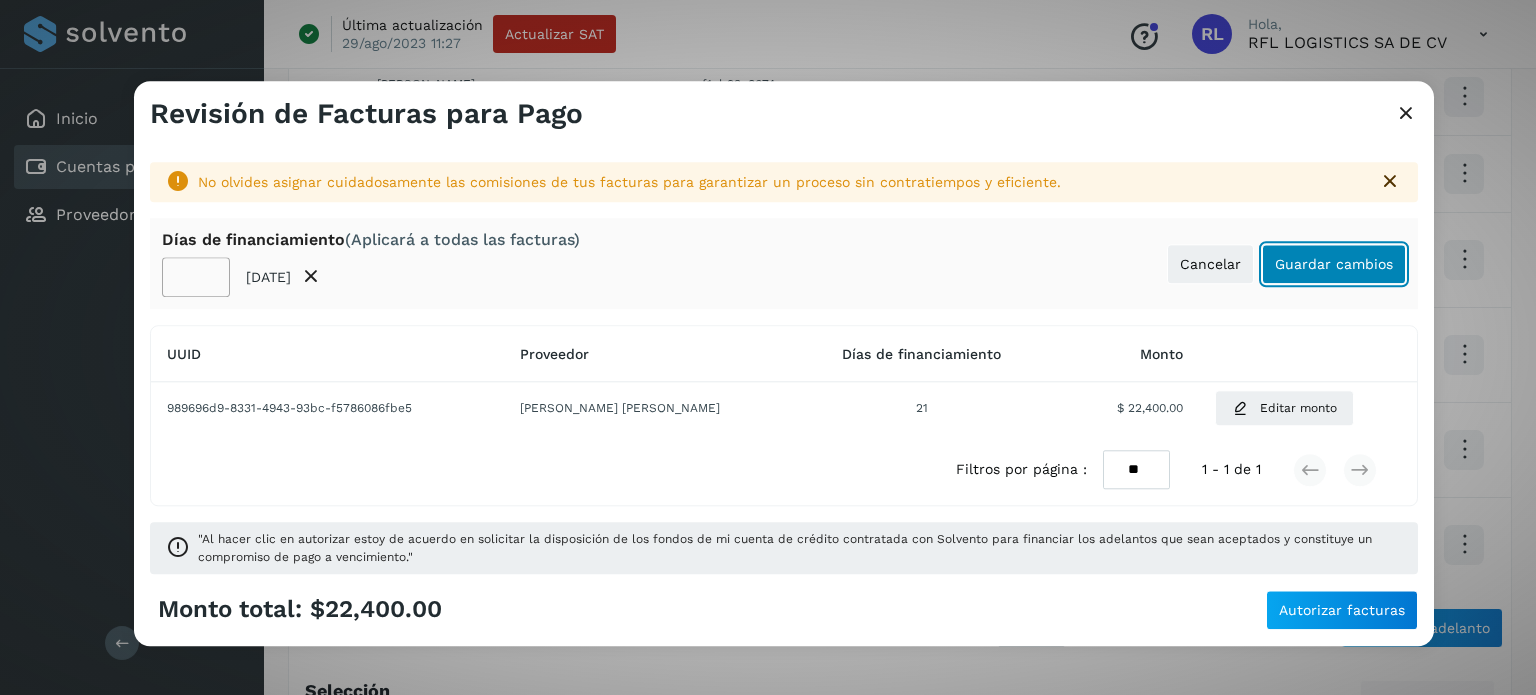 click on "Guardar cambios" 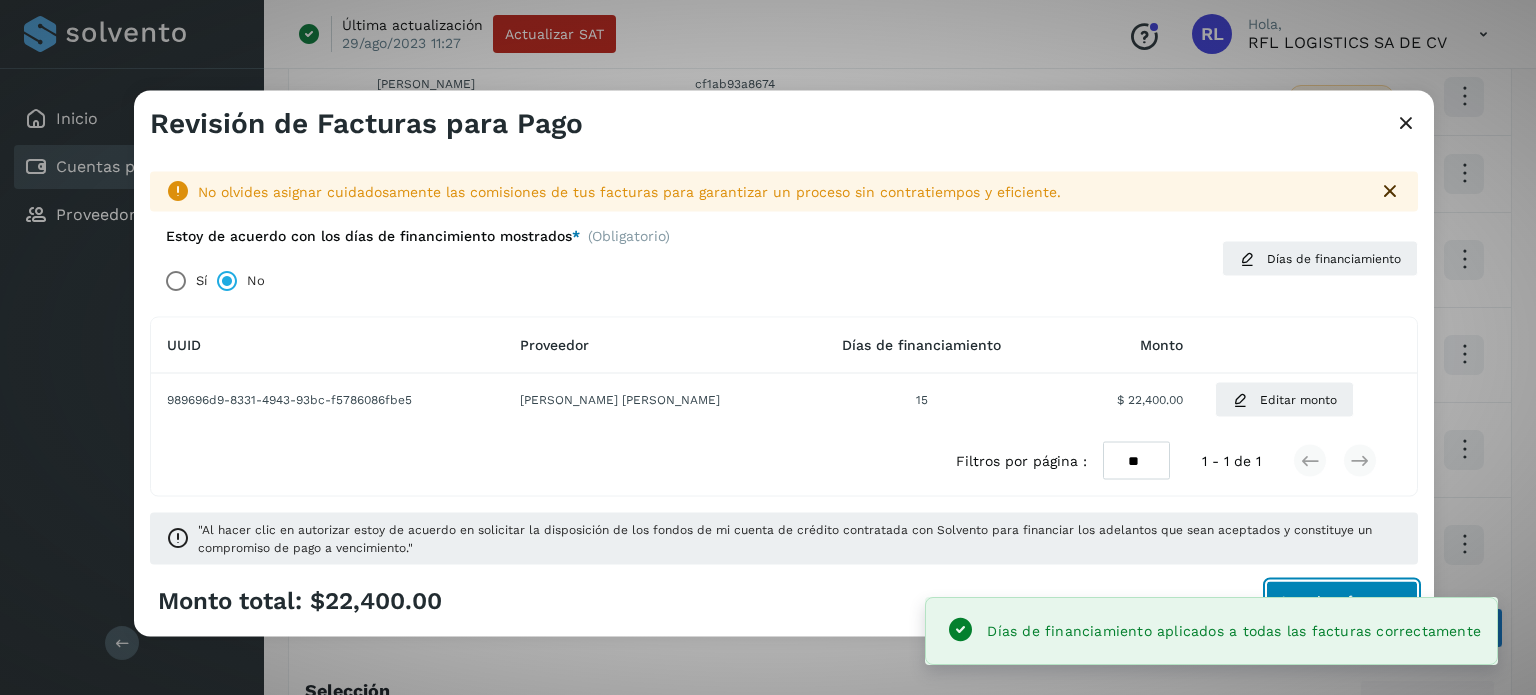 click on "Autorizar facturas" at bounding box center (1342, 601) 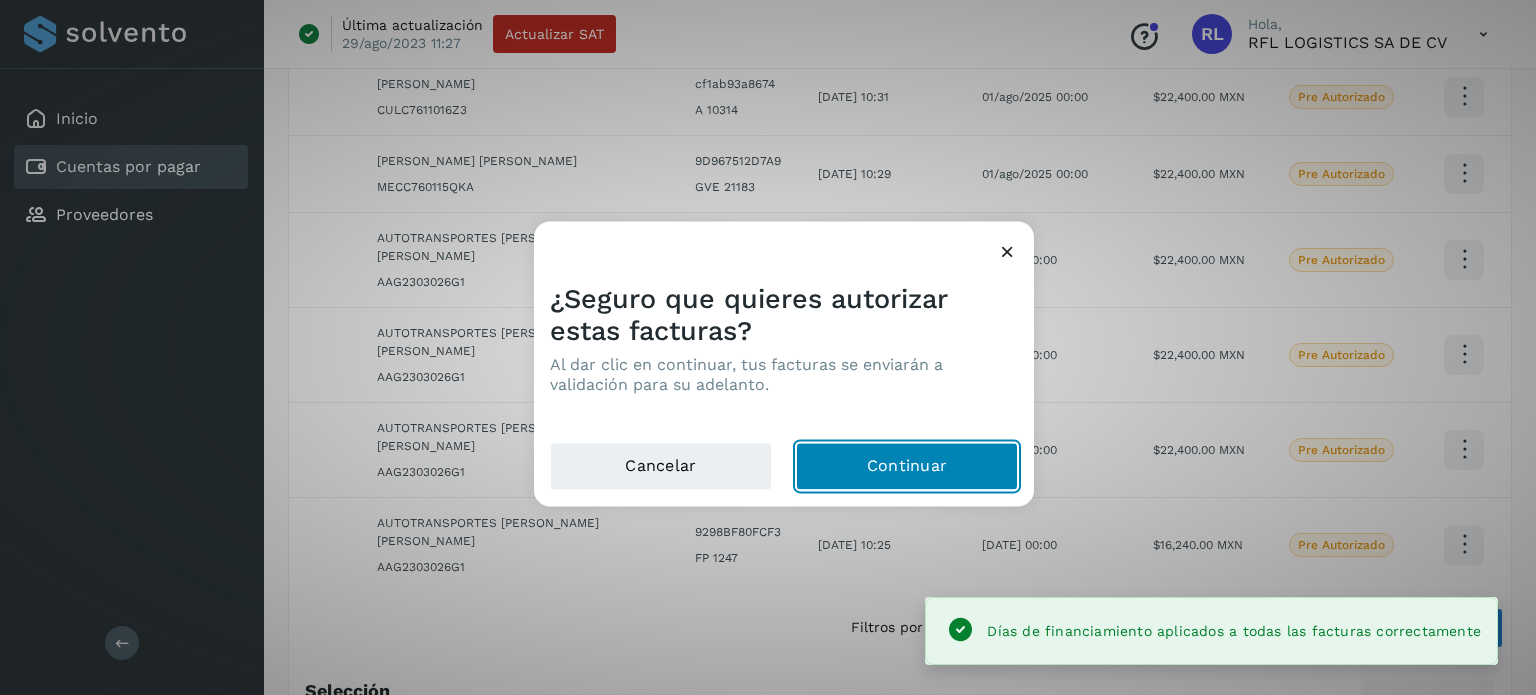 click on "Continuar" 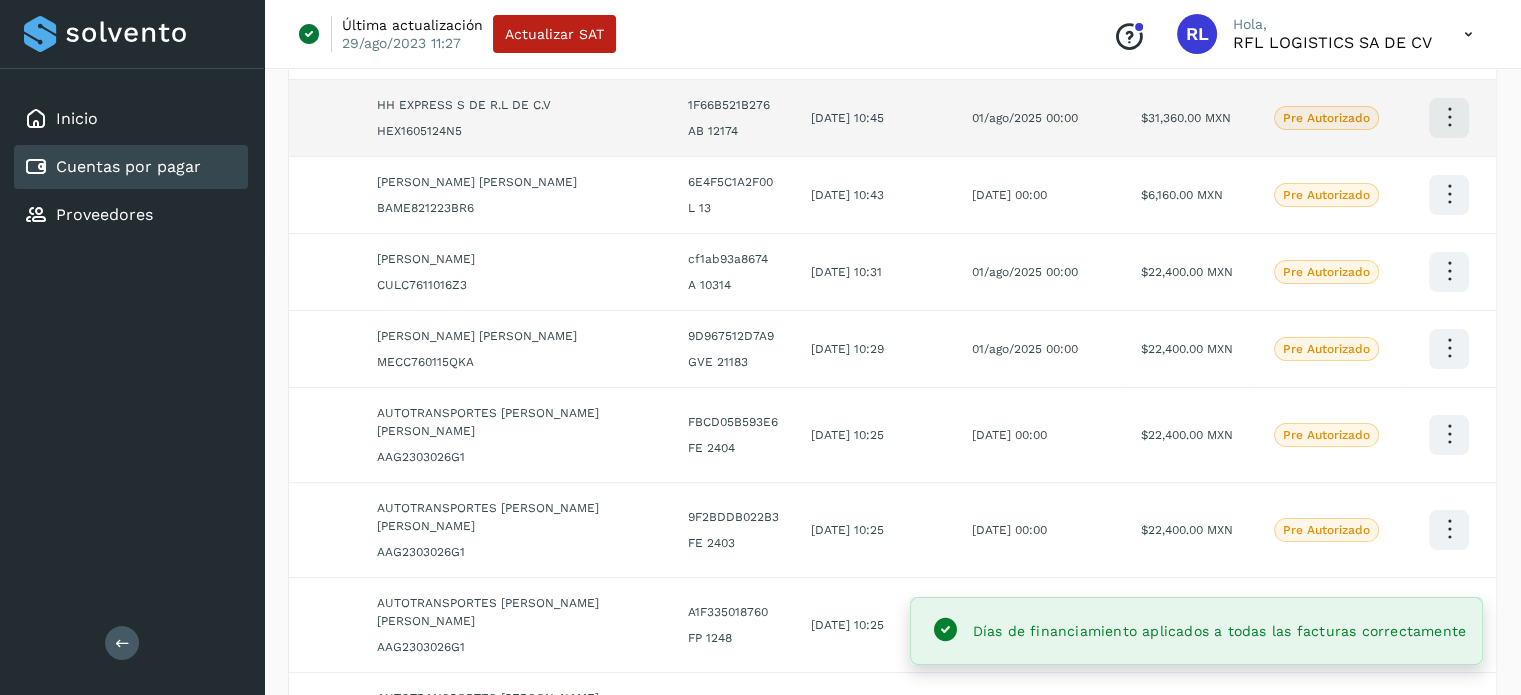 scroll, scrollTop: 0, scrollLeft: 0, axis: both 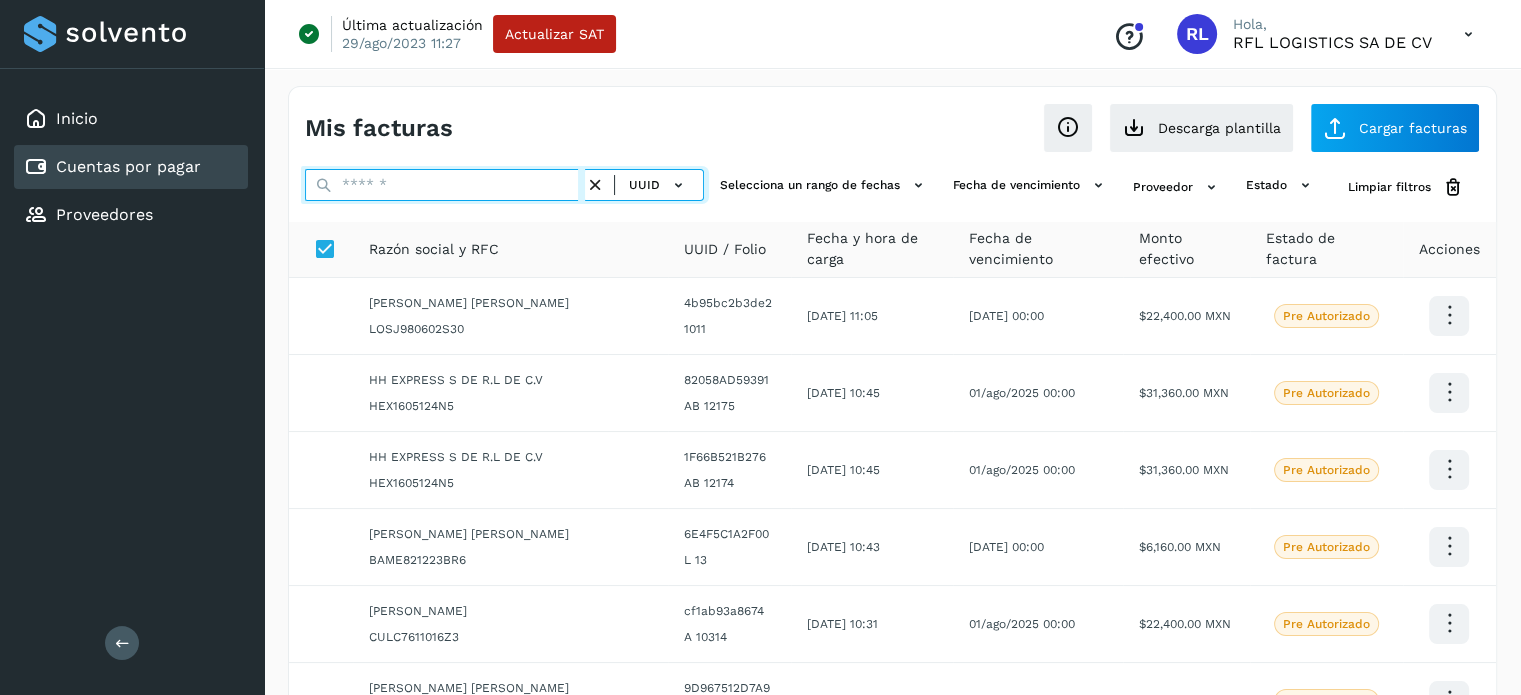 click at bounding box center [445, 185] 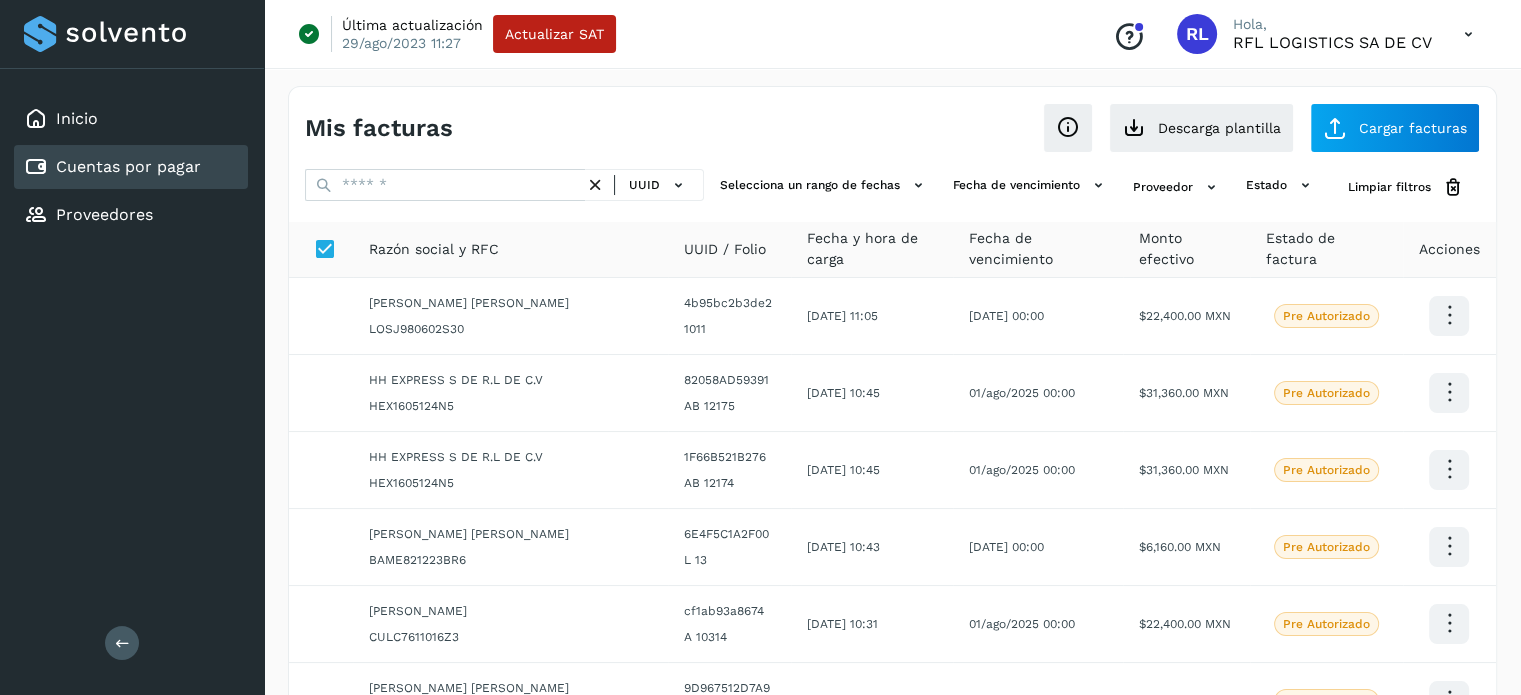 click on "UUID" at bounding box center (644, 185) 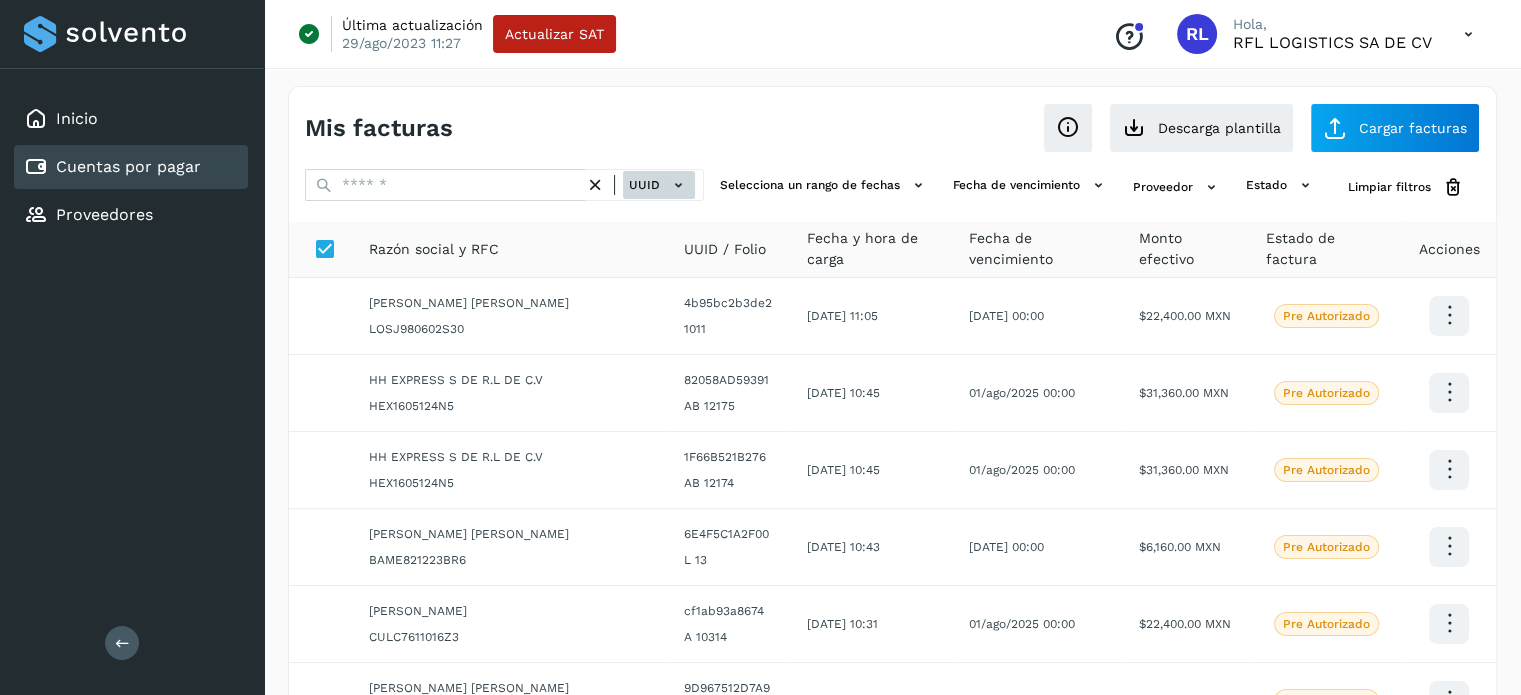 click on "UUID" at bounding box center (659, 185) 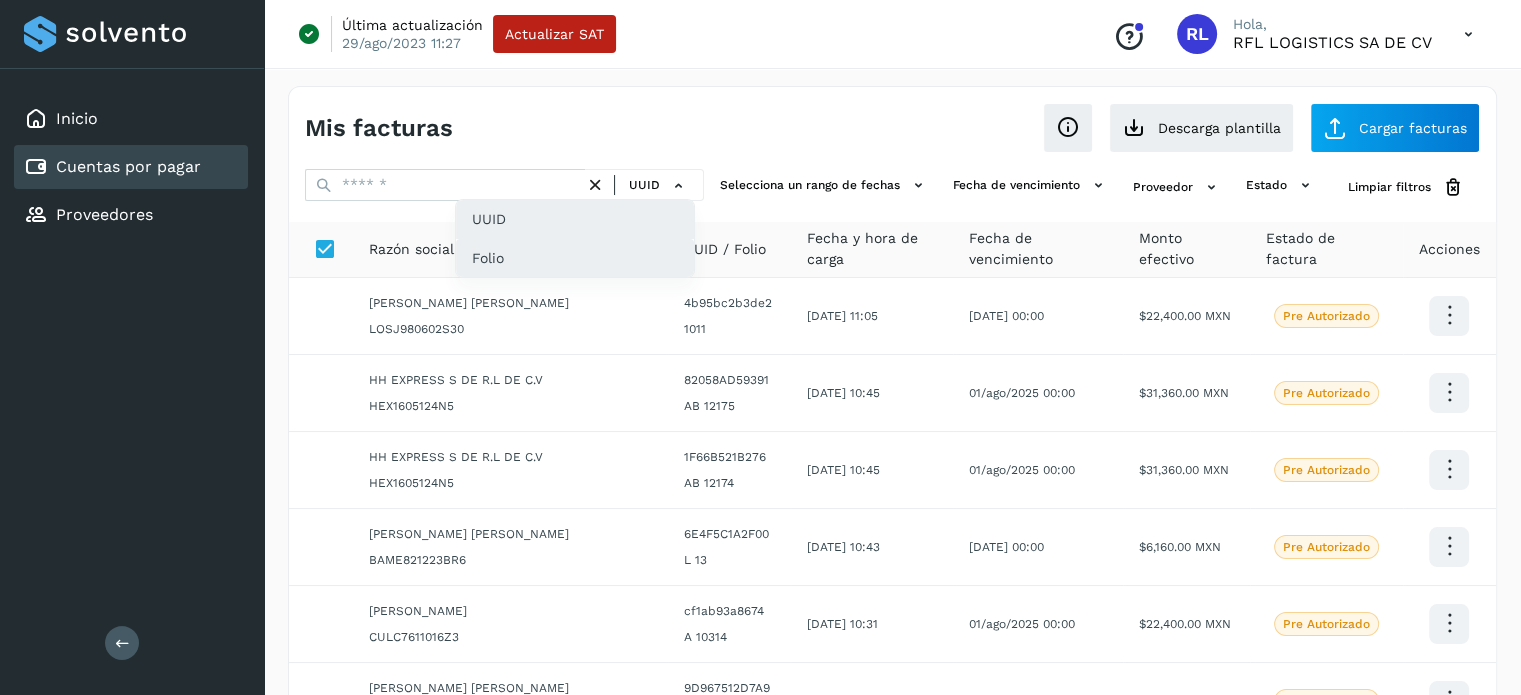 click on "Folio" 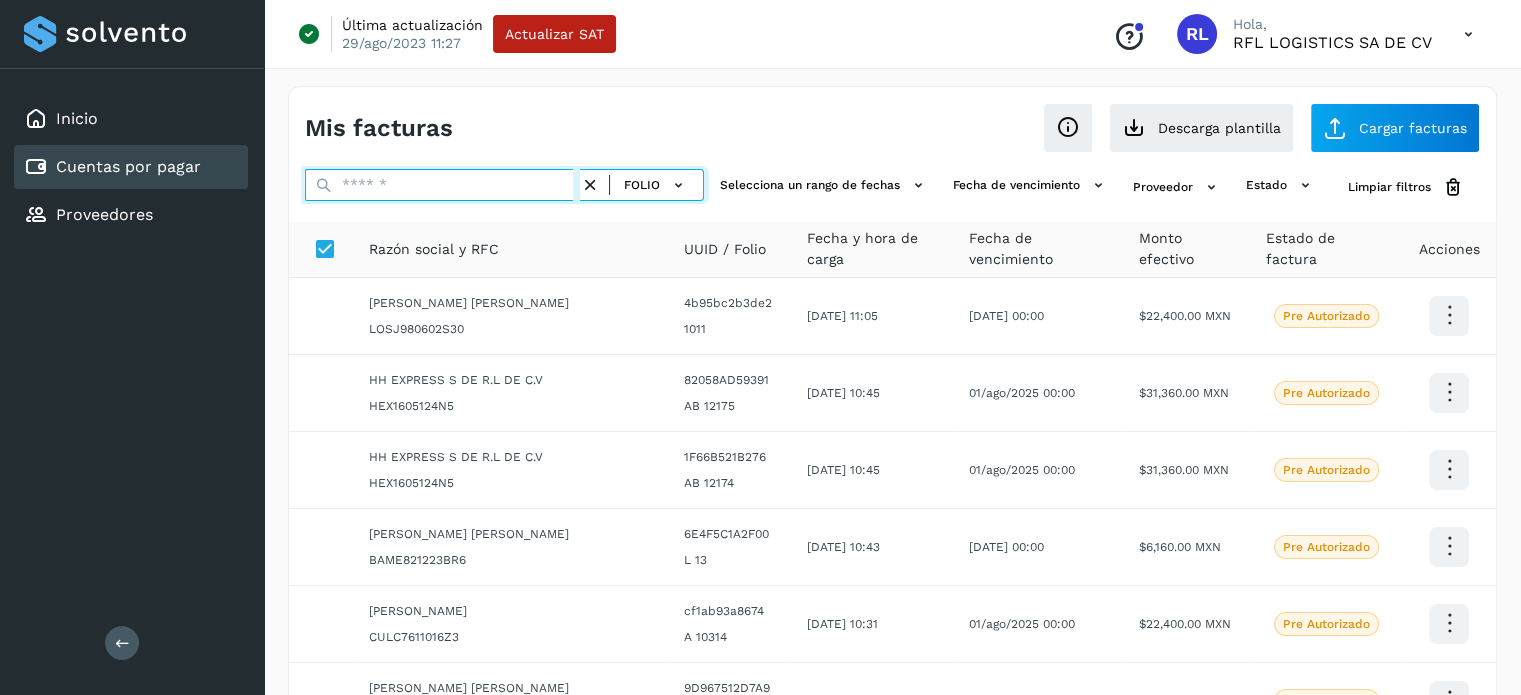 click at bounding box center (442, 185) 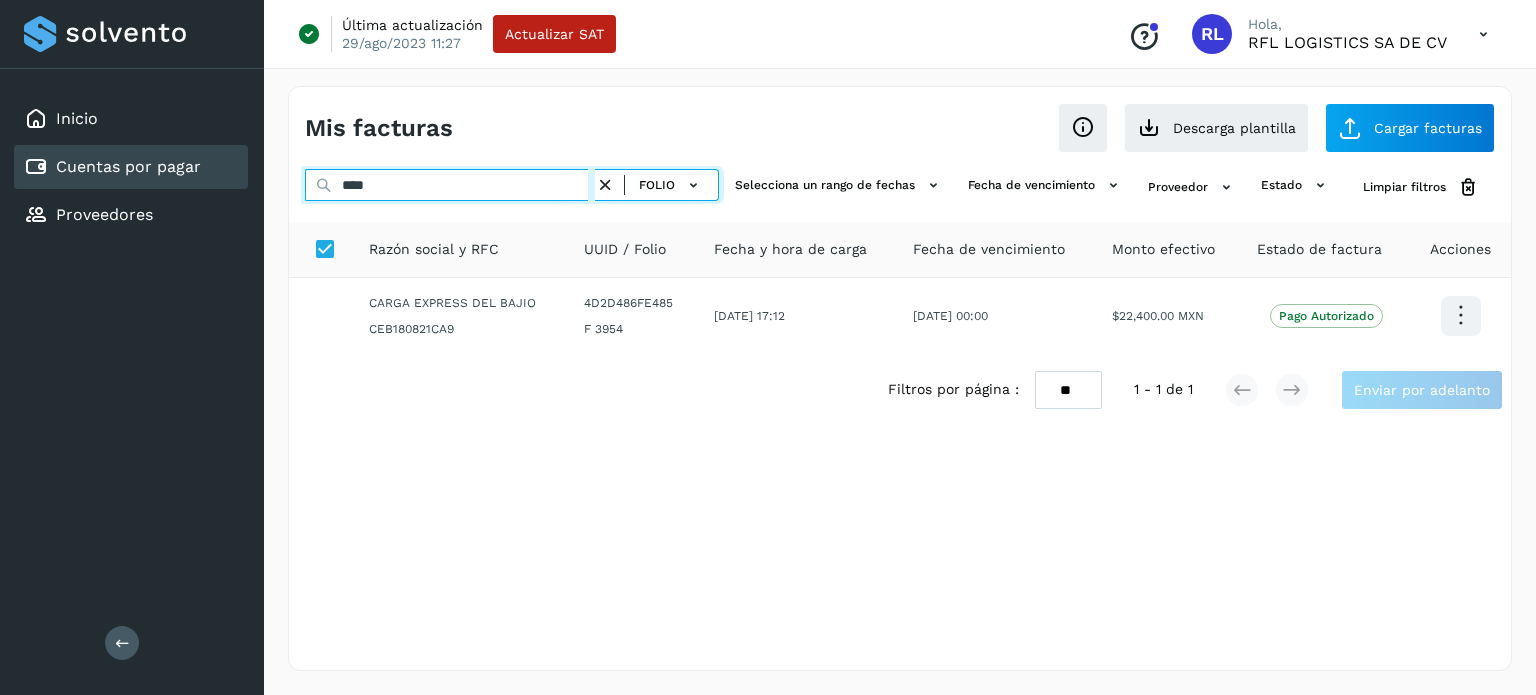 type on "****" 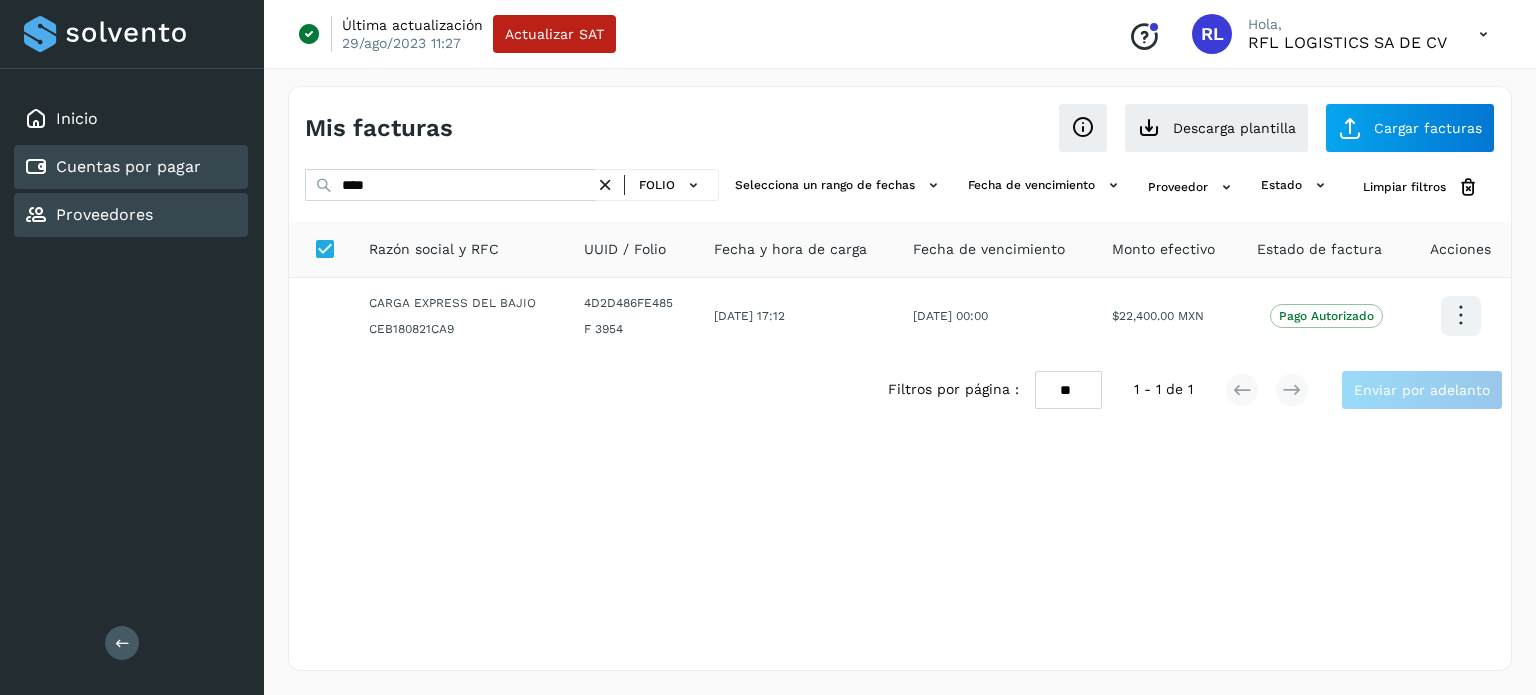 click on "Proveedores" at bounding box center (104, 214) 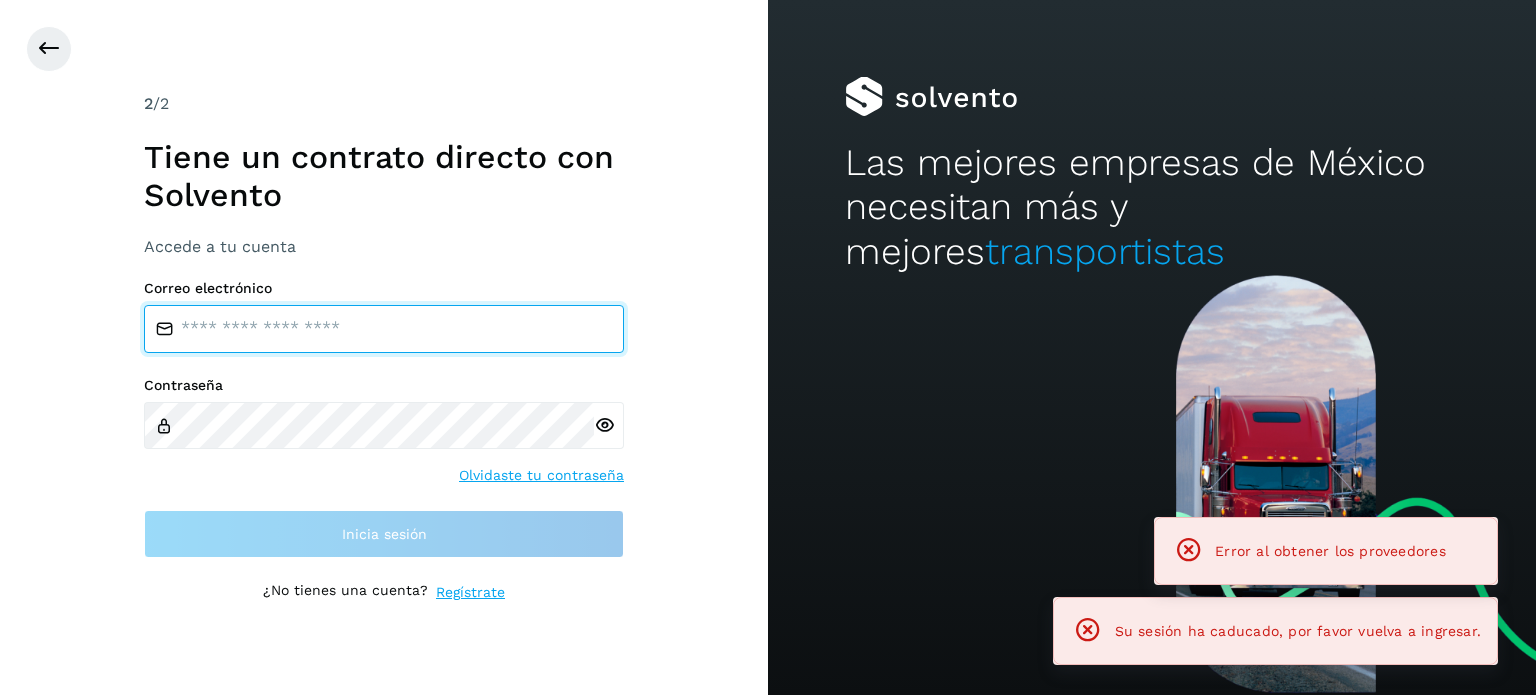 type on "**********" 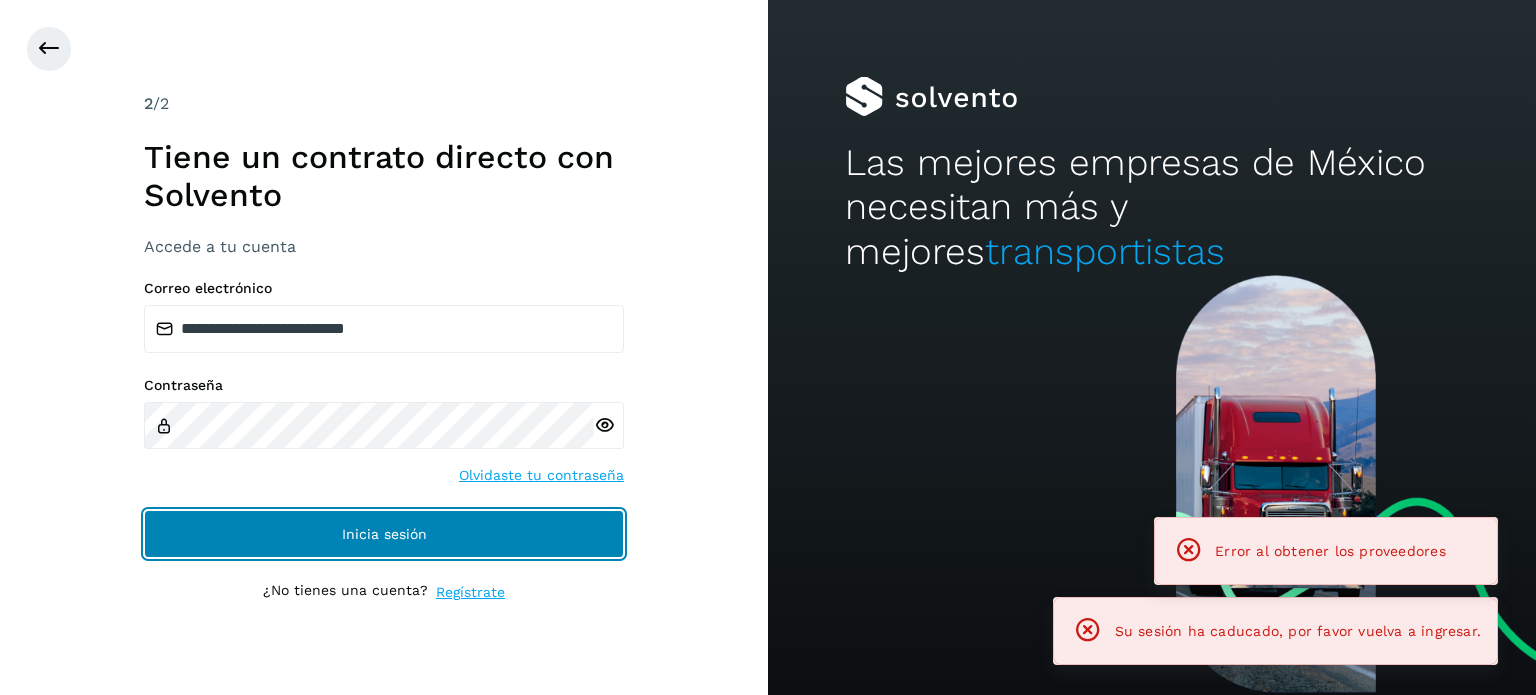 click on "Inicia sesión" at bounding box center (384, 534) 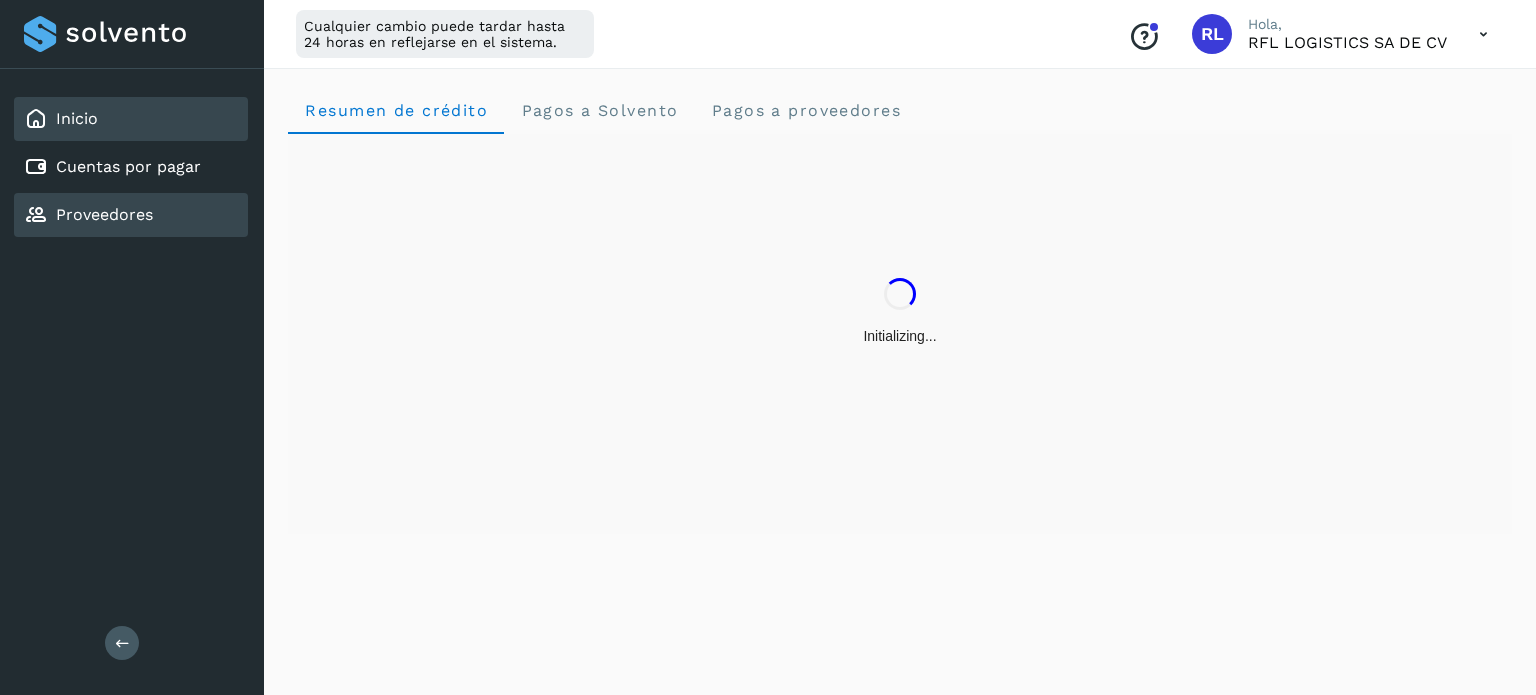 click on "Proveedores" at bounding box center (104, 214) 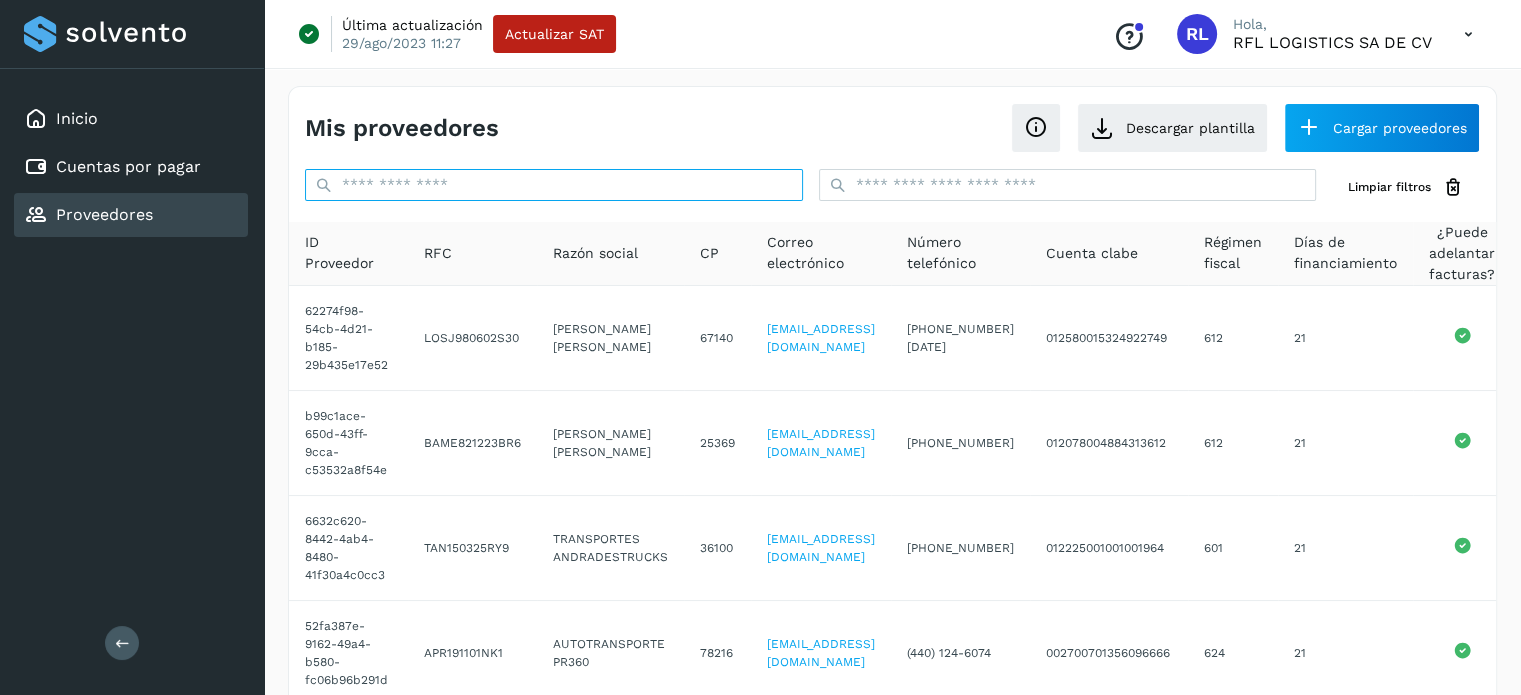click at bounding box center (554, 185) 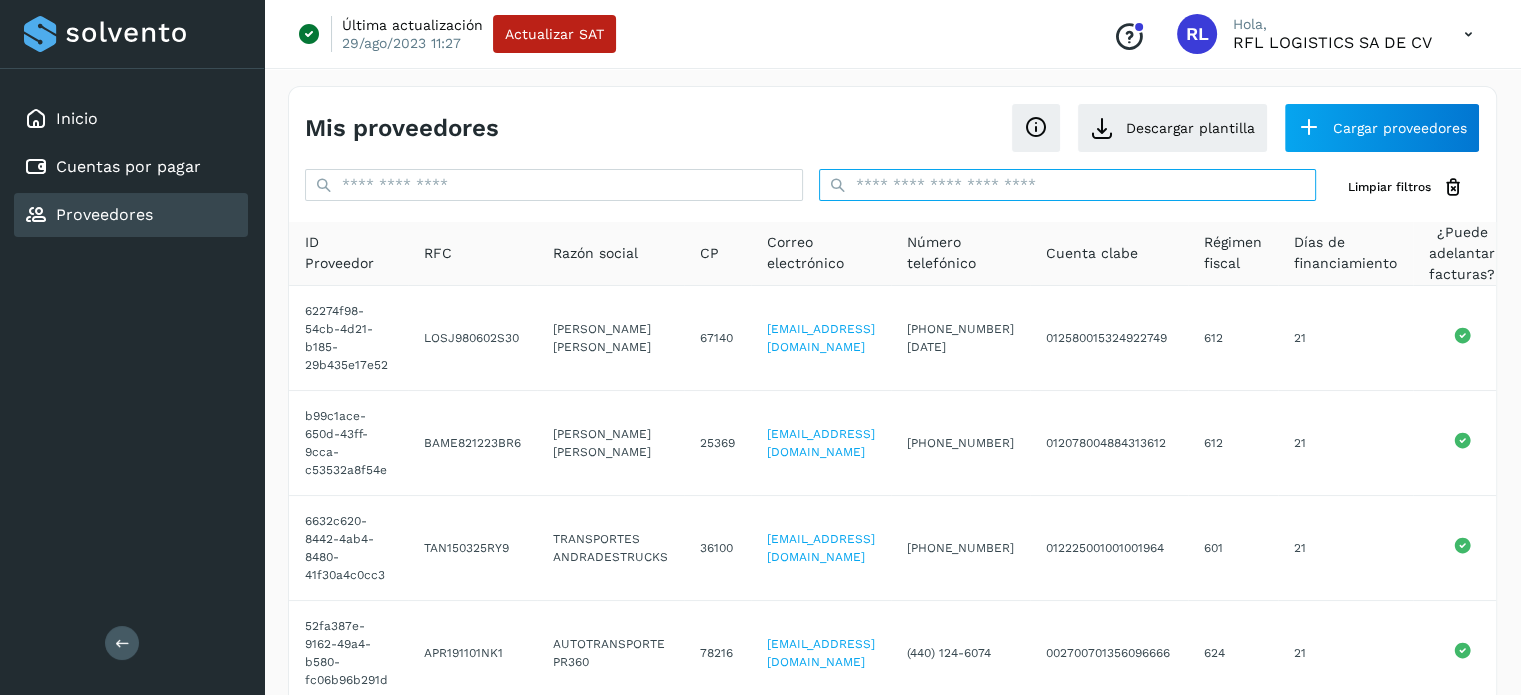 click at bounding box center [1068, 185] 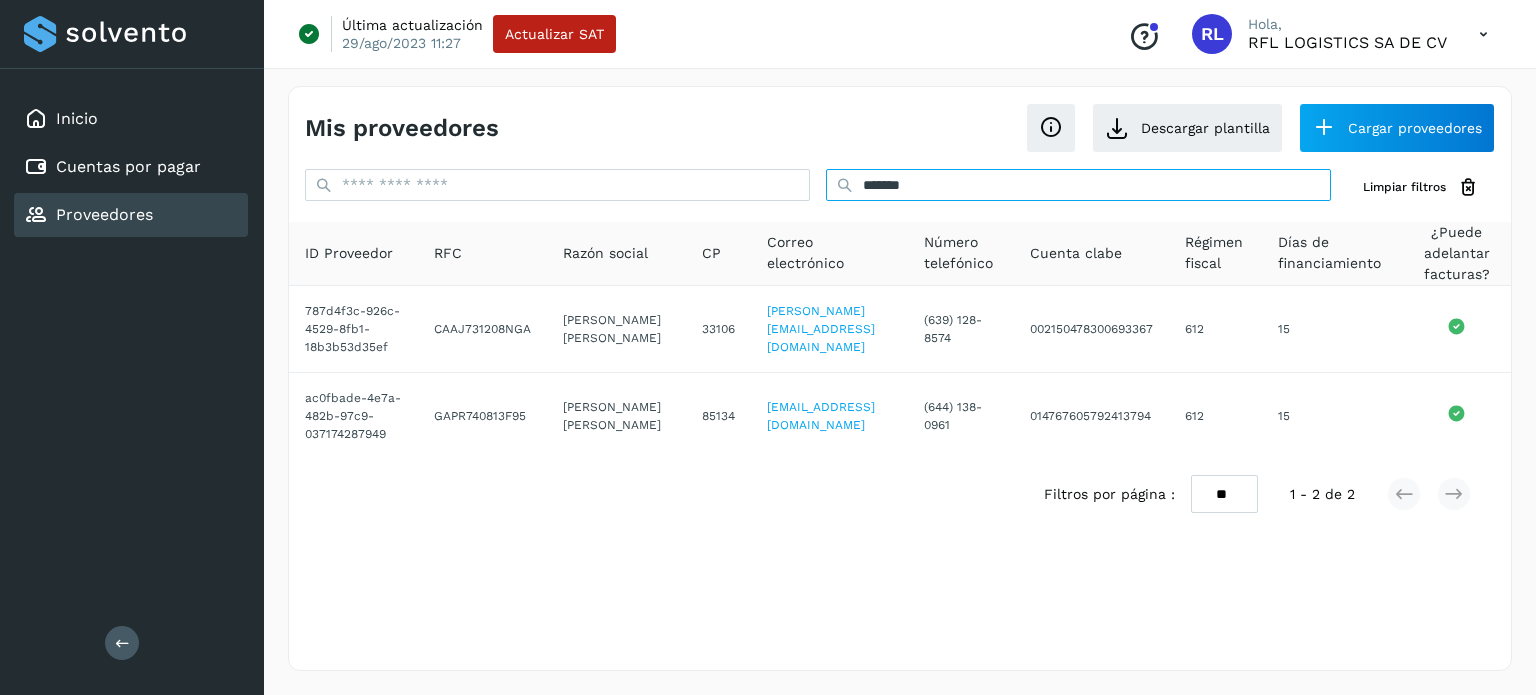 type on "*******" 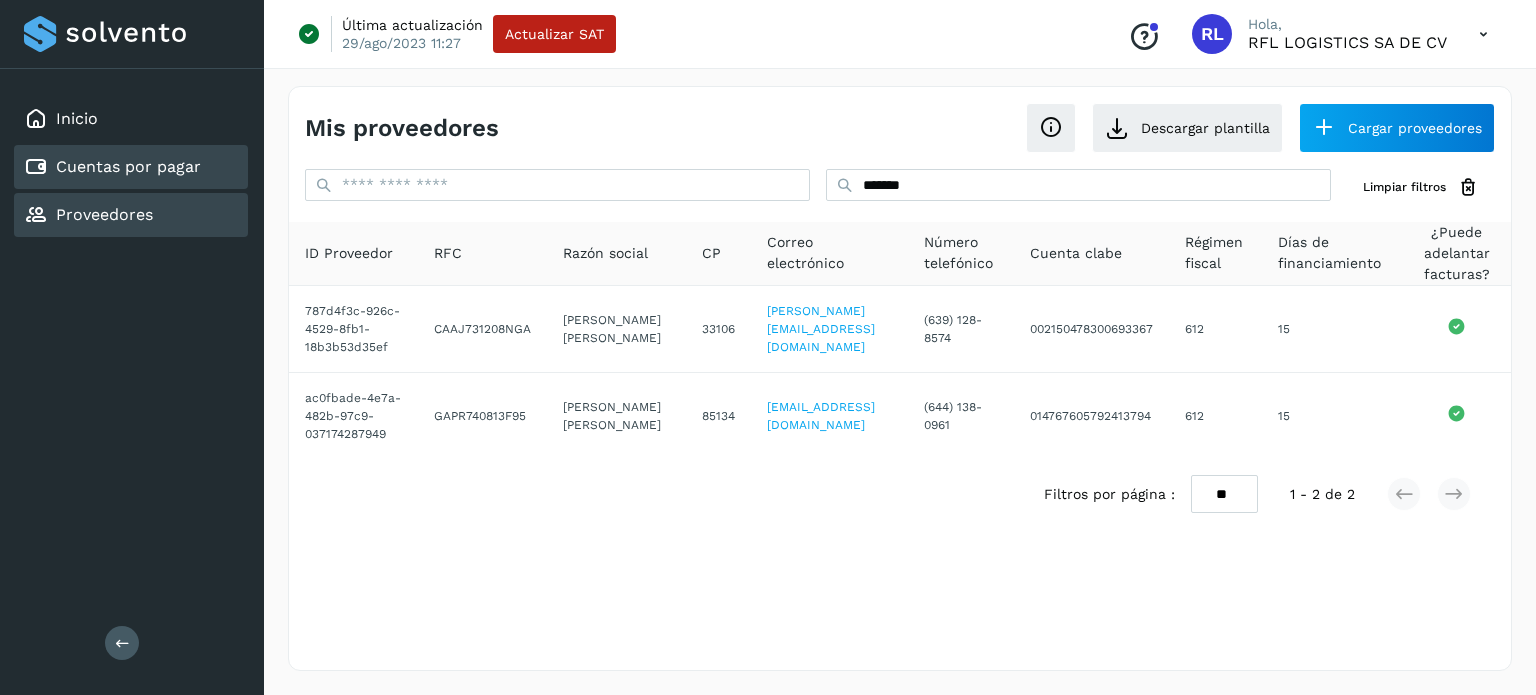 click on "Cuentas por pagar" at bounding box center (128, 166) 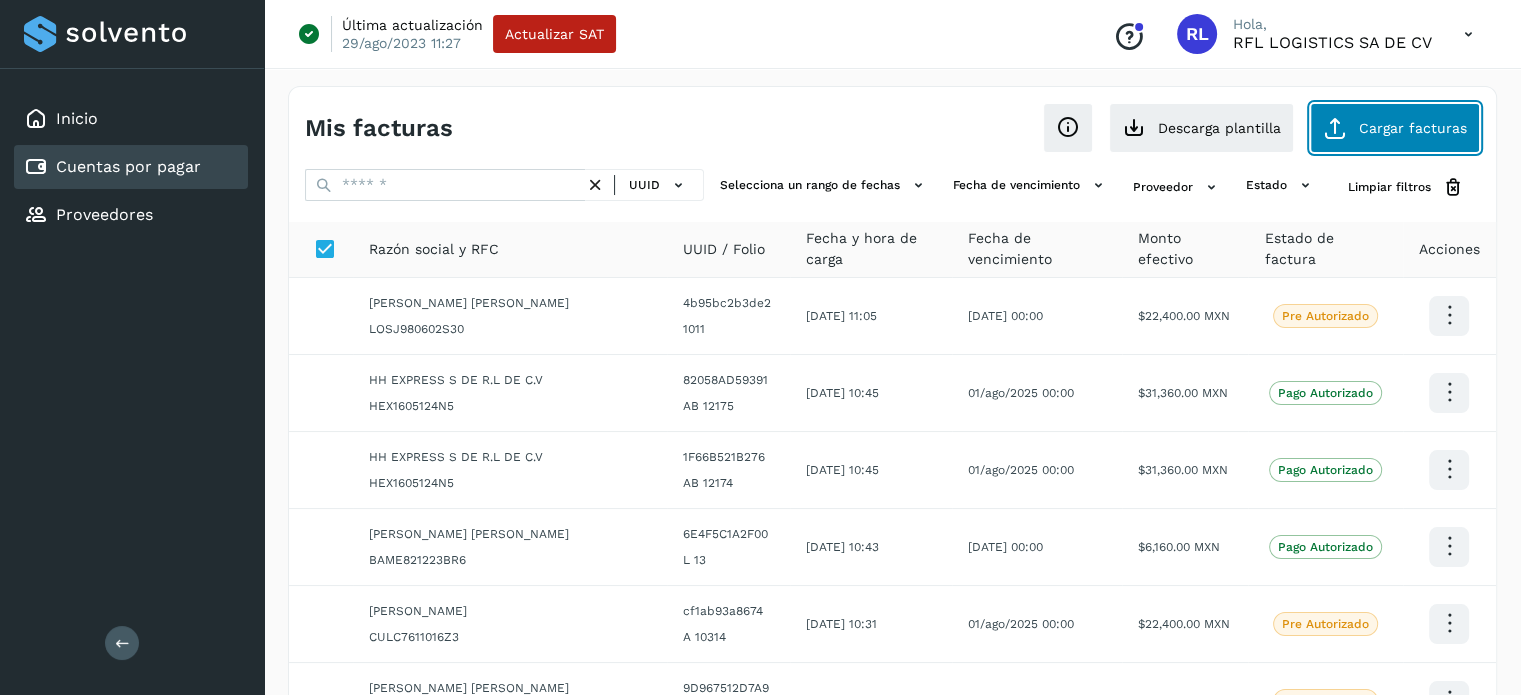 click on "Cargar facturas" 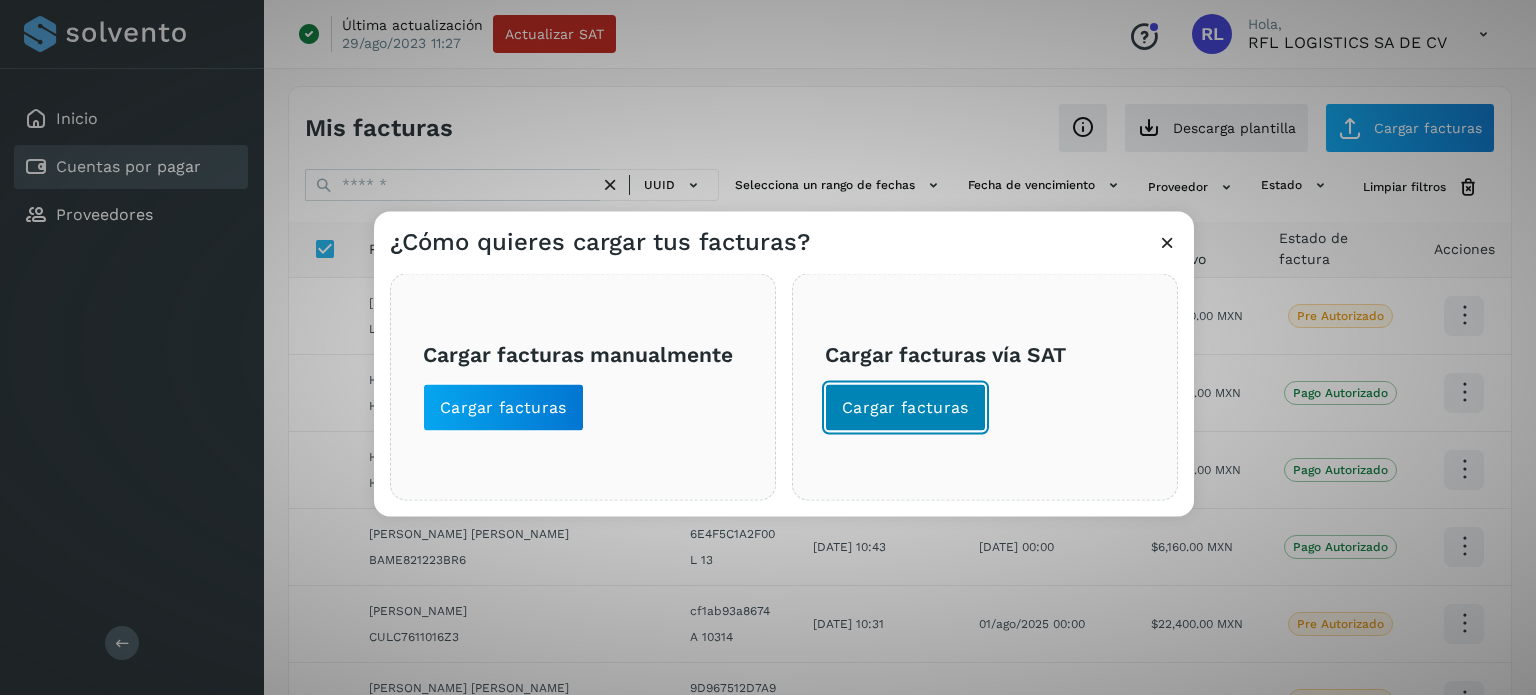 click on "Cargar facturas" at bounding box center (905, 407) 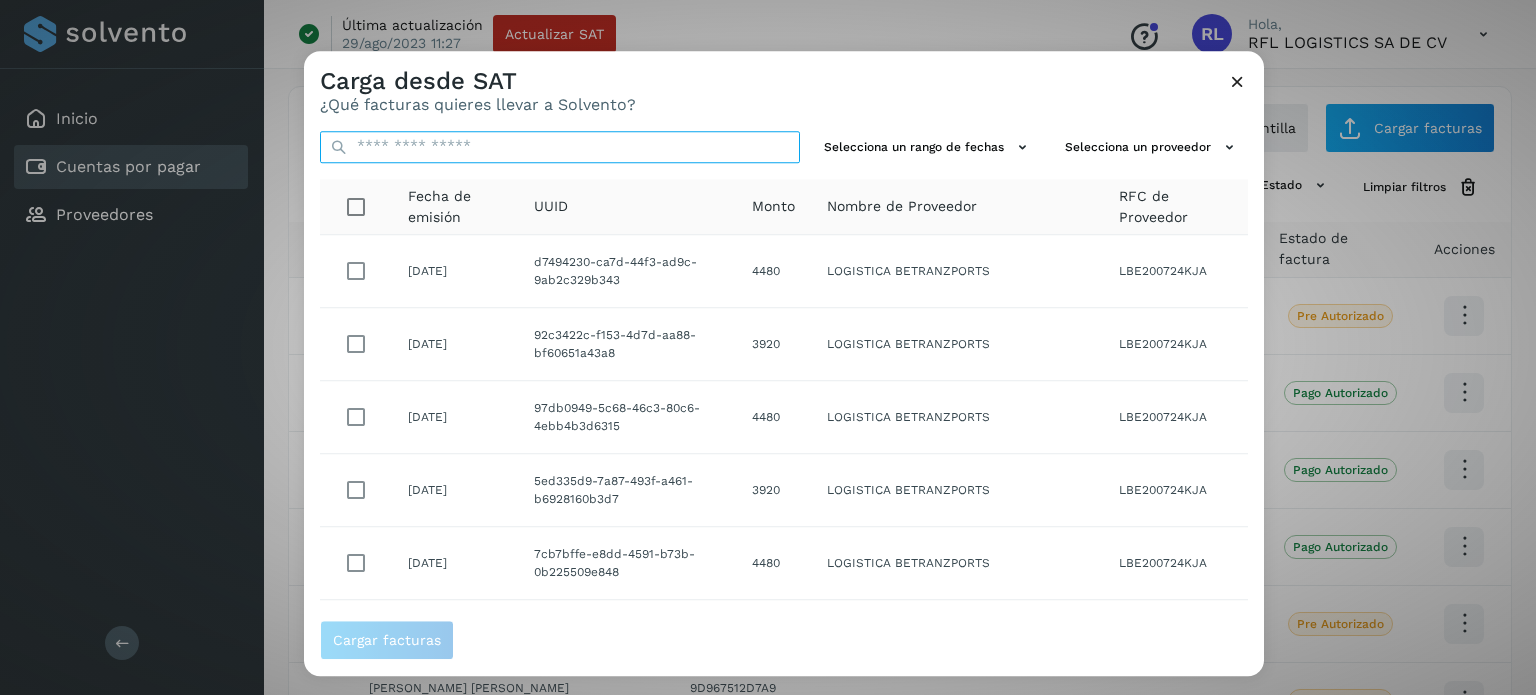 click at bounding box center (560, 147) 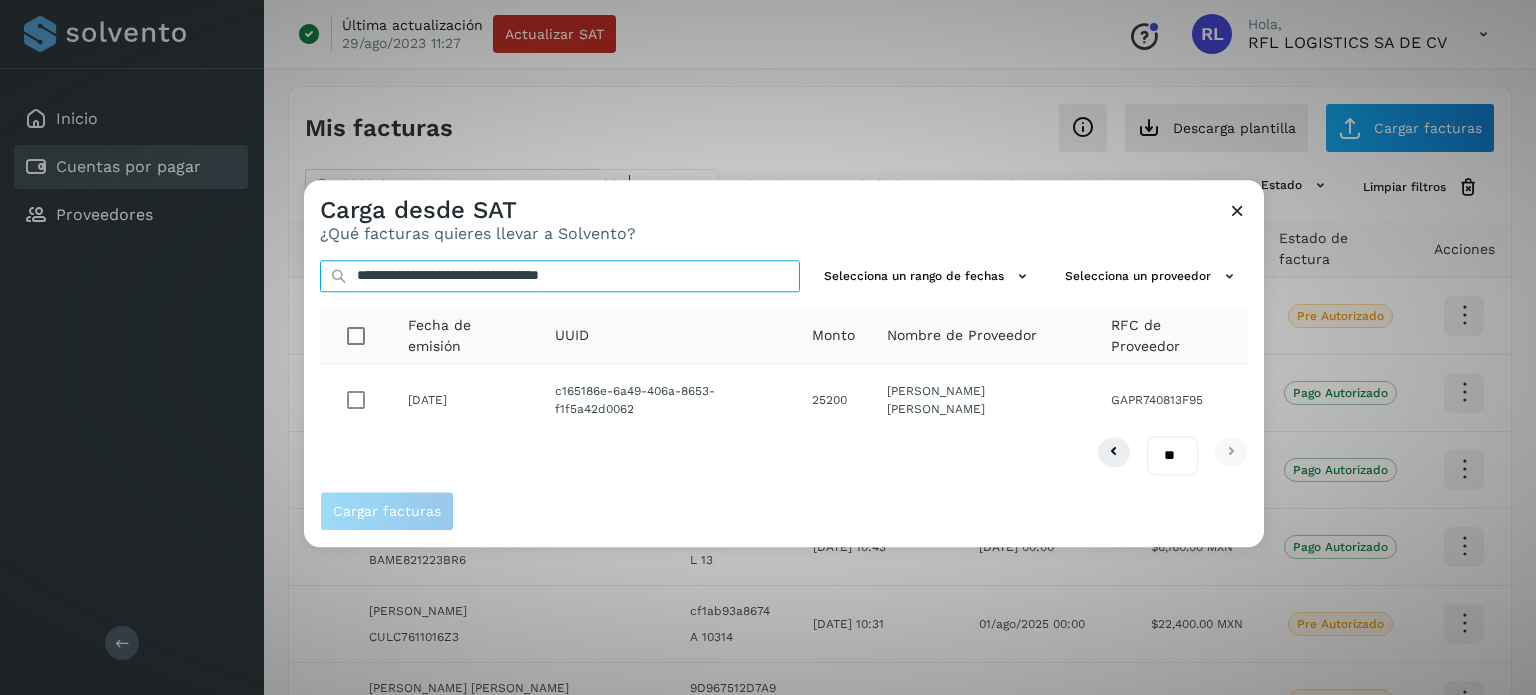 type on "**********" 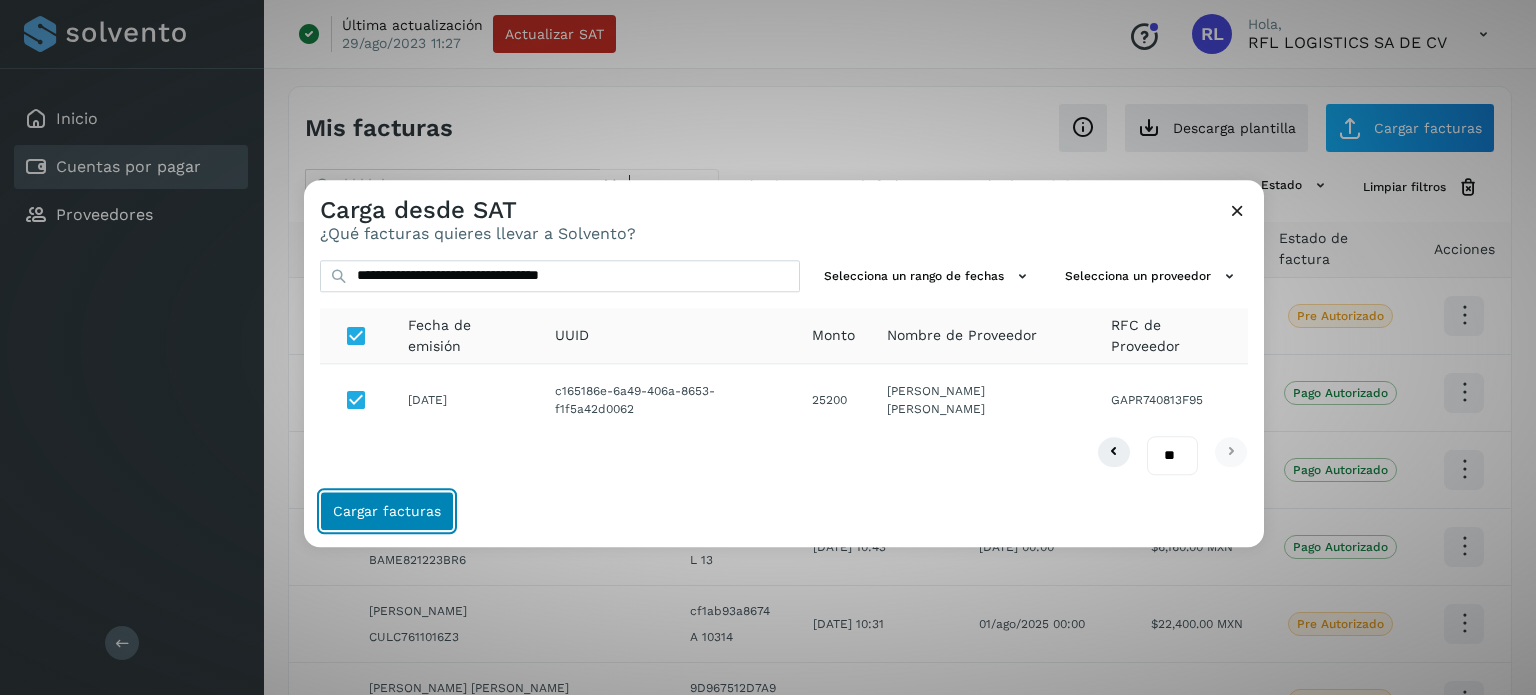 click on "Cargar facturas" 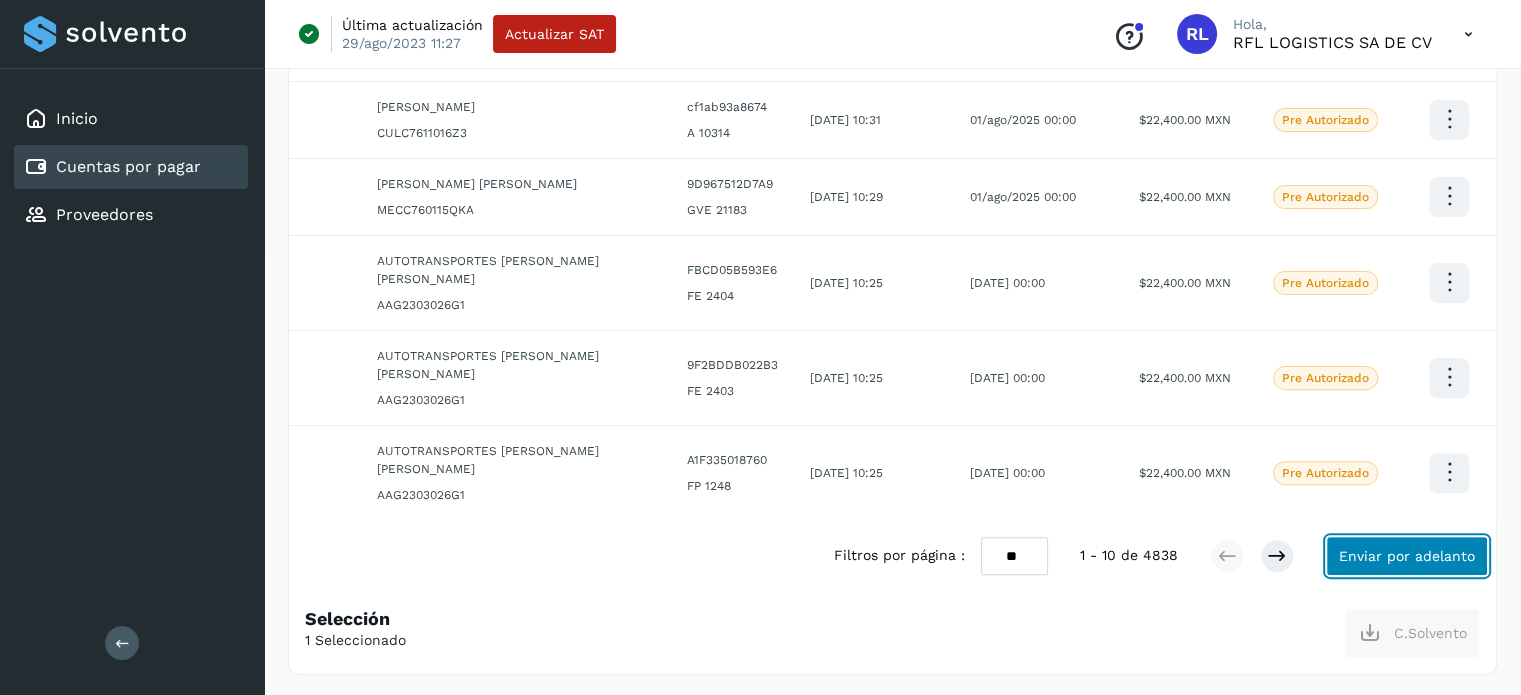 click on "Enviar por adelanto" 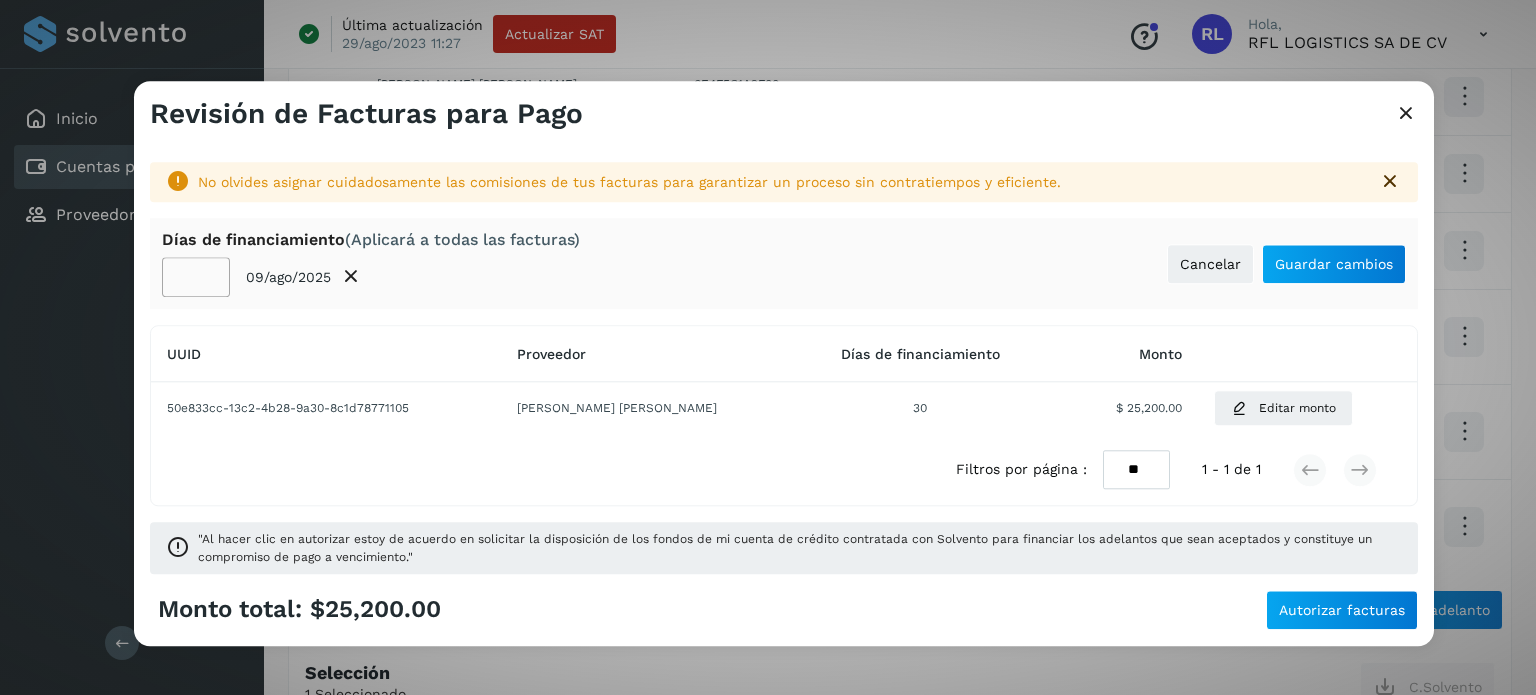 click on "**" 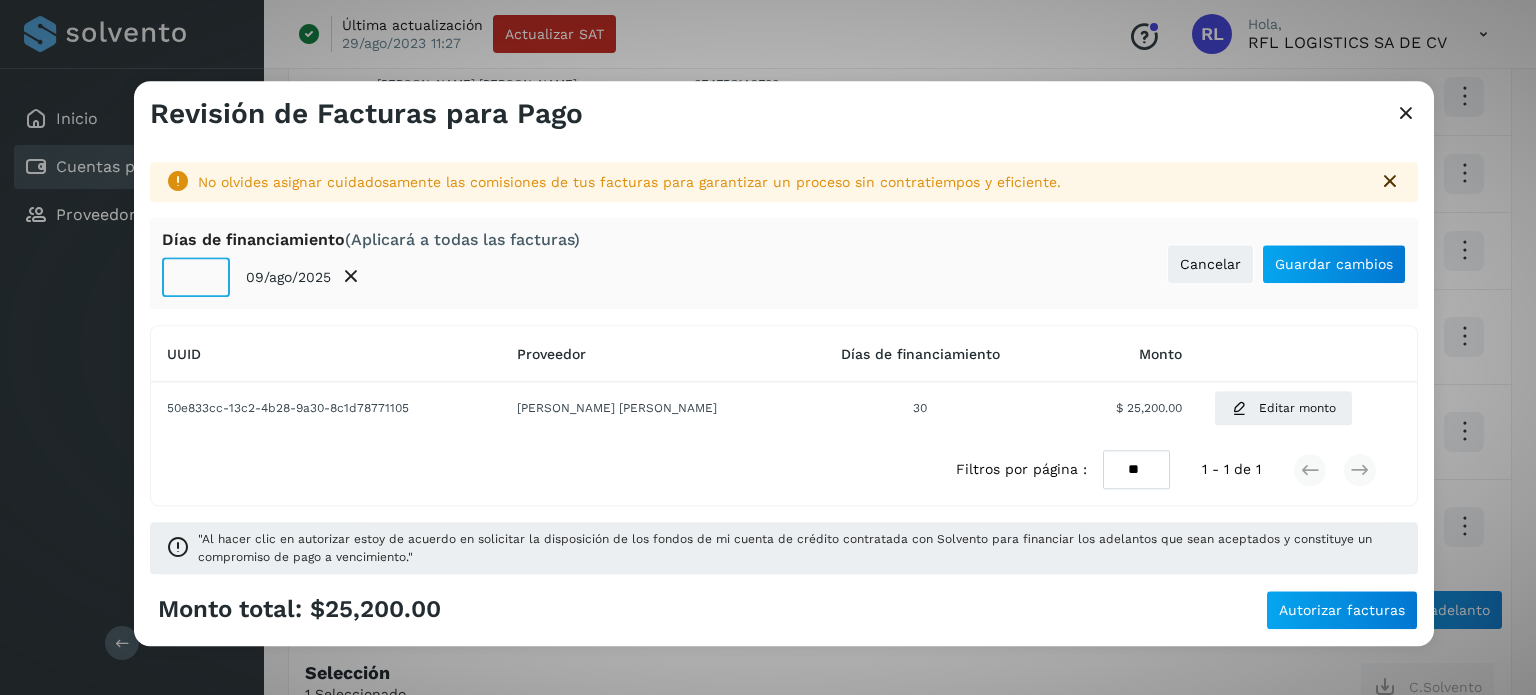 click on "**" 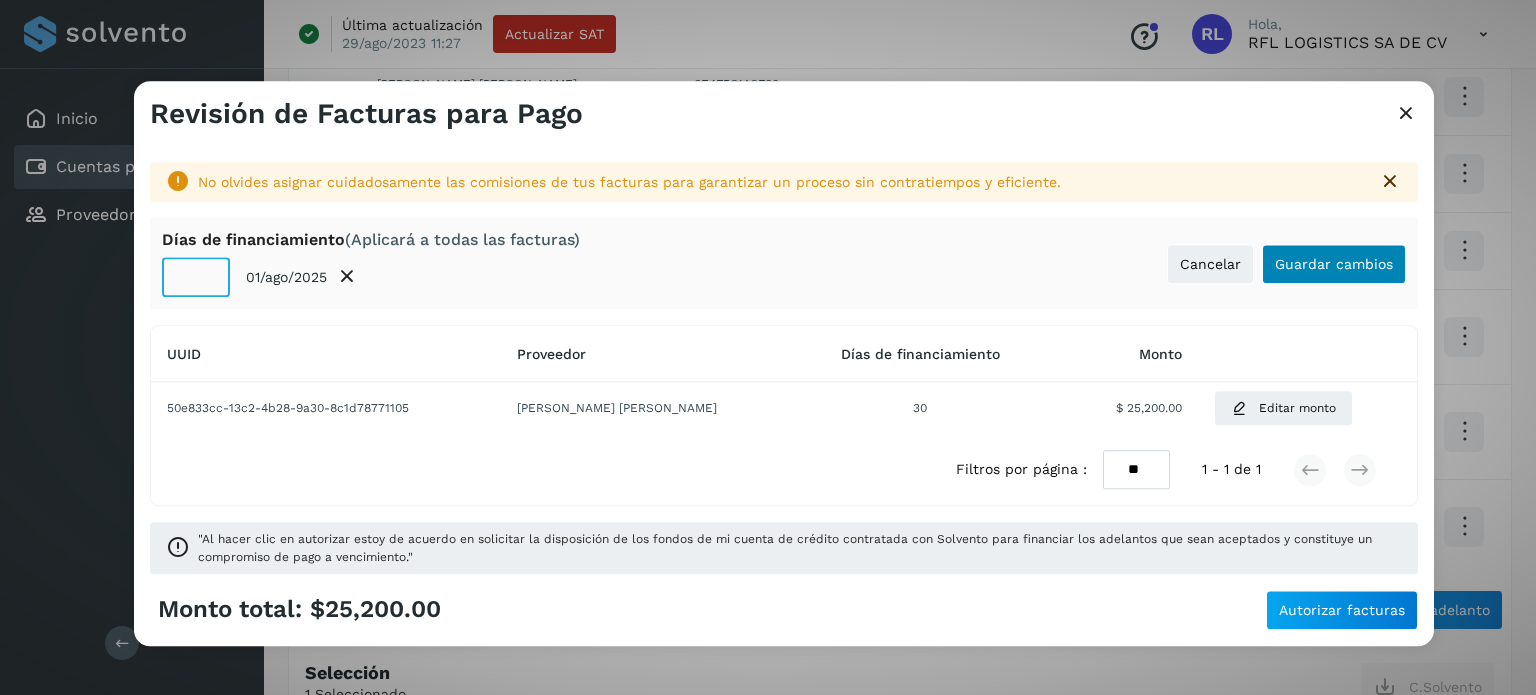 type on "**" 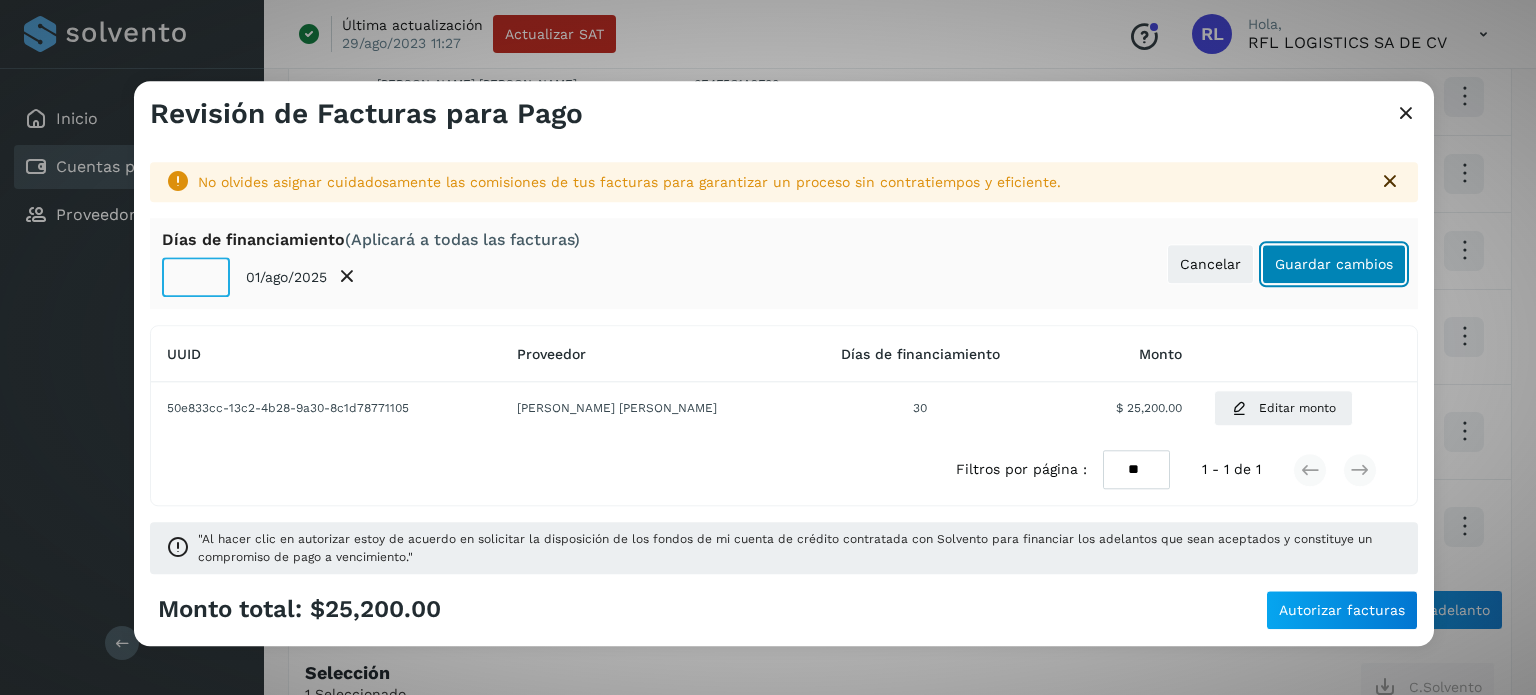 click on "Guardar cambios" 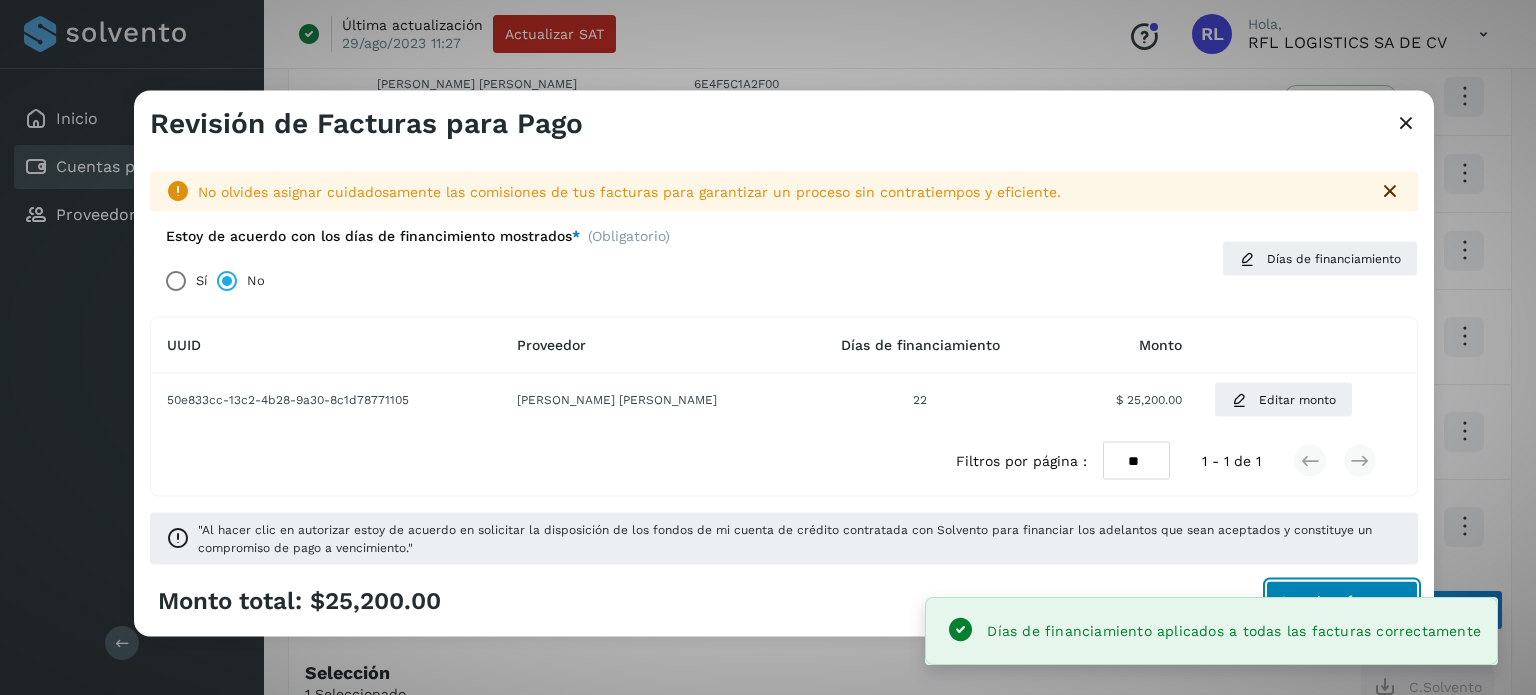 click on "Autorizar facturas" at bounding box center (1342, 601) 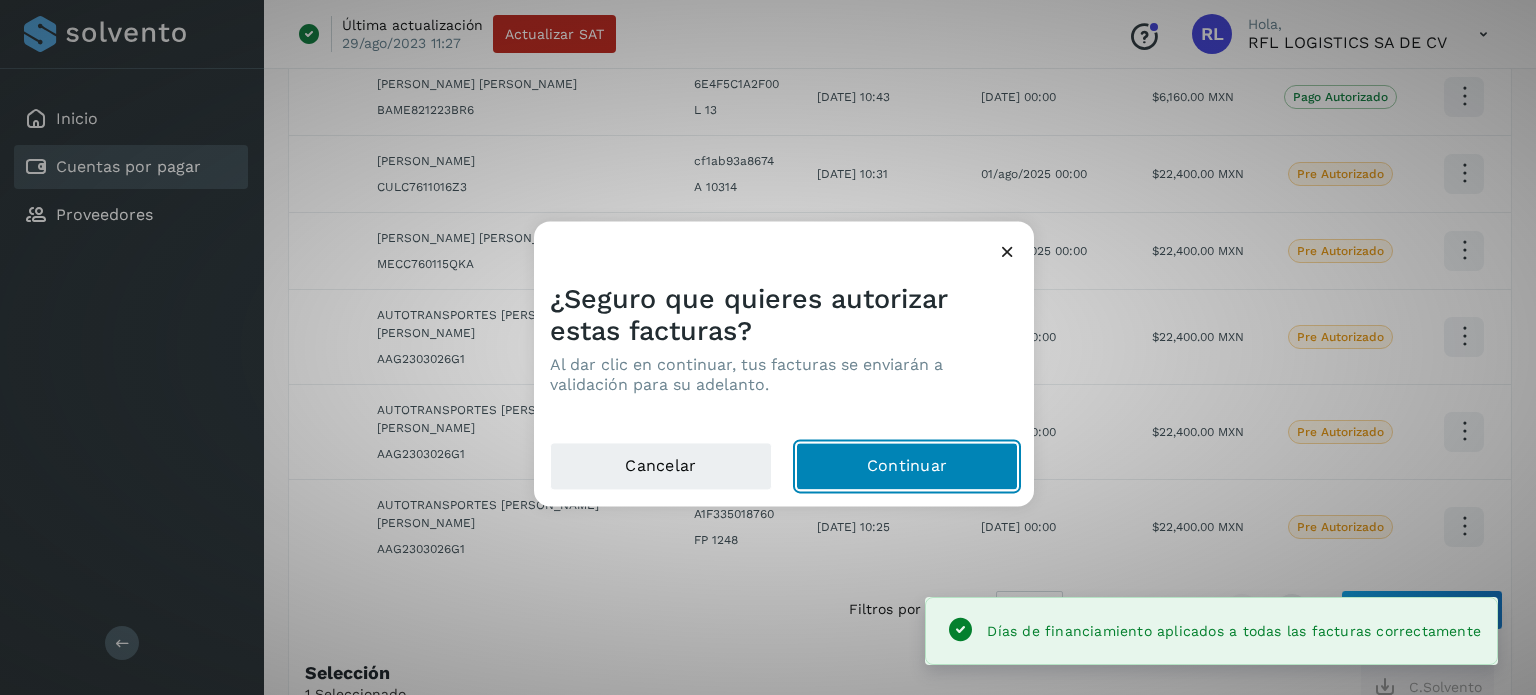 click on "Continuar" 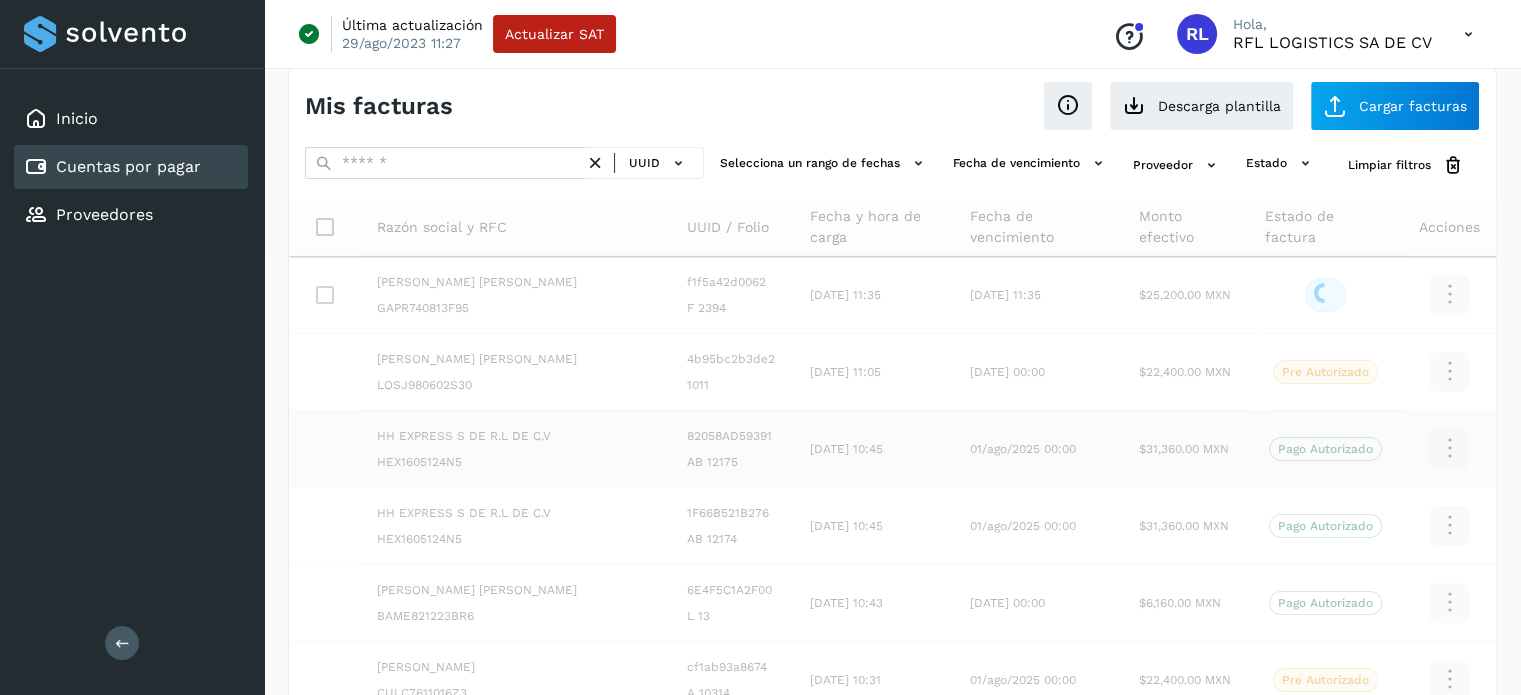 scroll, scrollTop: 0, scrollLeft: 0, axis: both 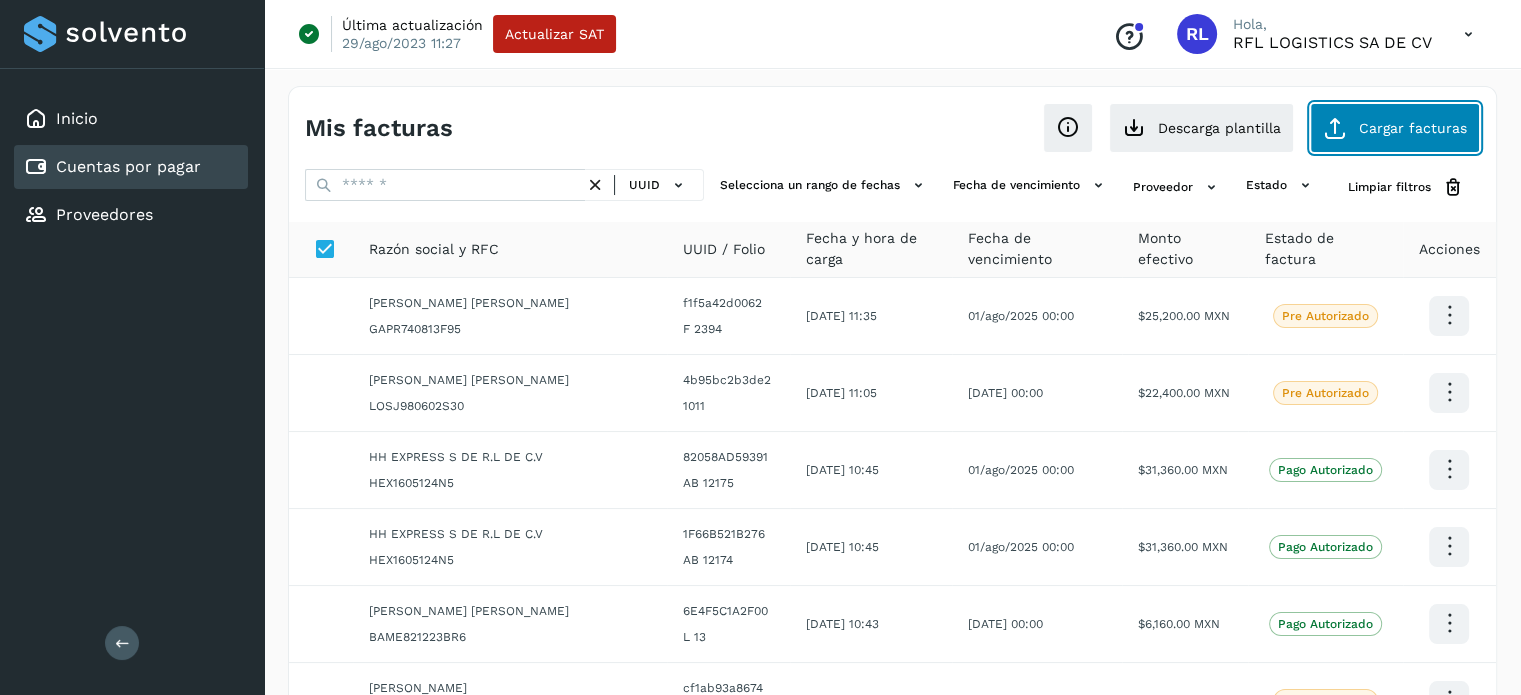 click on "Cargar facturas" 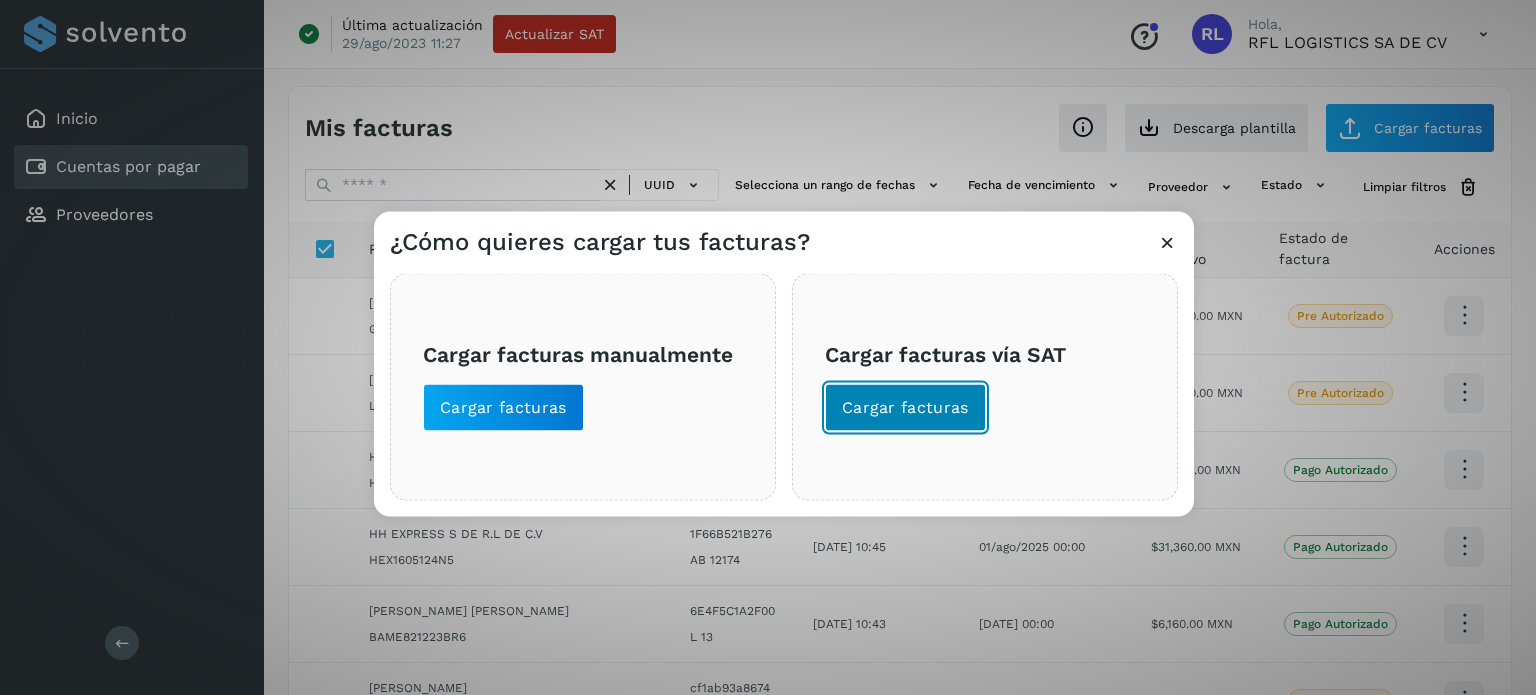 click on "Cargar facturas" 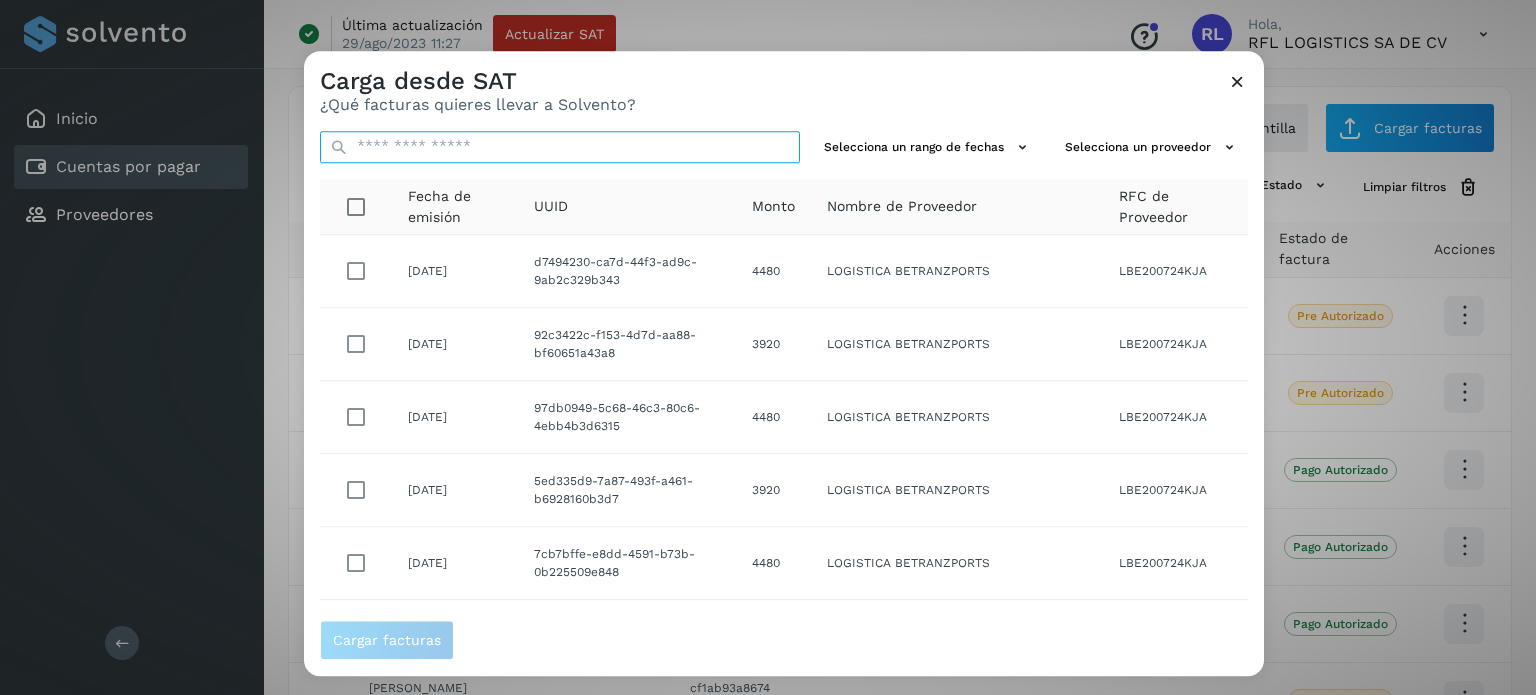click at bounding box center (560, 147) 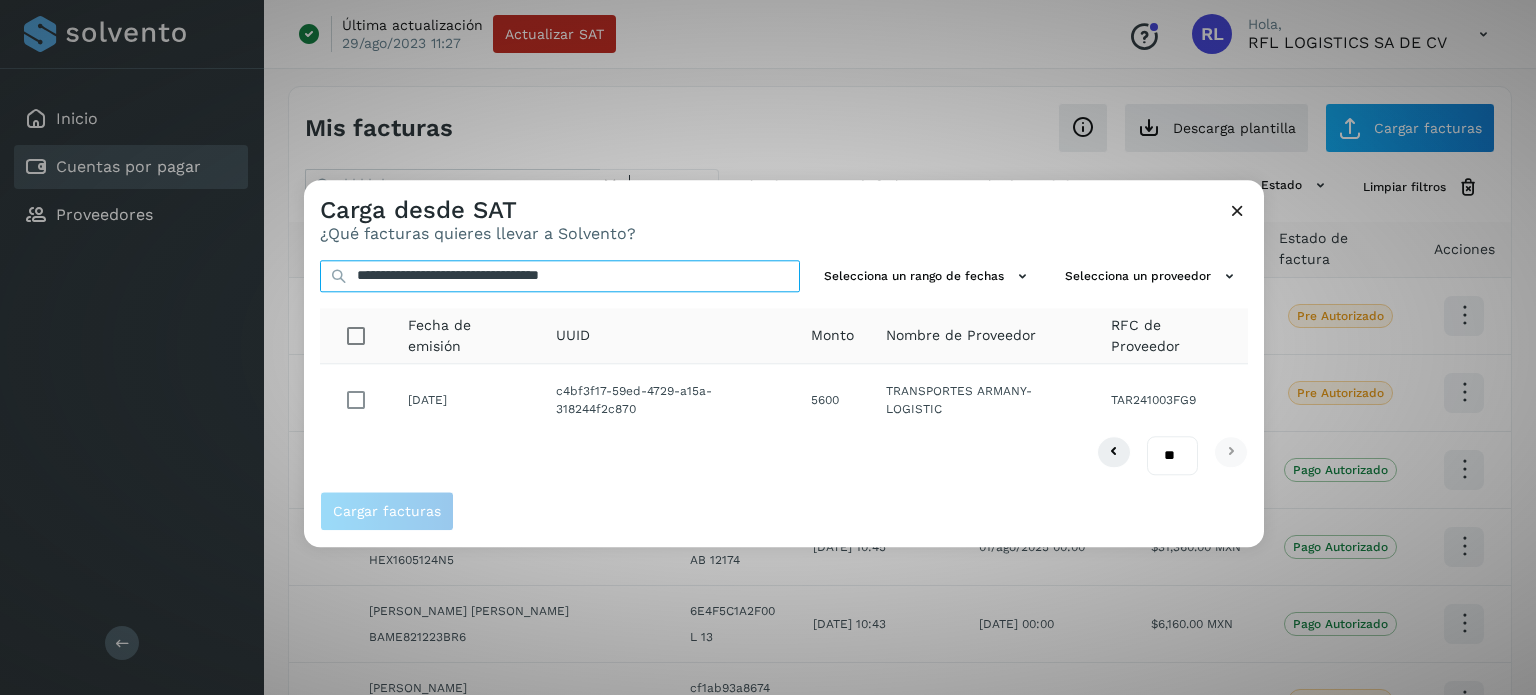 type on "**********" 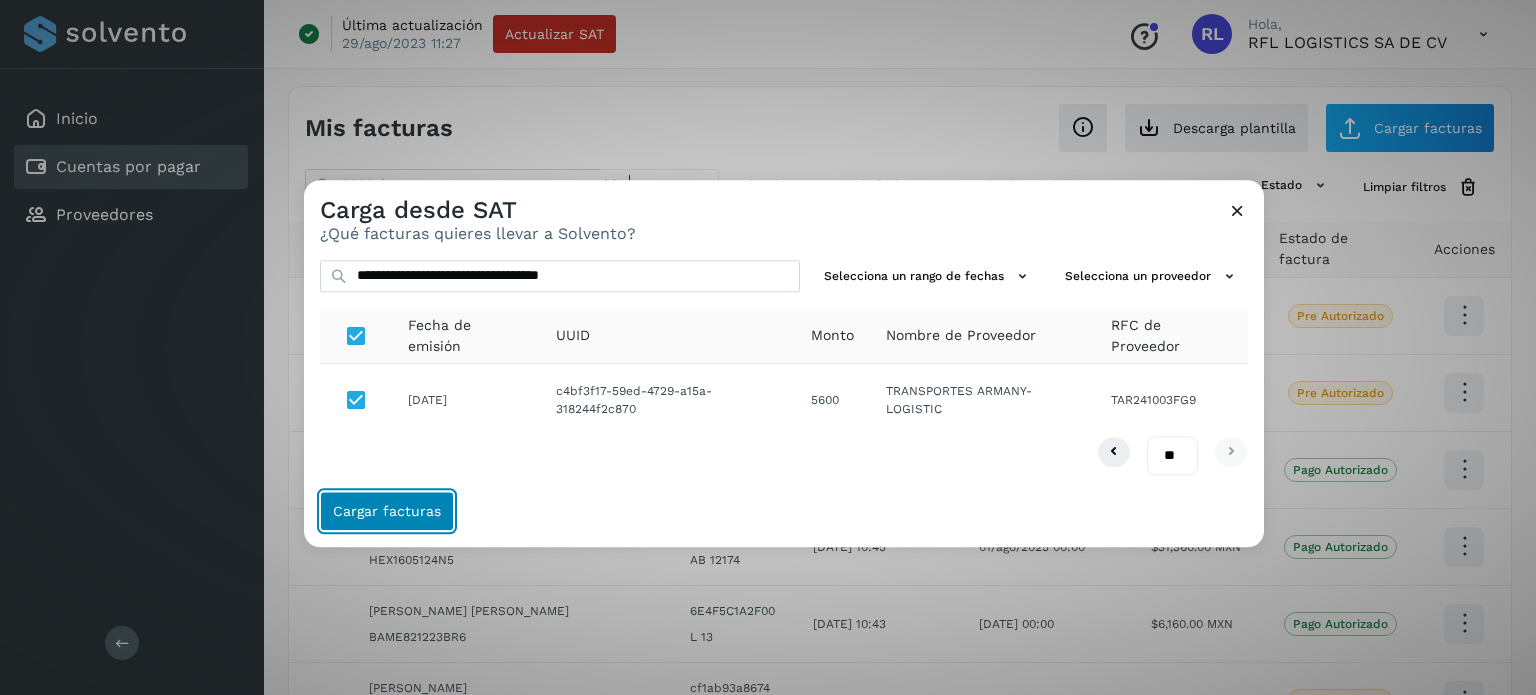 click on "Cargar facturas" 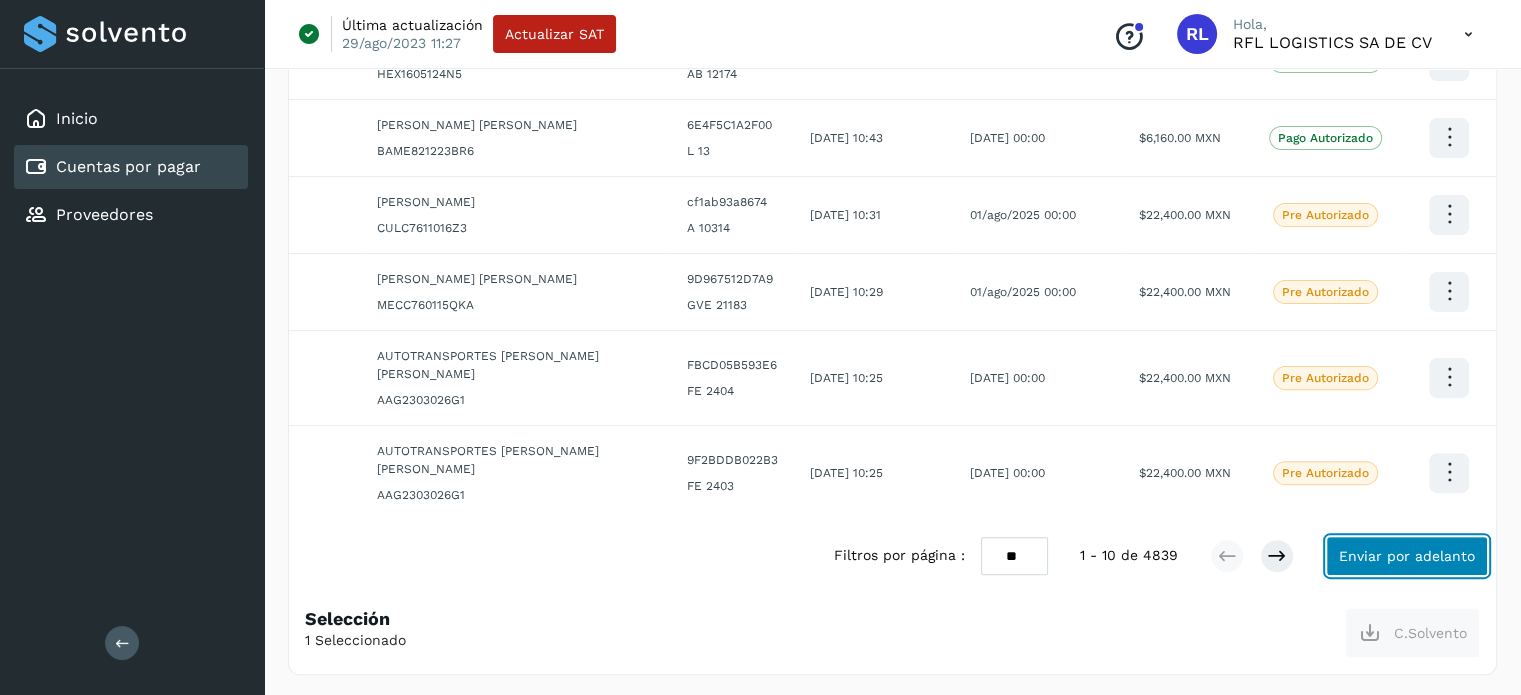 click on "Enviar por adelanto" 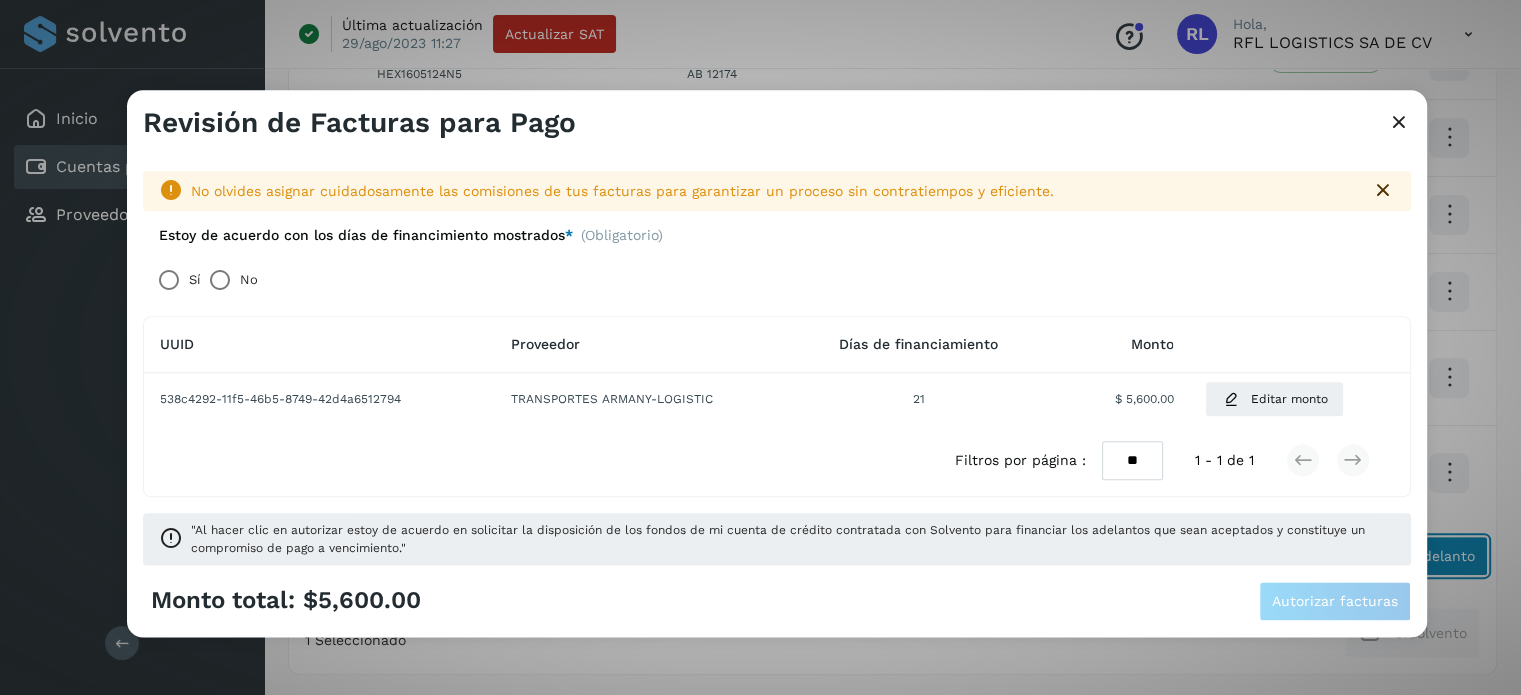 scroll, scrollTop: 527, scrollLeft: 0, axis: vertical 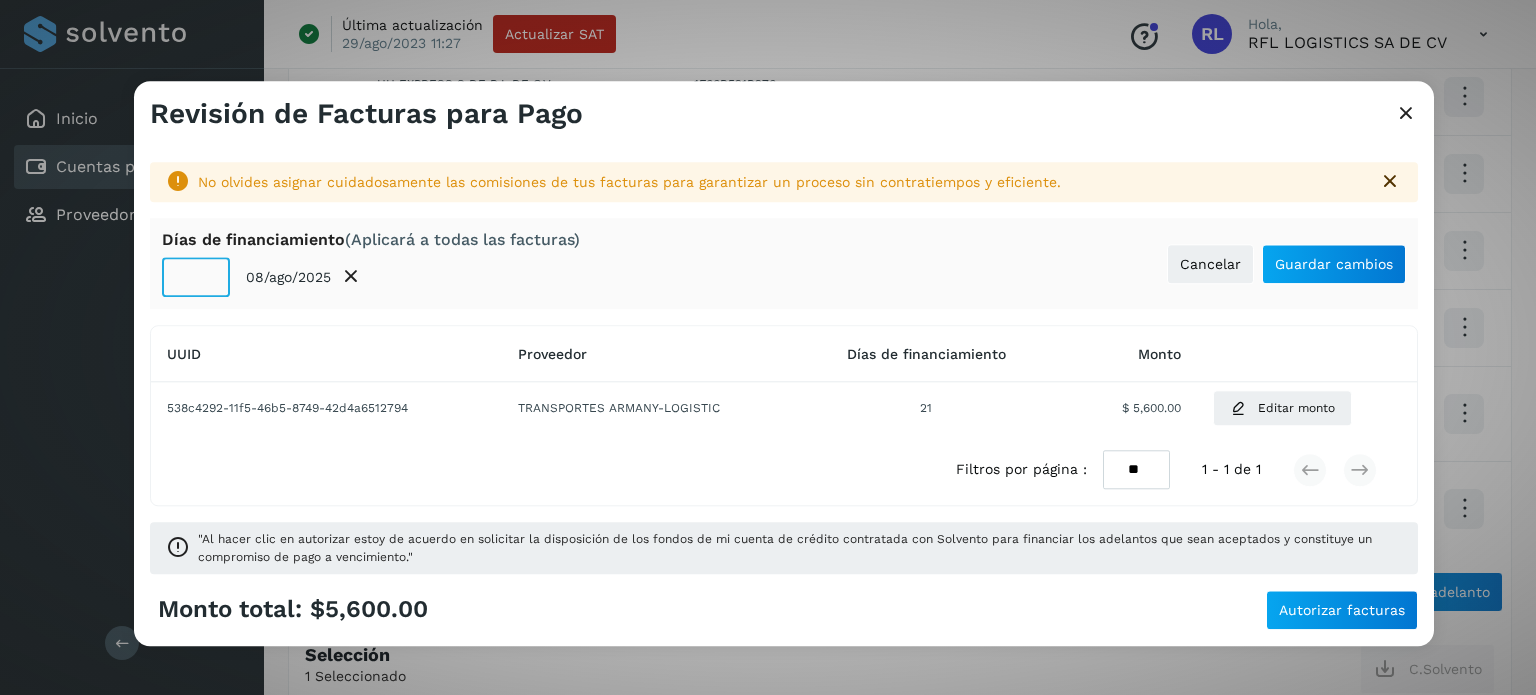 click on "**" 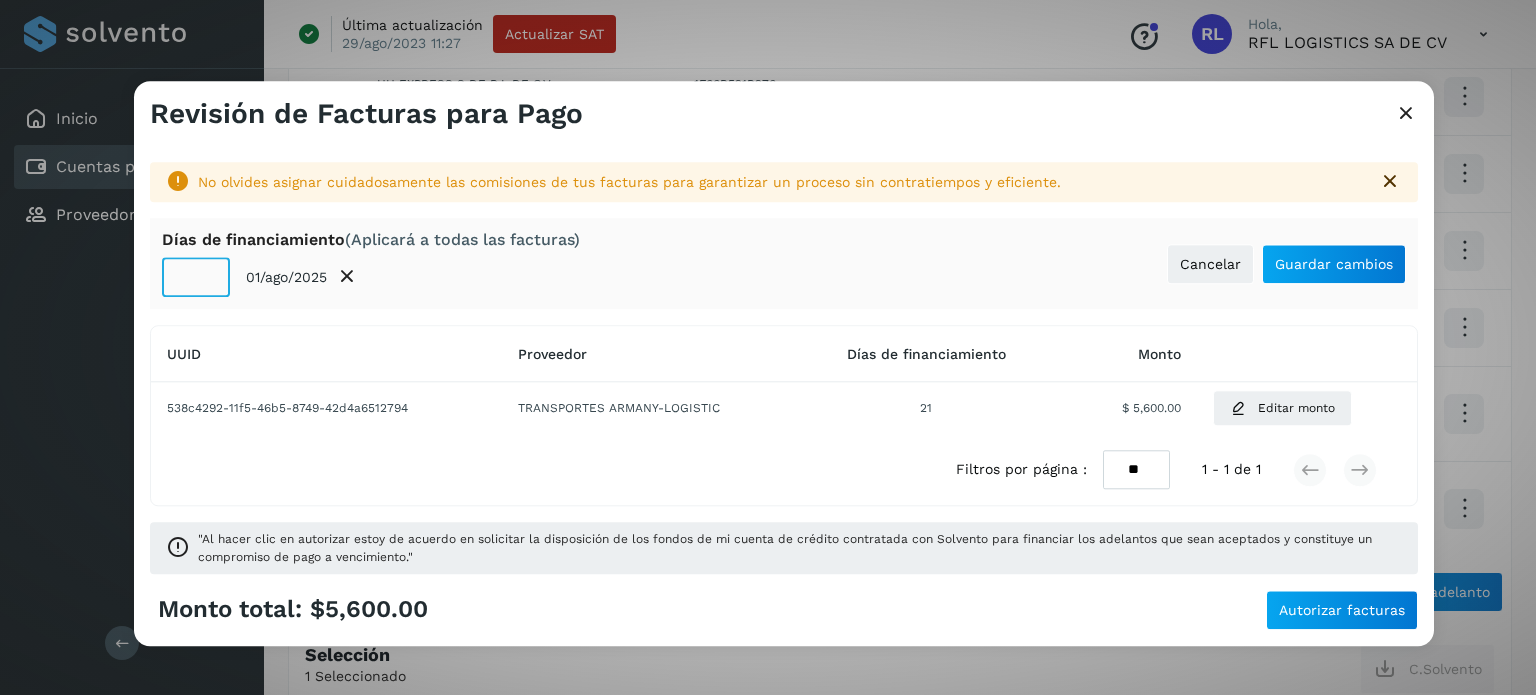 type on "**" 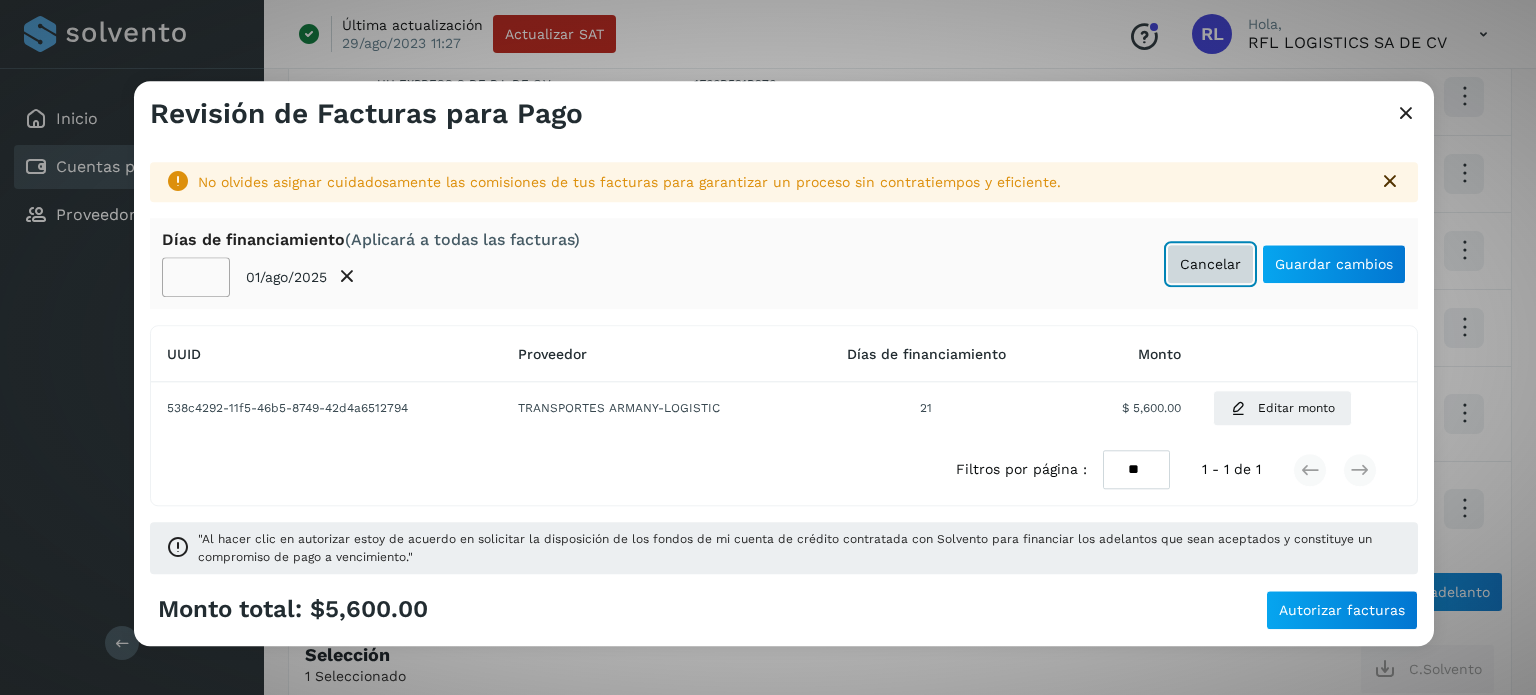 type 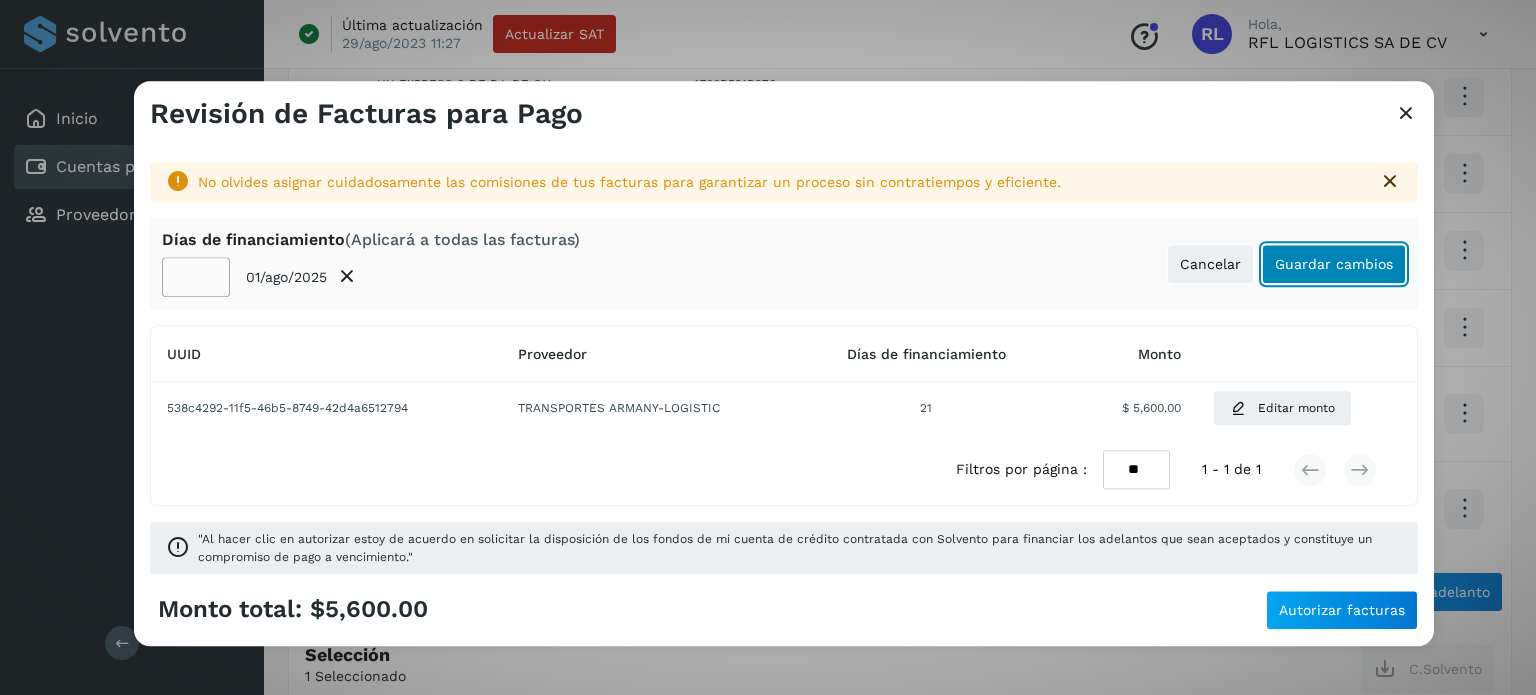click on "Guardar cambios" 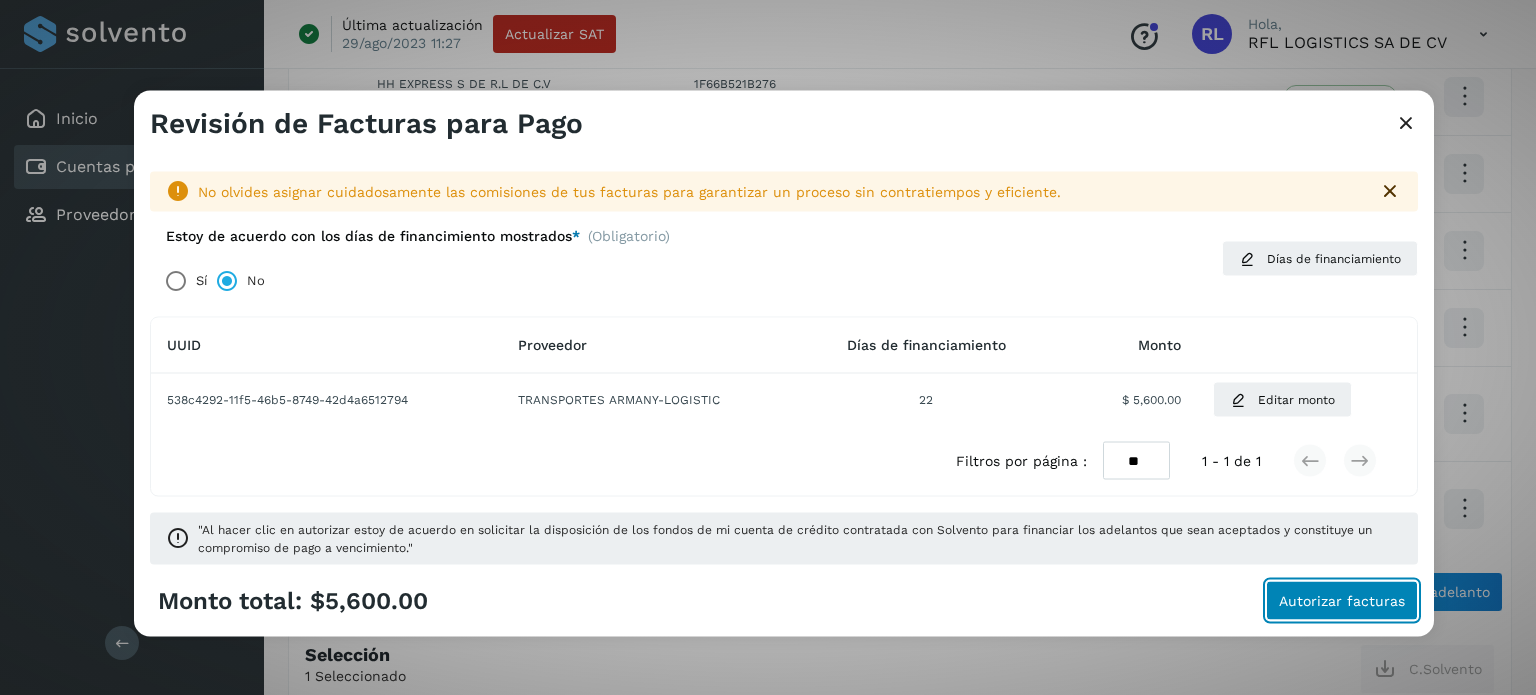 click on "Autorizar facturas" 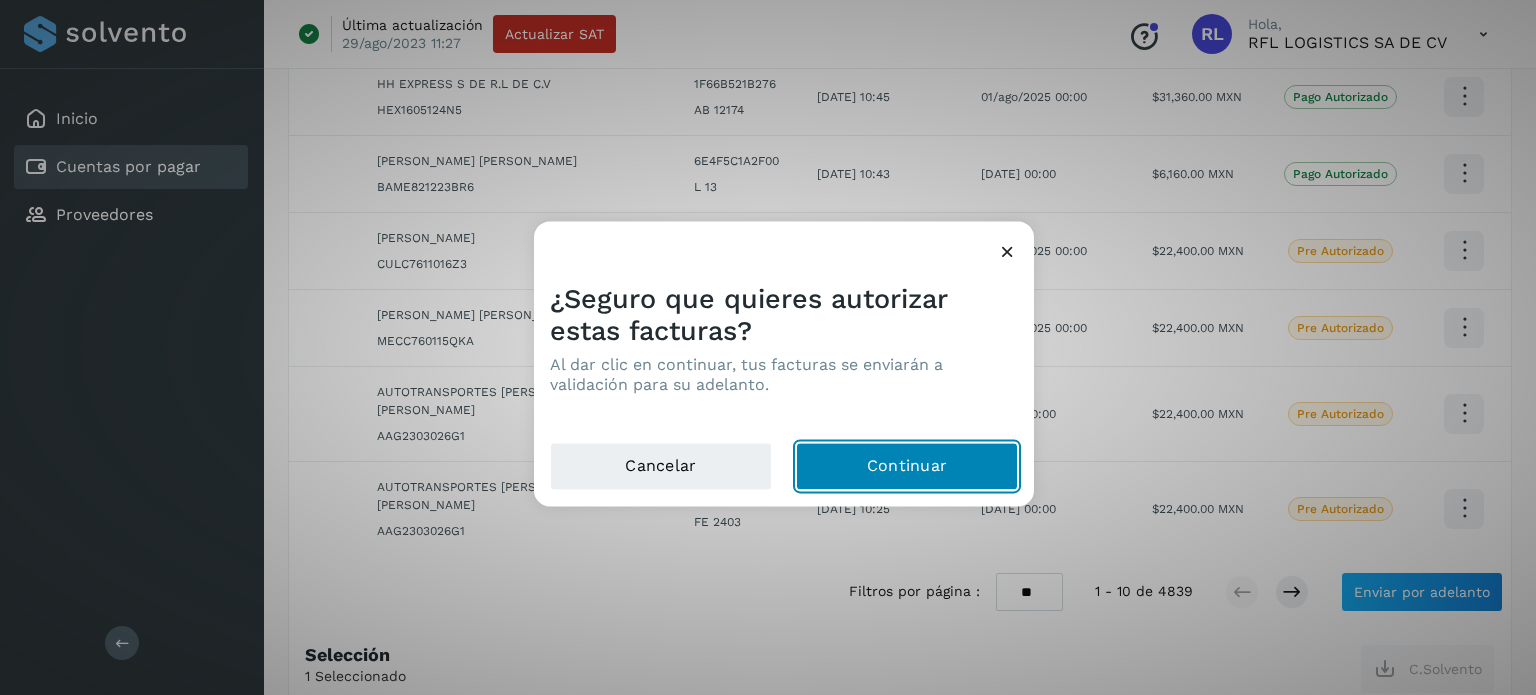 click on "Continuar" 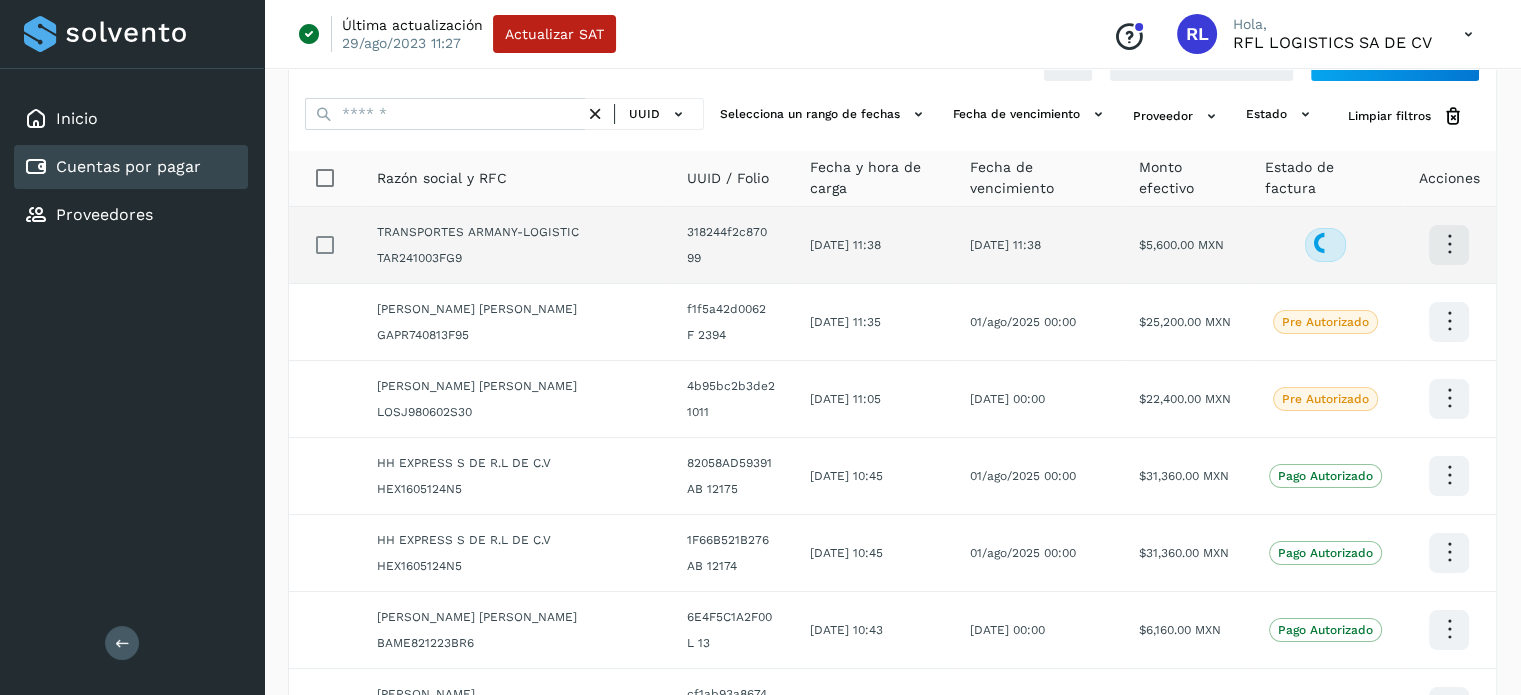 scroll, scrollTop: 0, scrollLeft: 0, axis: both 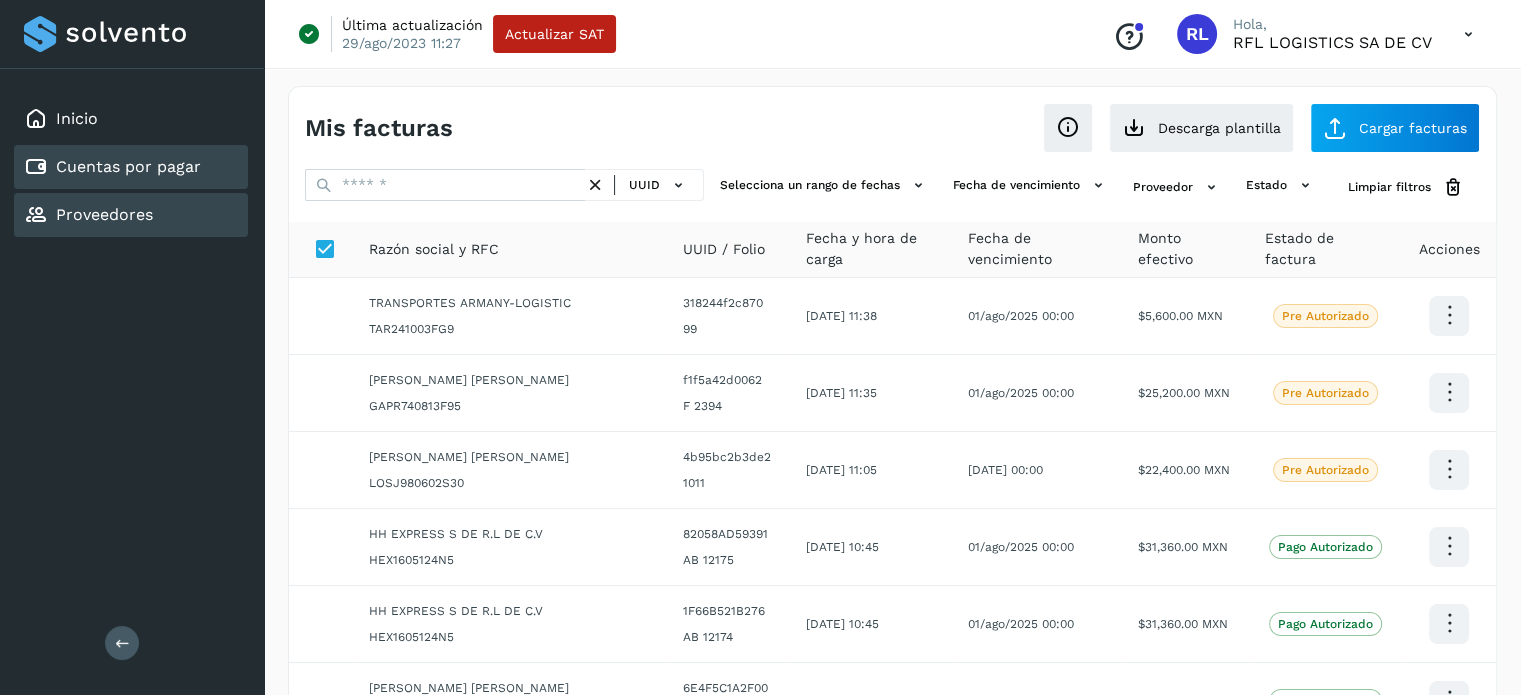 click on "Proveedores" at bounding box center (104, 214) 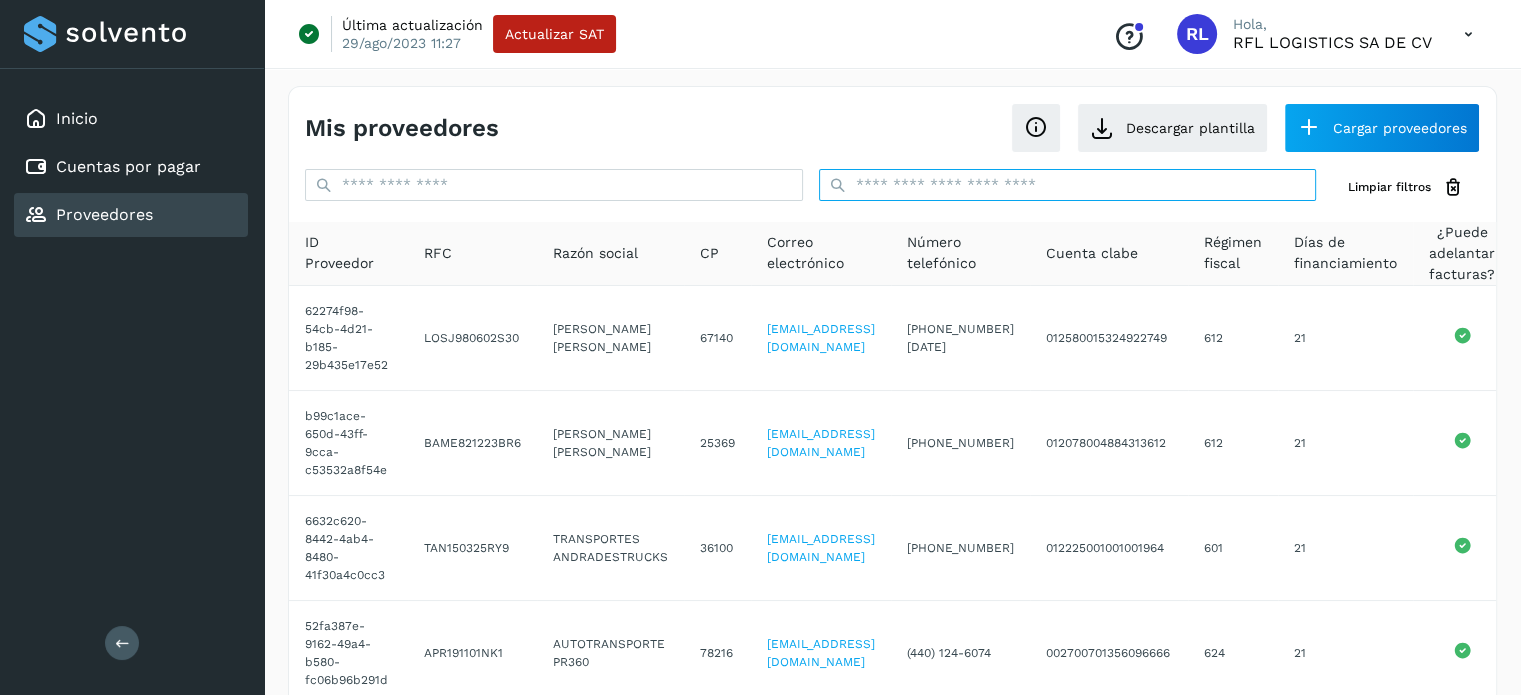 click at bounding box center (1068, 185) 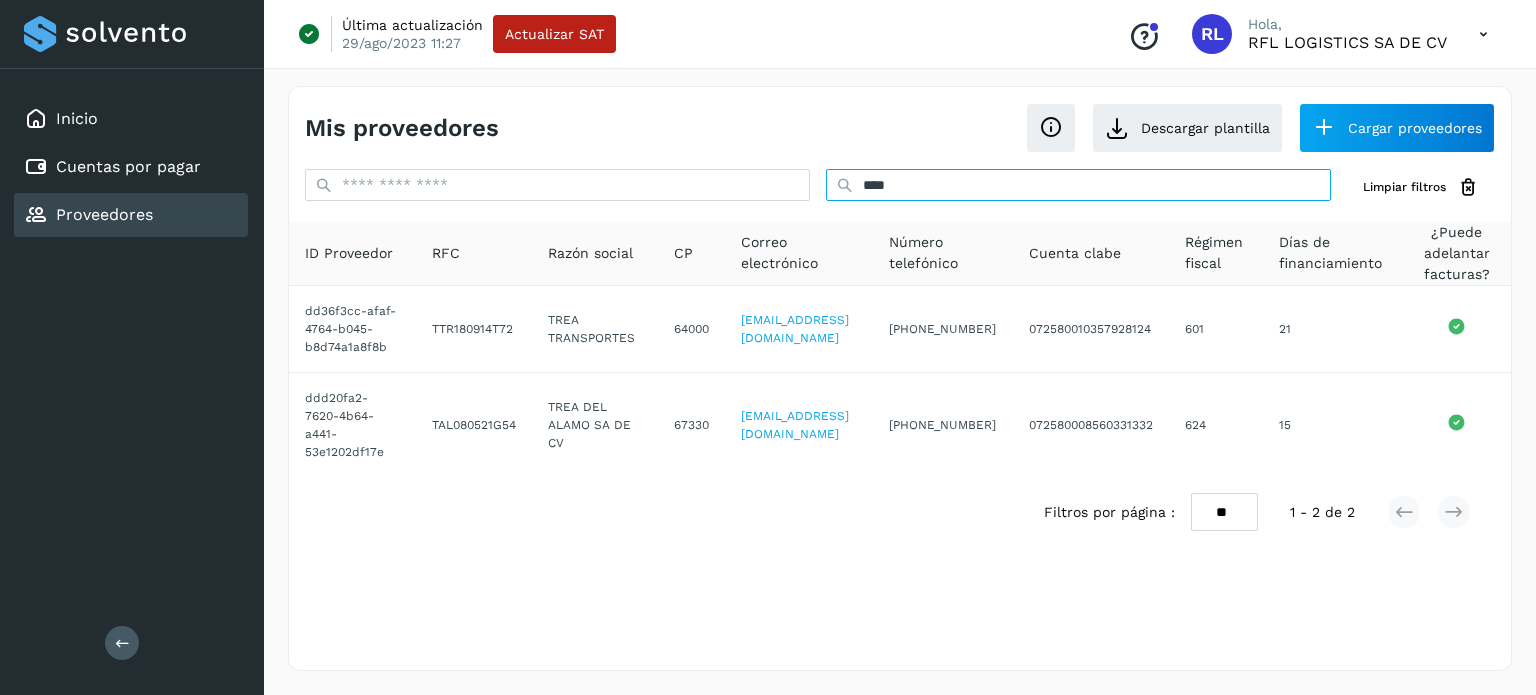 type on "****" 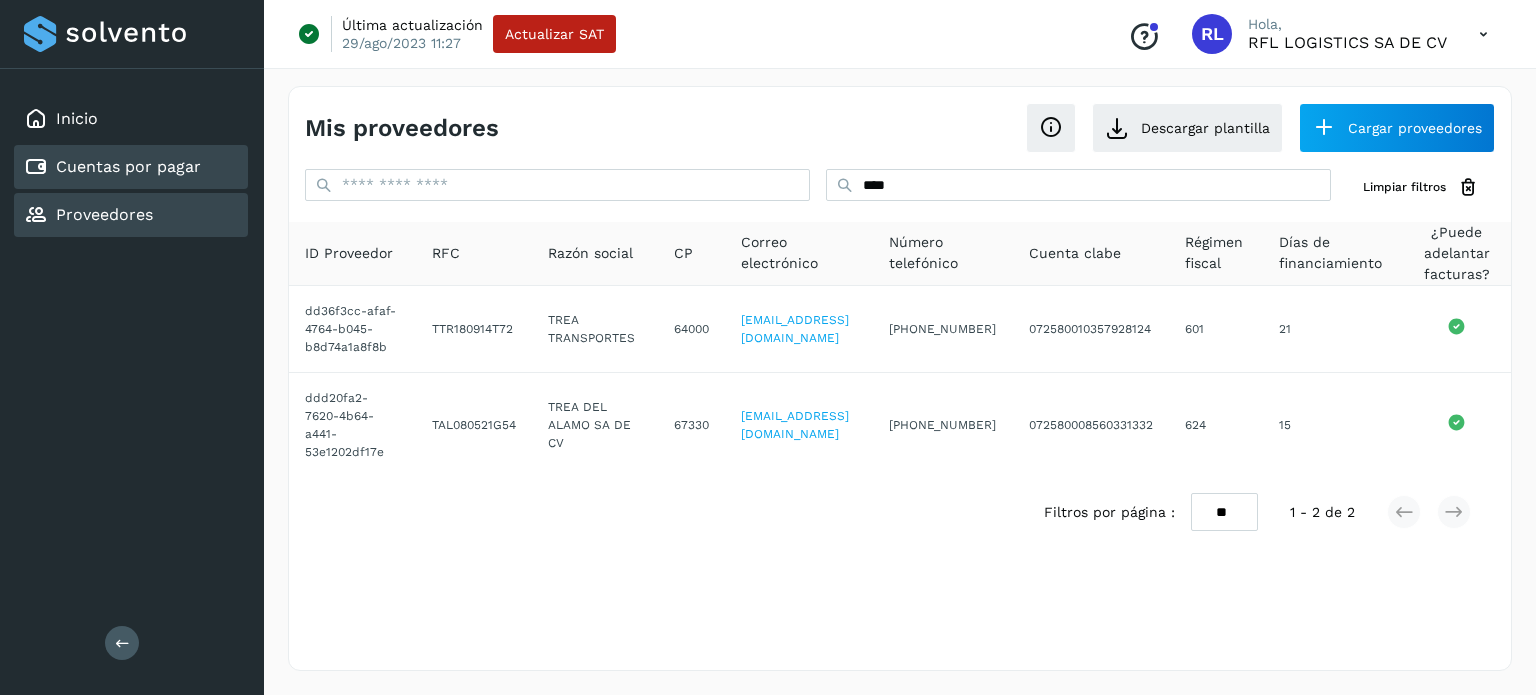 click on "Cuentas por pagar" at bounding box center (112, 167) 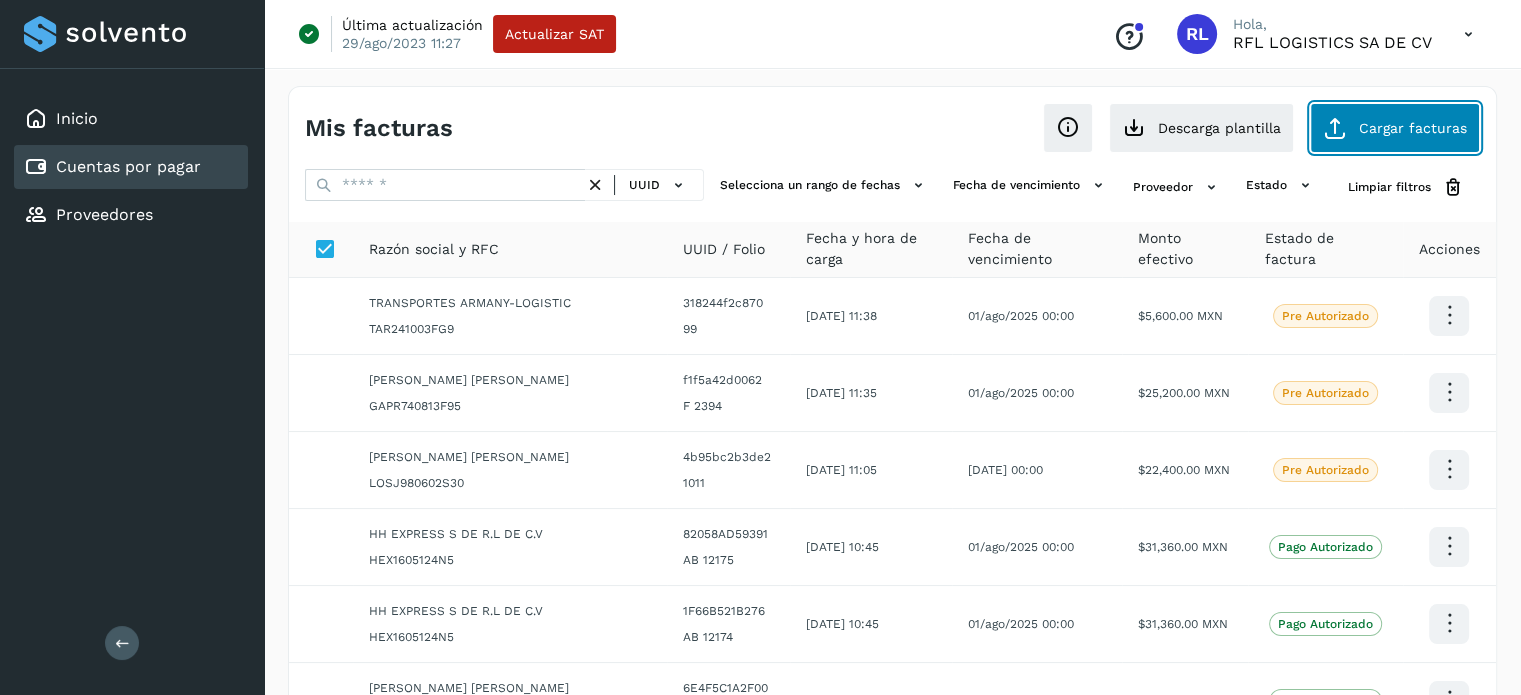 click on "Cargar facturas" 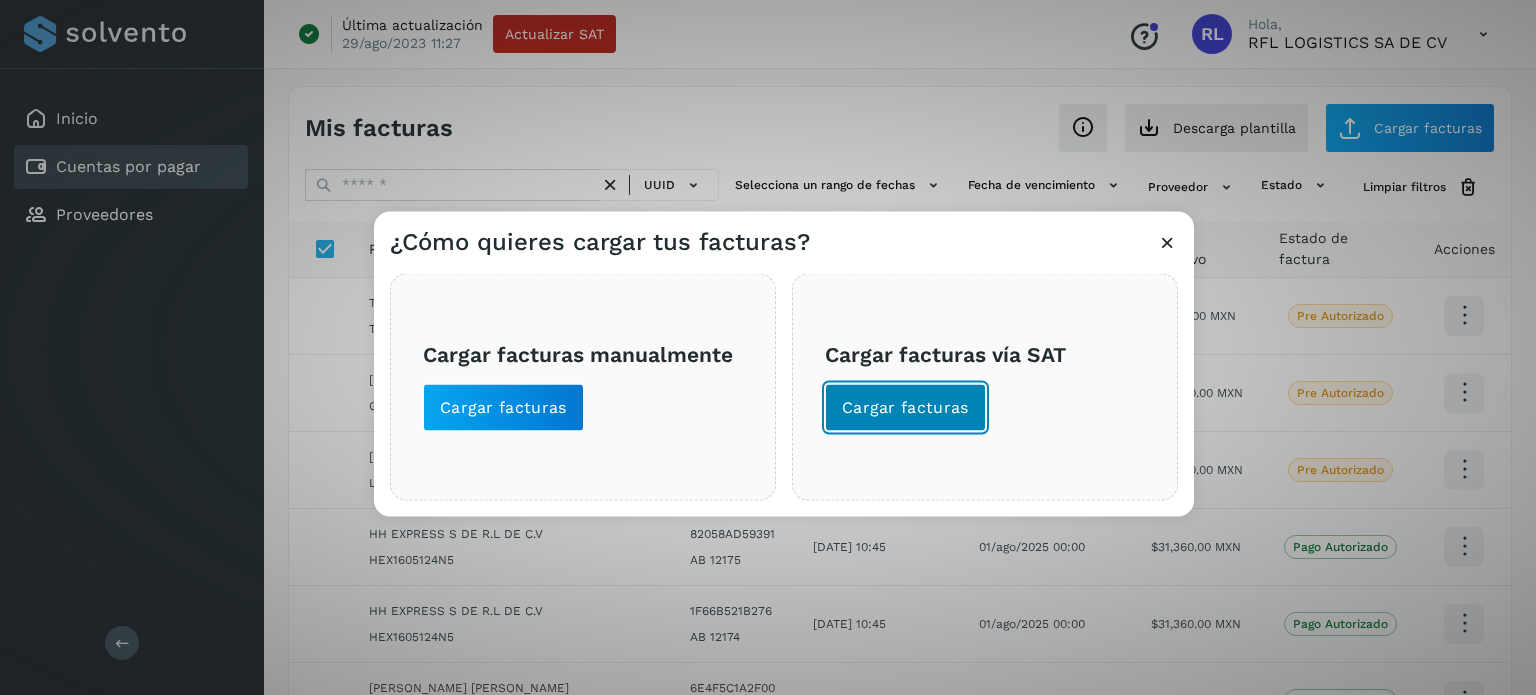click on "Cargar facturas" 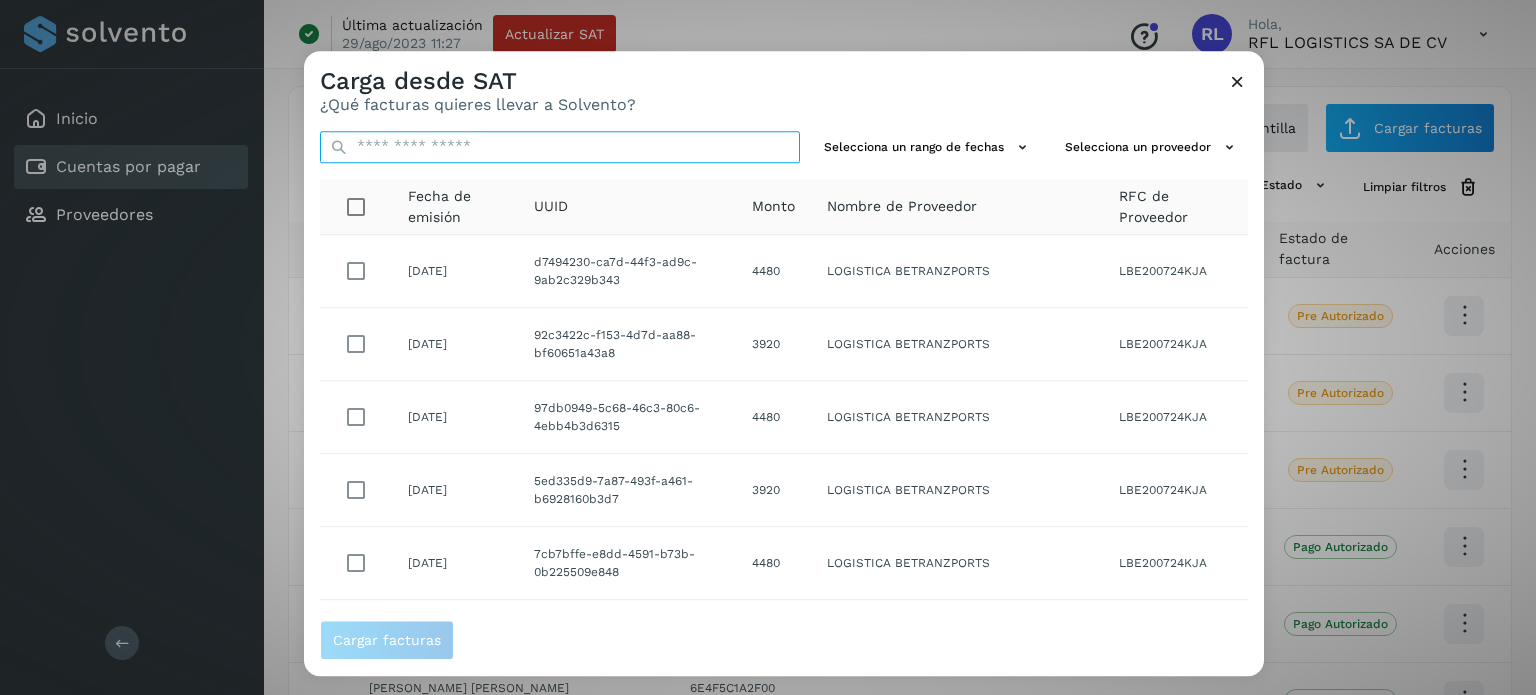 click at bounding box center (560, 147) 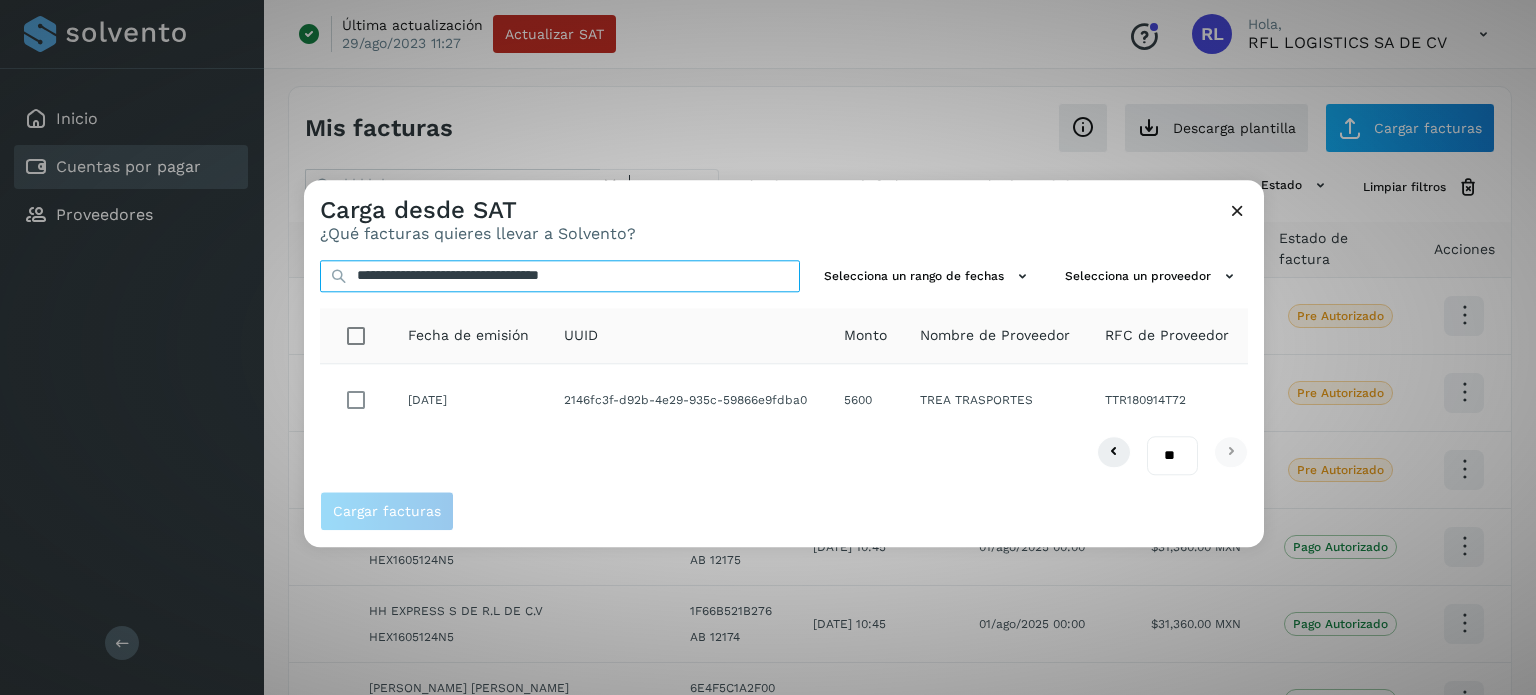 type on "**********" 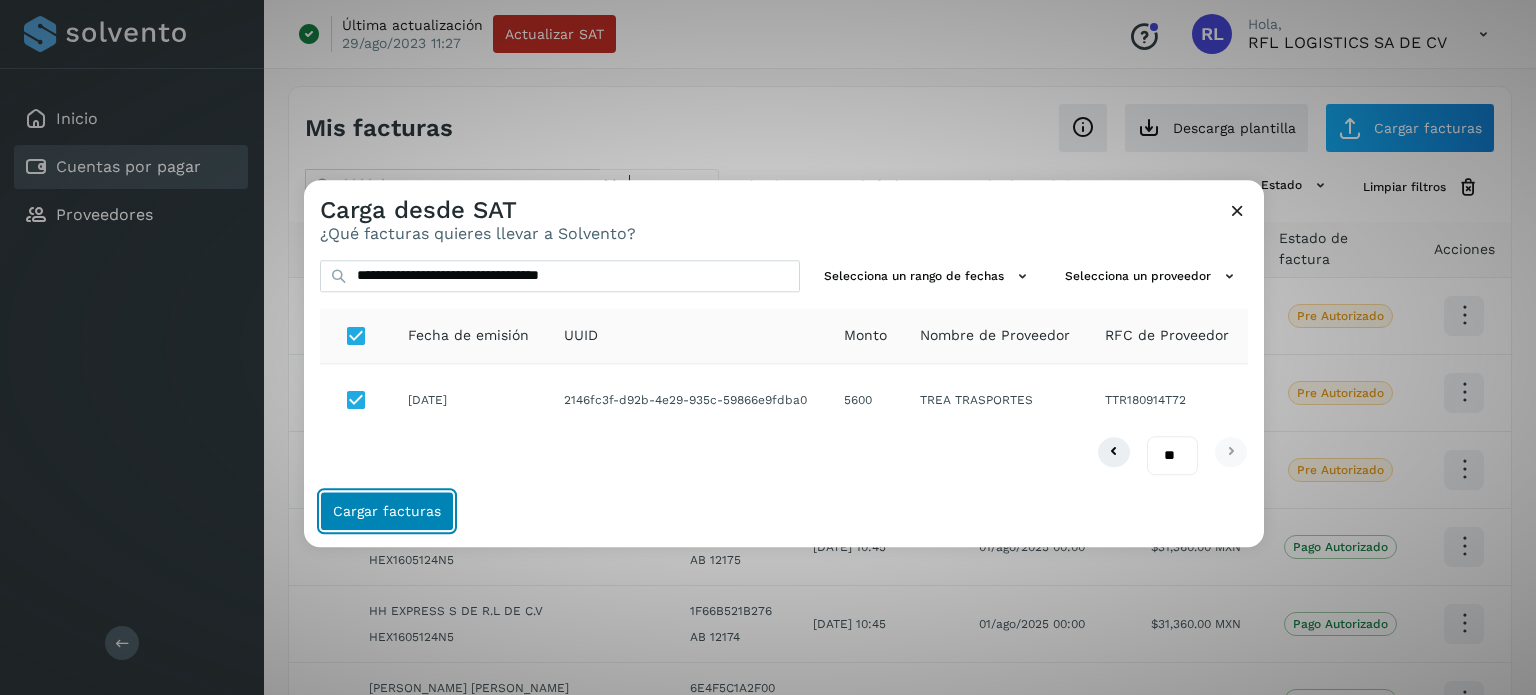click on "Cargar facturas" 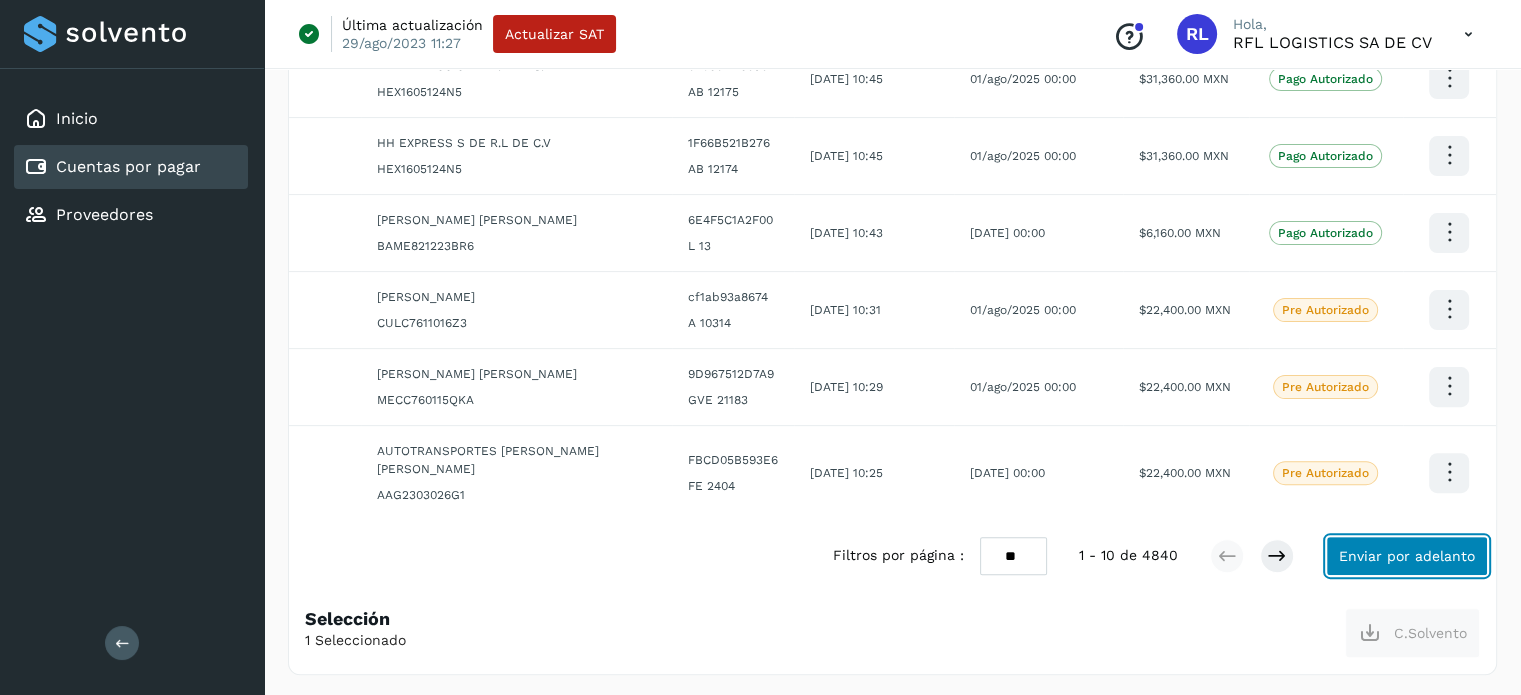 click on "Enviar por adelanto" 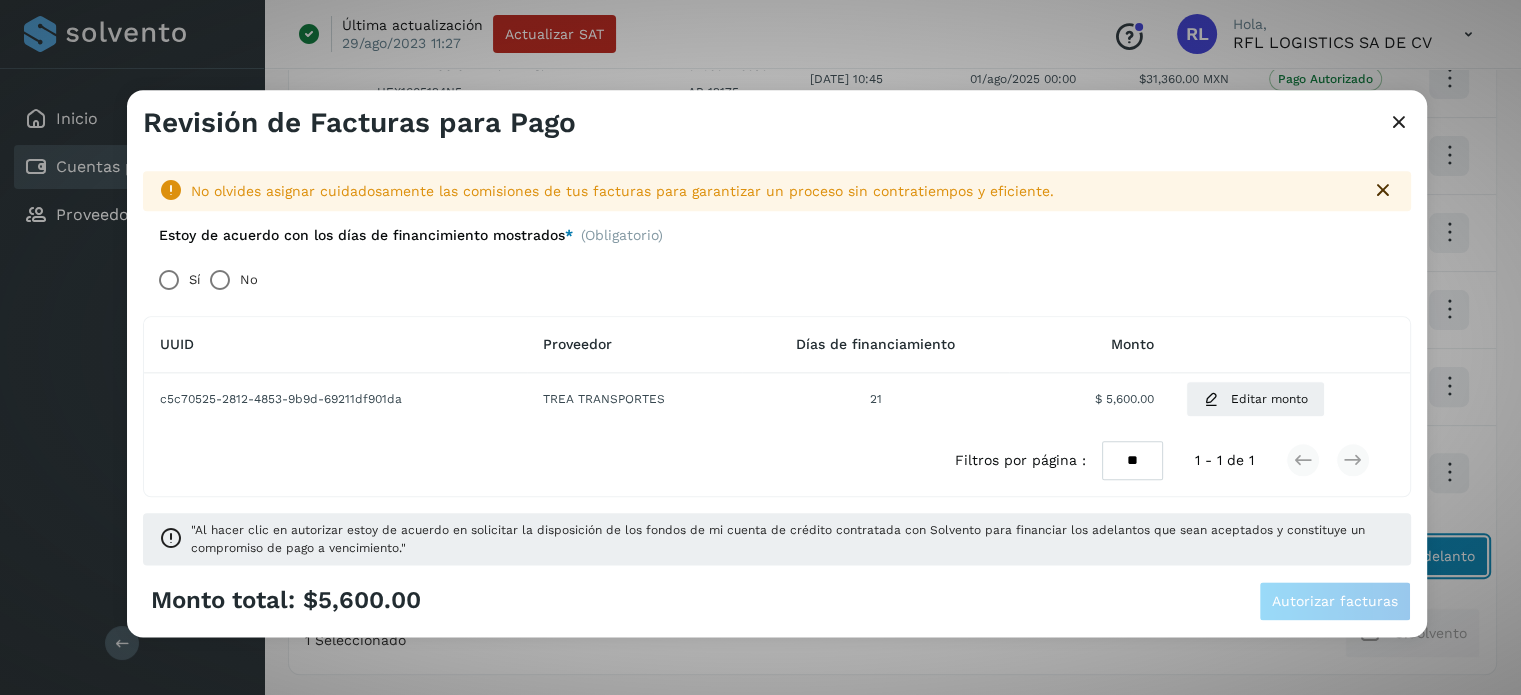 scroll, scrollTop: 527, scrollLeft: 0, axis: vertical 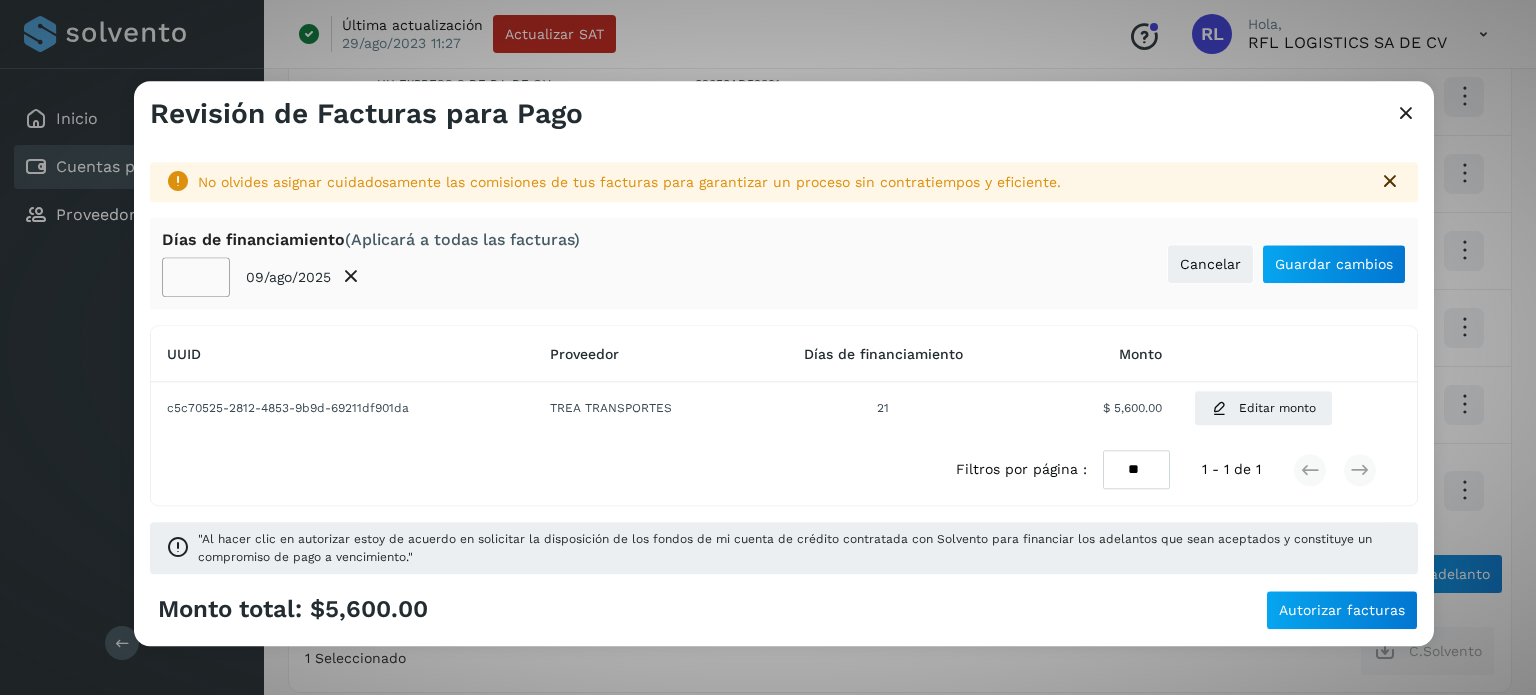 click on "**" 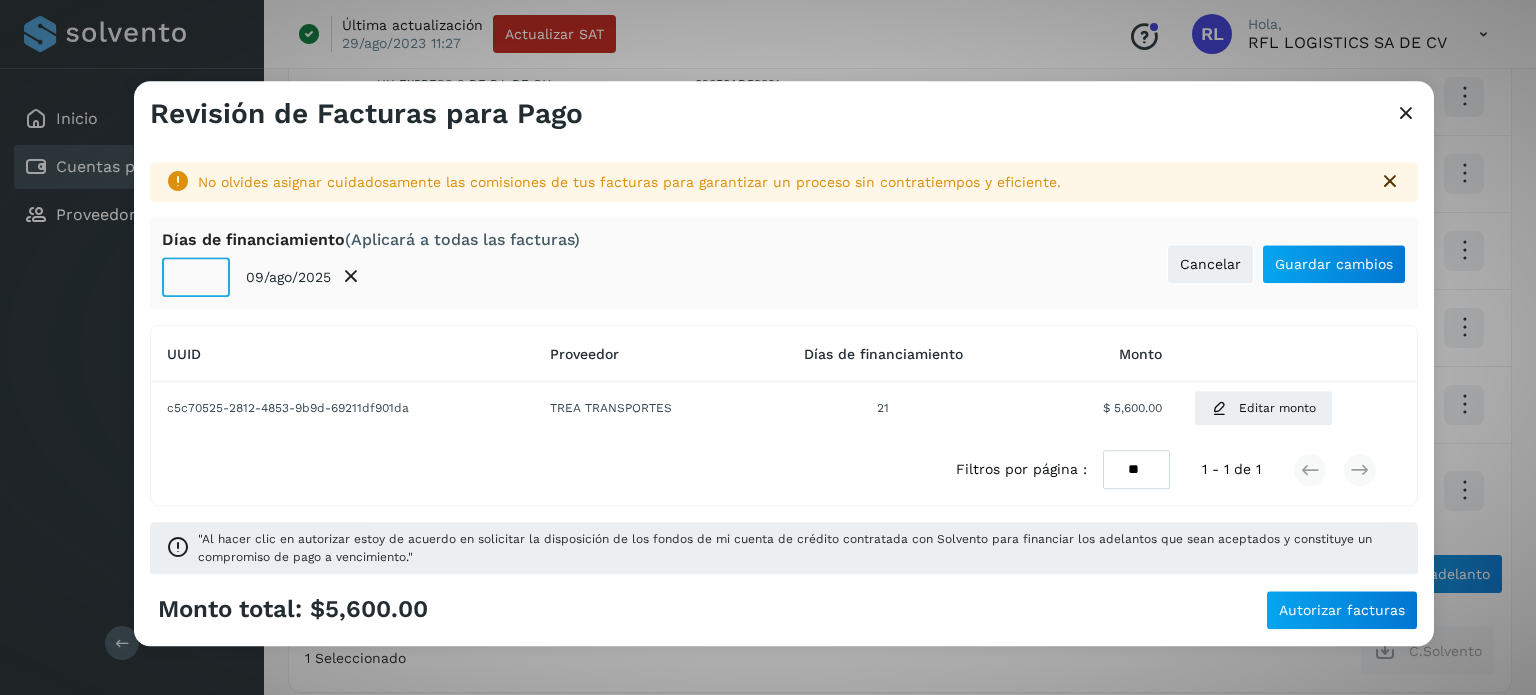 click on "**" 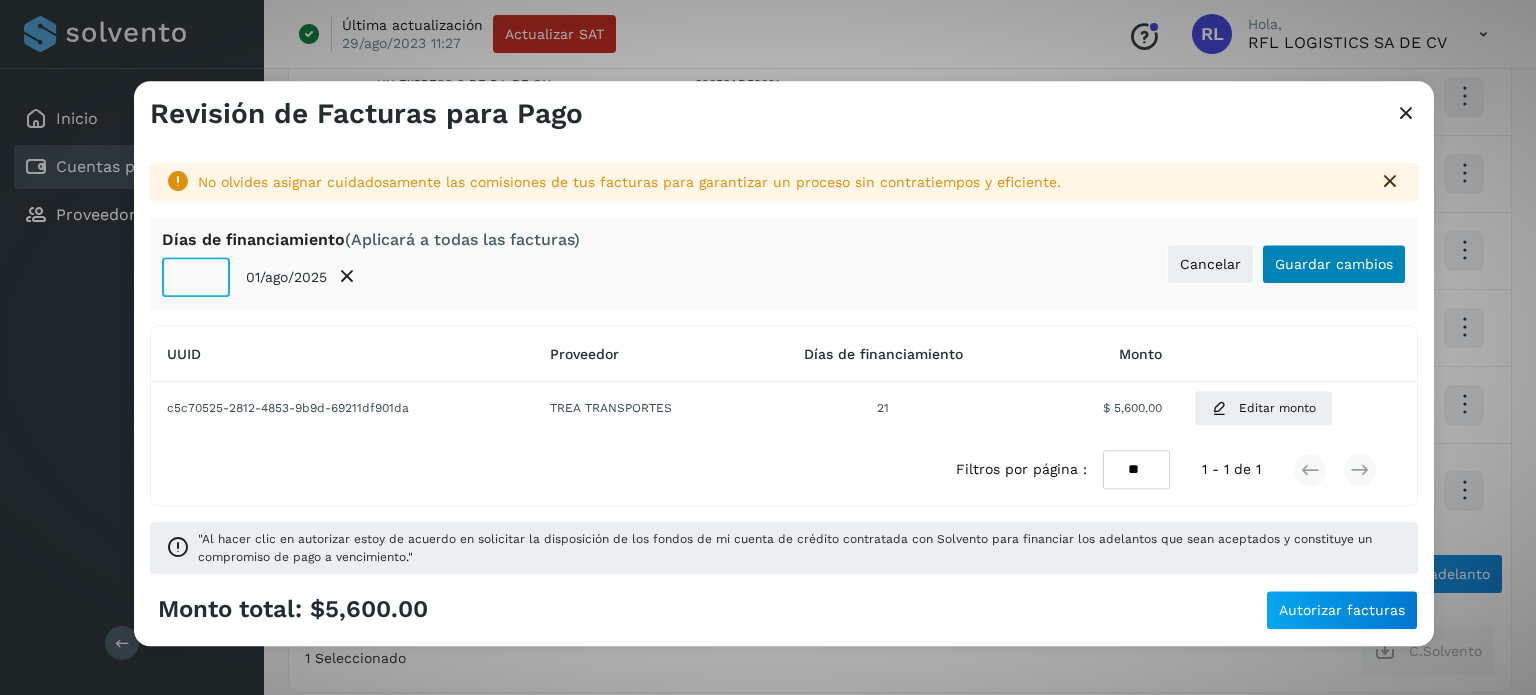 type on "**" 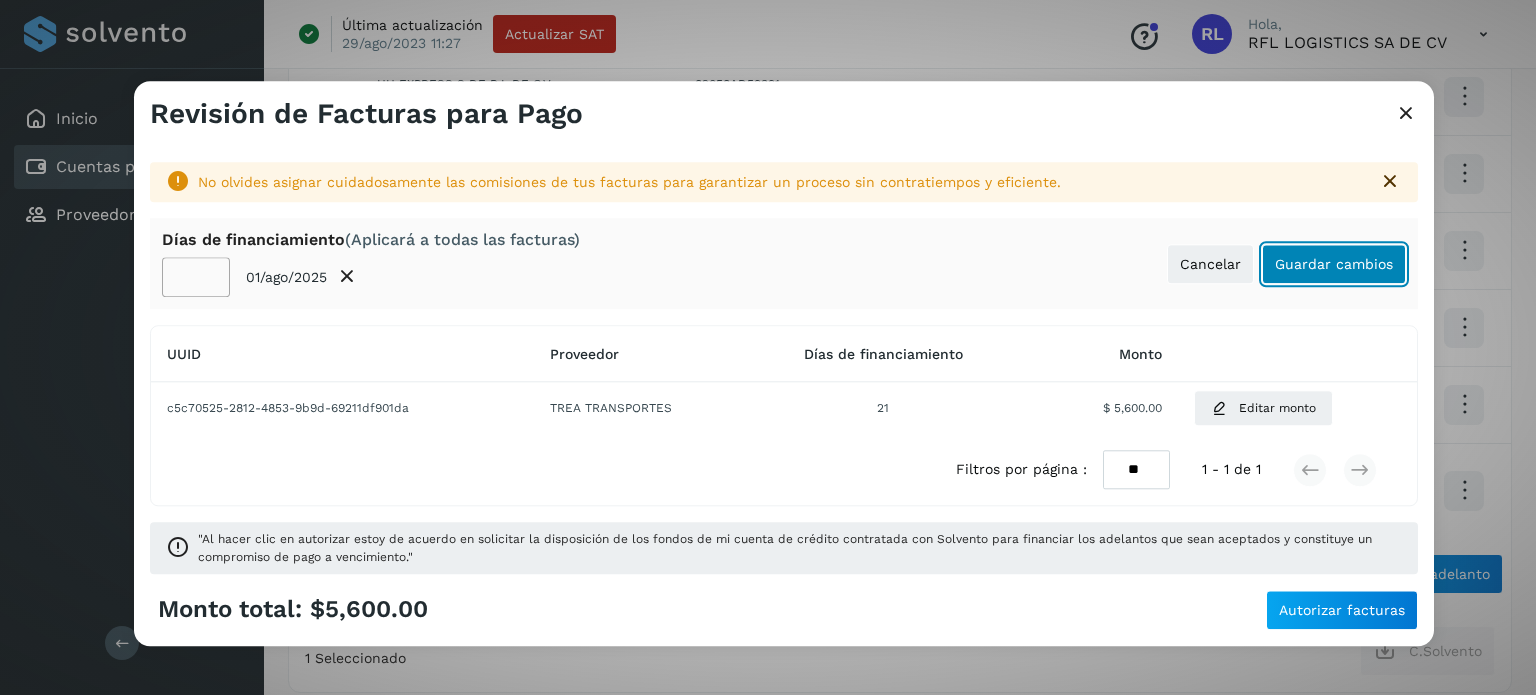 click on "Guardar cambios" at bounding box center [1334, 264] 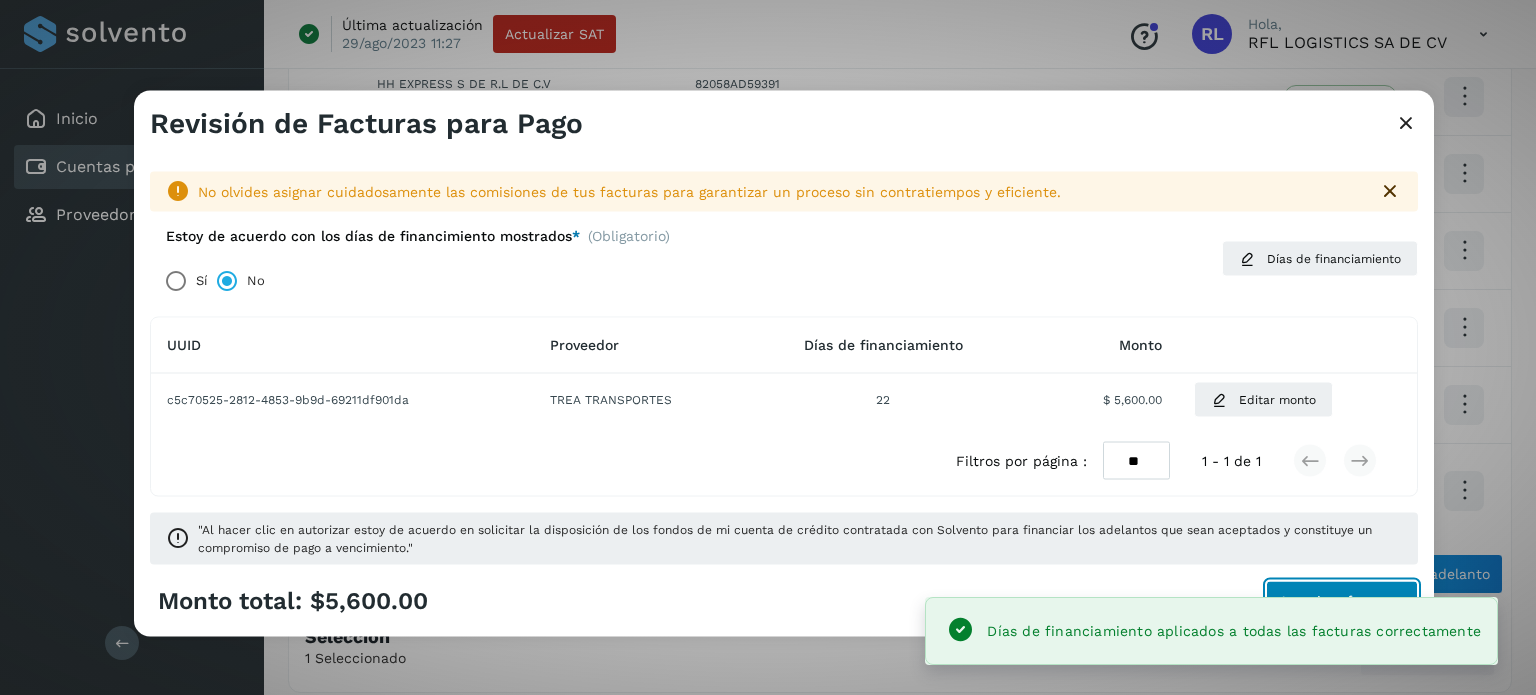 click on "Autorizar facturas" 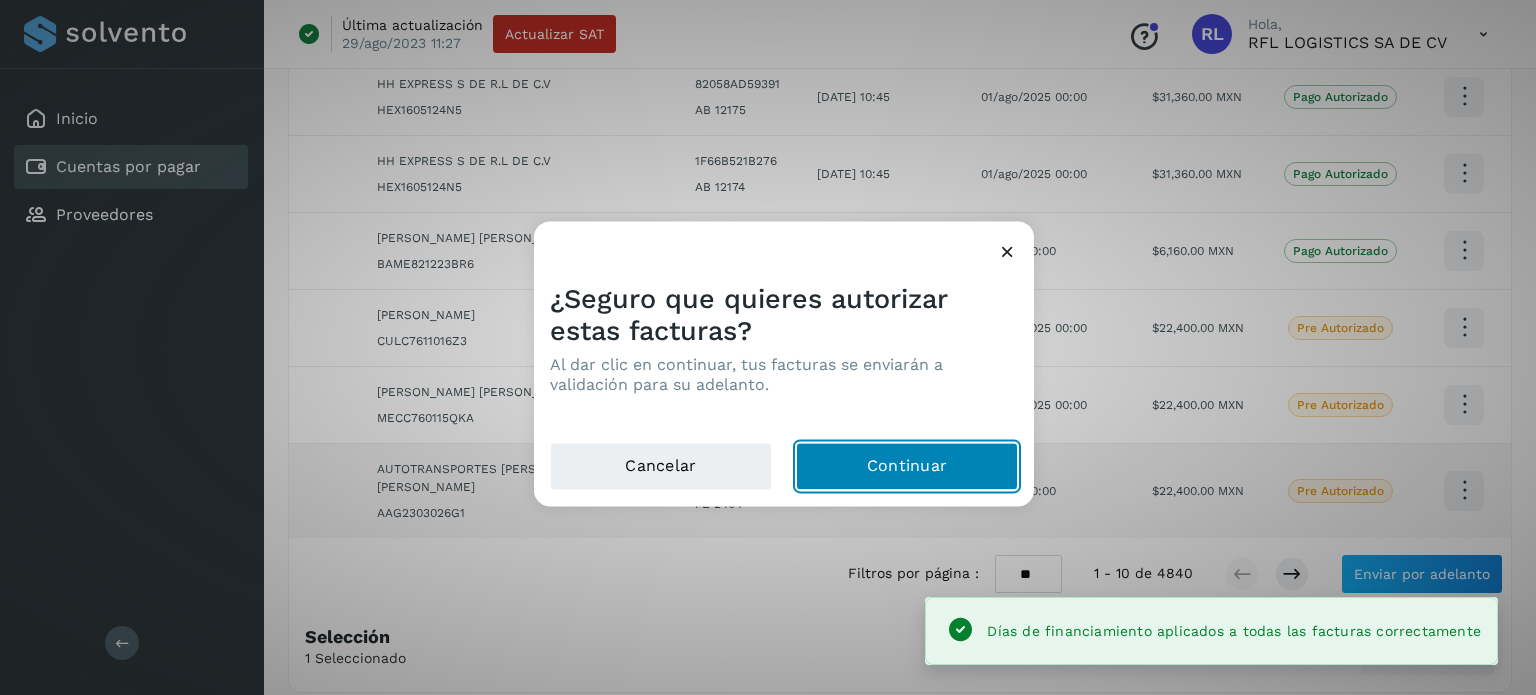 click on "Continuar" 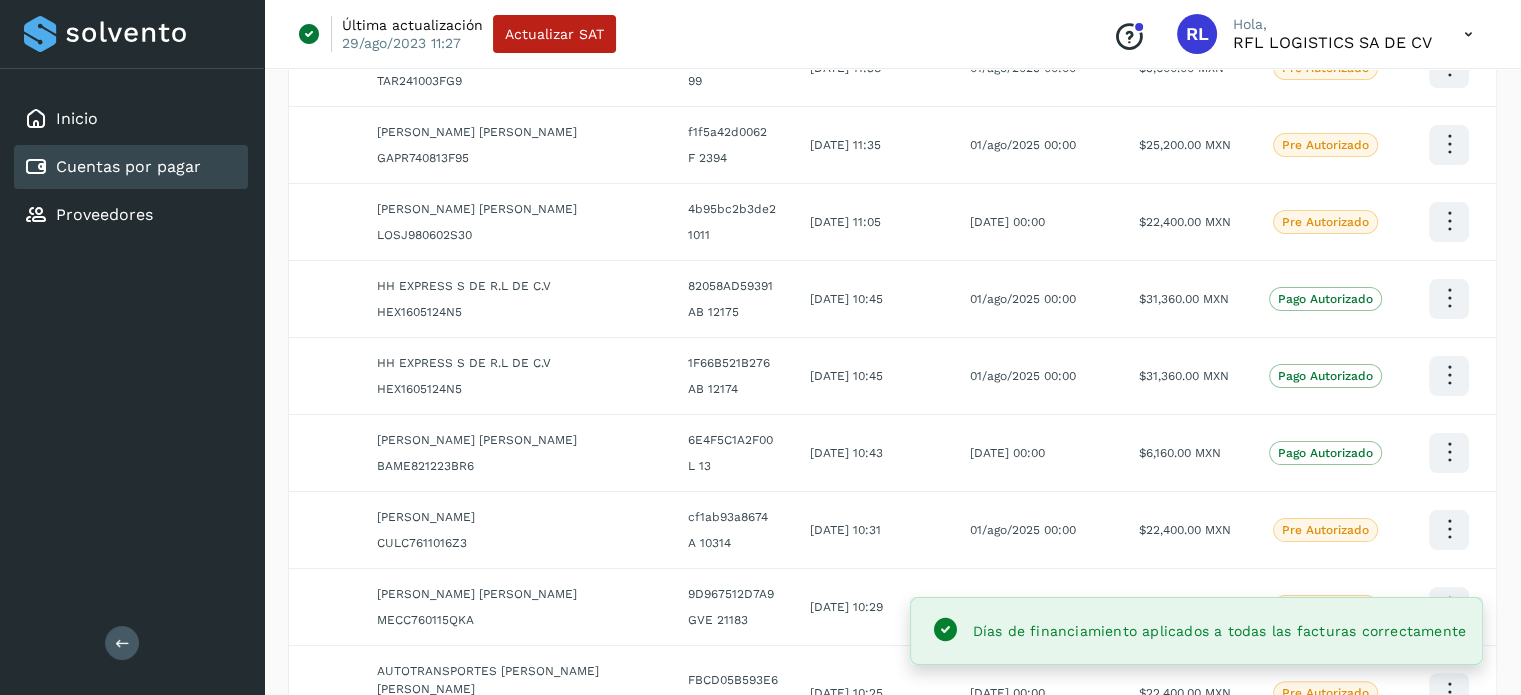 scroll, scrollTop: 0, scrollLeft: 0, axis: both 